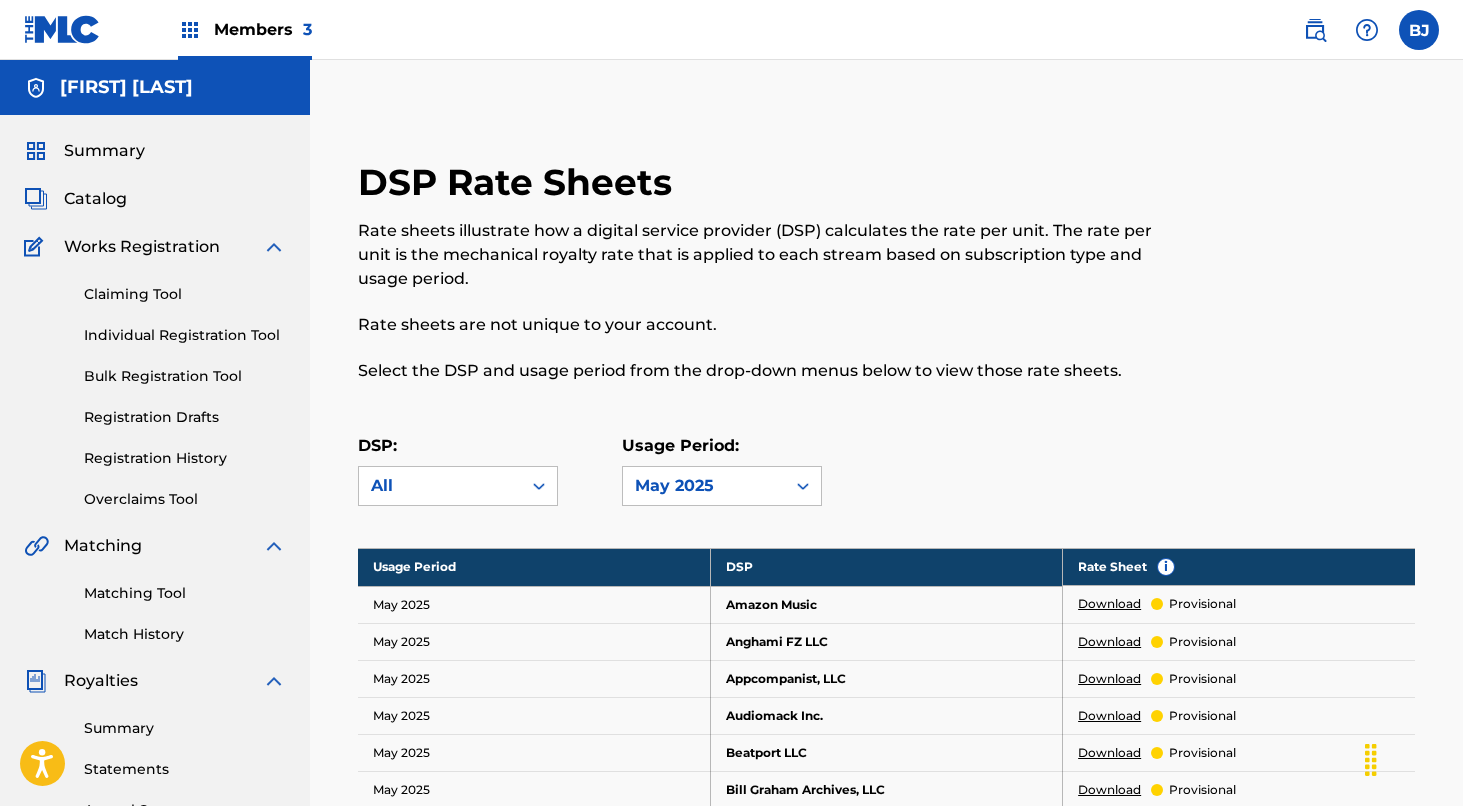 scroll, scrollTop: 0, scrollLeft: 0, axis: both 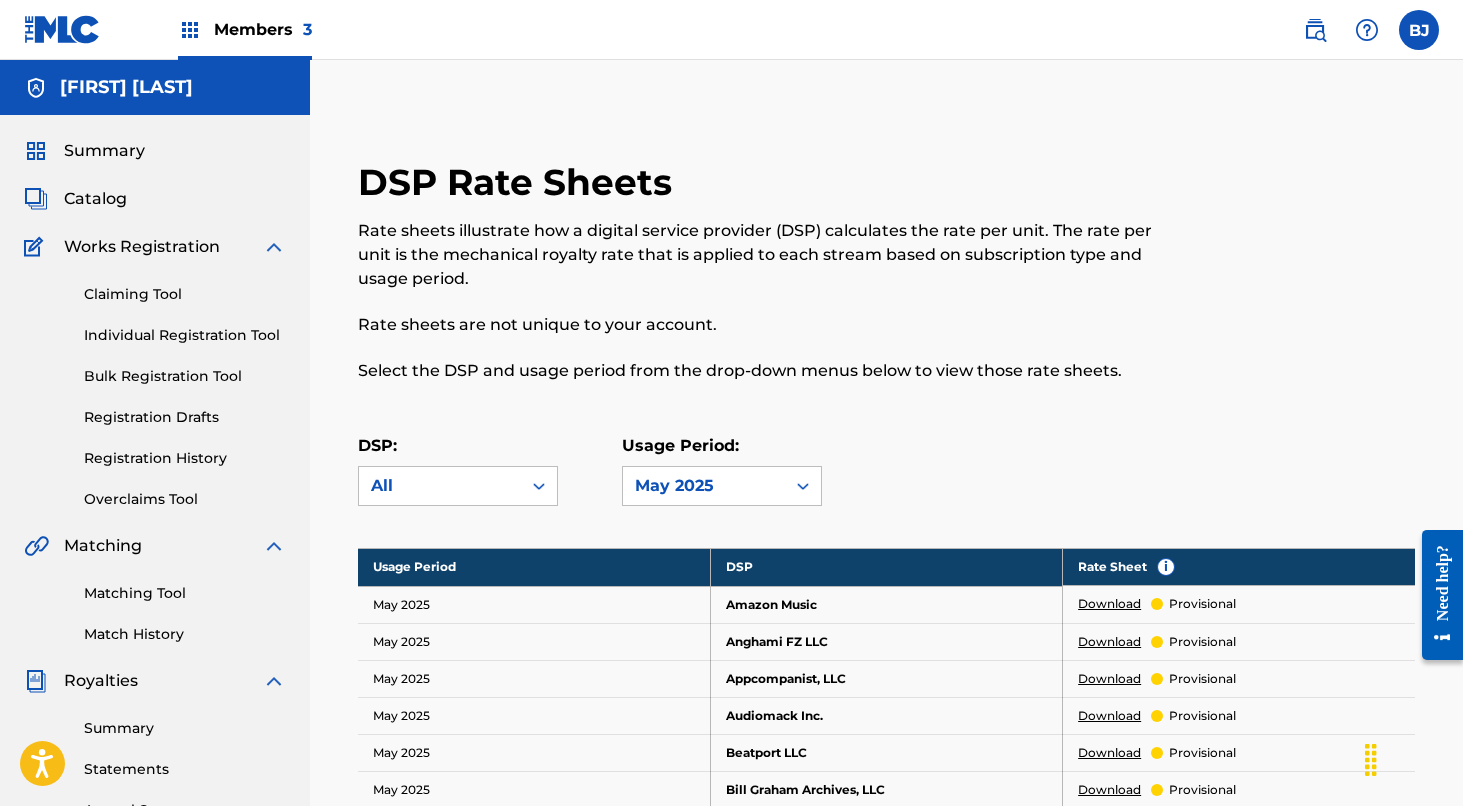 click on "Individual Registration Tool" at bounding box center (185, 335) 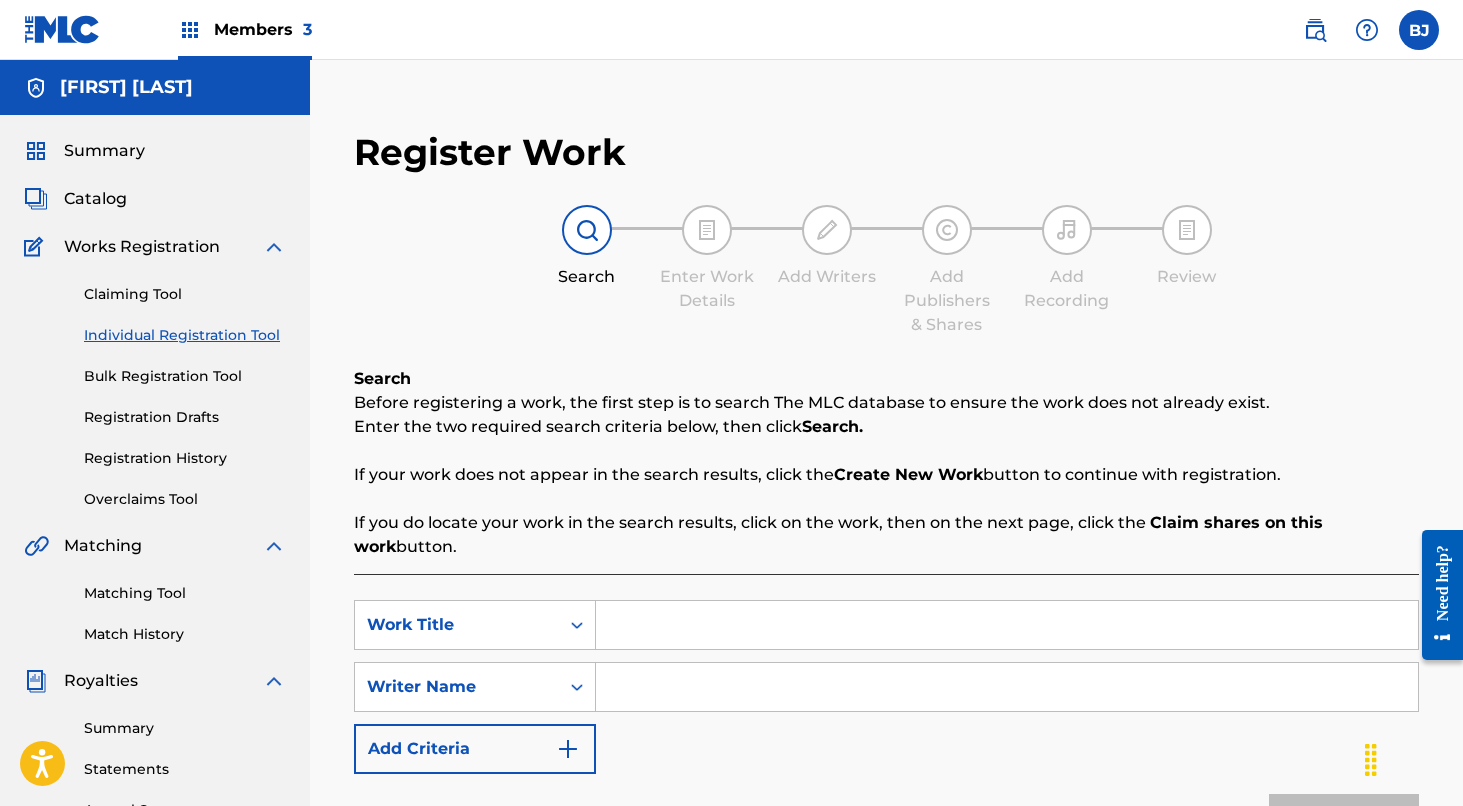 click at bounding box center [1007, 625] 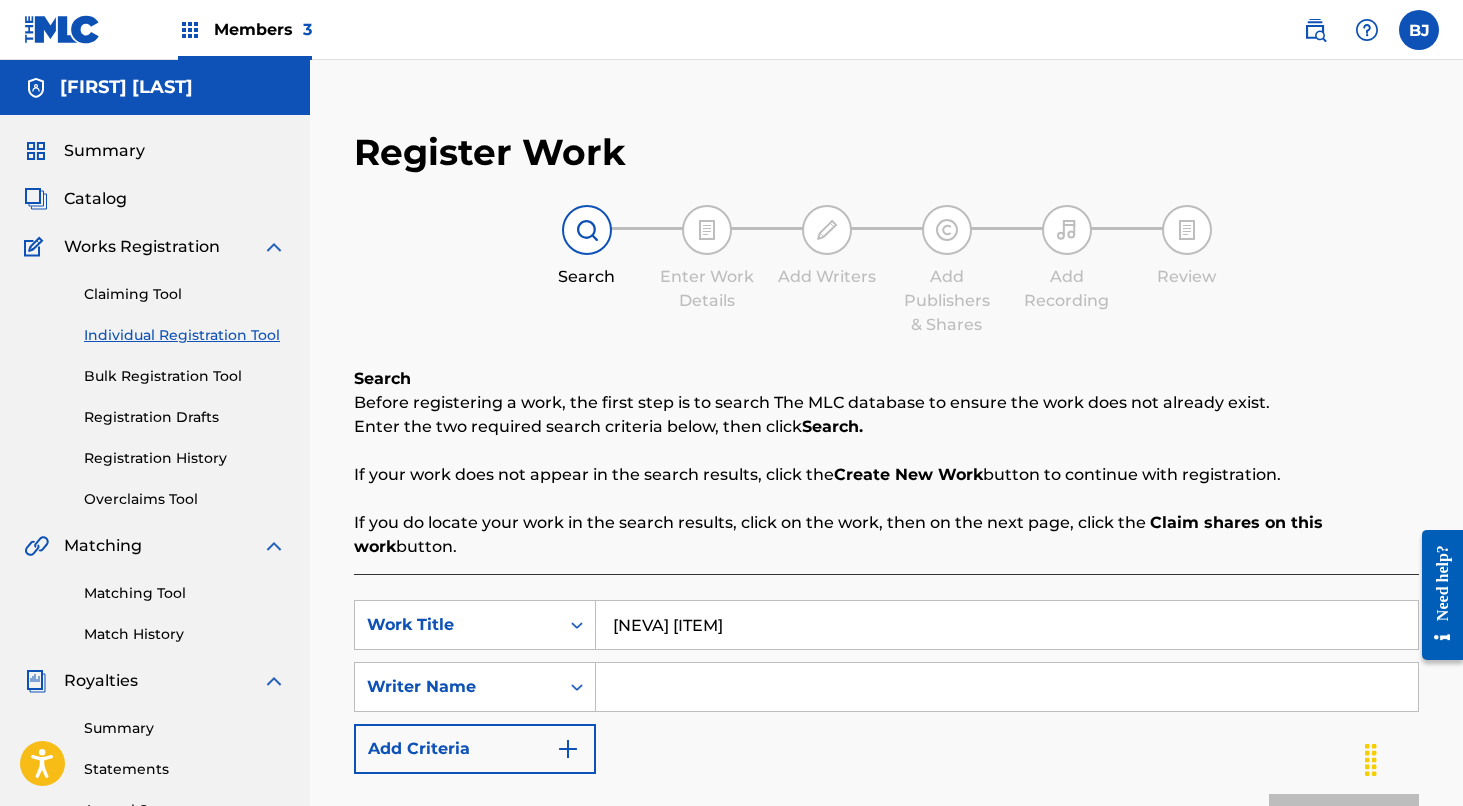 type on "[NEVA] [ITEM]" 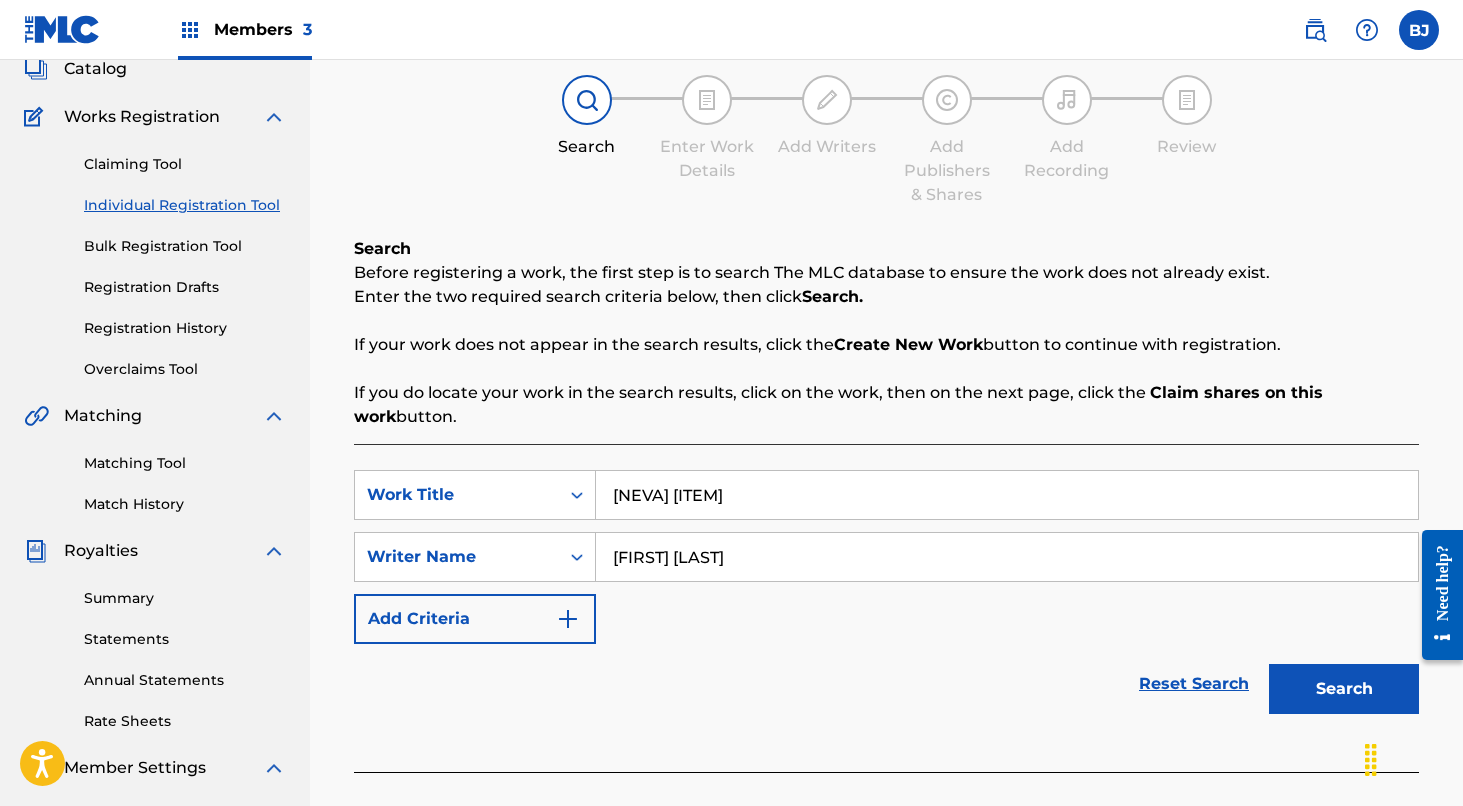 scroll, scrollTop: 135, scrollLeft: 0, axis: vertical 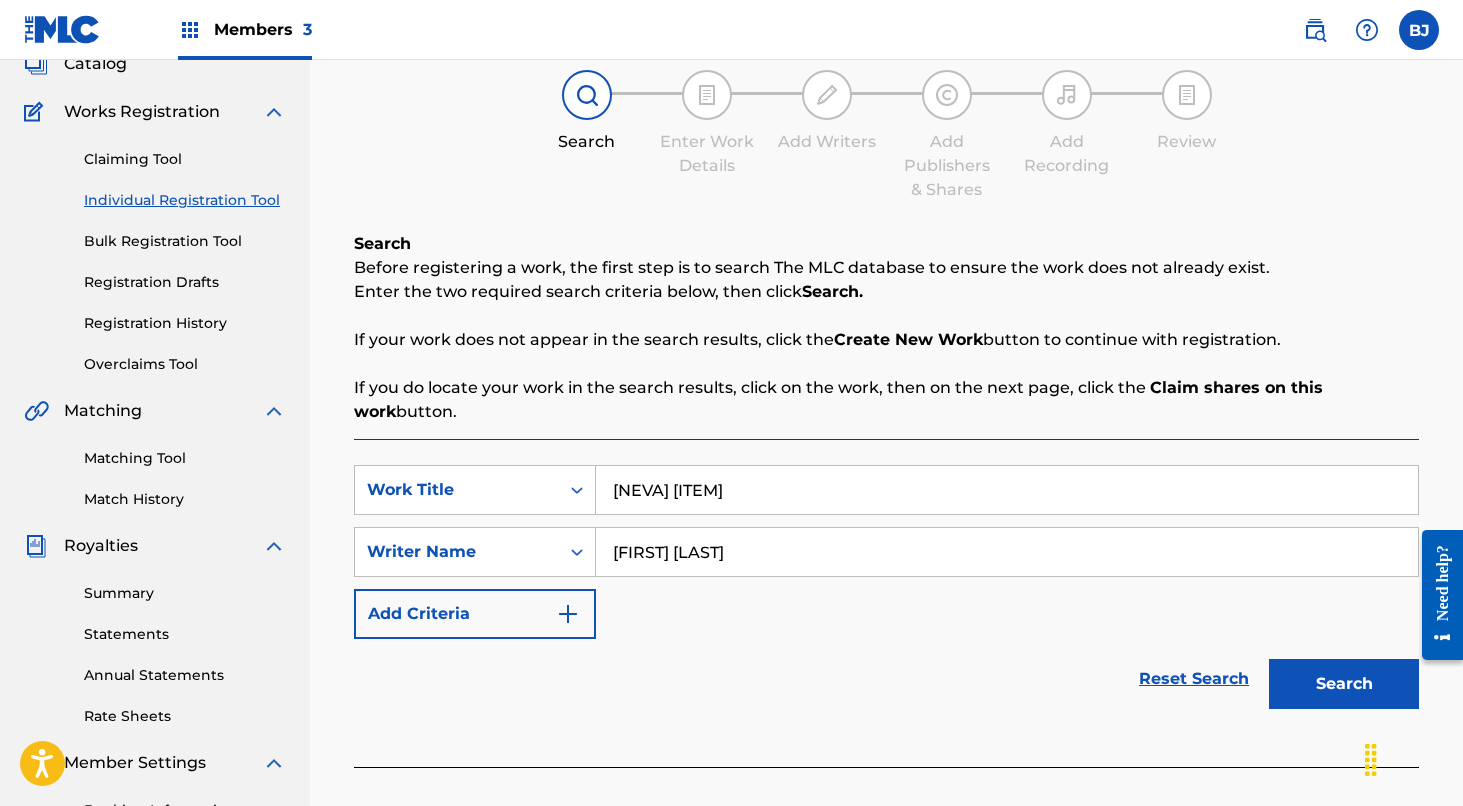 type on "[FIRST] [LAST]" 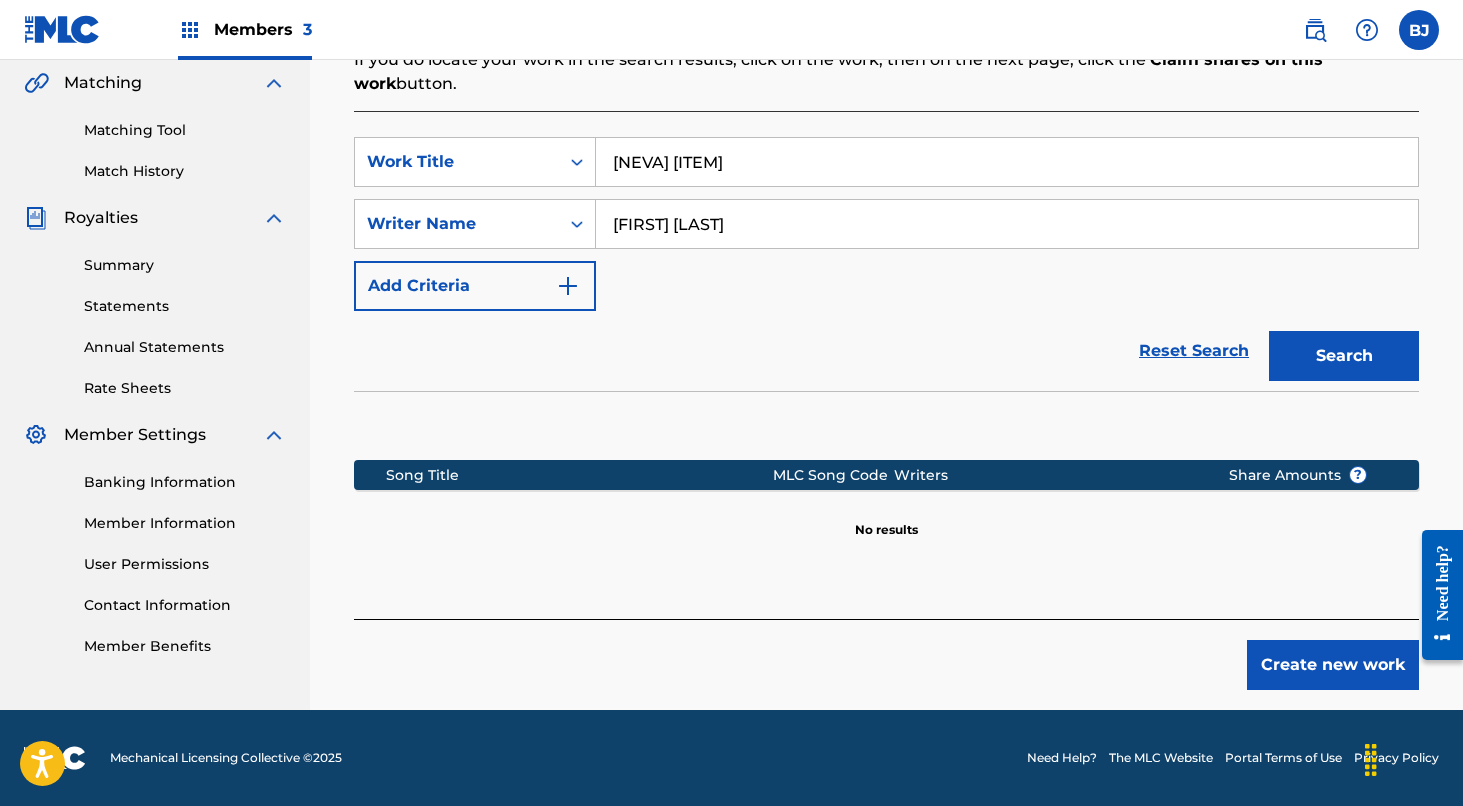 scroll, scrollTop: 463, scrollLeft: 0, axis: vertical 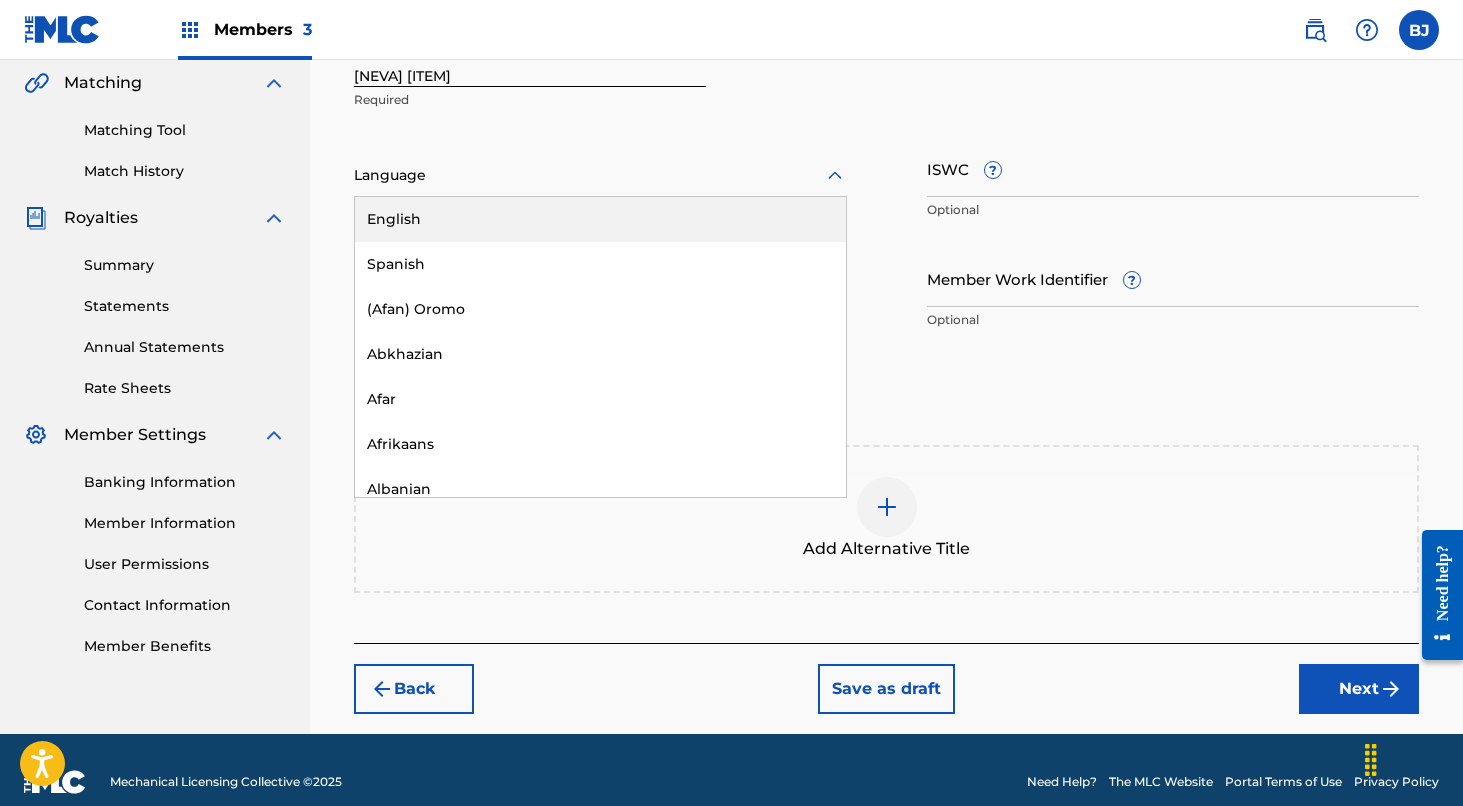 click 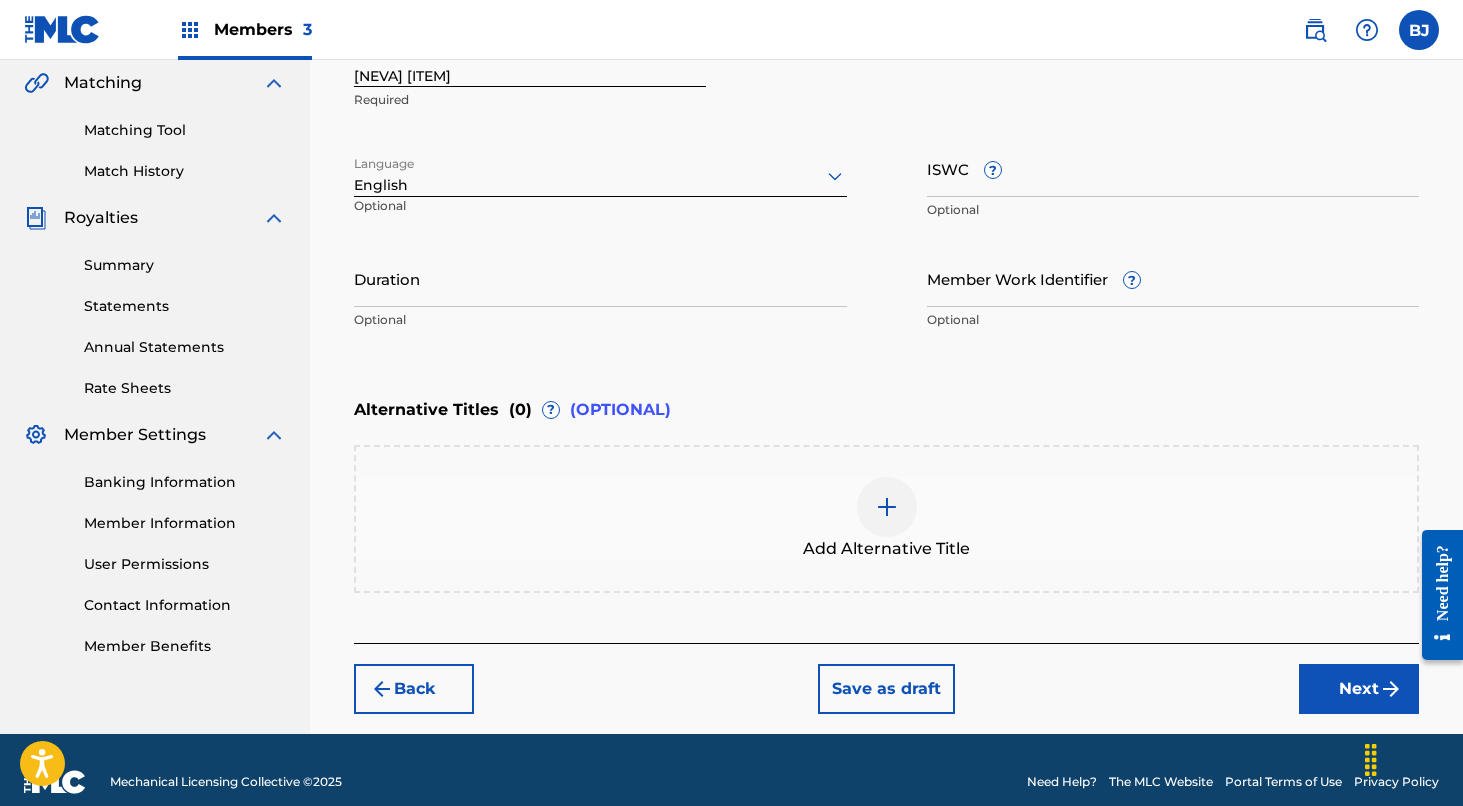 click on "Duration" at bounding box center (600, 278) 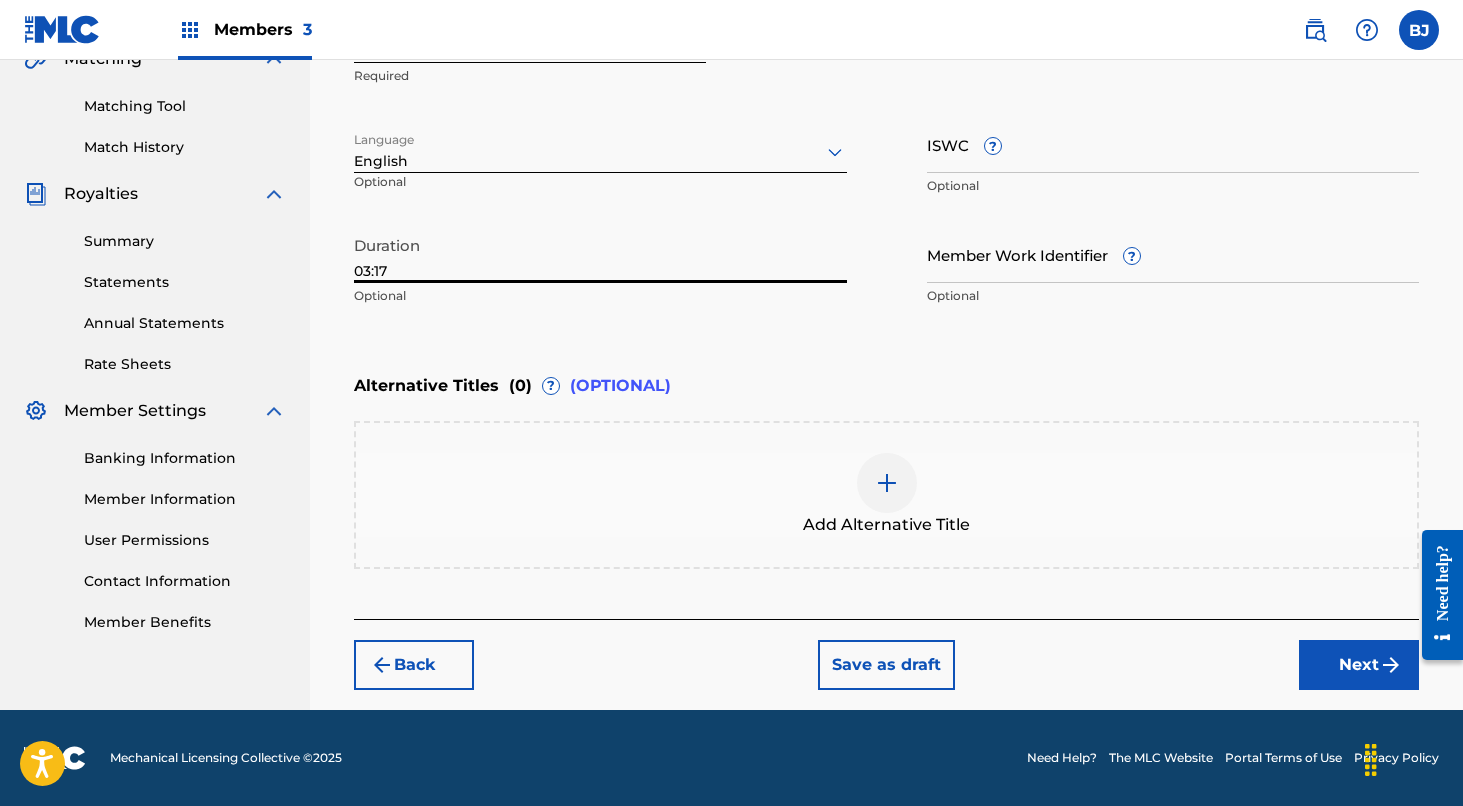 scroll, scrollTop: 487, scrollLeft: 0, axis: vertical 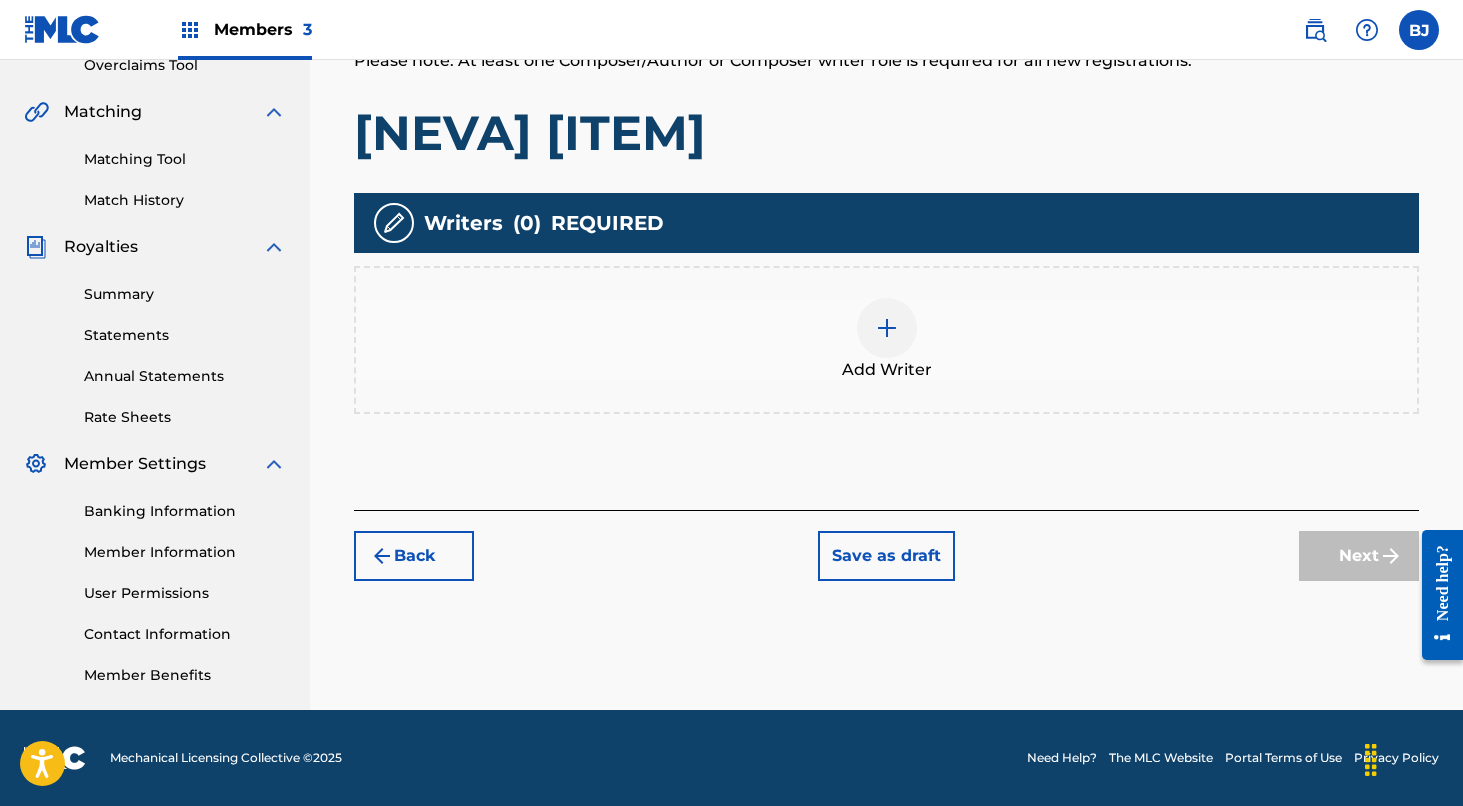 click at bounding box center (887, 328) 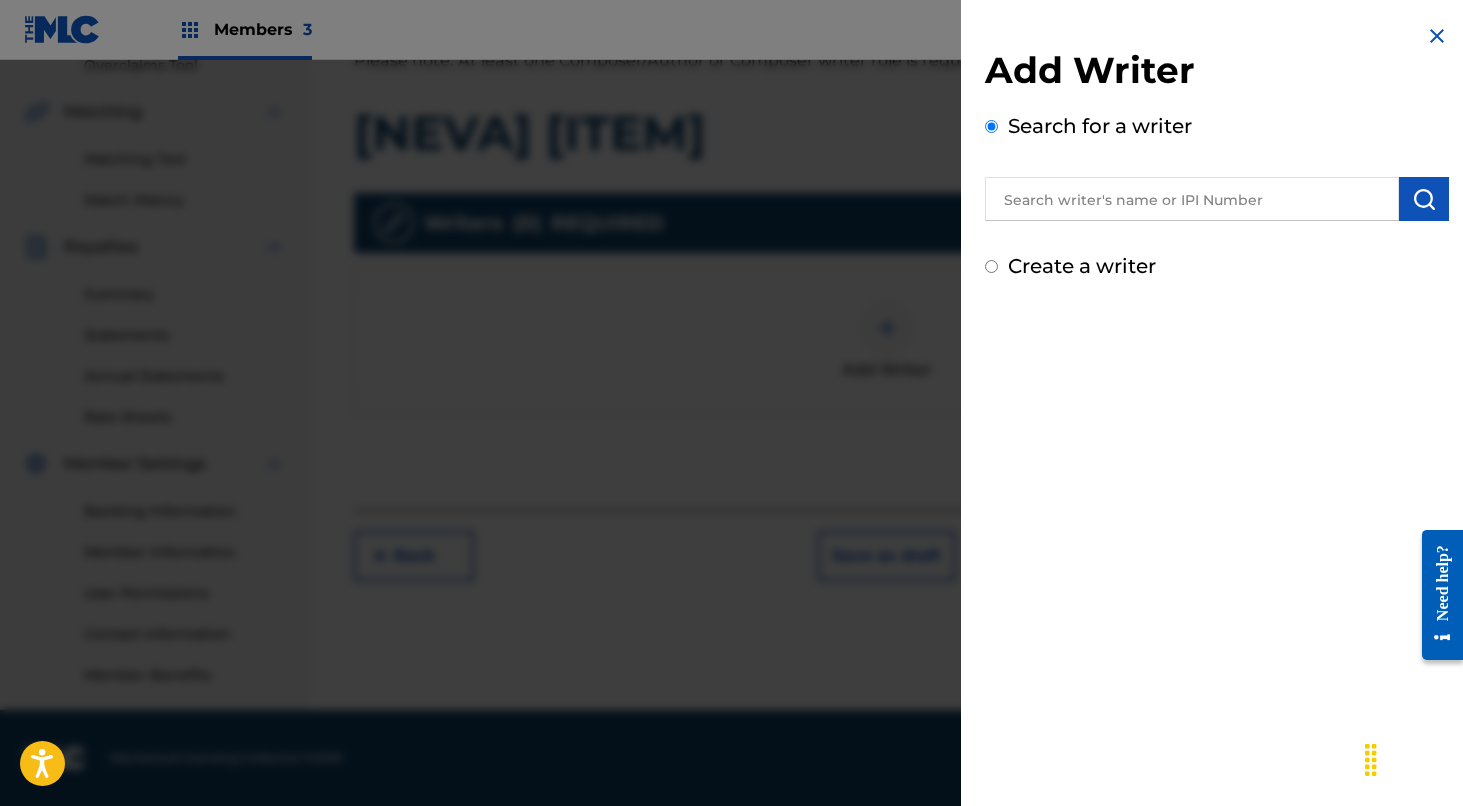 click at bounding box center (1192, 199) 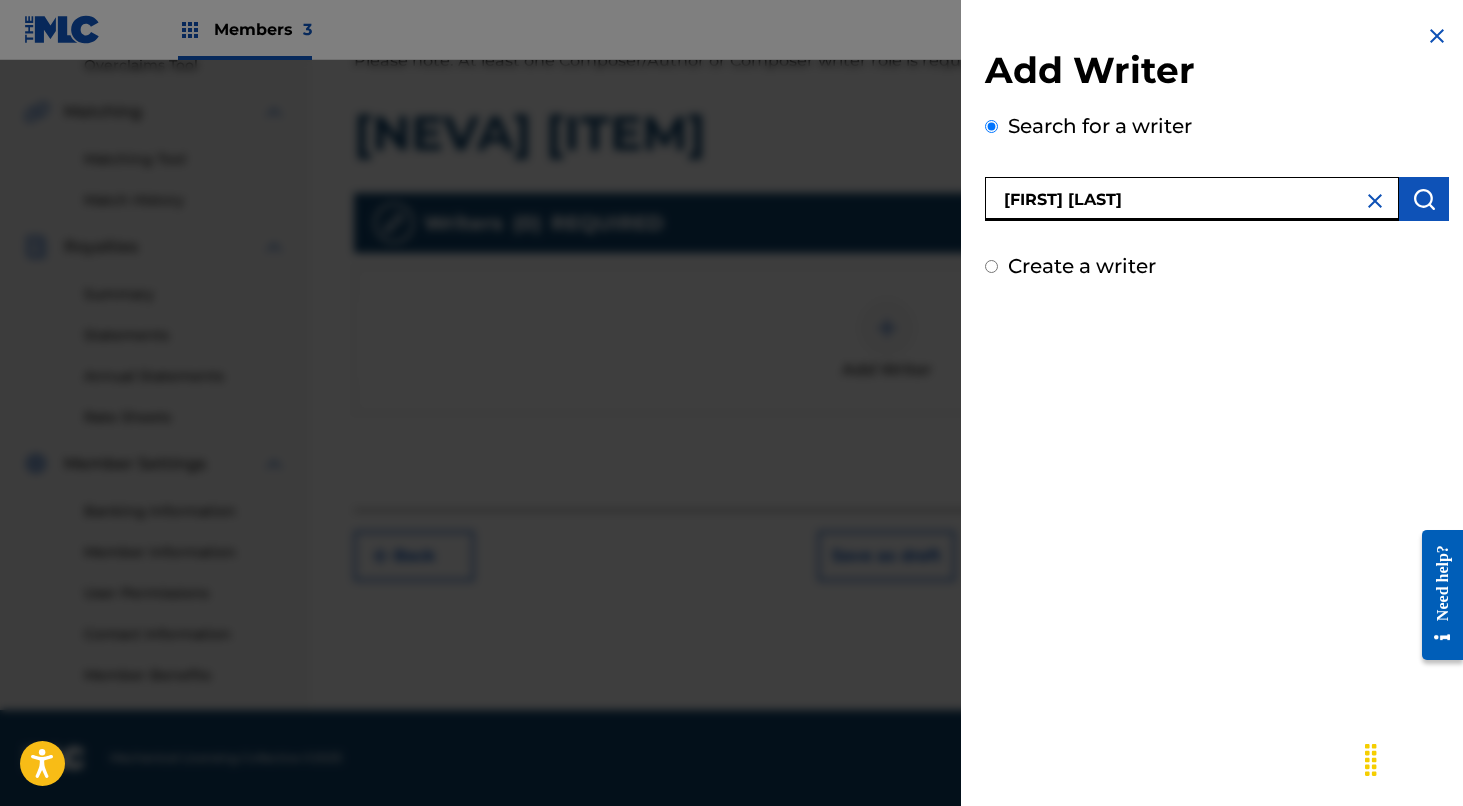 type on "[FIRST] [LAST]" 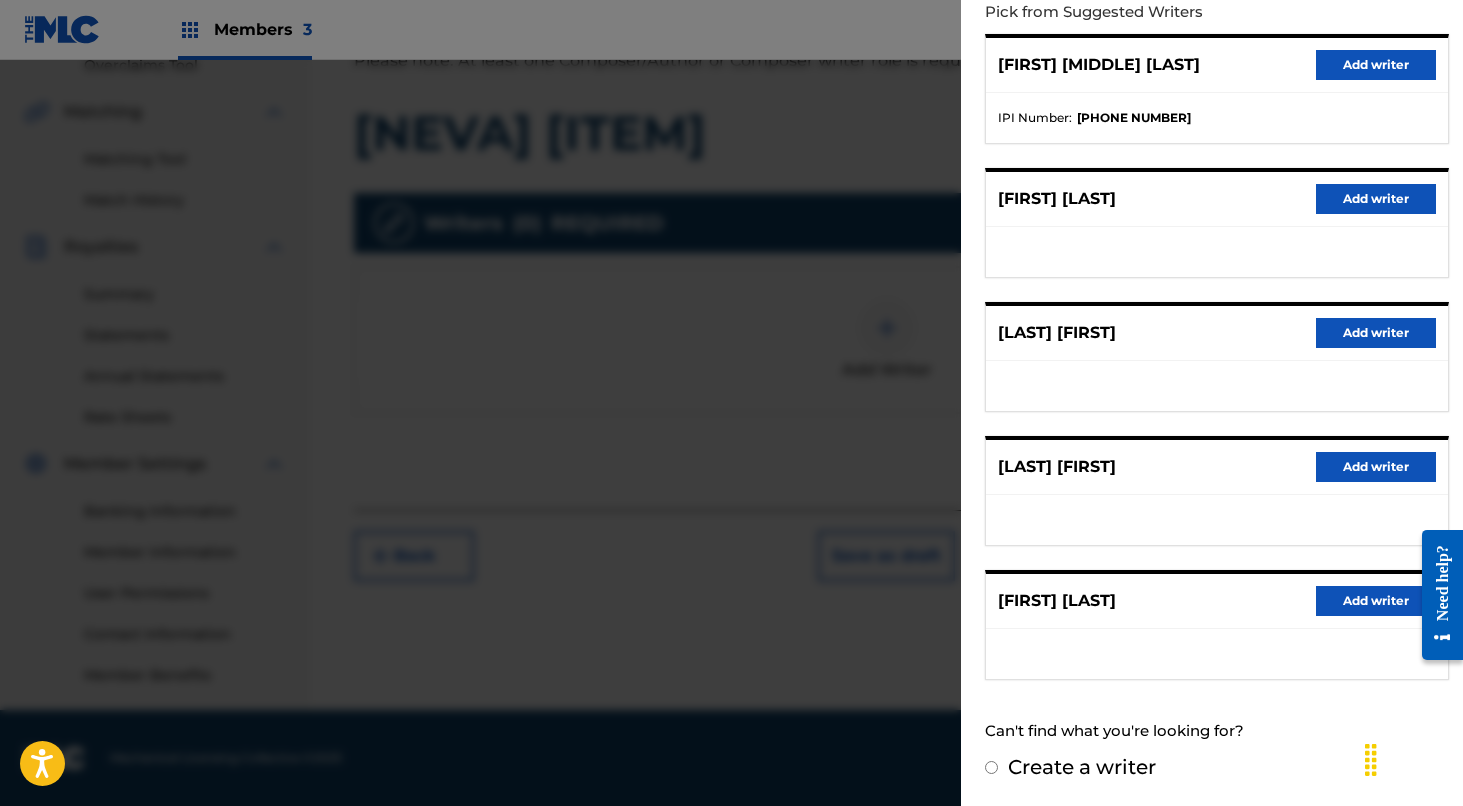 scroll, scrollTop: 235, scrollLeft: 0, axis: vertical 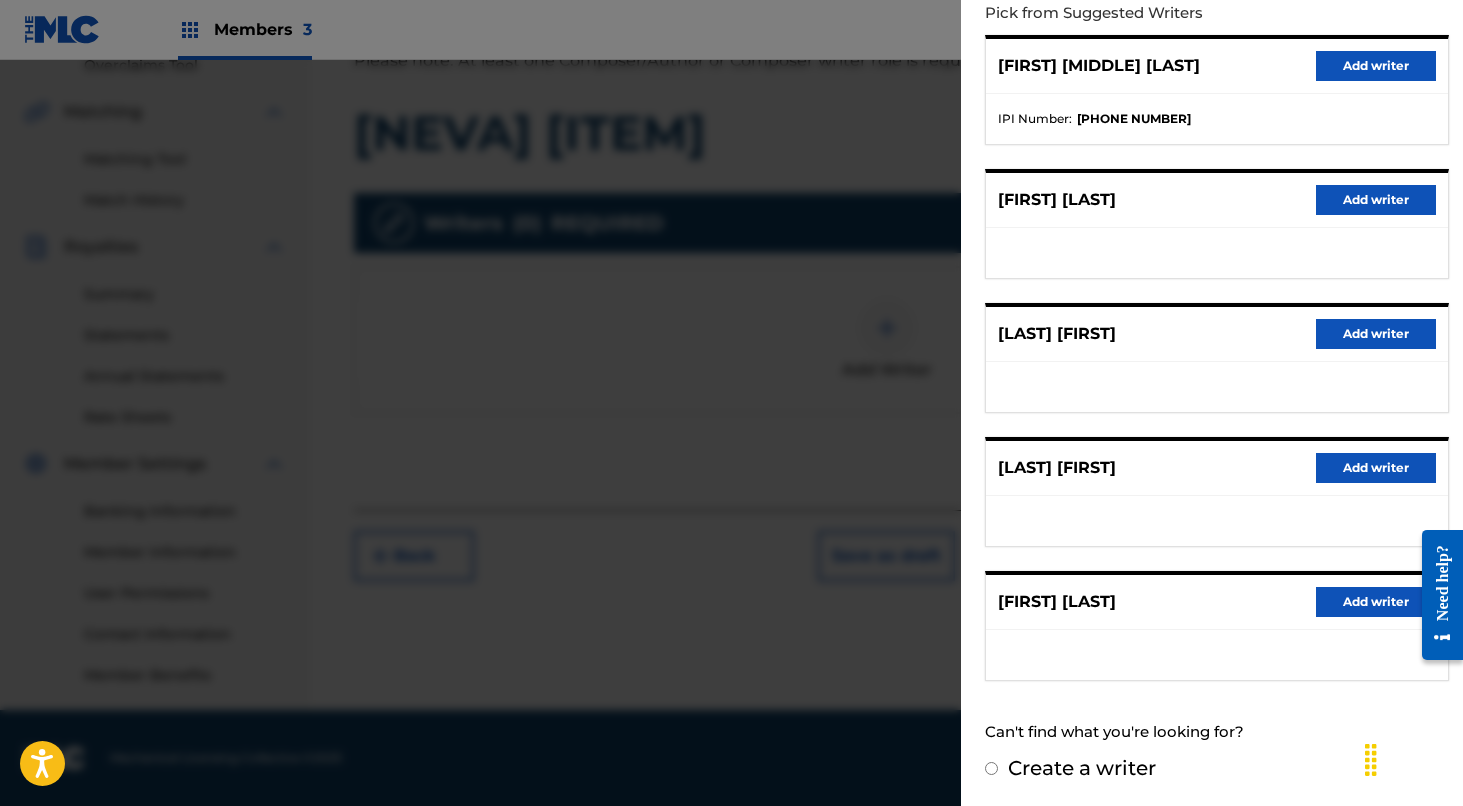 click on "Add writer" at bounding box center [1376, 602] 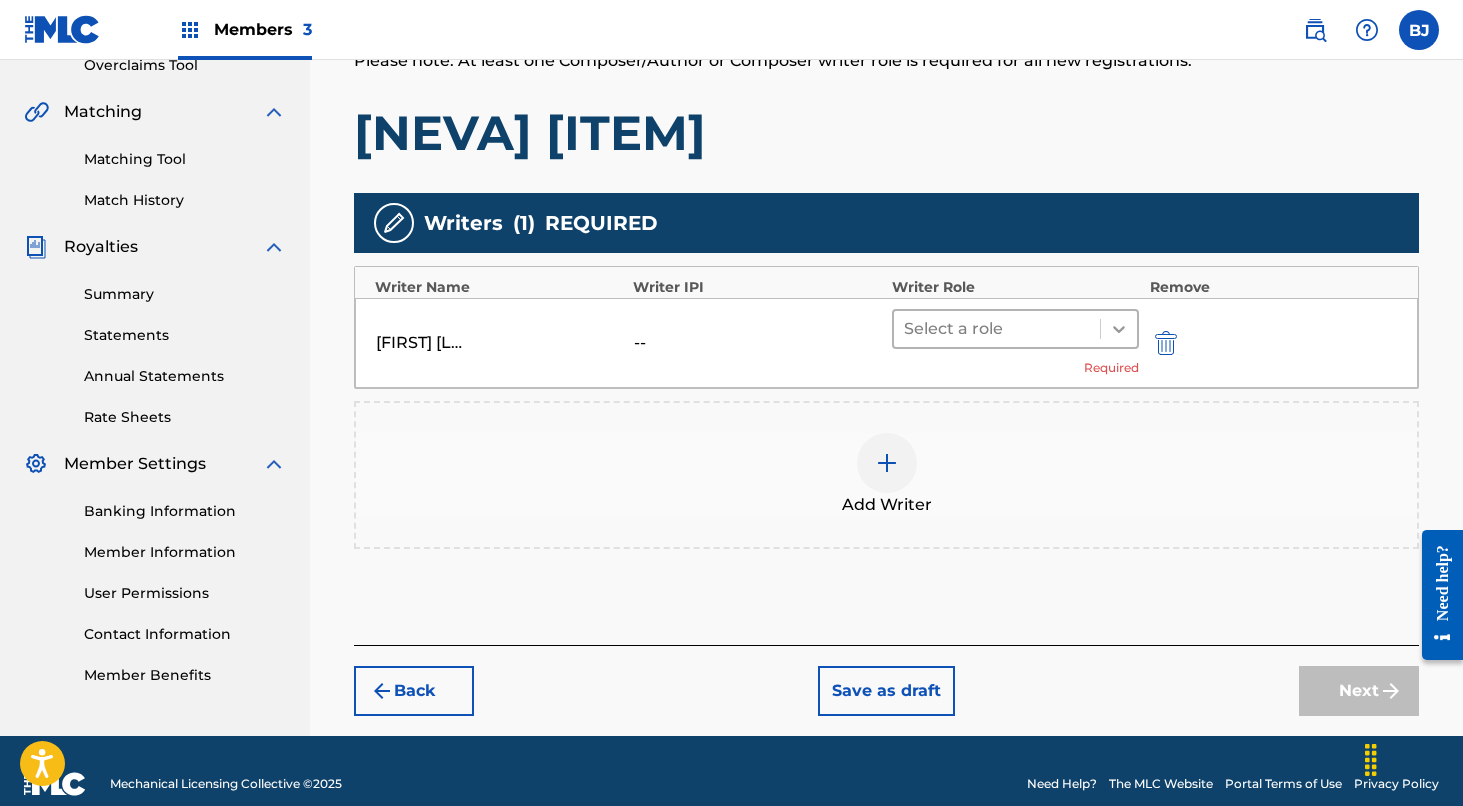 click 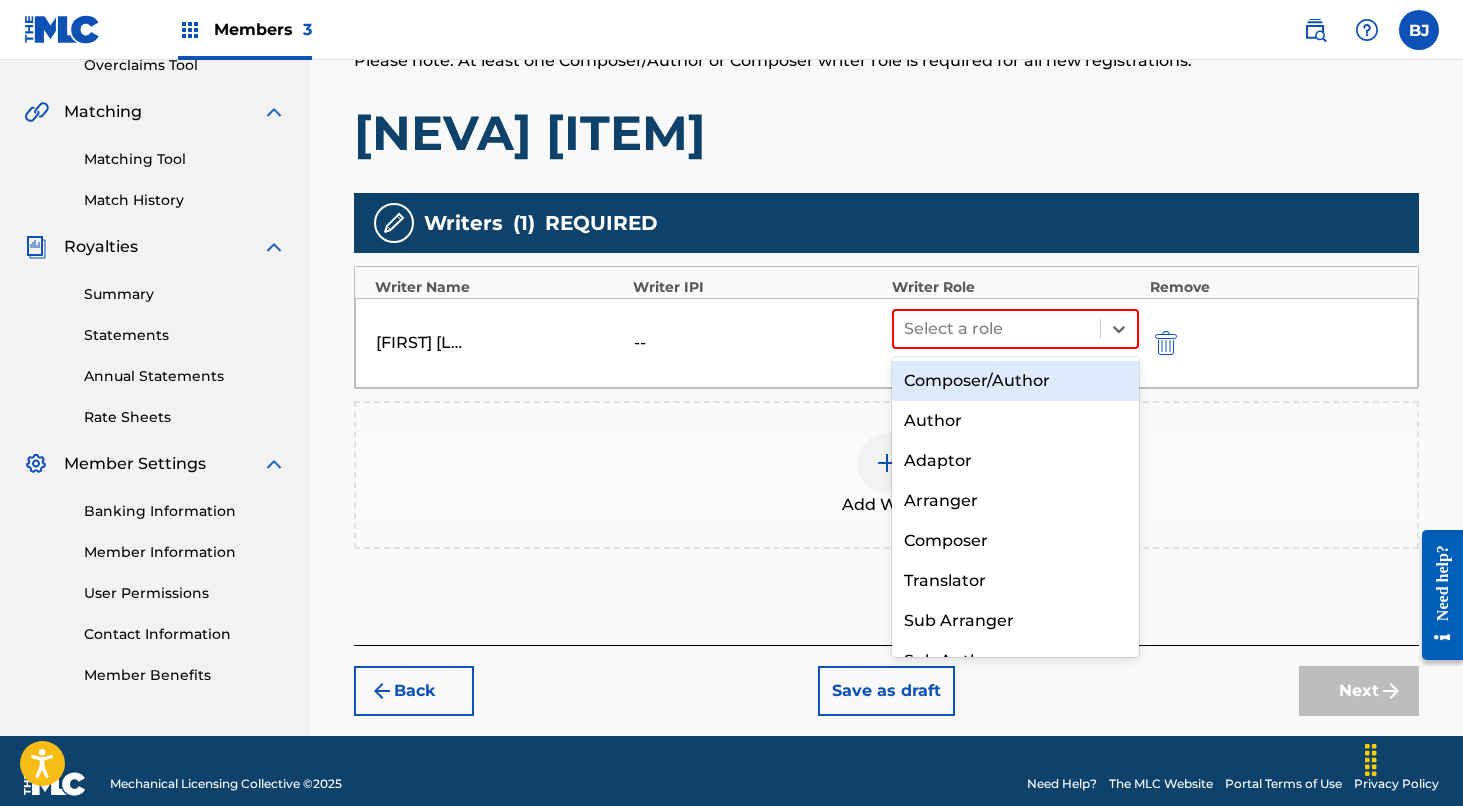 click on "Composer/Author" at bounding box center (1016, 381) 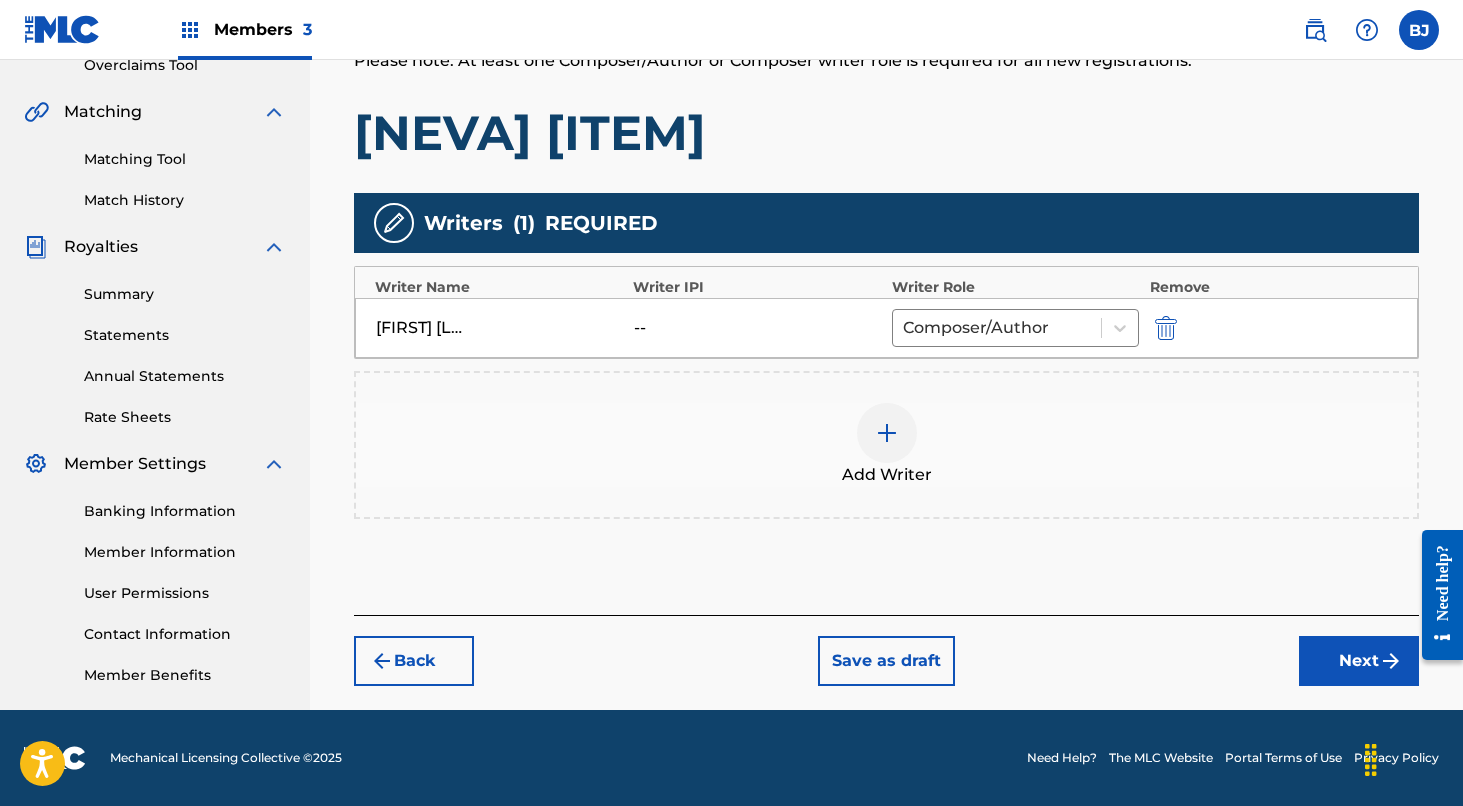click at bounding box center [887, 433] 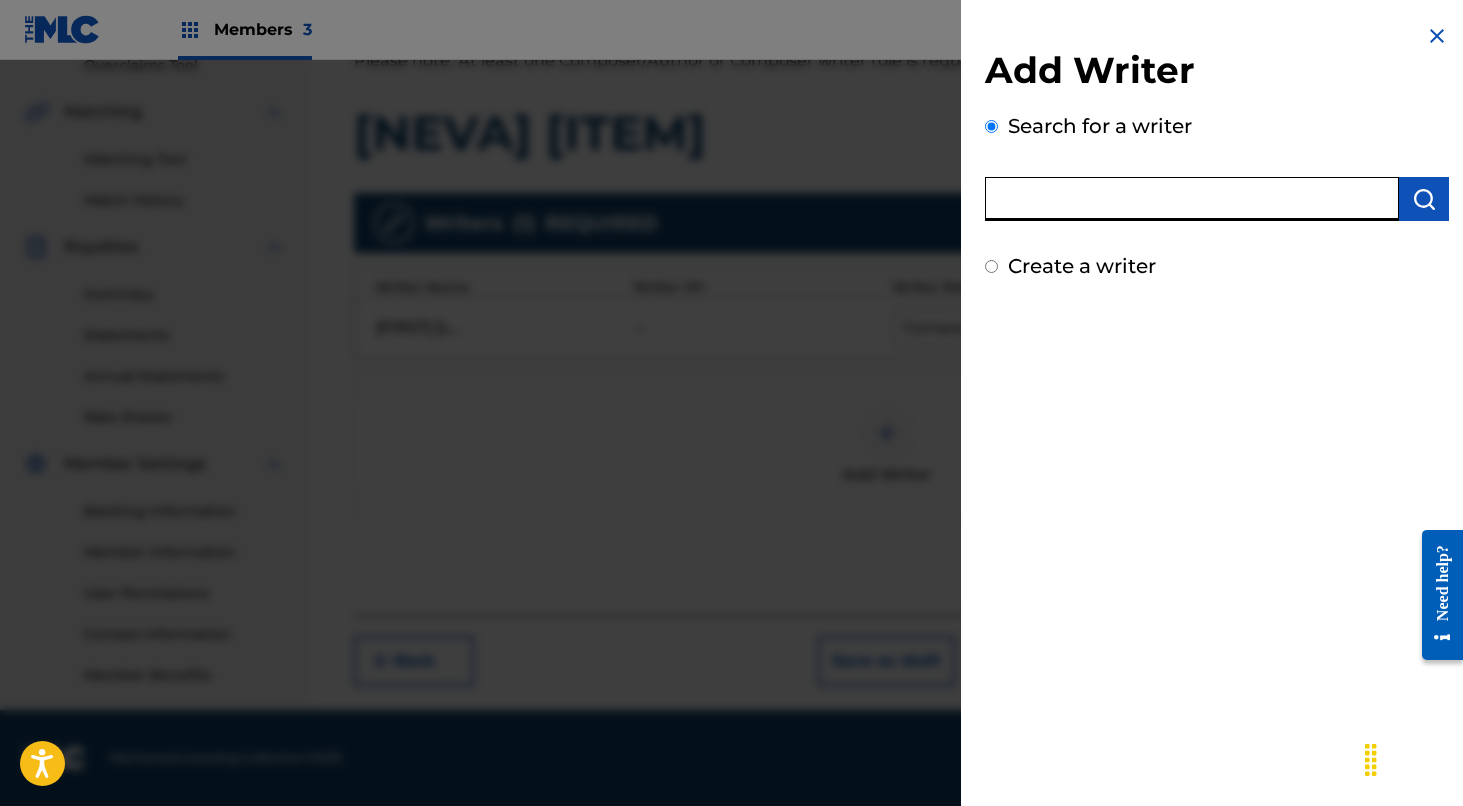 click at bounding box center [1192, 199] 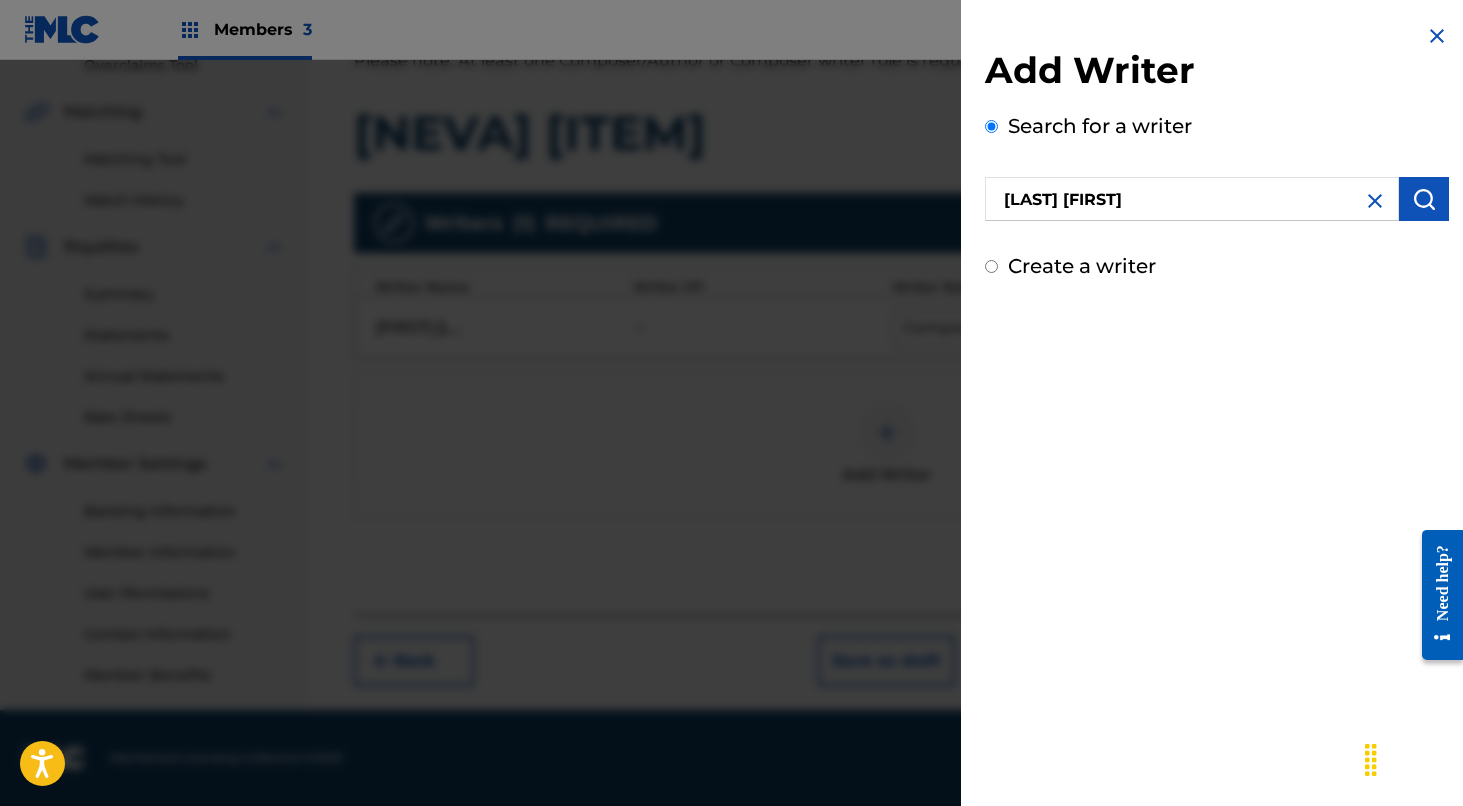 click at bounding box center (1424, 199) 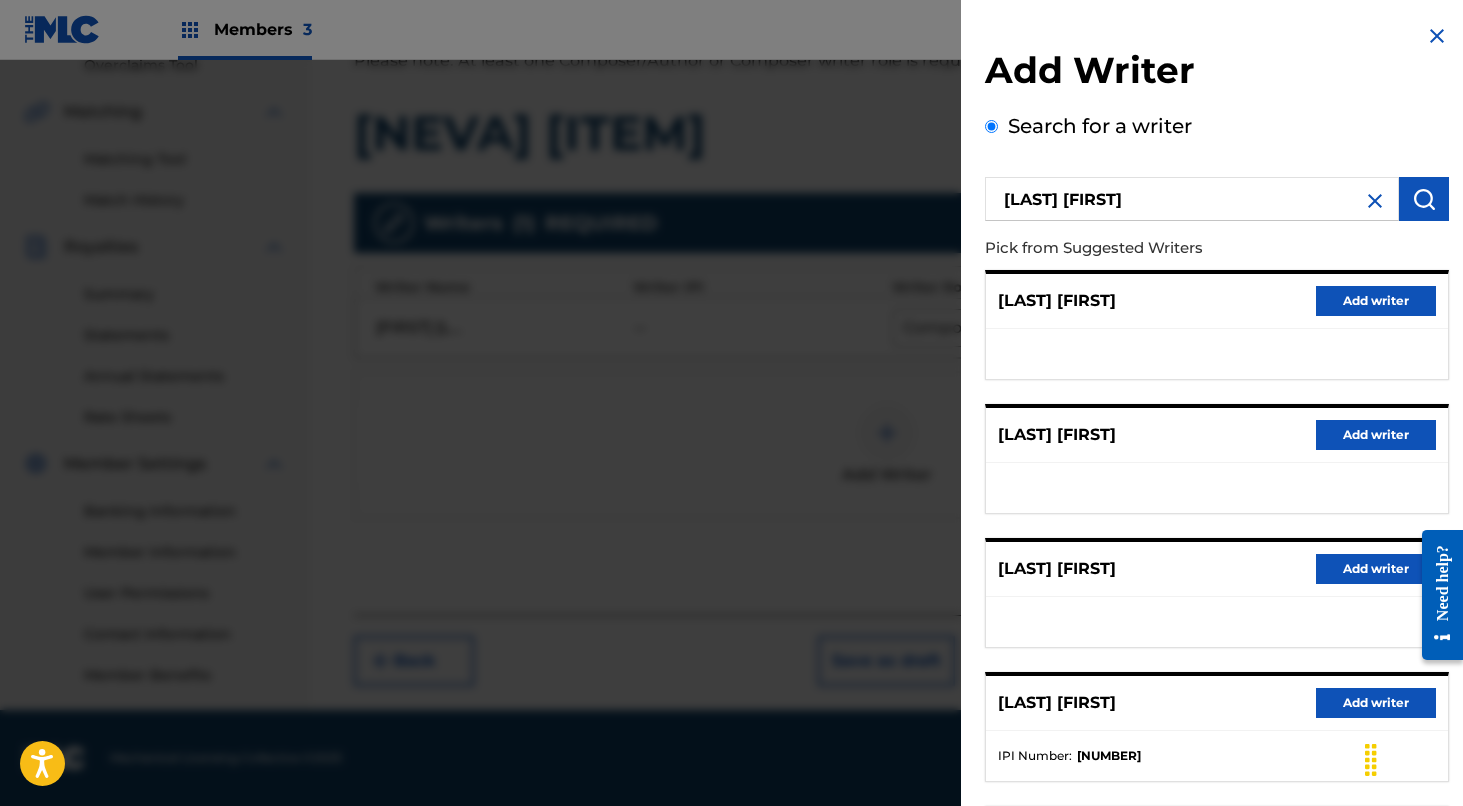 scroll, scrollTop: 0, scrollLeft: 0, axis: both 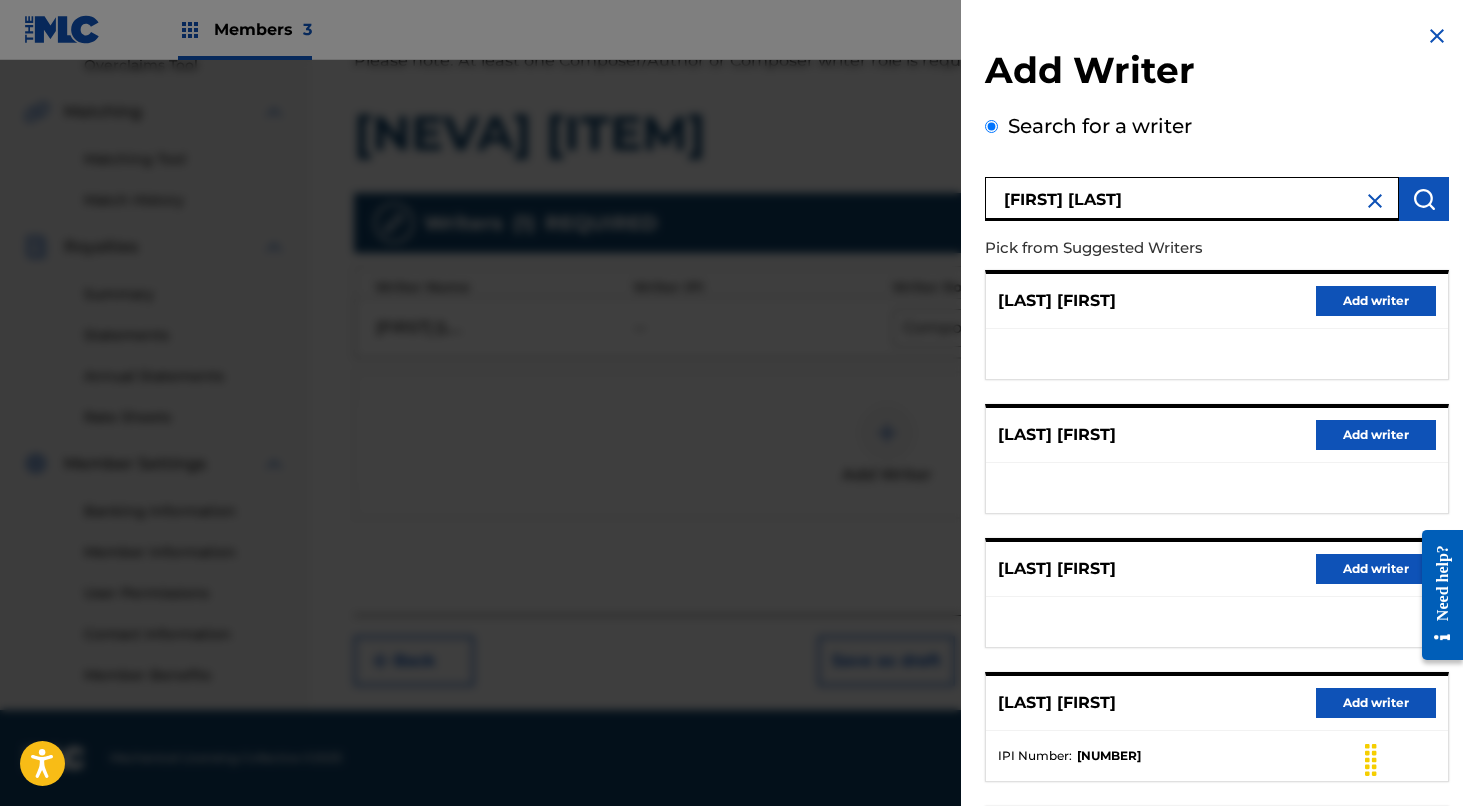 type on "[FIRST] [LAST]" 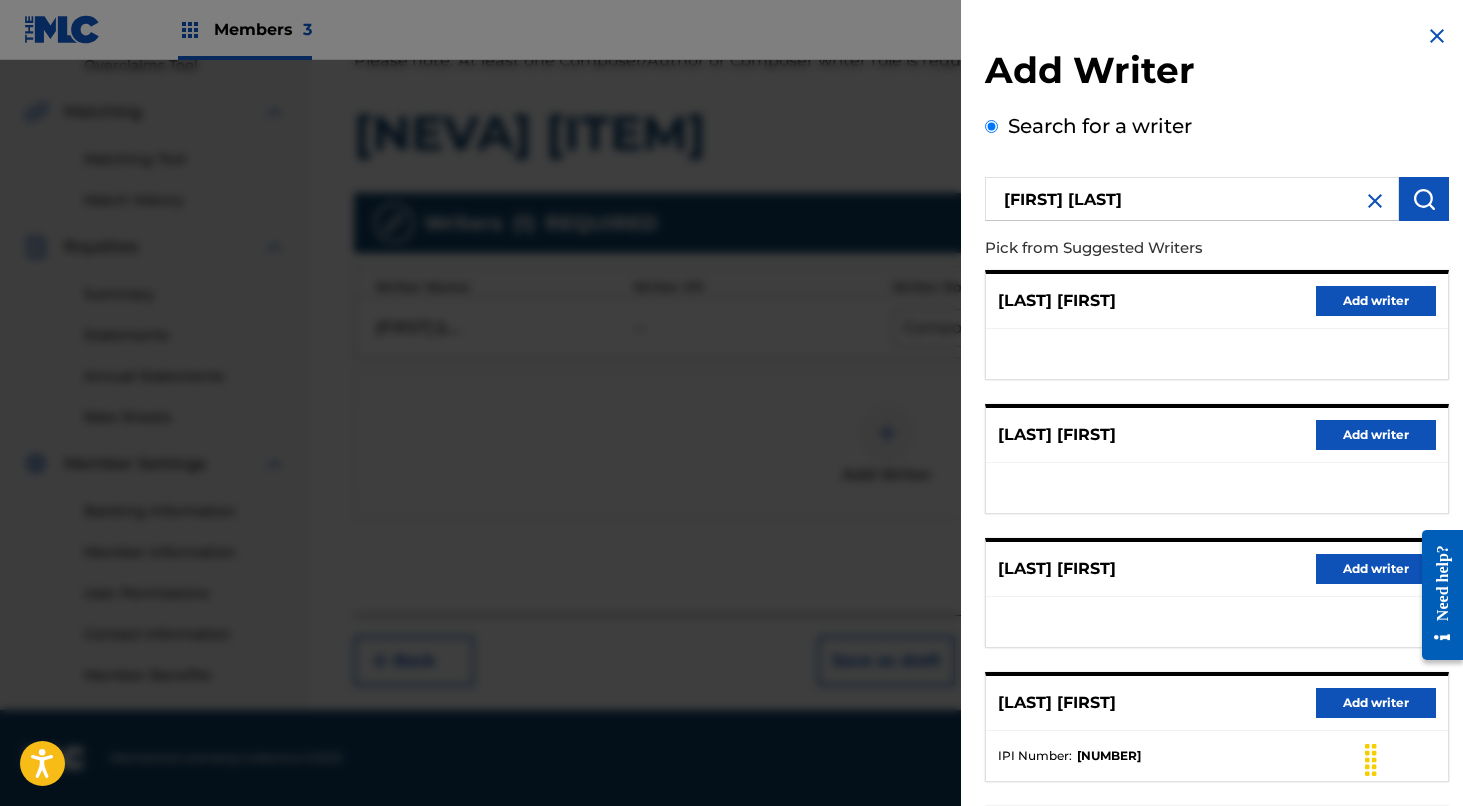 click at bounding box center (1375, 201) 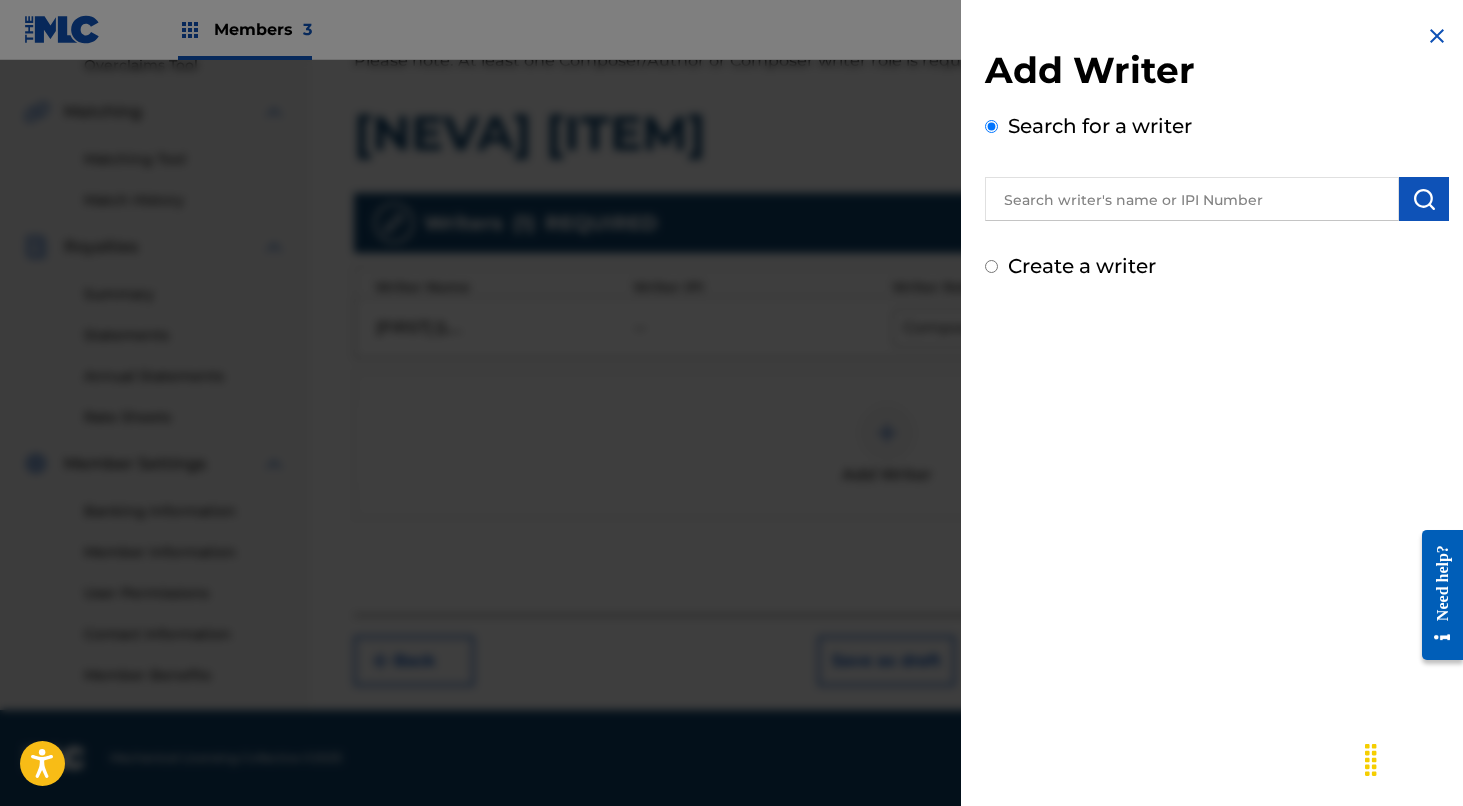 click at bounding box center (1437, 36) 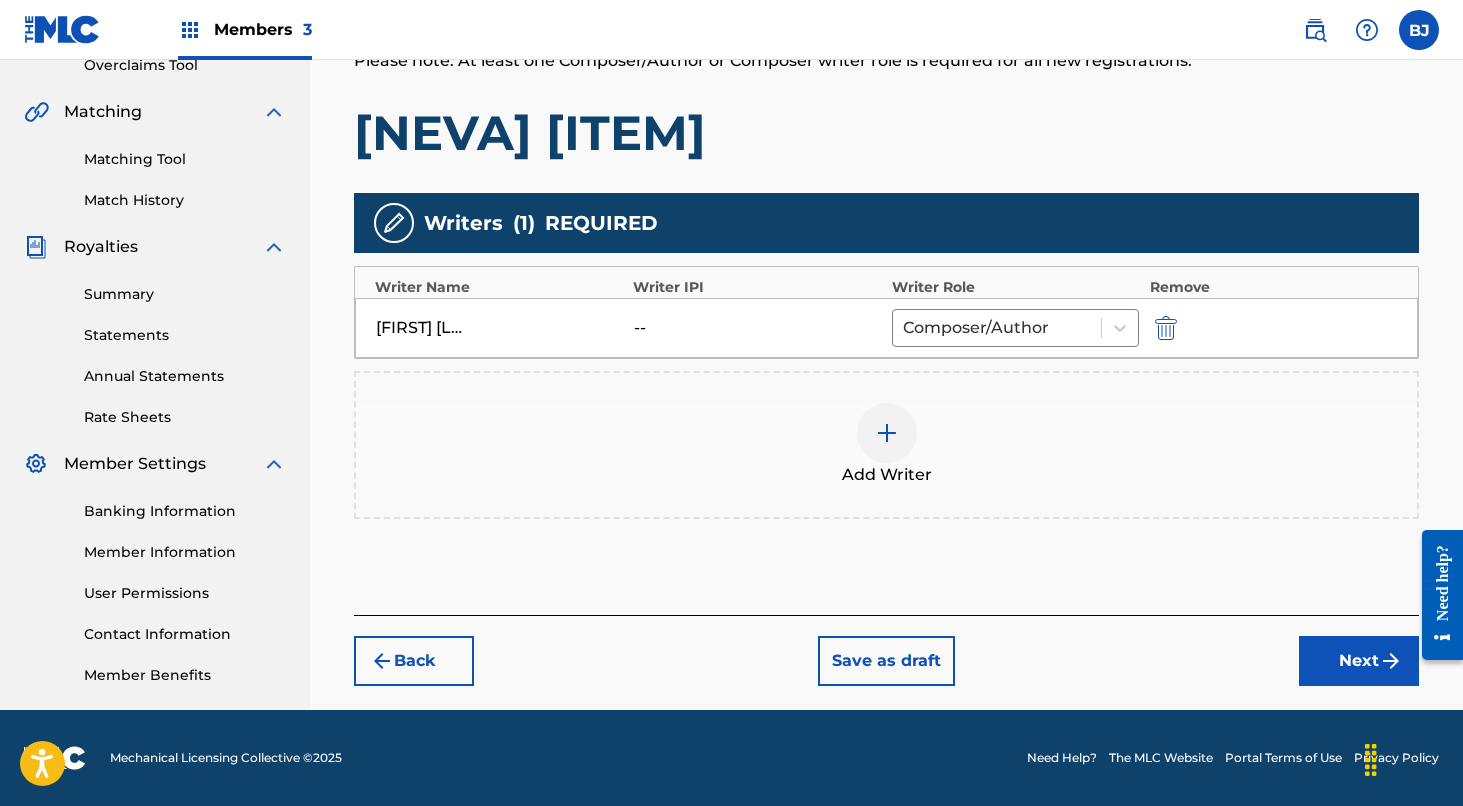click on "--" at bounding box center [679, 328] 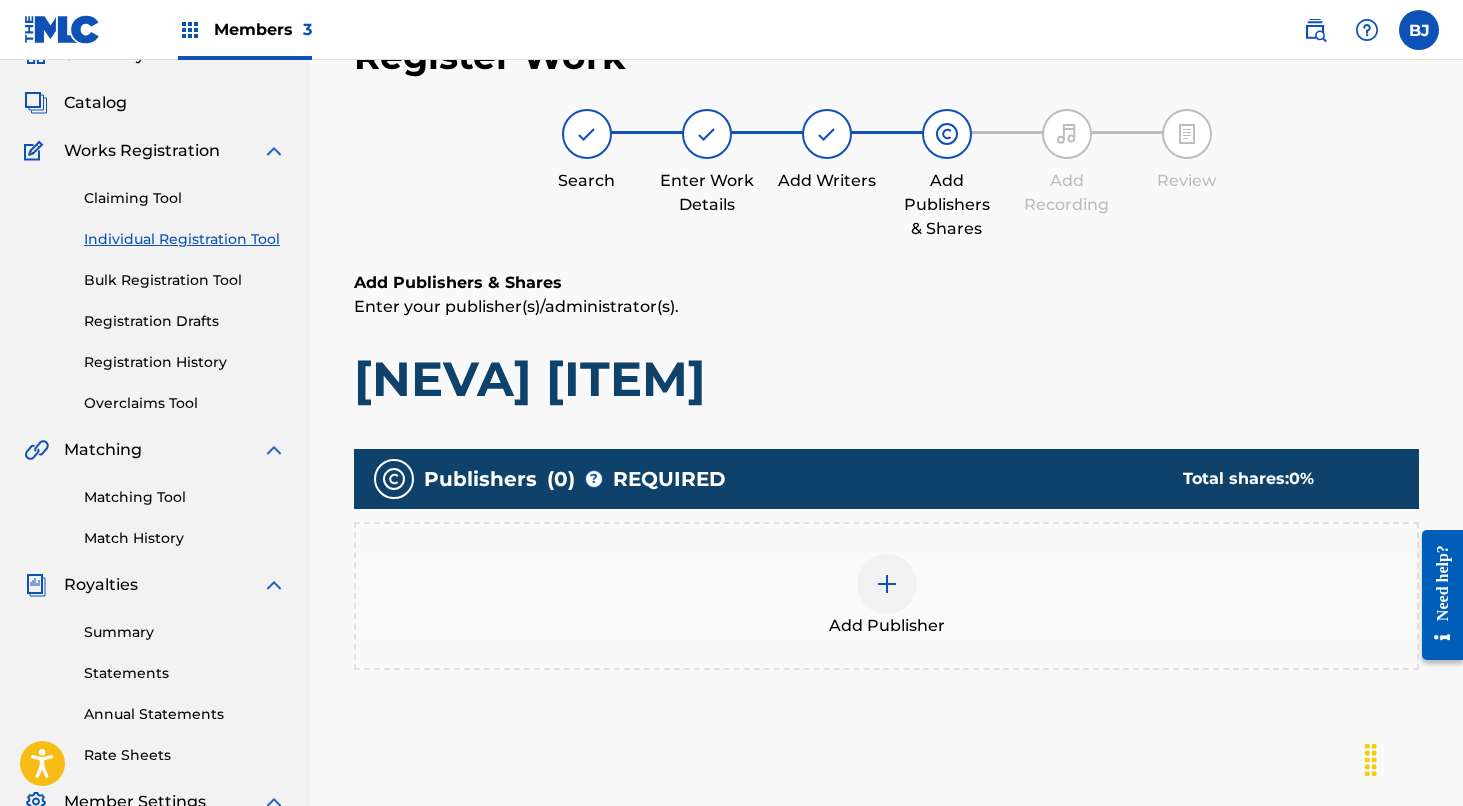 scroll, scrollTop: 90, scrollLeft: 0, axis: vertical 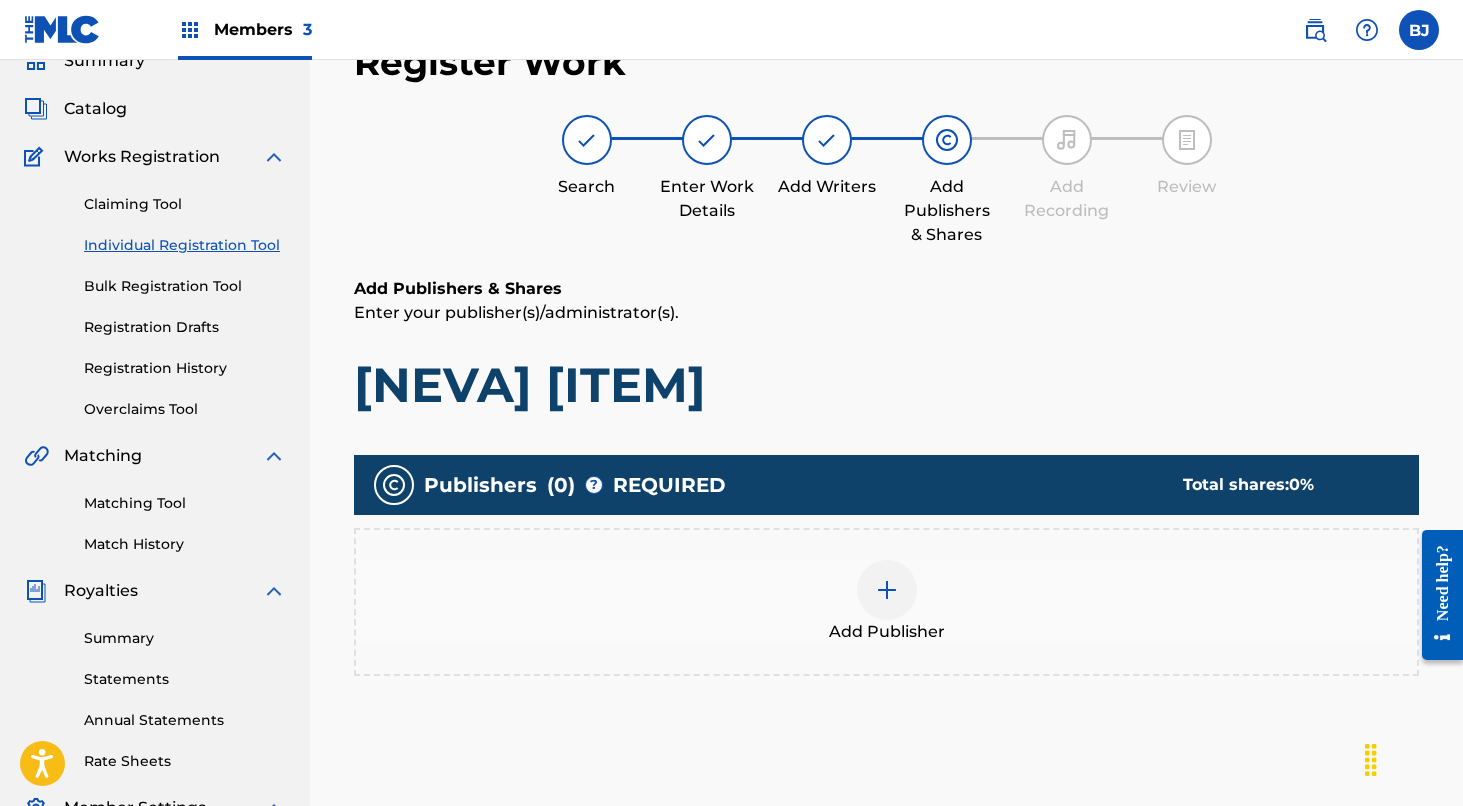 click at bounding box center (887, 590) 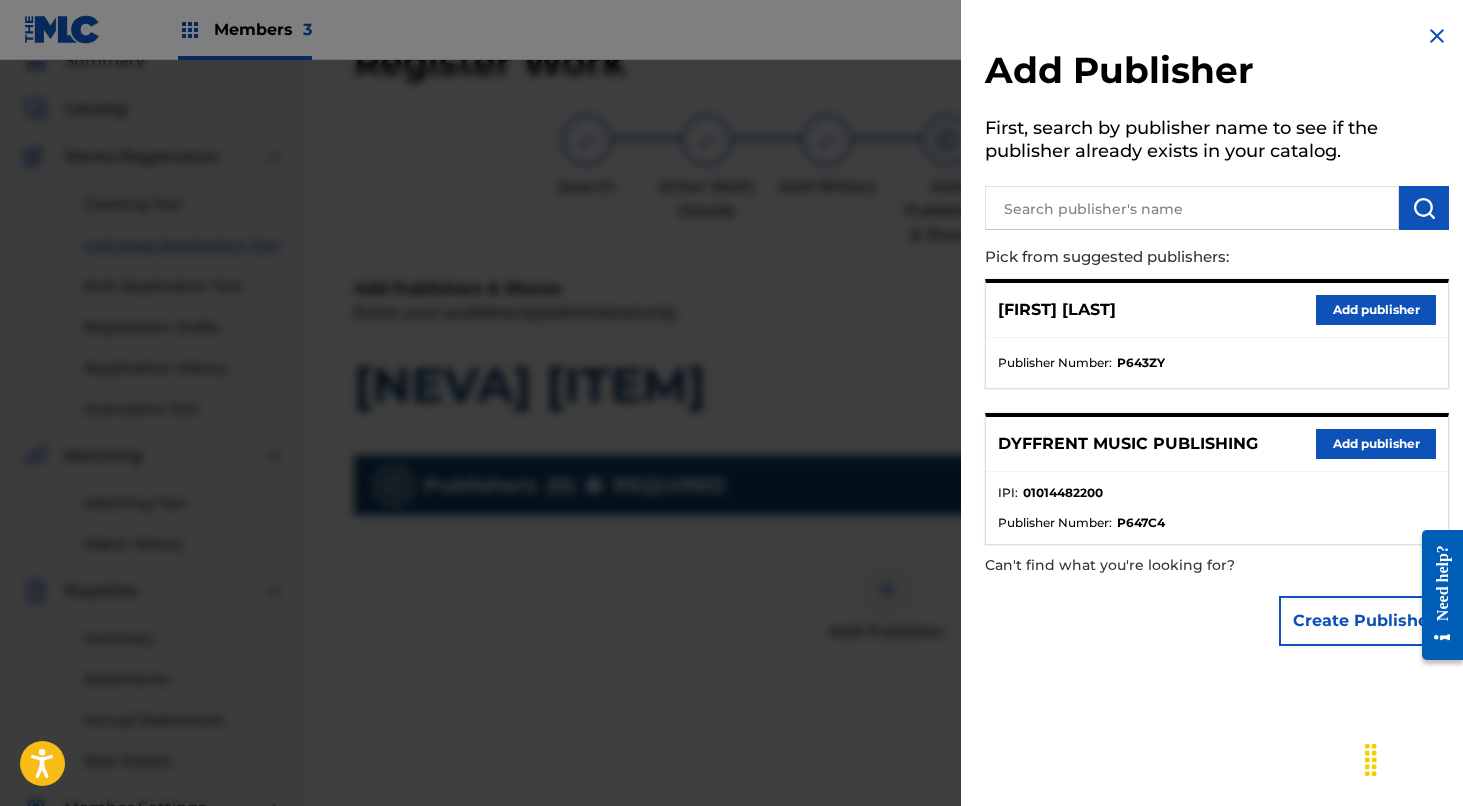 click on "Add publisher" at bounding box center (1376, 444) 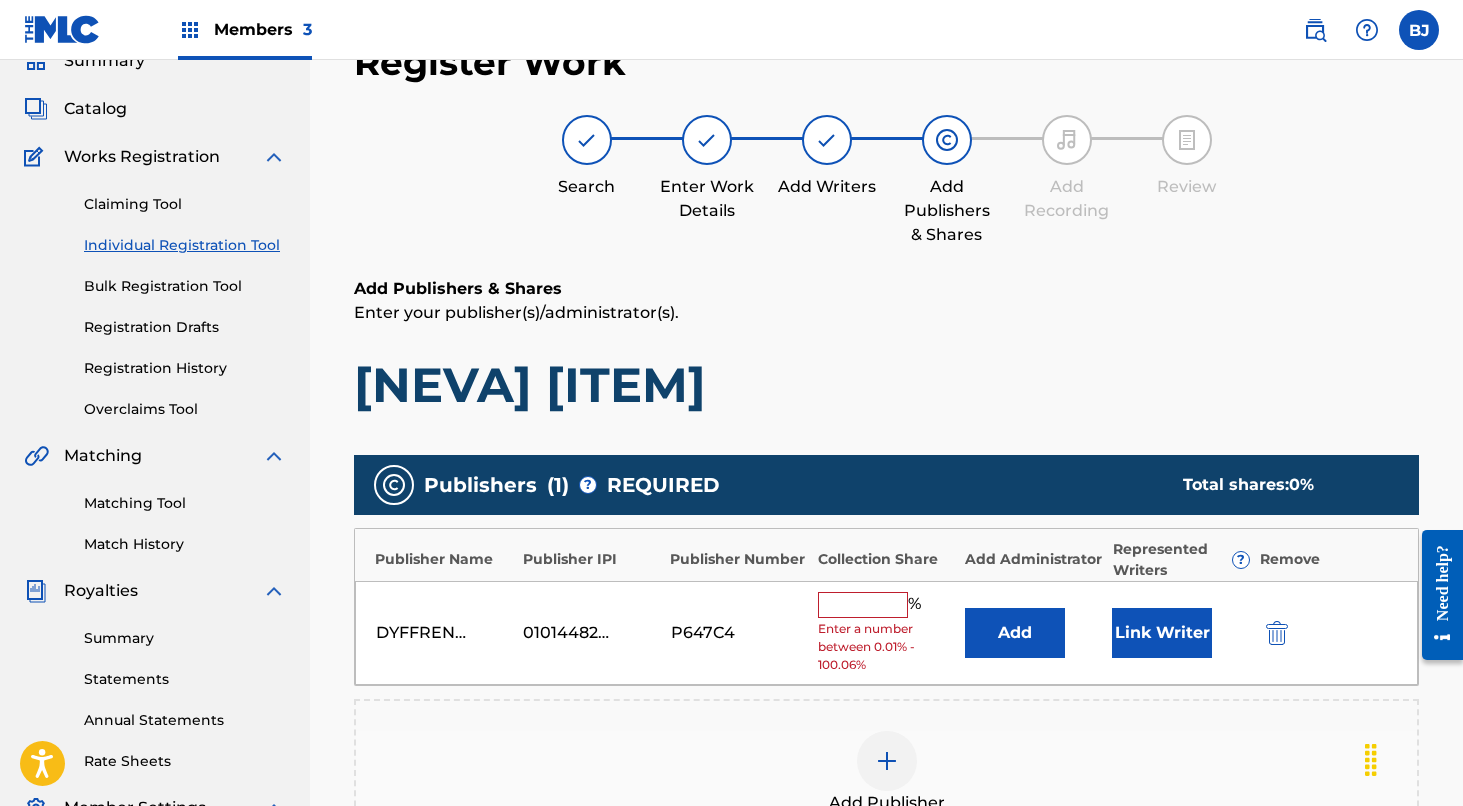 click at bounding box center (863, 605) 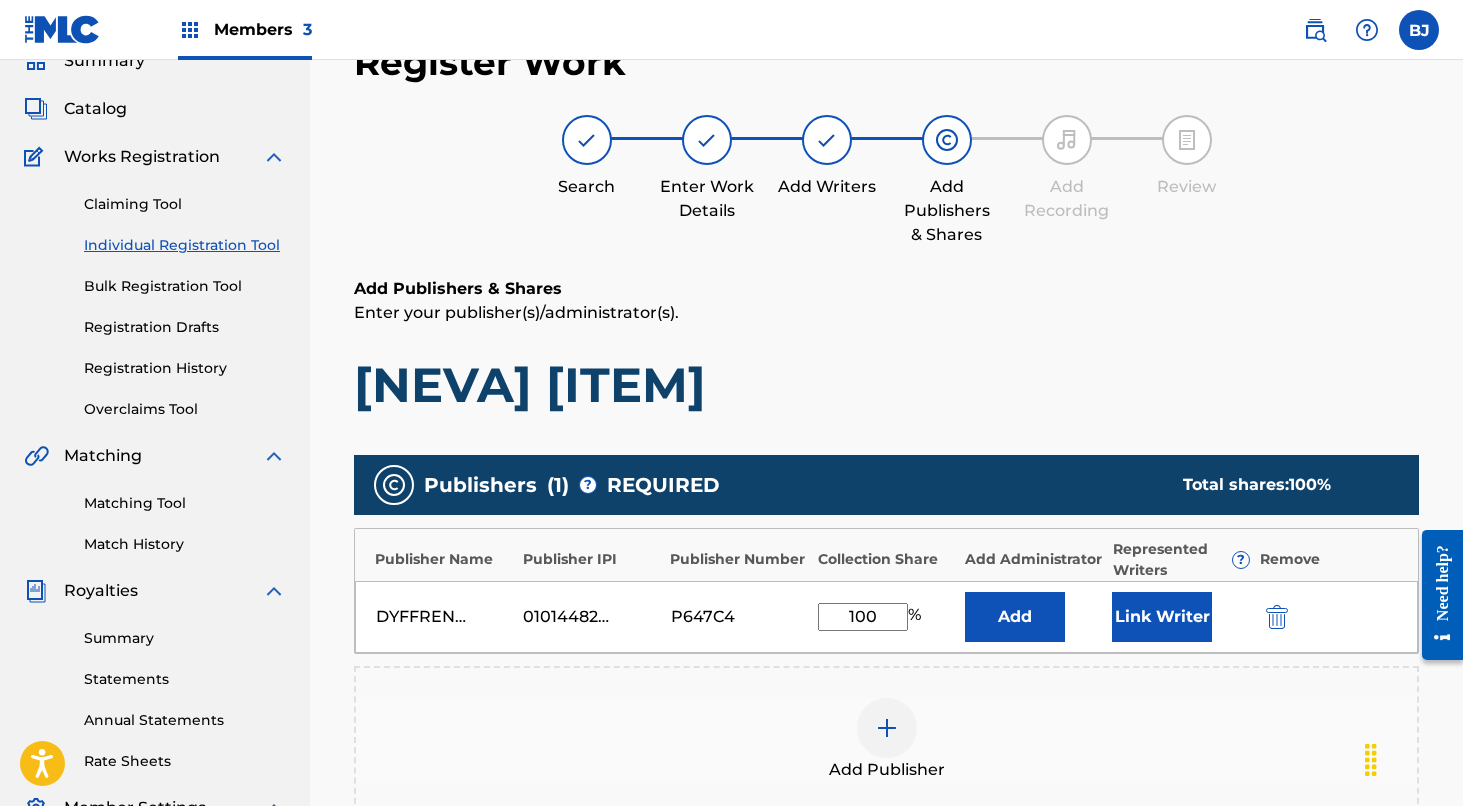 type on "100" 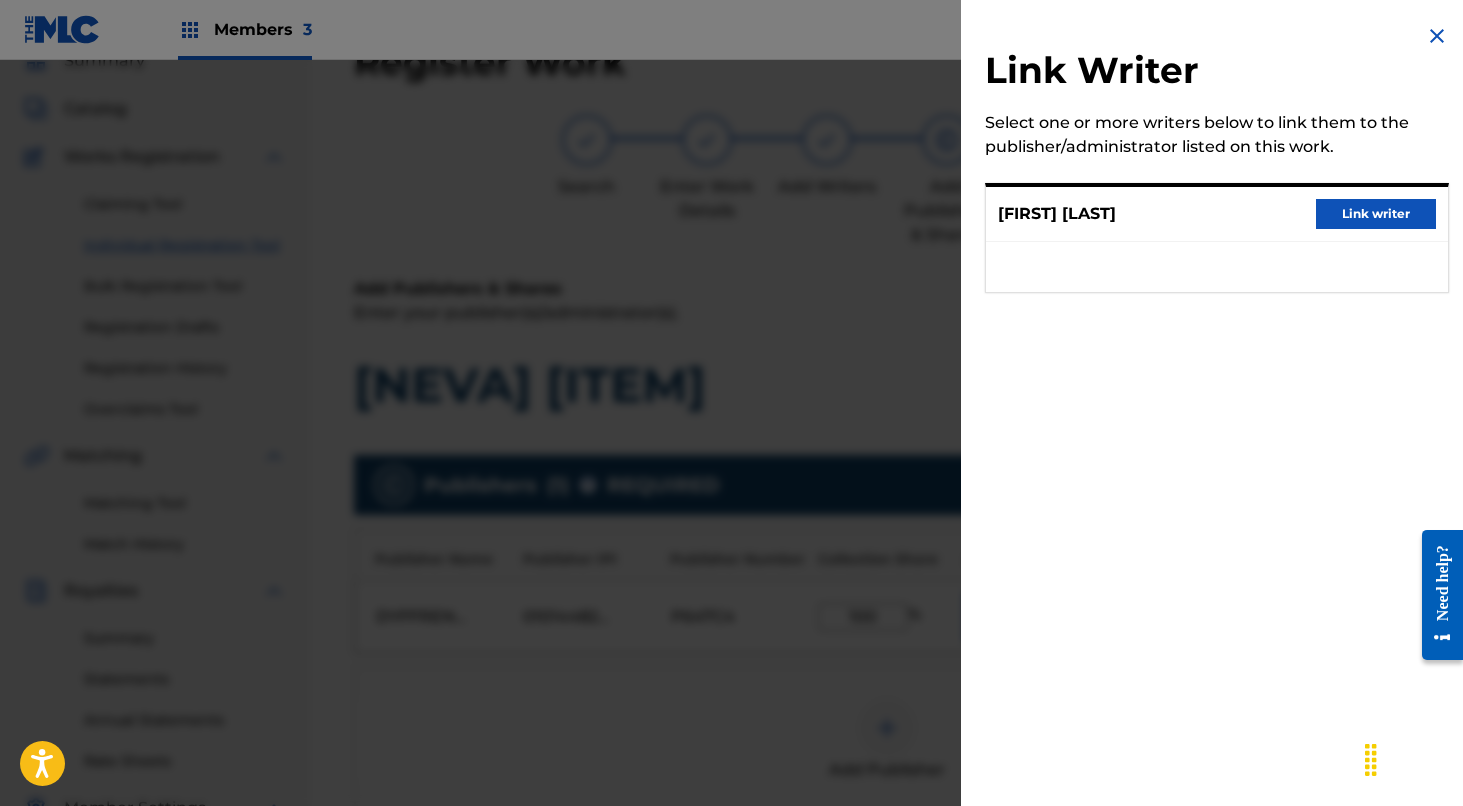 click on "Link writer" at bounding box center (1376, 214) 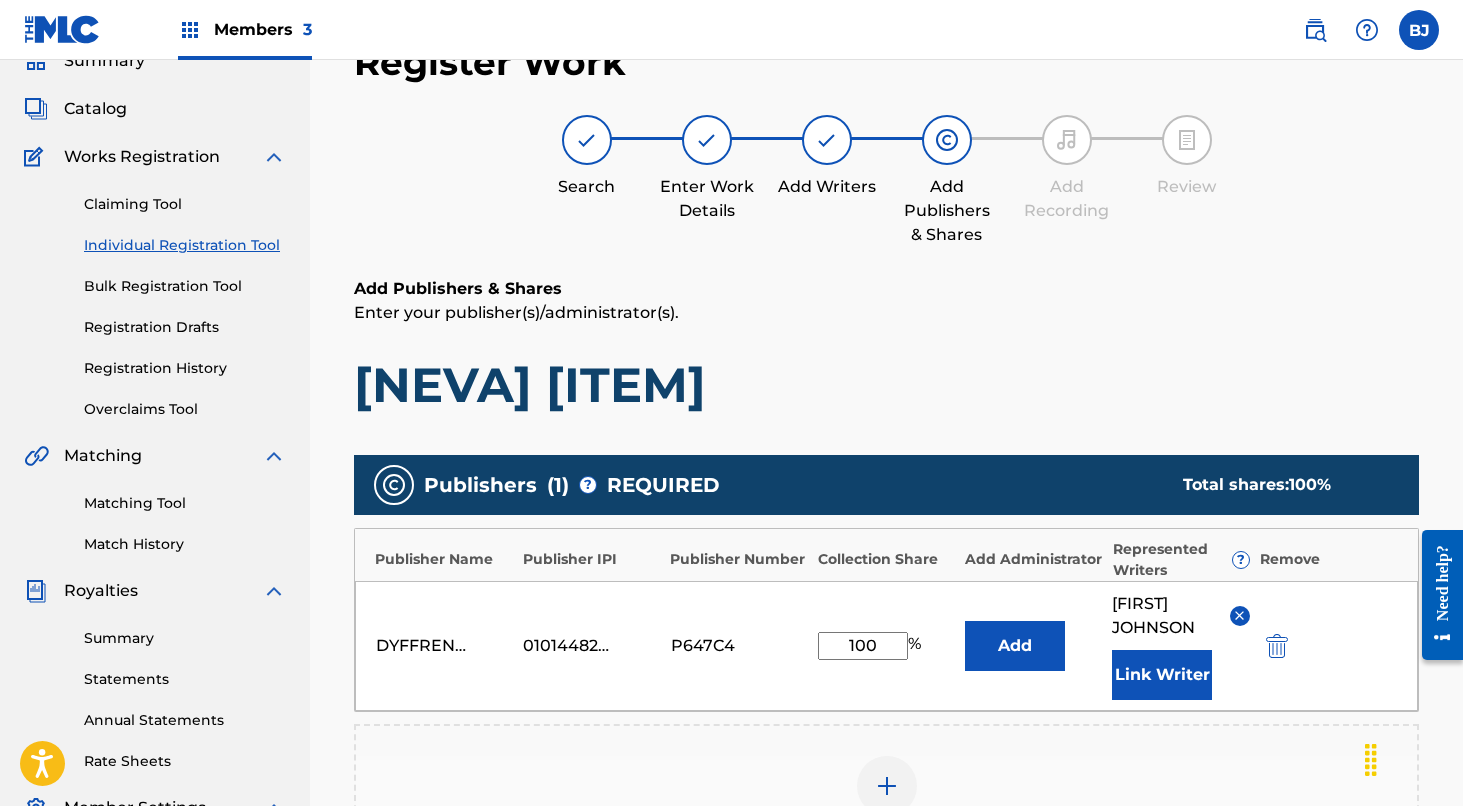 click on "Link Writer" at bounding box center [1162, 675] 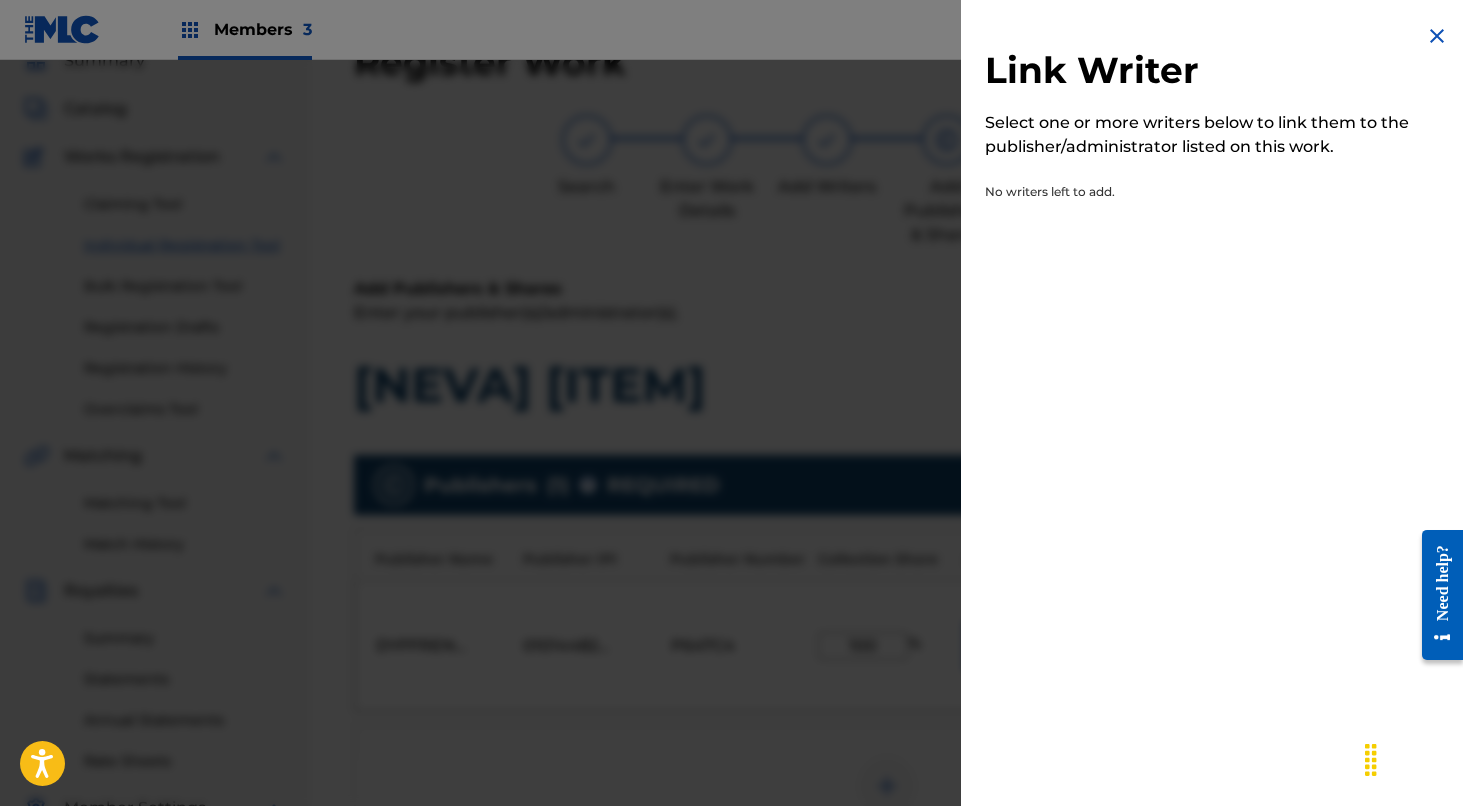click at bounding box center (1437, 36) 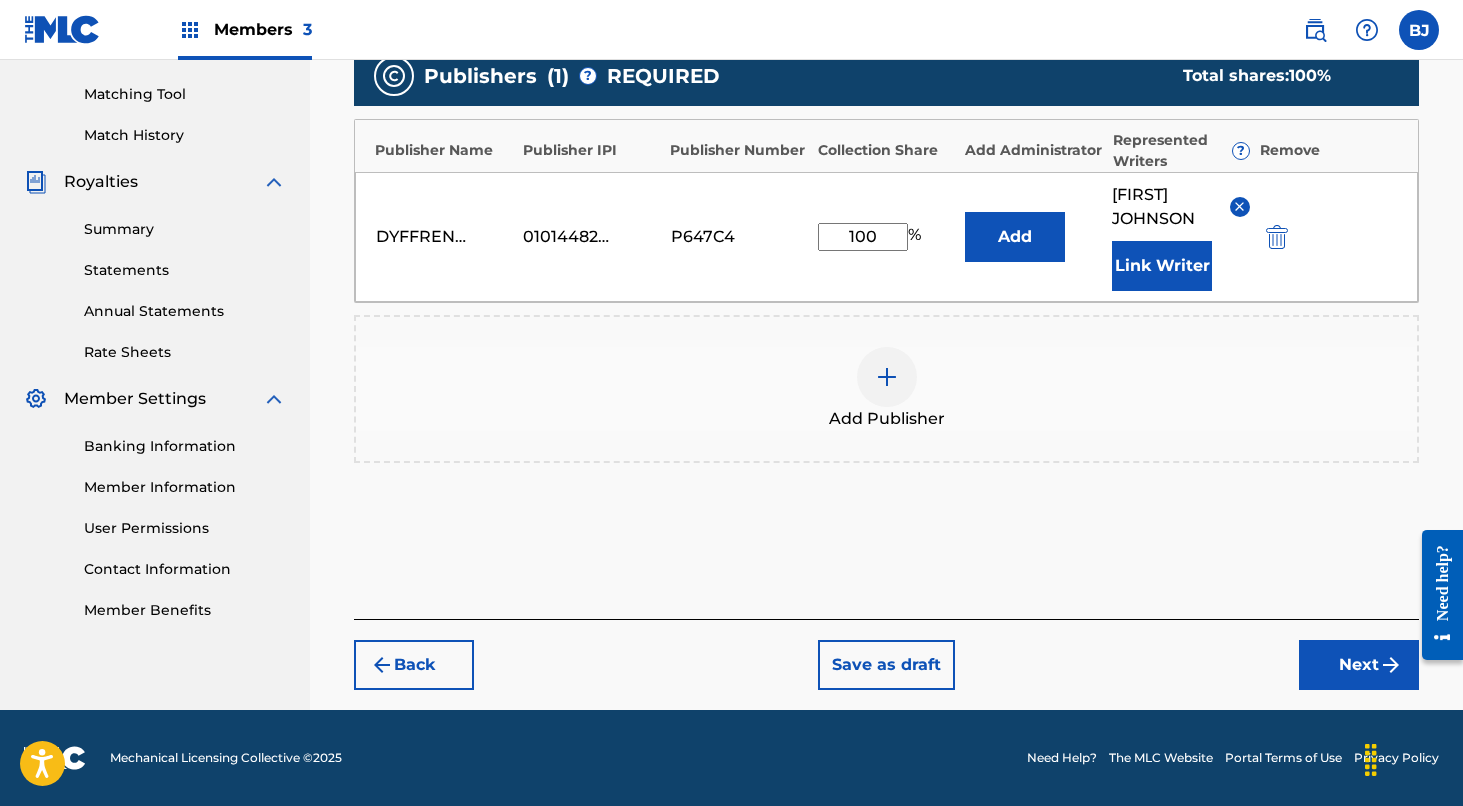 scroll, scrollTop: 499, scrollLeft: 0, axis: vertical 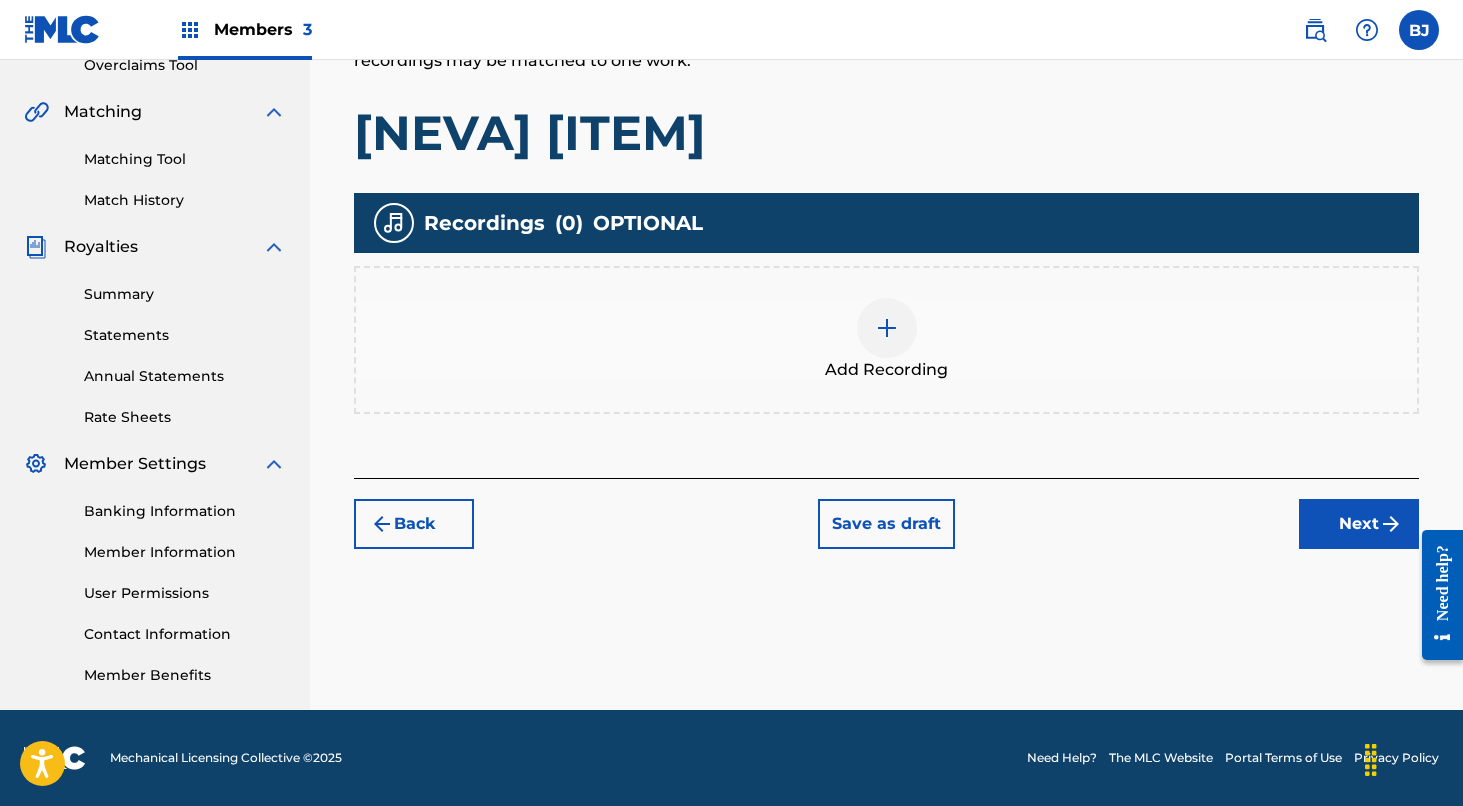 click at bounding box center [887, 328] 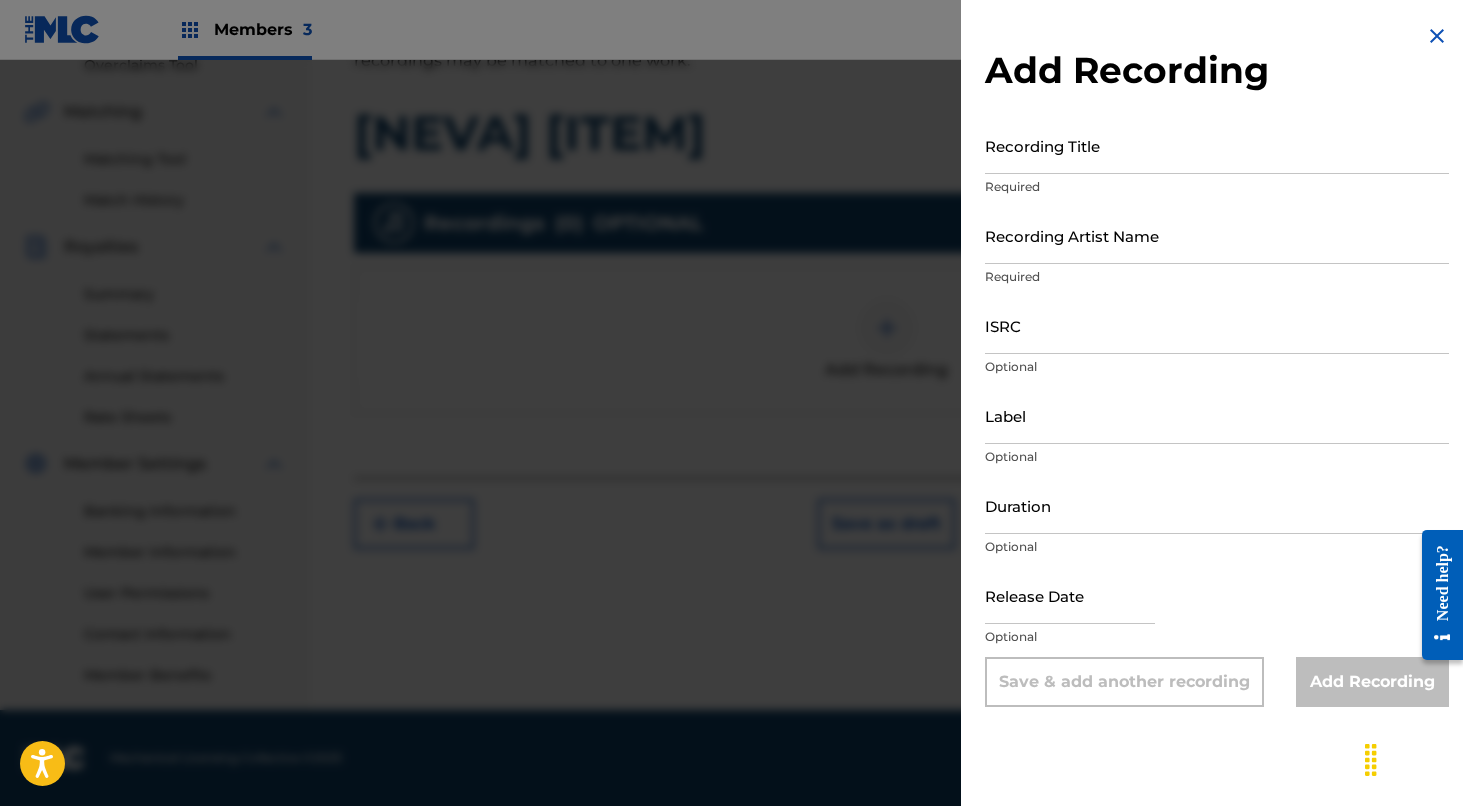 click on "Recording Title" at bounding box center (1217, 145) 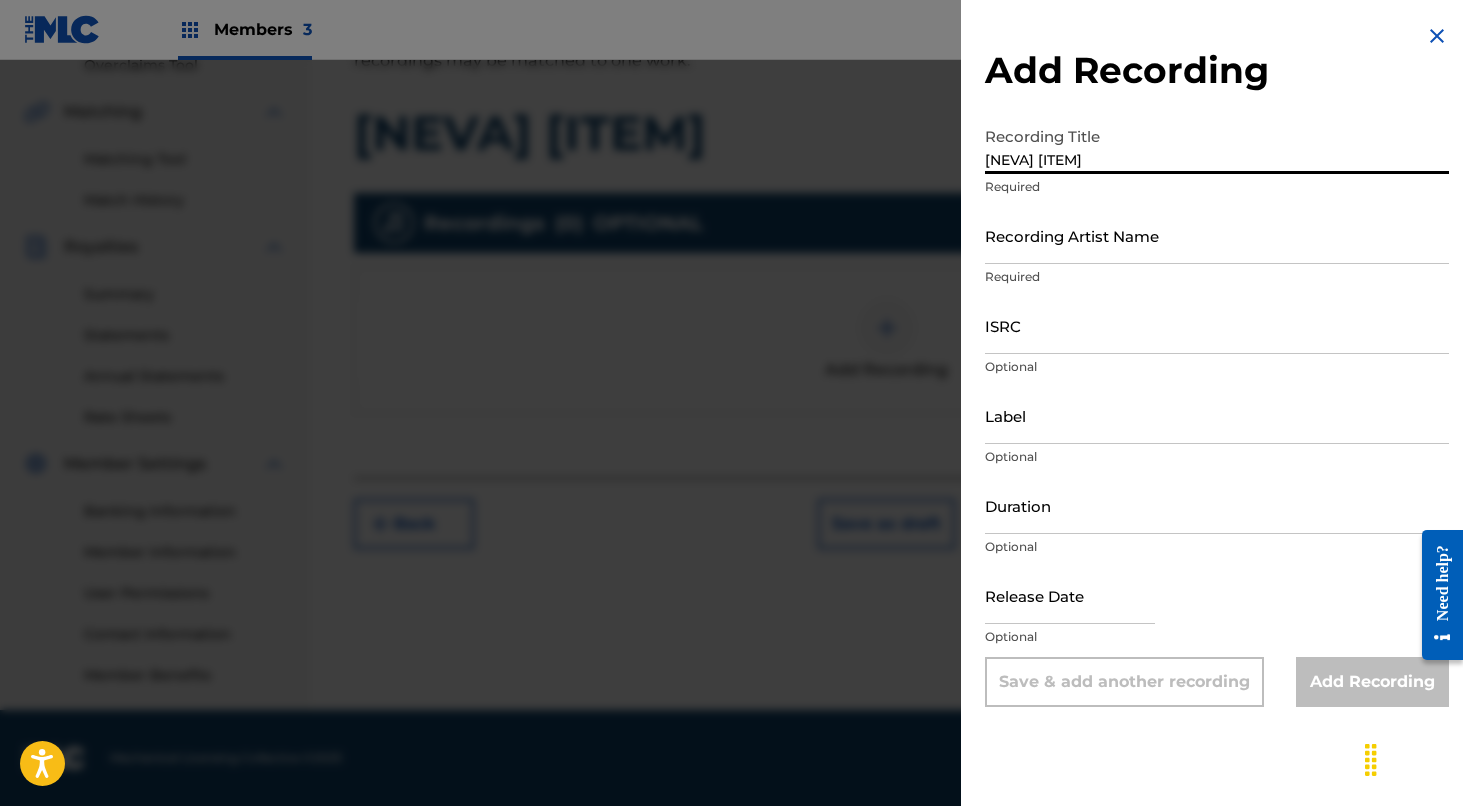type on "[NEVA] [ITEM]" 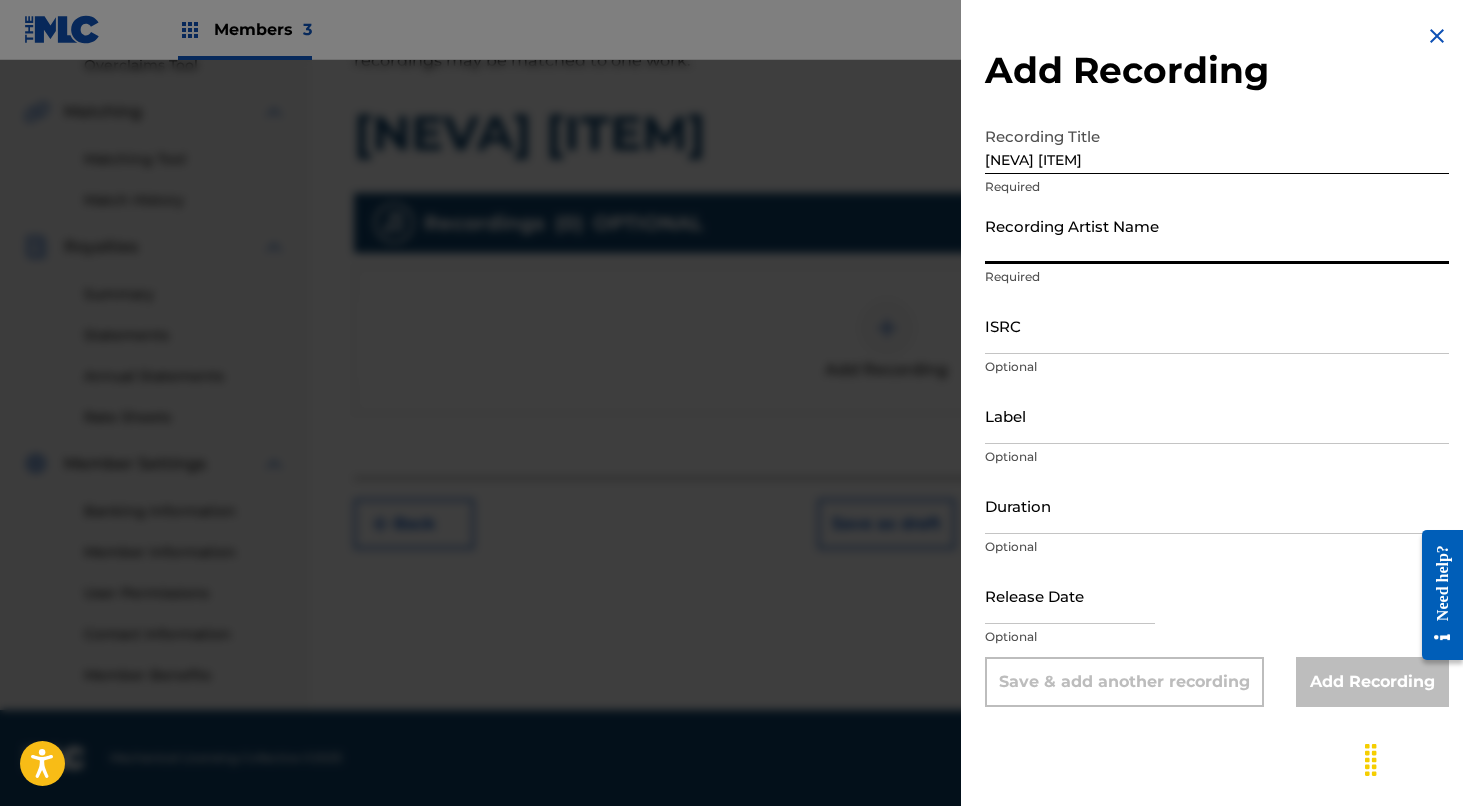 click on "Recording Artist Name" at bounding box center (1217, 235) 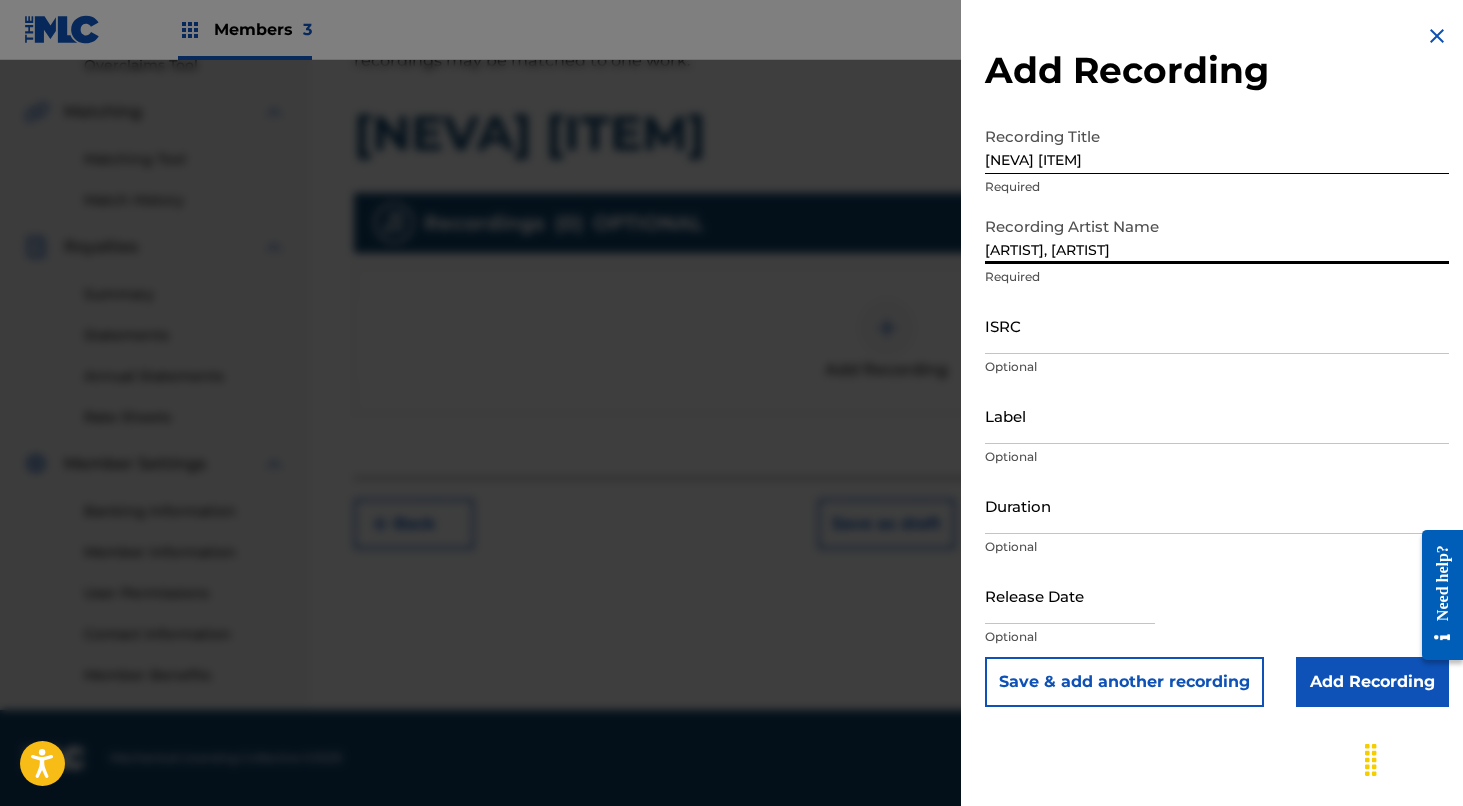 type on "[ARTIST], [ARTIST]" 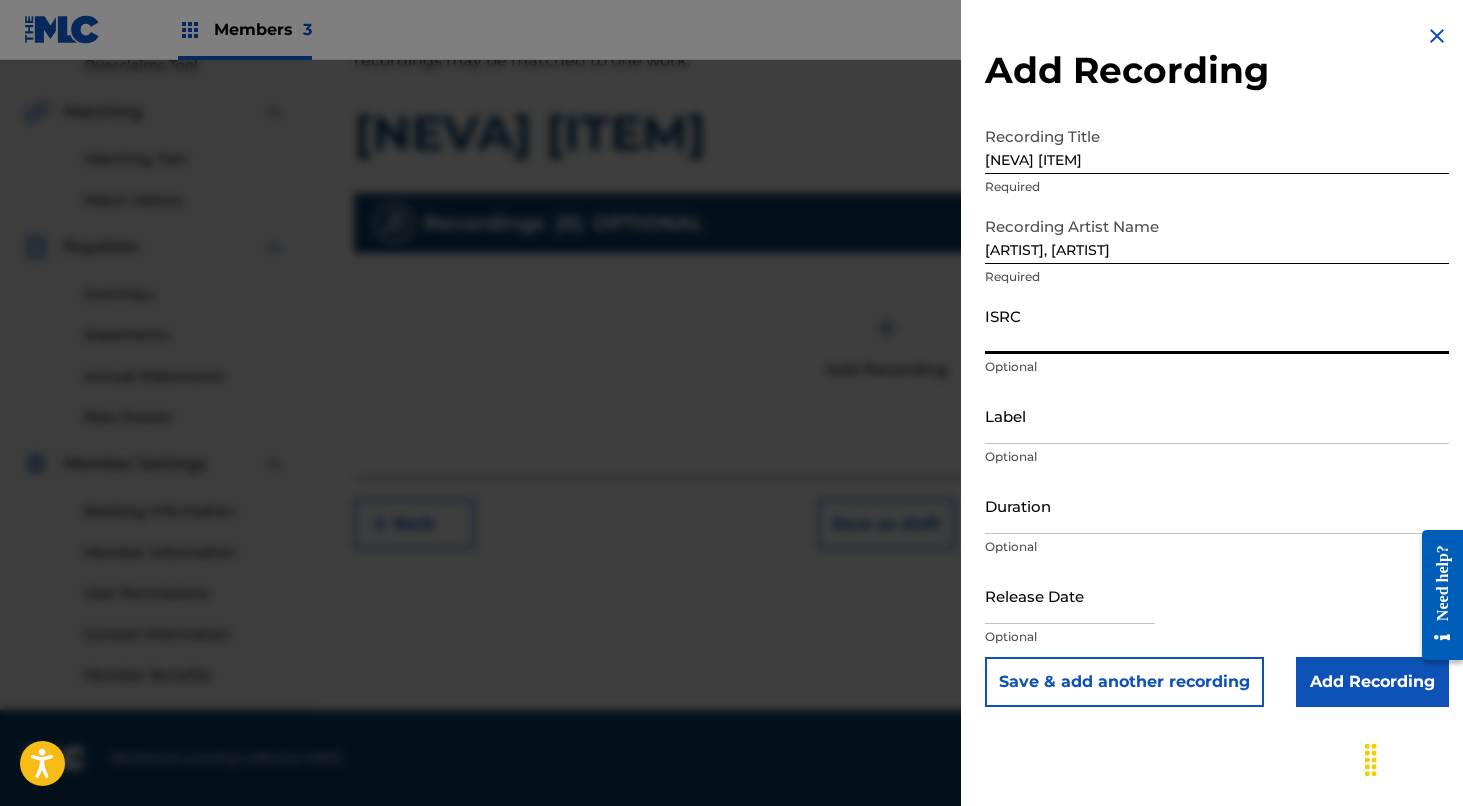 click on "ISRC" at bounding box center (1217, 325) 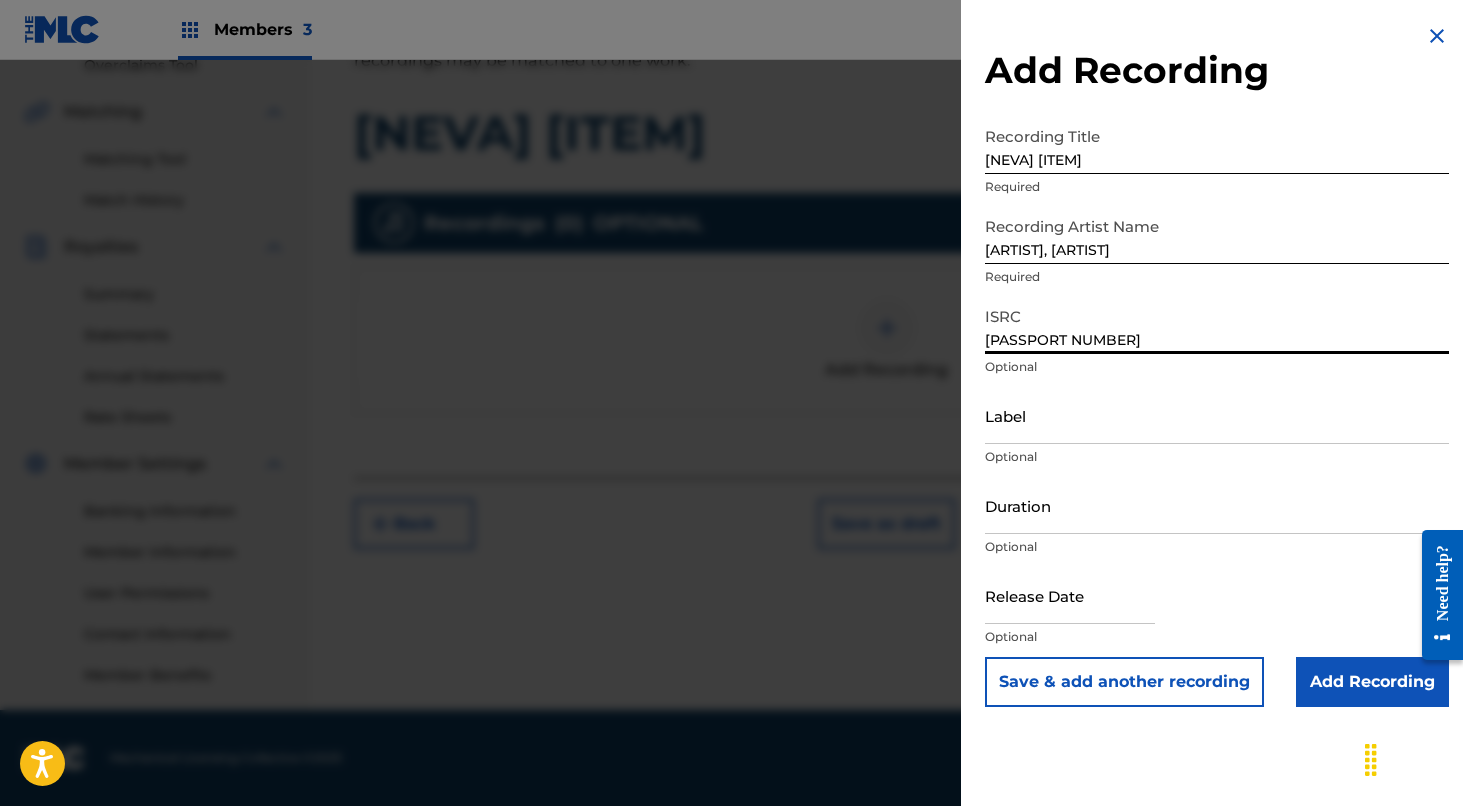 type on "[PASSPORT NUMBER]" 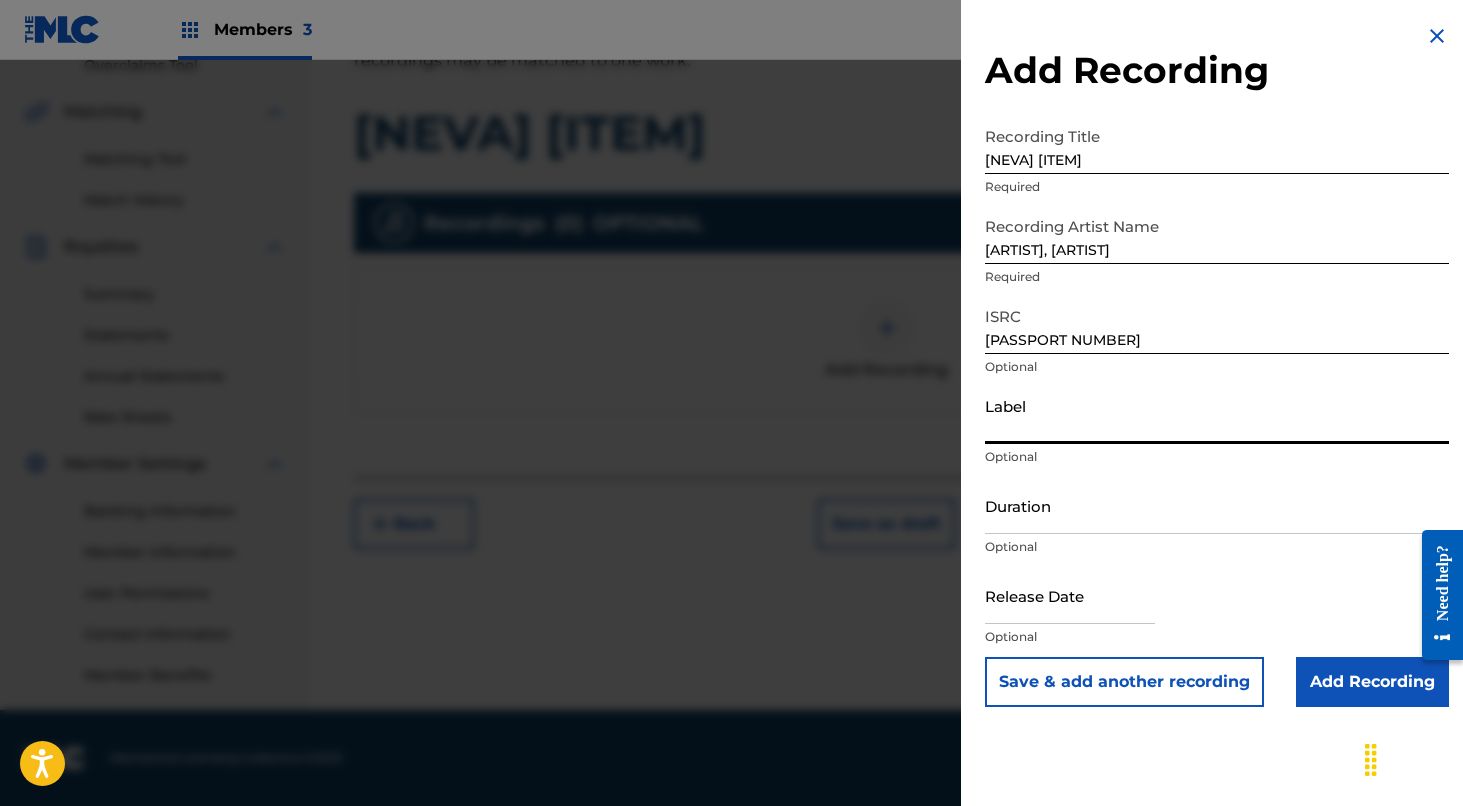 click on "Label" at bounding box center [1217, 415] 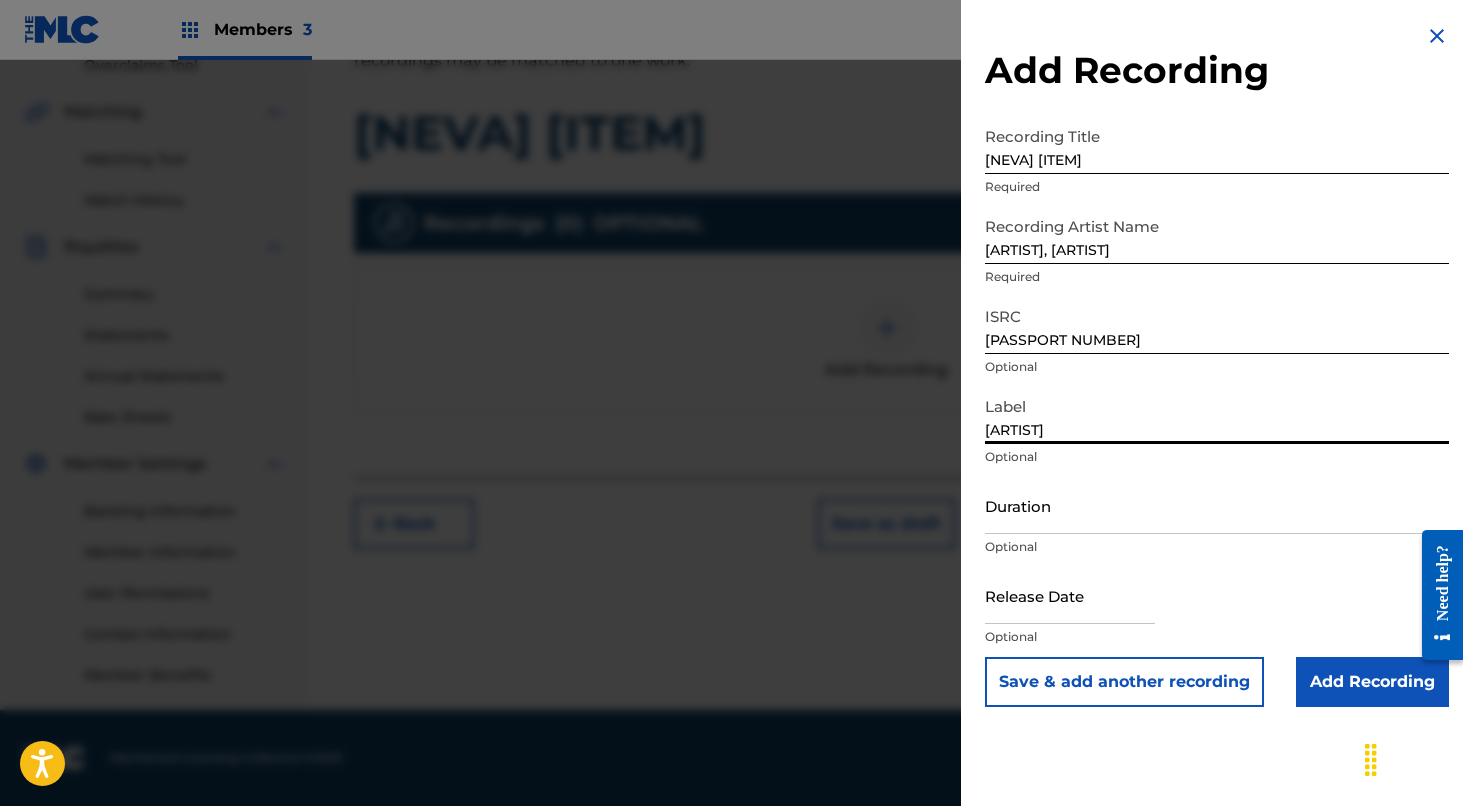 type on "[ARTIST]" 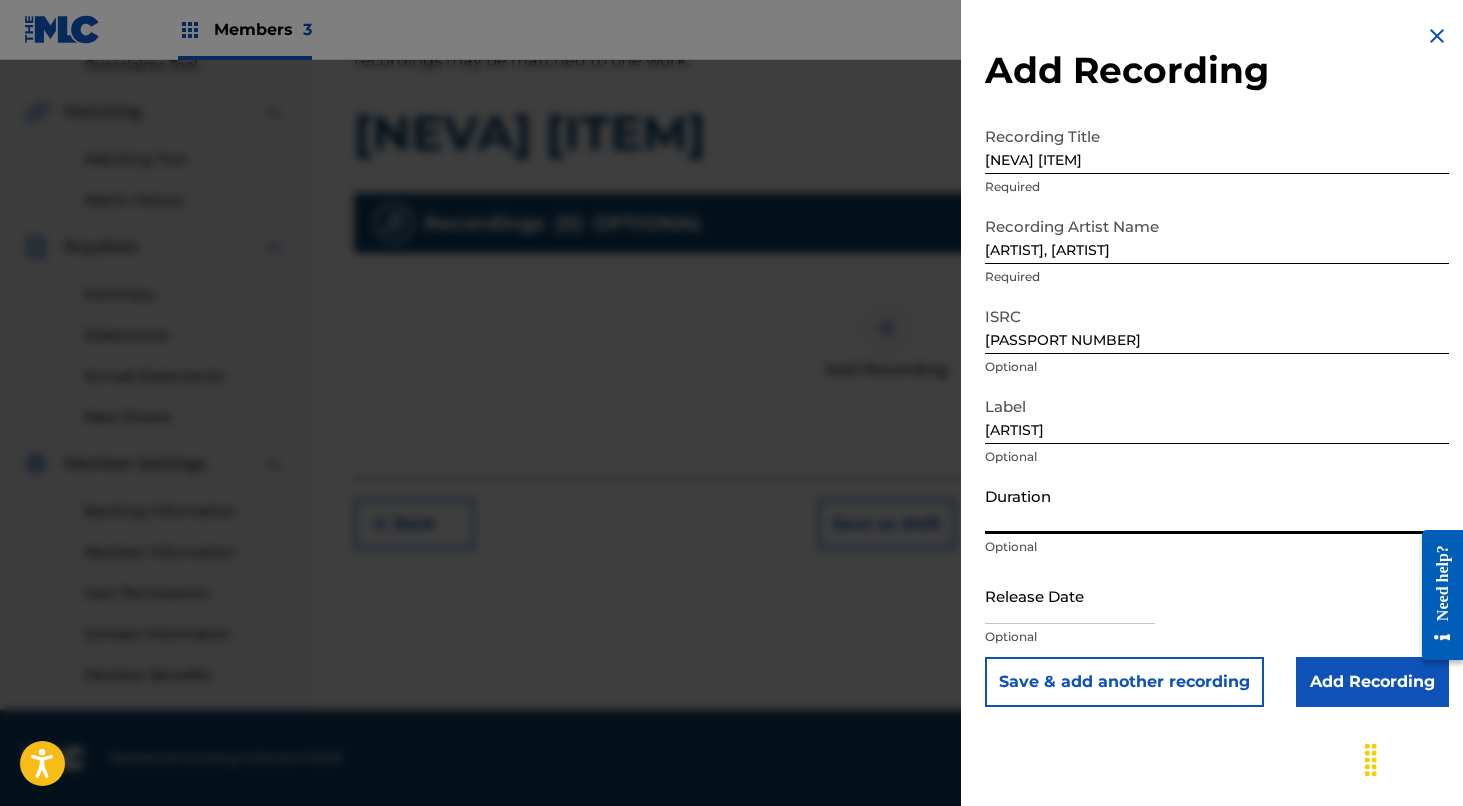 click on "Duration" at bounding box center (1217, 505) 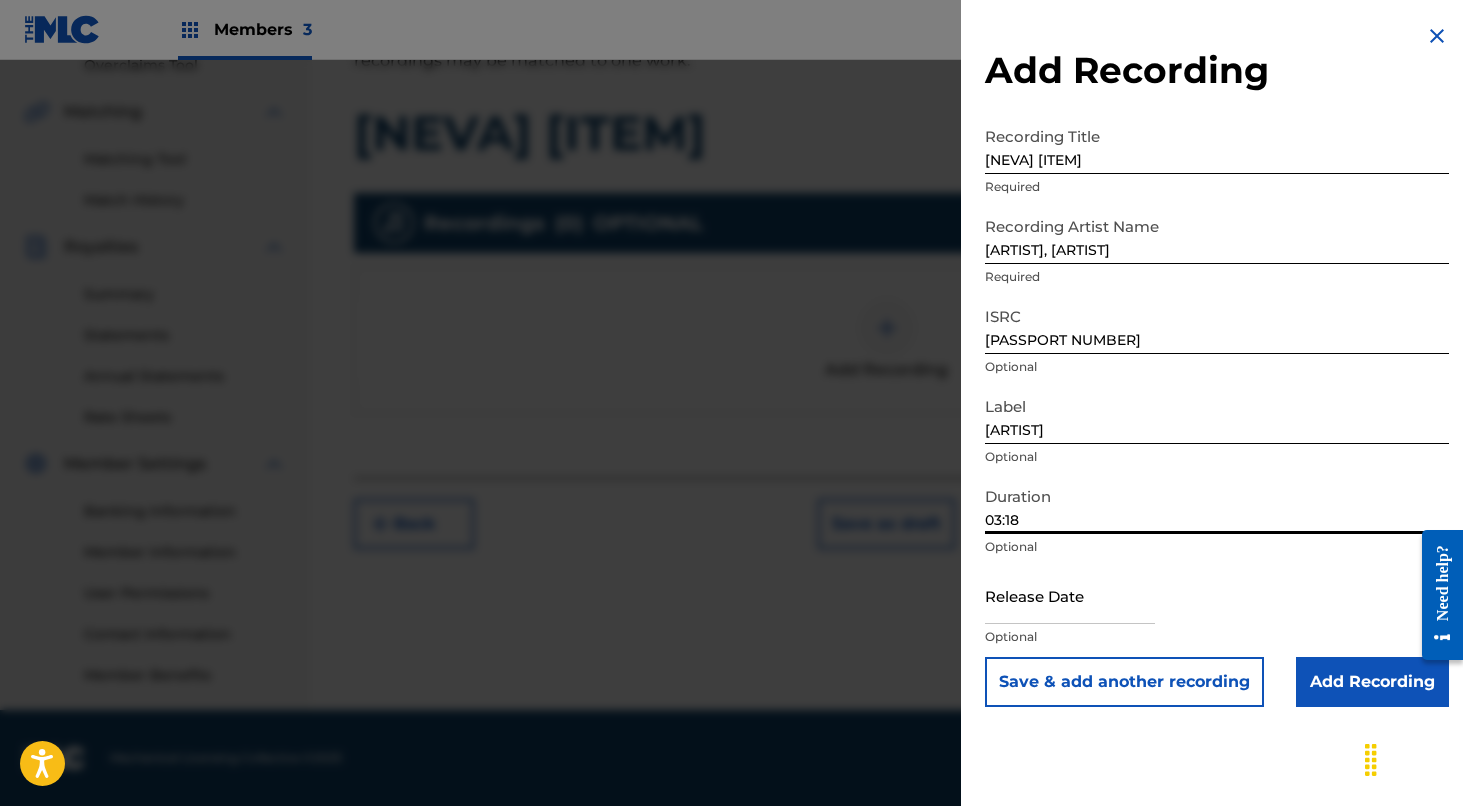 type on "03:18" 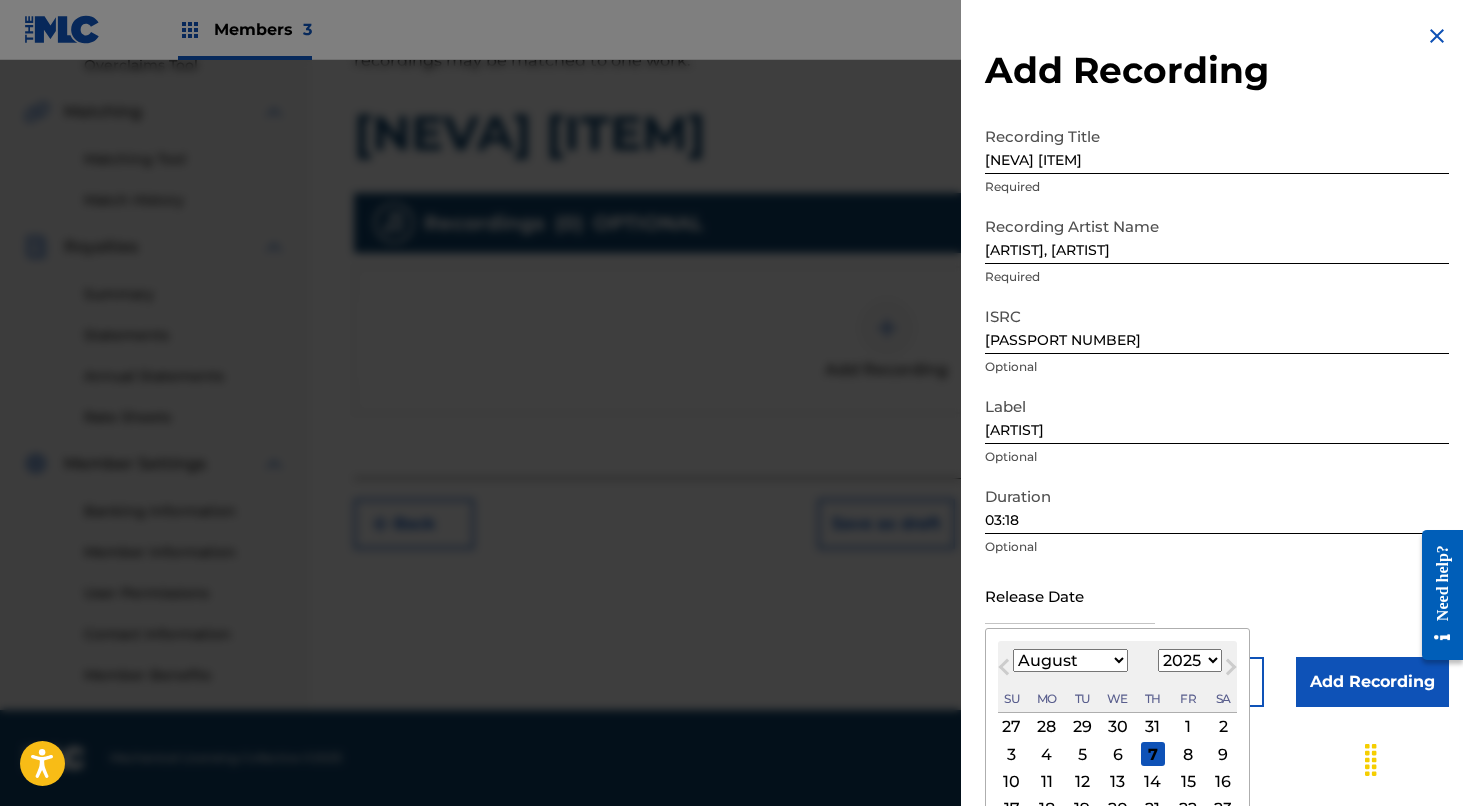 select on "2020" 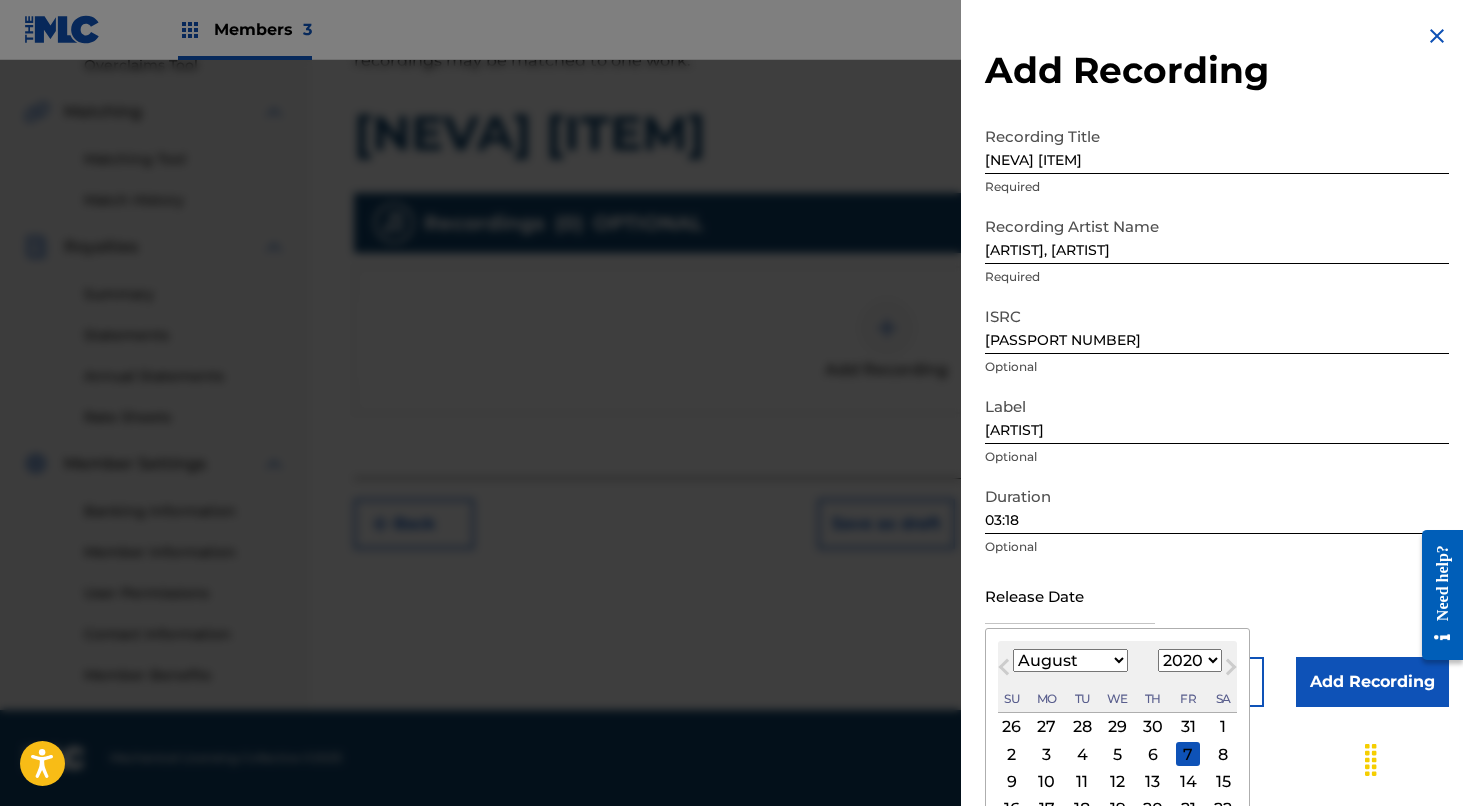 select on "2" 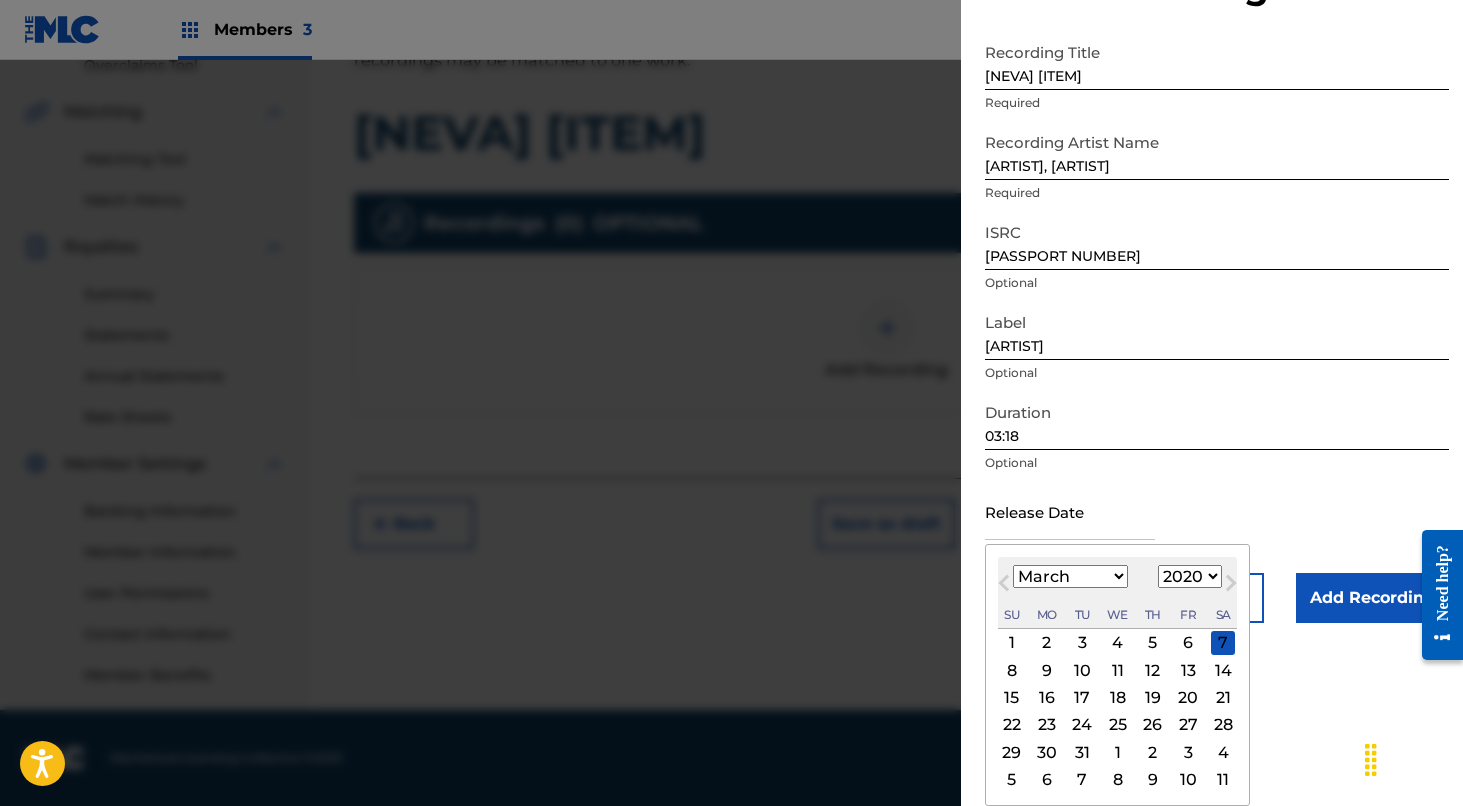 scroll, scrollTop: 84, scrollLeft: 0, axis: vertical 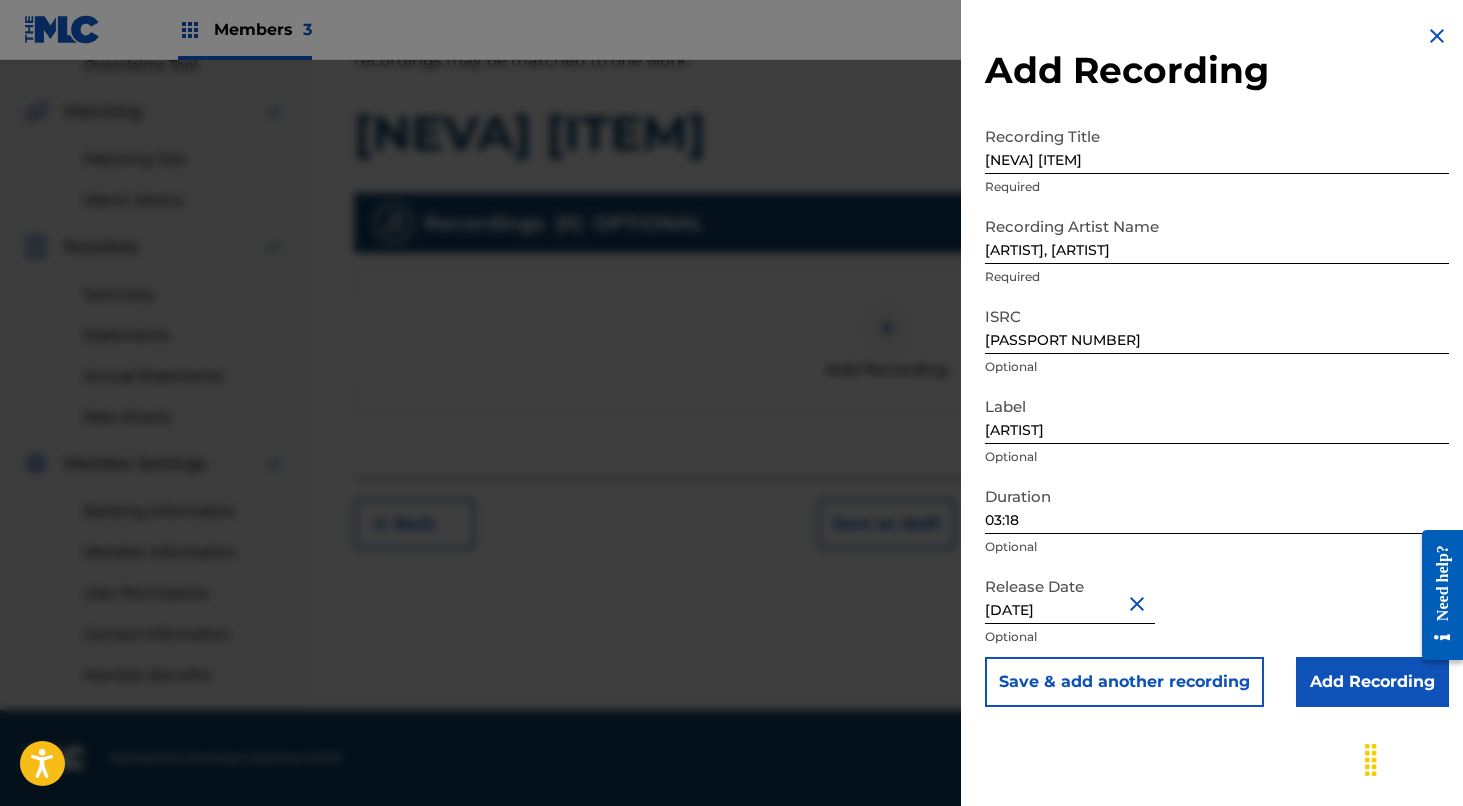 click on "Add Recording" at bounding box center (1372, 682) 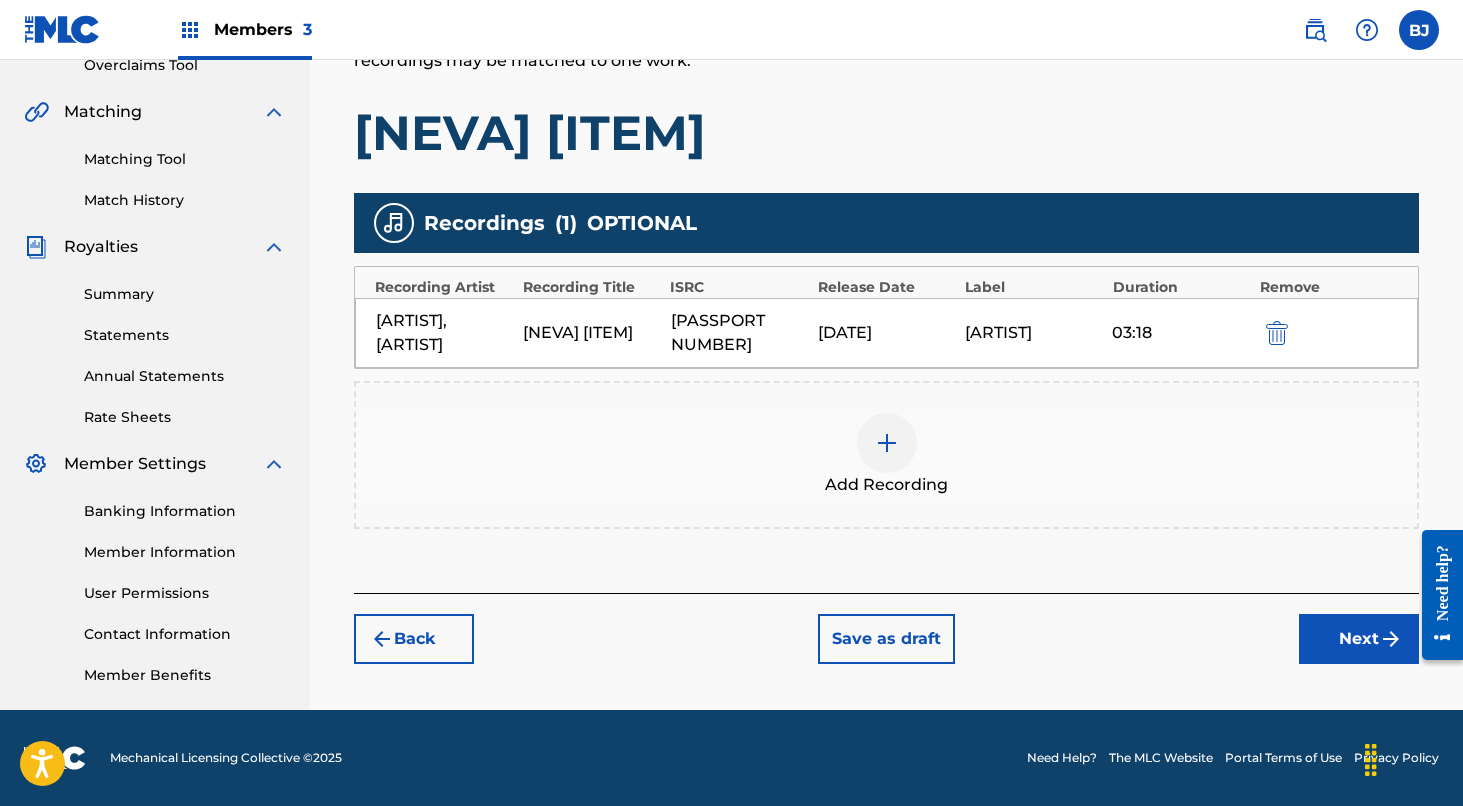 click on "Next" at bounding box center (1359, 639) 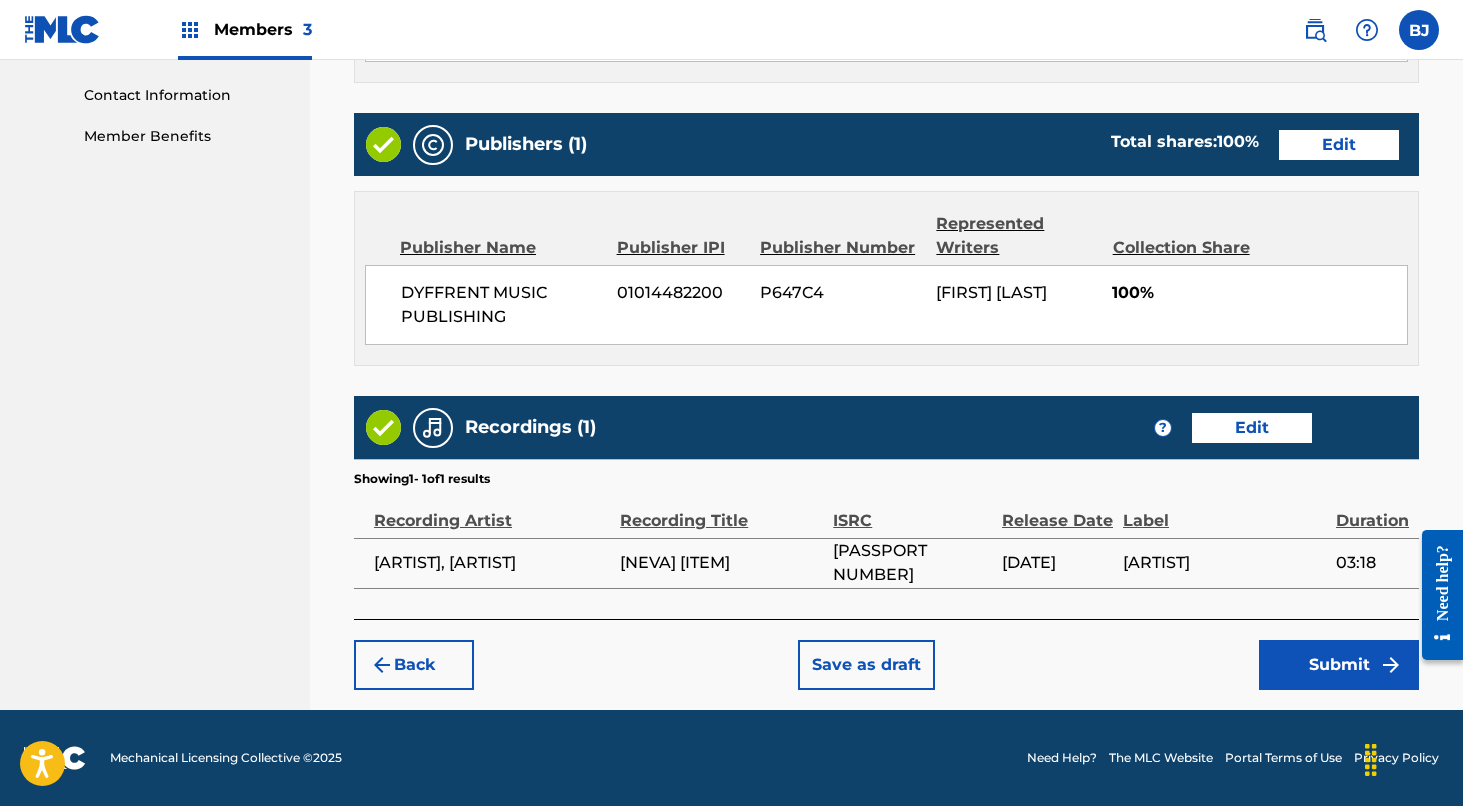 scroll, scrollTop: 972, scrollLeft: 0, axis: vertical 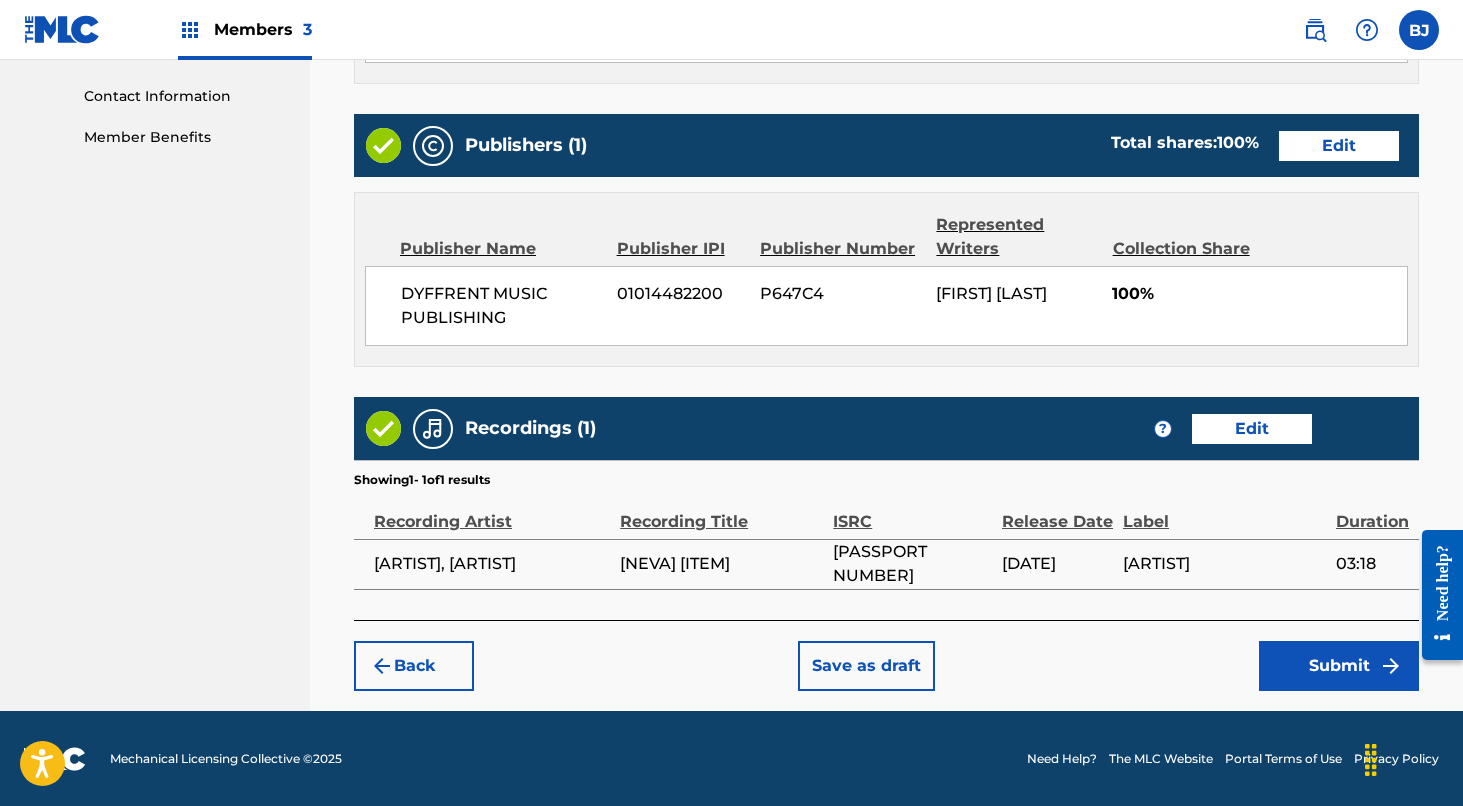 click on "Submit" at bounding box center (1339, 666) 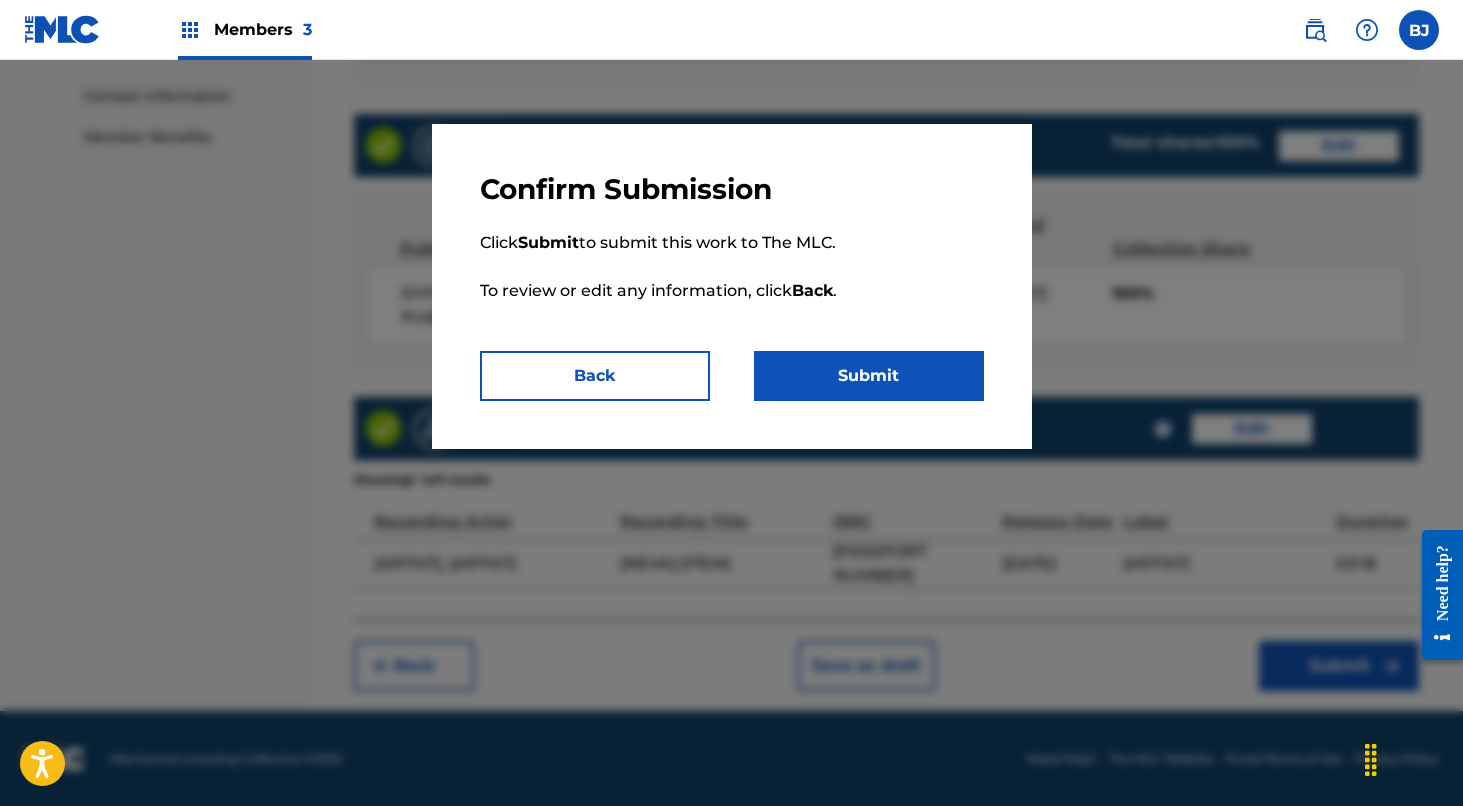click on "Submit" at bounding box center [869, 376] 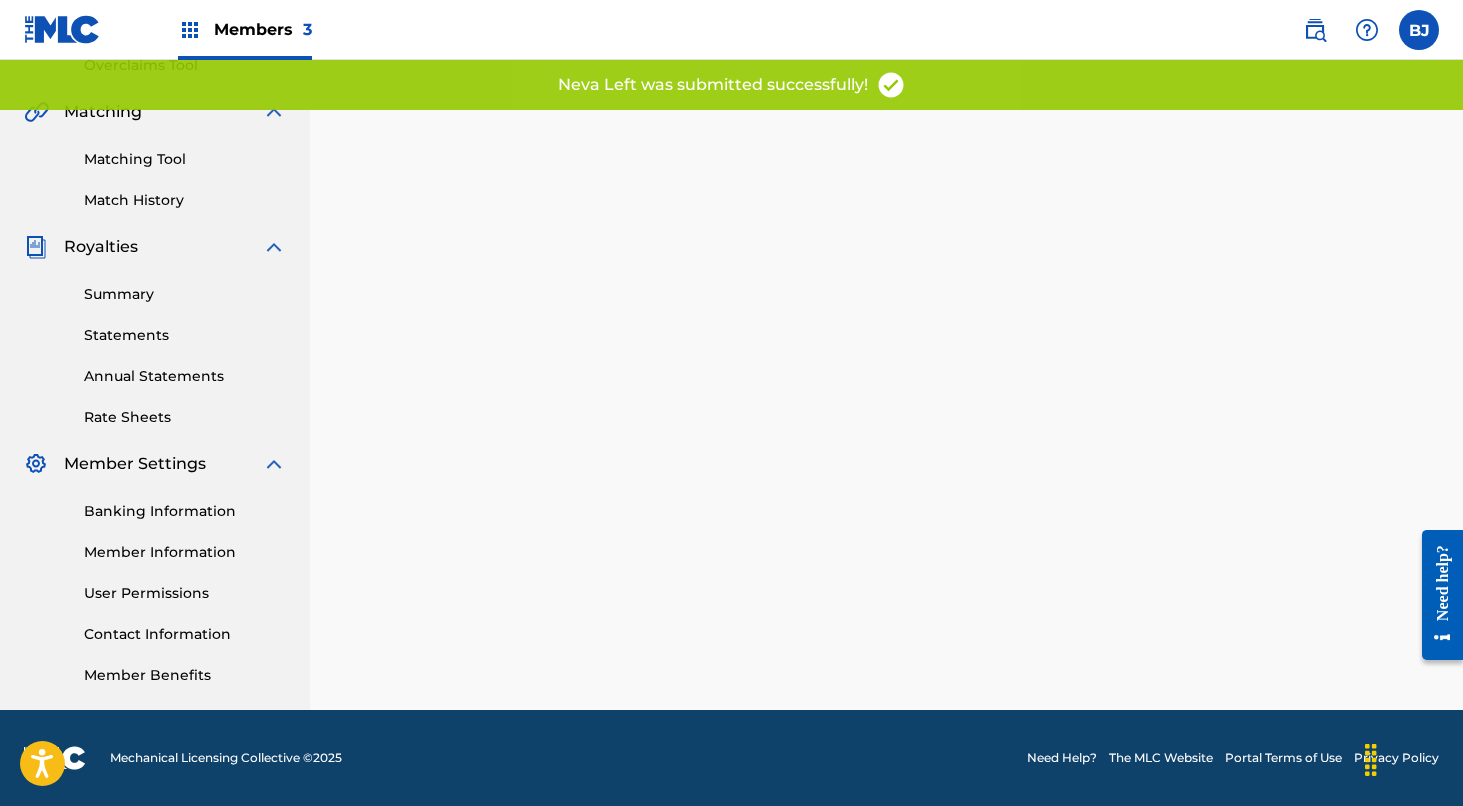 scroll, scrollTop: 0, scrollLeft: 0, axis: both 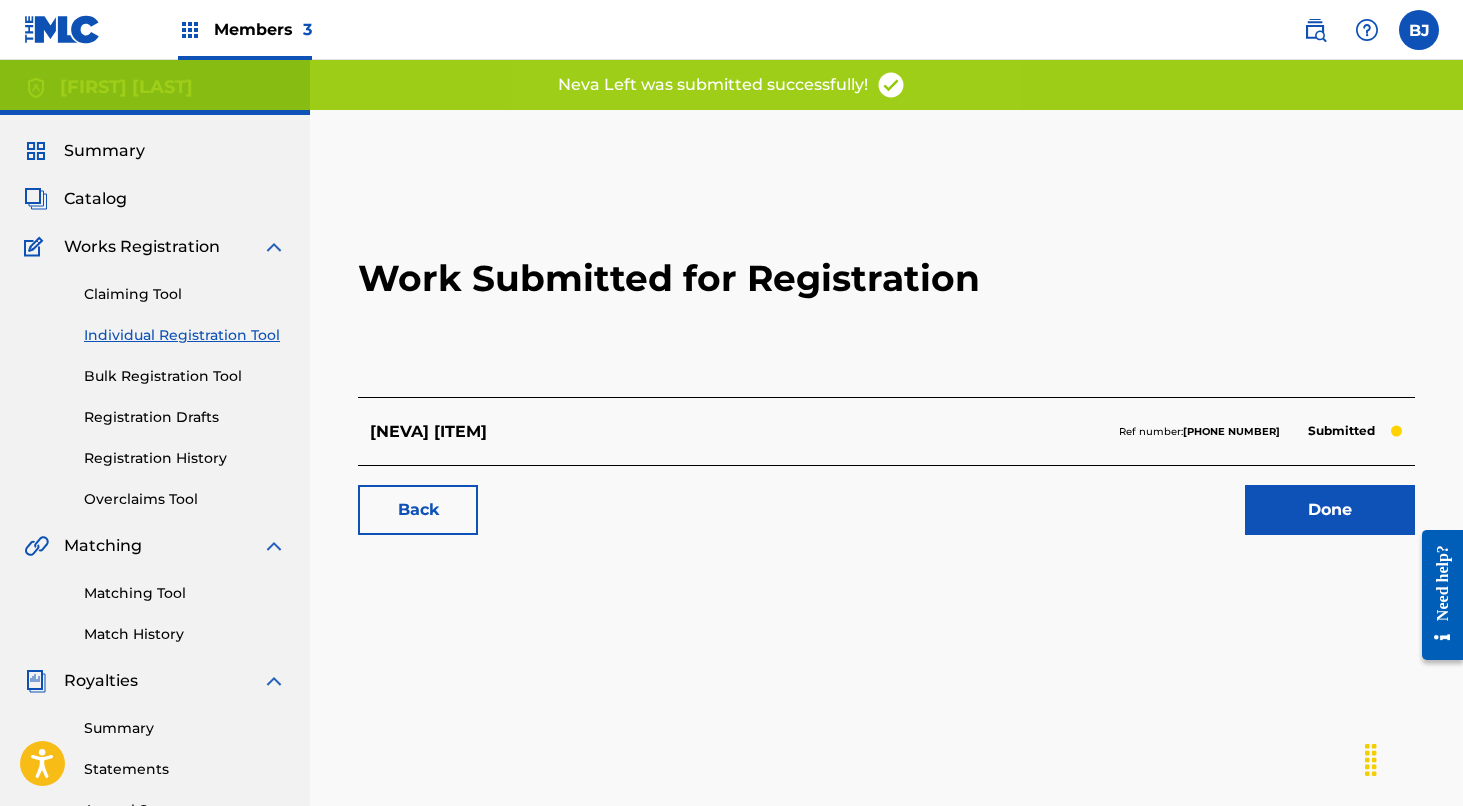 click on "Done" at bounding box center [1330, 510] 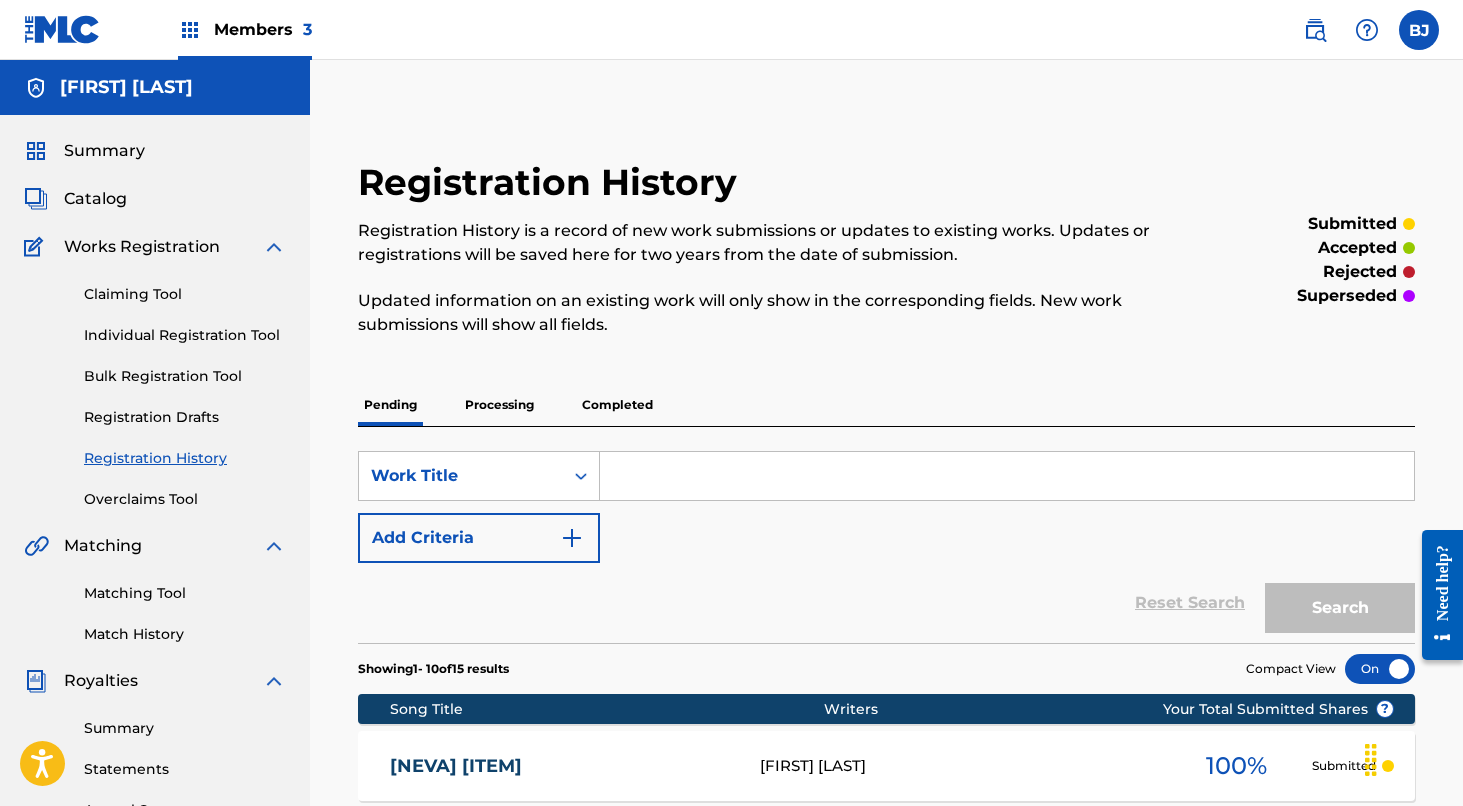 scroll, scrollTop: 0, scrollLeft: 0, axis: both 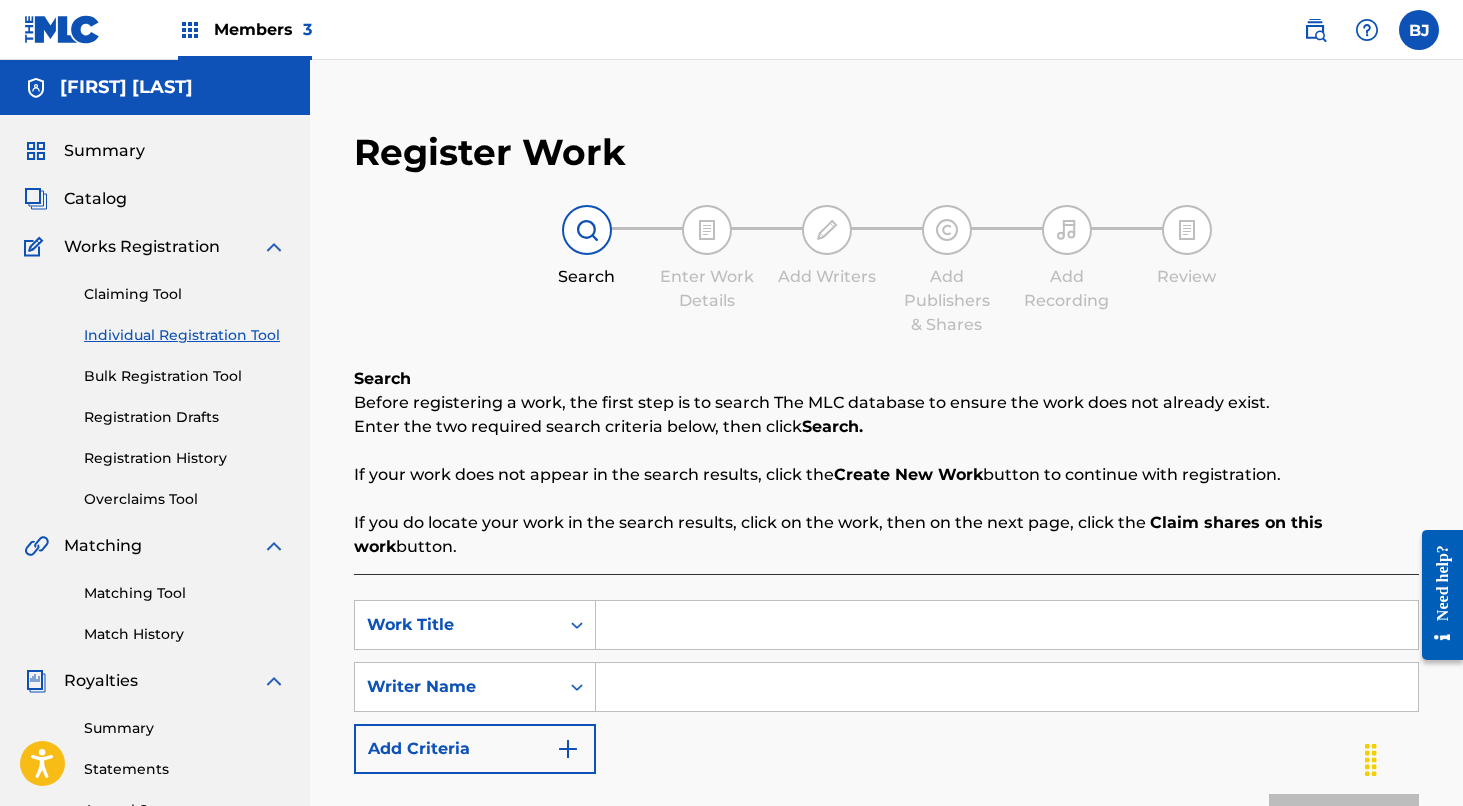 click at bounding box center (1007, 625) 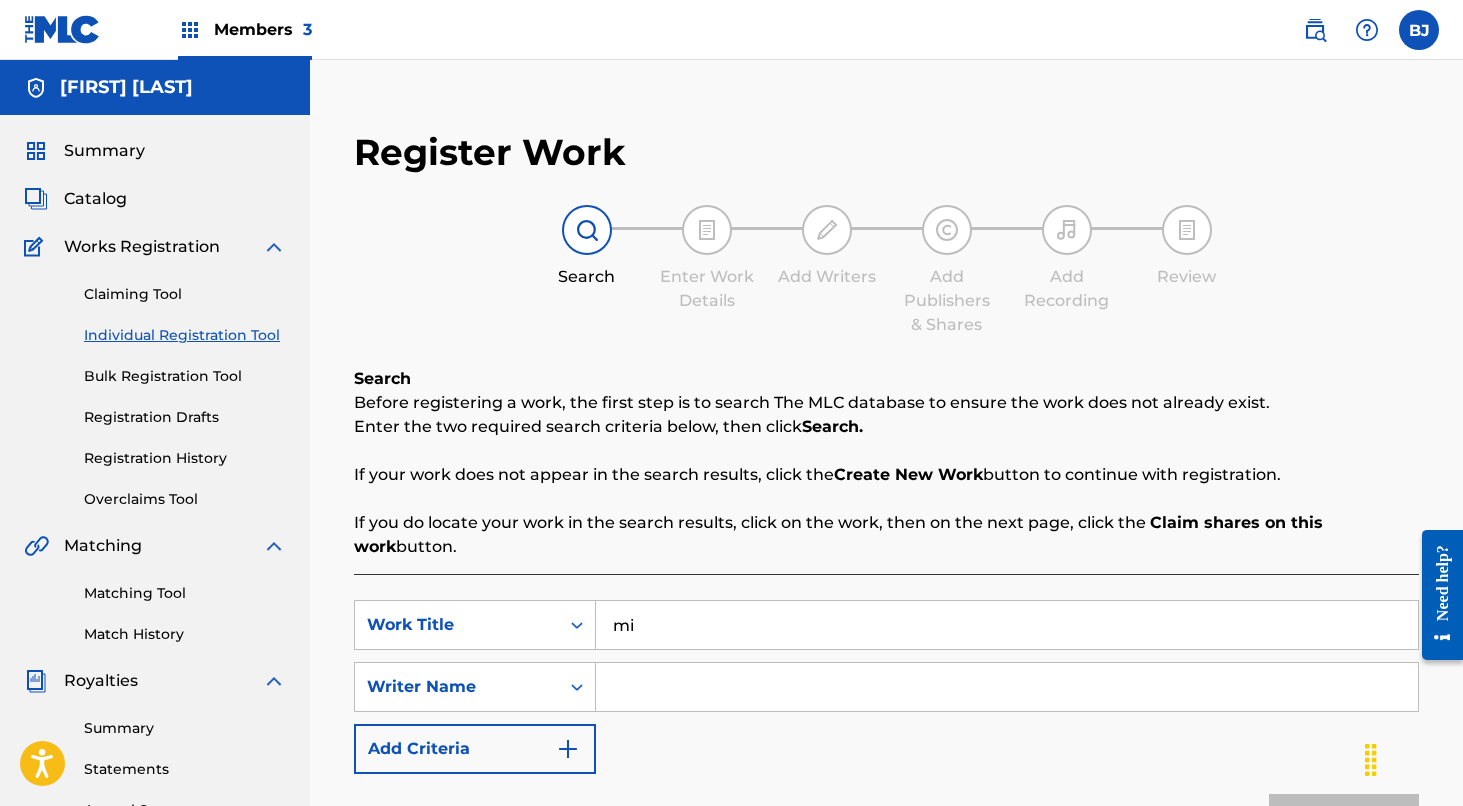 type on "m" 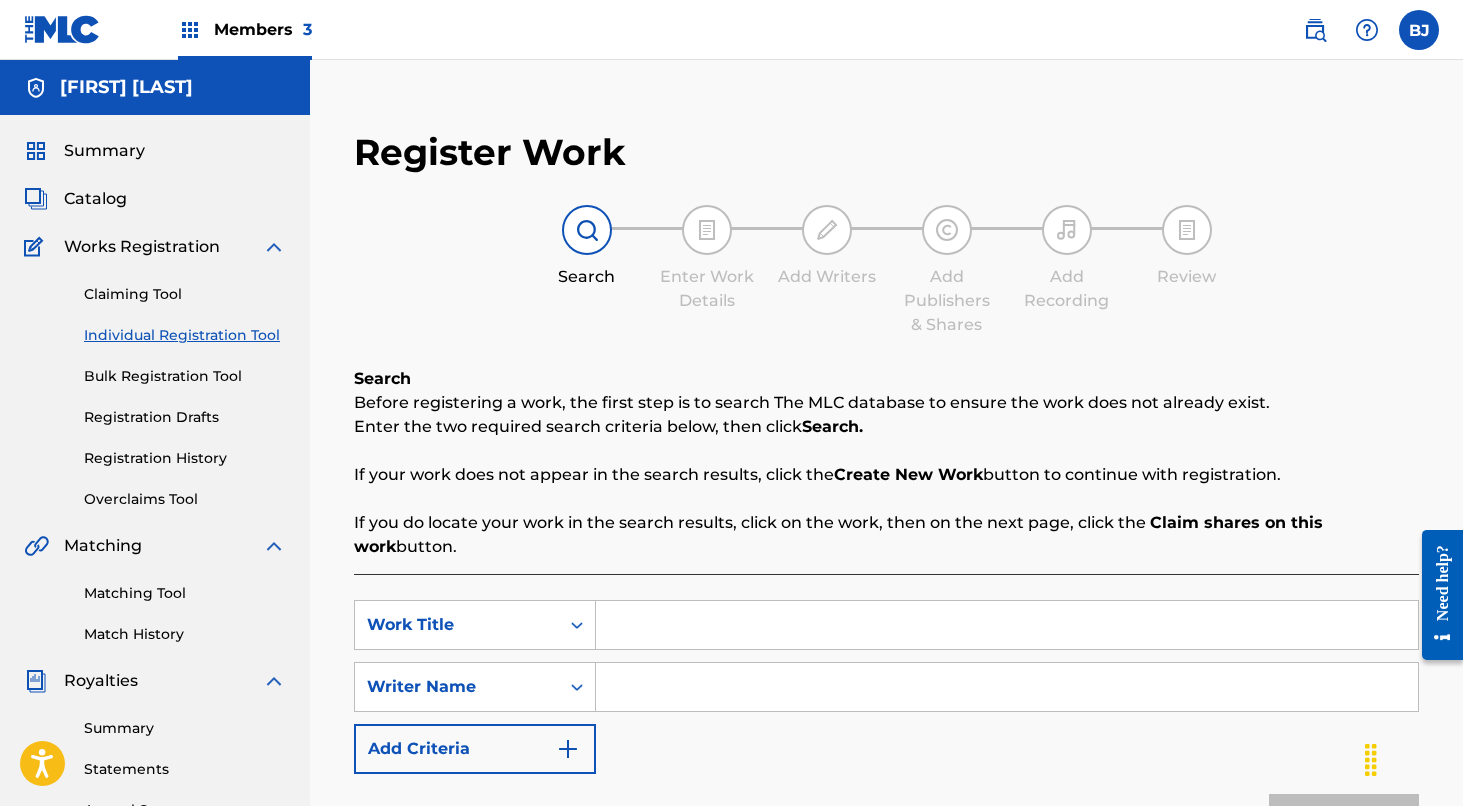 type on "N" 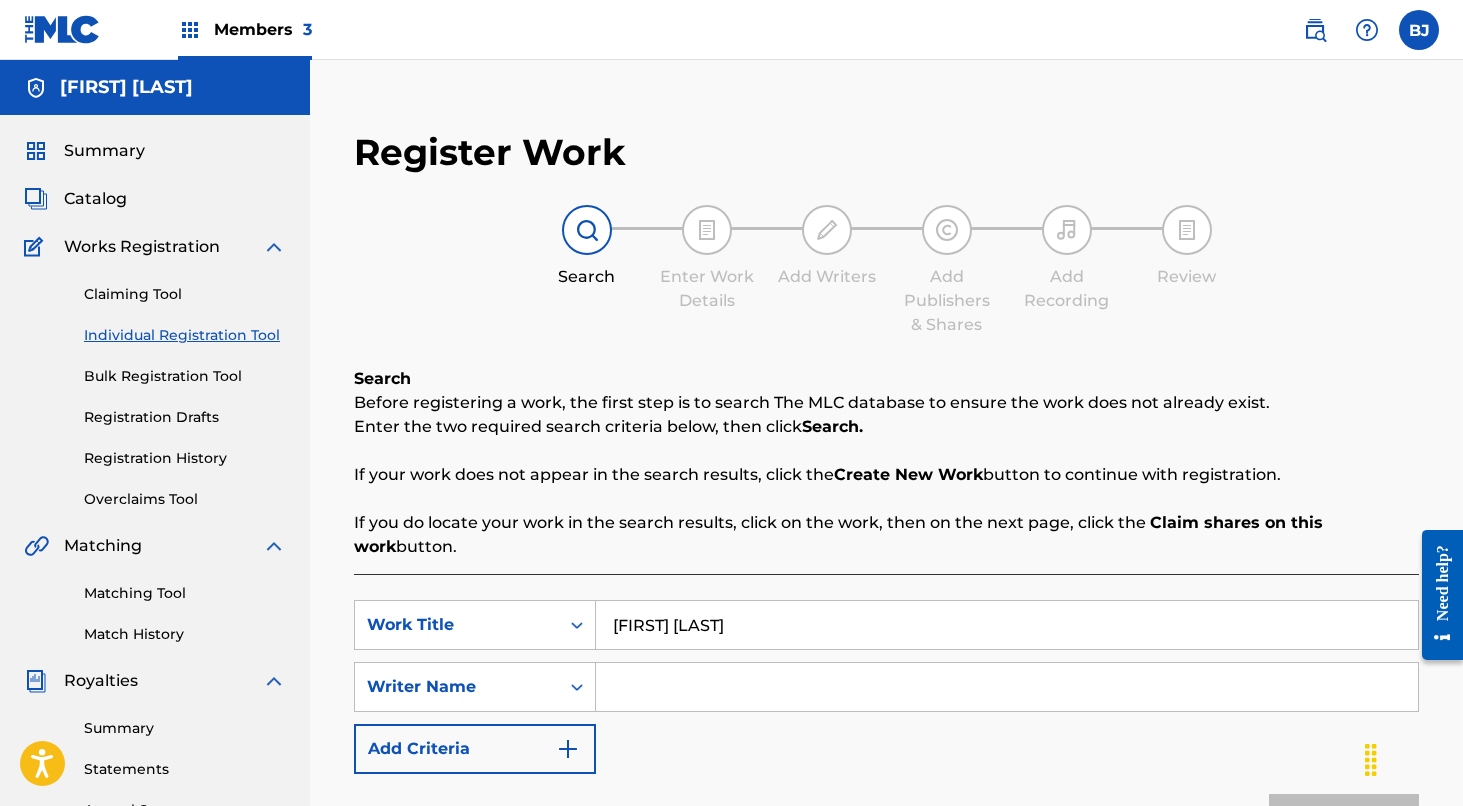 type on "[FIRST] [LAST]" 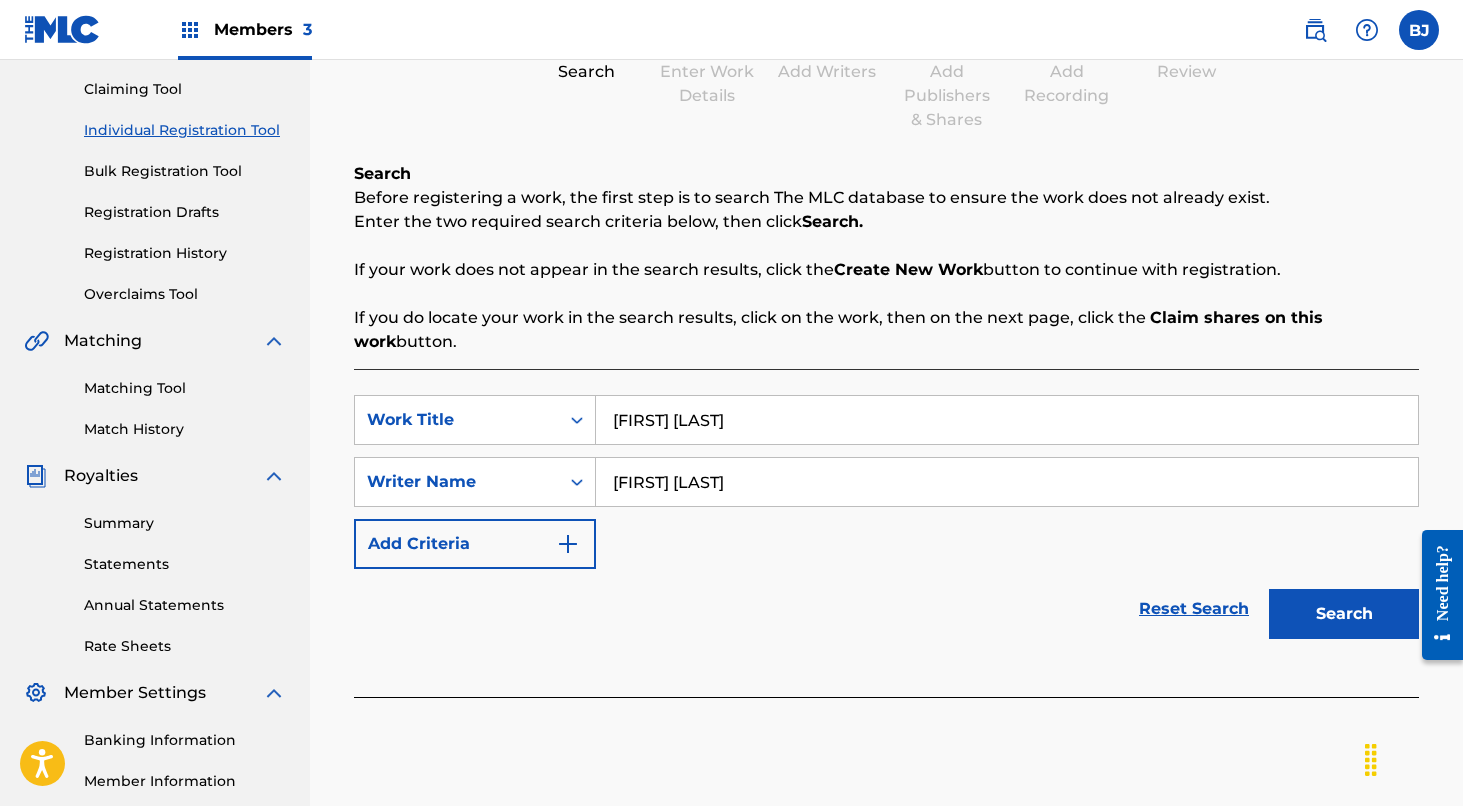 scroll, scrollTop: 217, scrollLeft: 0, axis: vertical 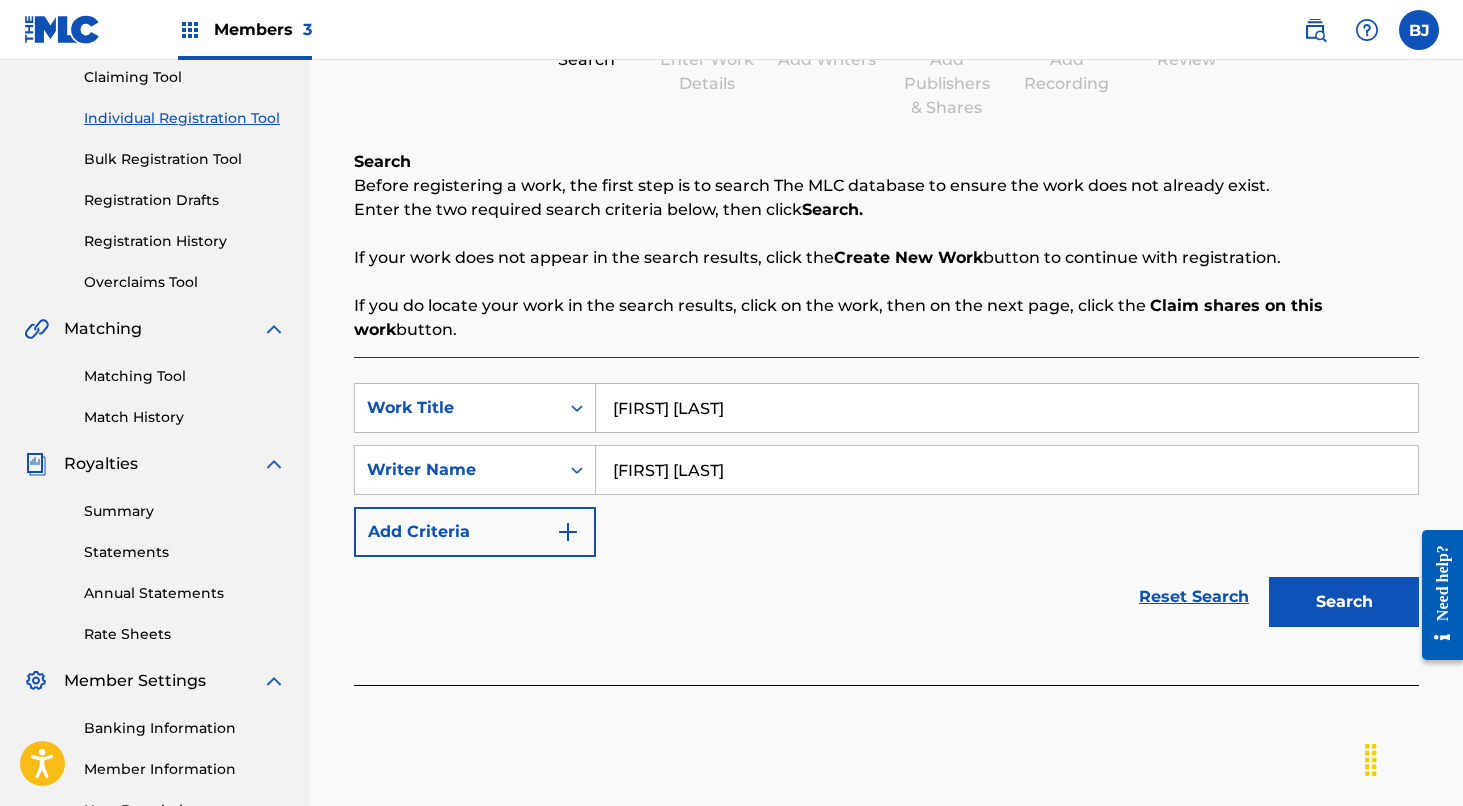 type on "[FIRST] [LAST]" 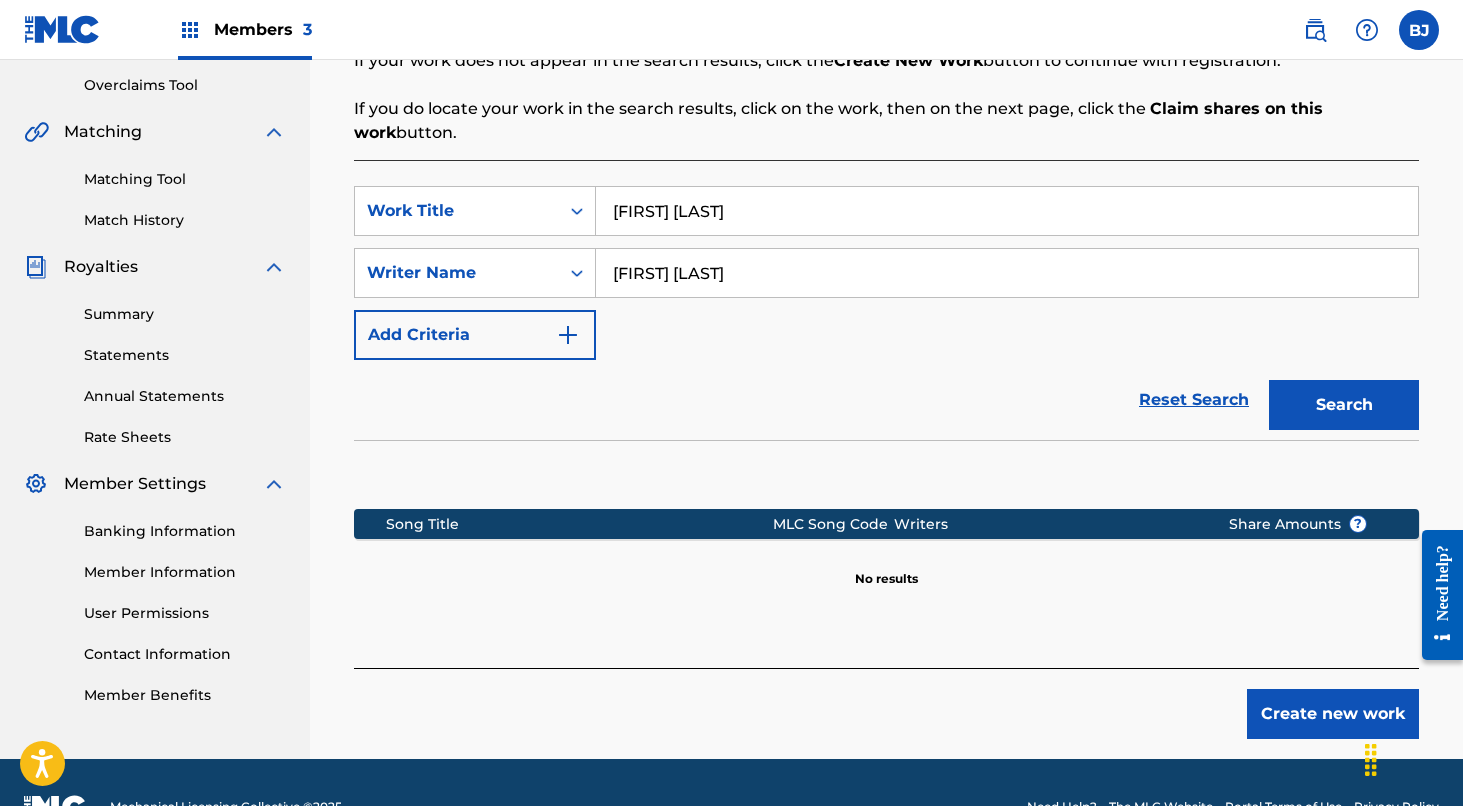 scroll, scrollTop: 440, scrollLeft: 0, axis: vertical 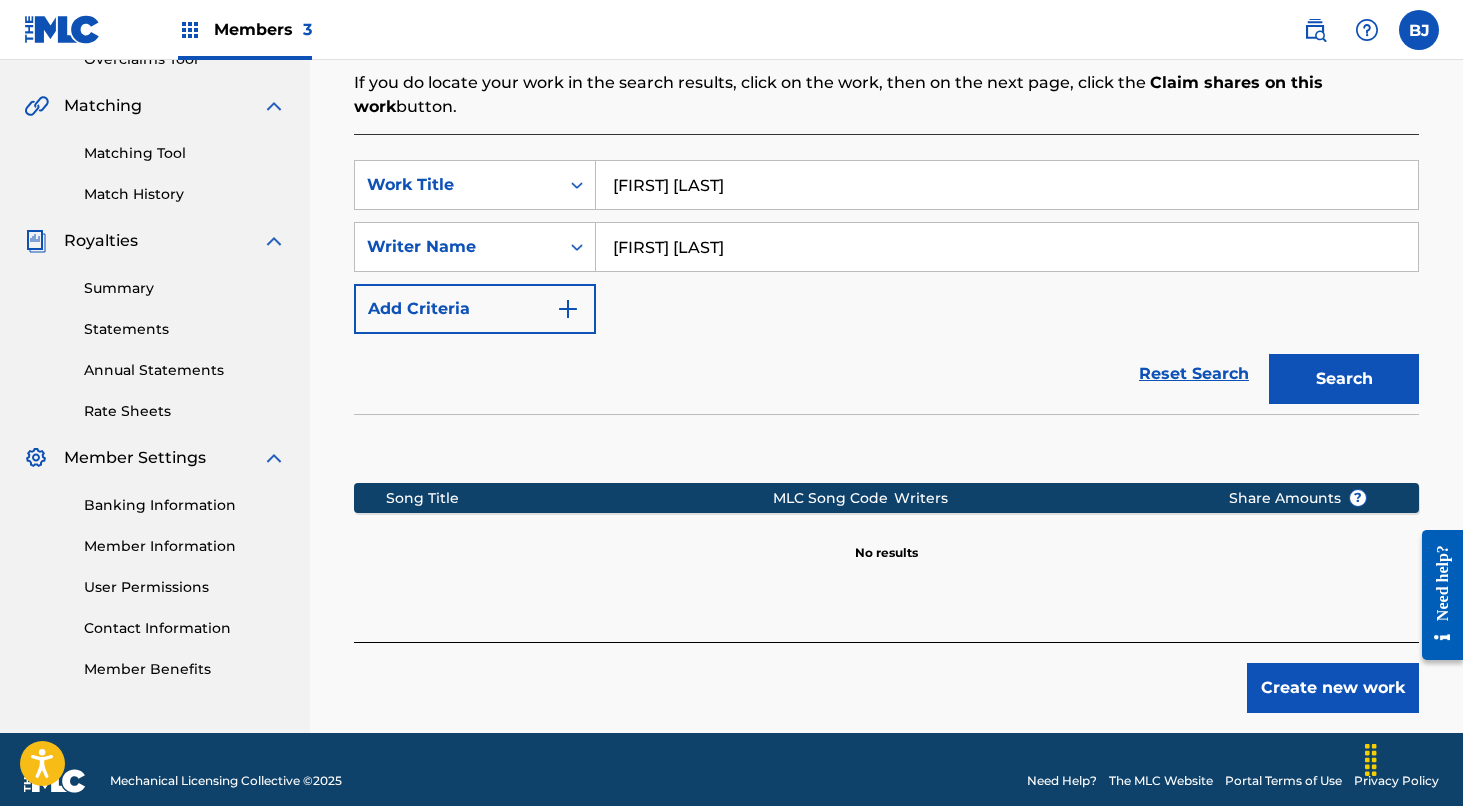 click on "Create new work" at bounding box center (1333, 688) 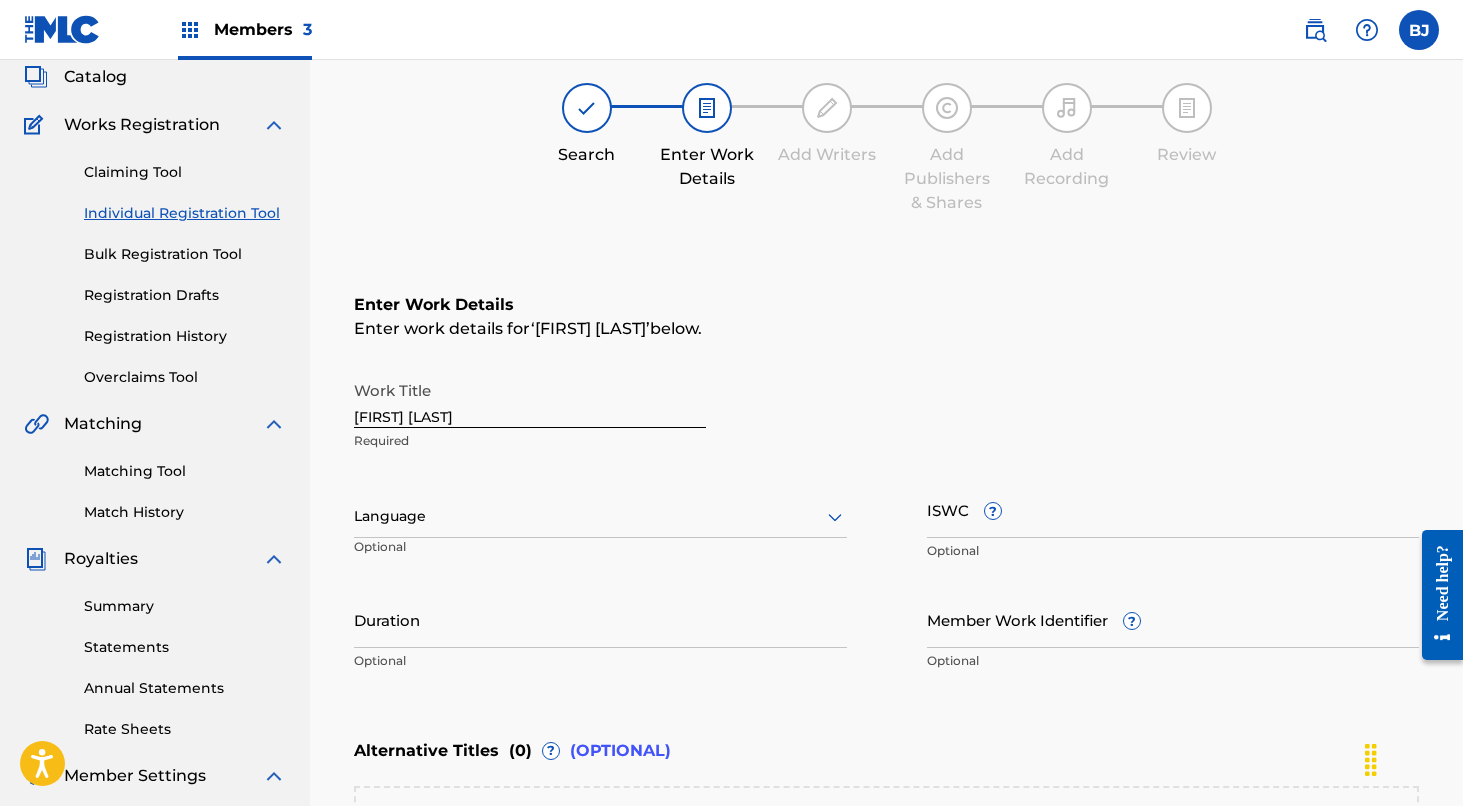 scroll, scrollTop: 101, scrollLeft: 0, axis: vertical 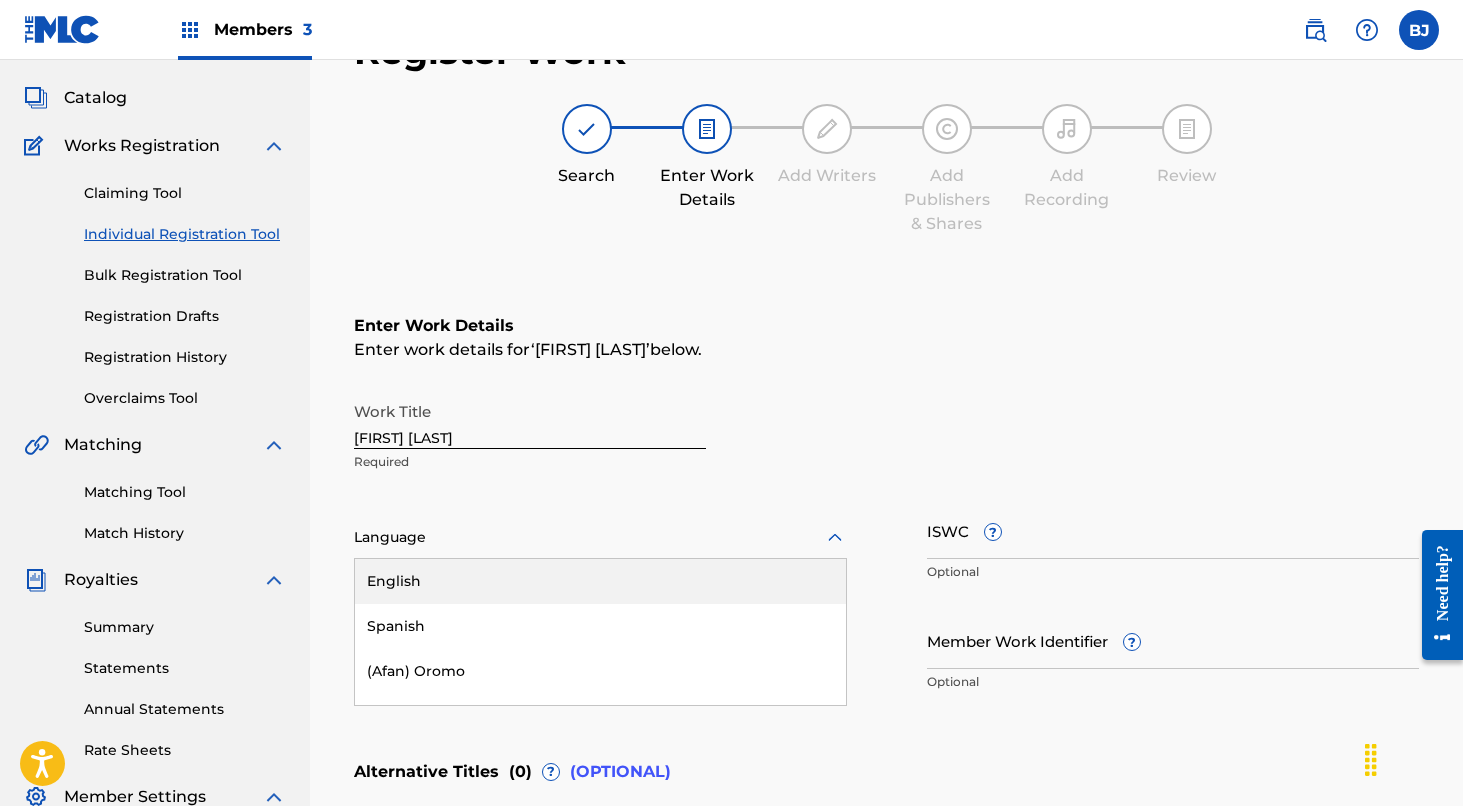 click on "English, 1 of 153. 153 results available. Use Up and Down to choose options, press Enter to select the currently focused option, press Escape to exit the menu, press Tab to select the option and exit the menu. Language English Spanish (Afan) Oromo Abkhazian Afar Afrikaans Albanian Amharic Arabic Armenian Assamese Aymara Azerbaijani Bashkir Basque Bengali Bhutani Bihari Bislama Breton Bulgarian Burmese Byelorussian Cambodian Catalan Chinese Corsican Croatian Czech Danish Dutch Esperanto Estonian Faeroese Farsi Fiji Finnish French Frisian Galician Georgian German Greek Greenlandic Guarani Gujarati Hausa Hawaii Hebrew Hindi Hungarian Icelandic Indonesian Interlingua Interlingue Inupiak Irish Italian Japanese Javanese Kannada Kashmiri Kazakh Kinyarwanda Kirghiz Kirundi Korean Kurdish Laothian Latin Latvian Lingala Lithuanian Macedonian Malagasy Malay Malayalam Maltese Maori Marathi Moldavian Mongolian Nauru Ndebele Nepali North Sotho Norwegian Occitan Oriya Oromo Papiamento Pashto Polish Portuguese Punjabi Samoan" at bounding box center (600, 538) 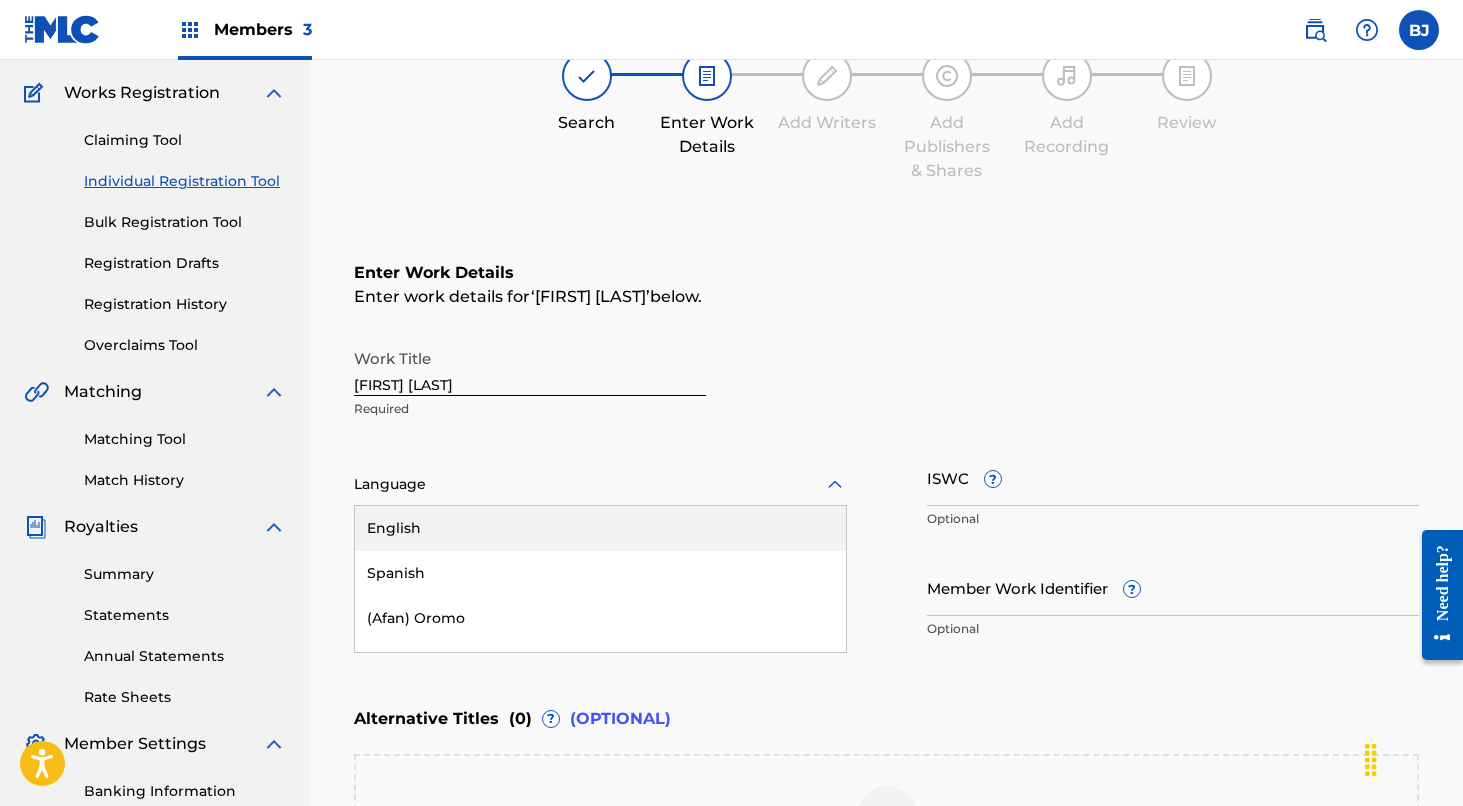 scroll, scrollTop: 155, scrollLeft: 0, axis: vertical 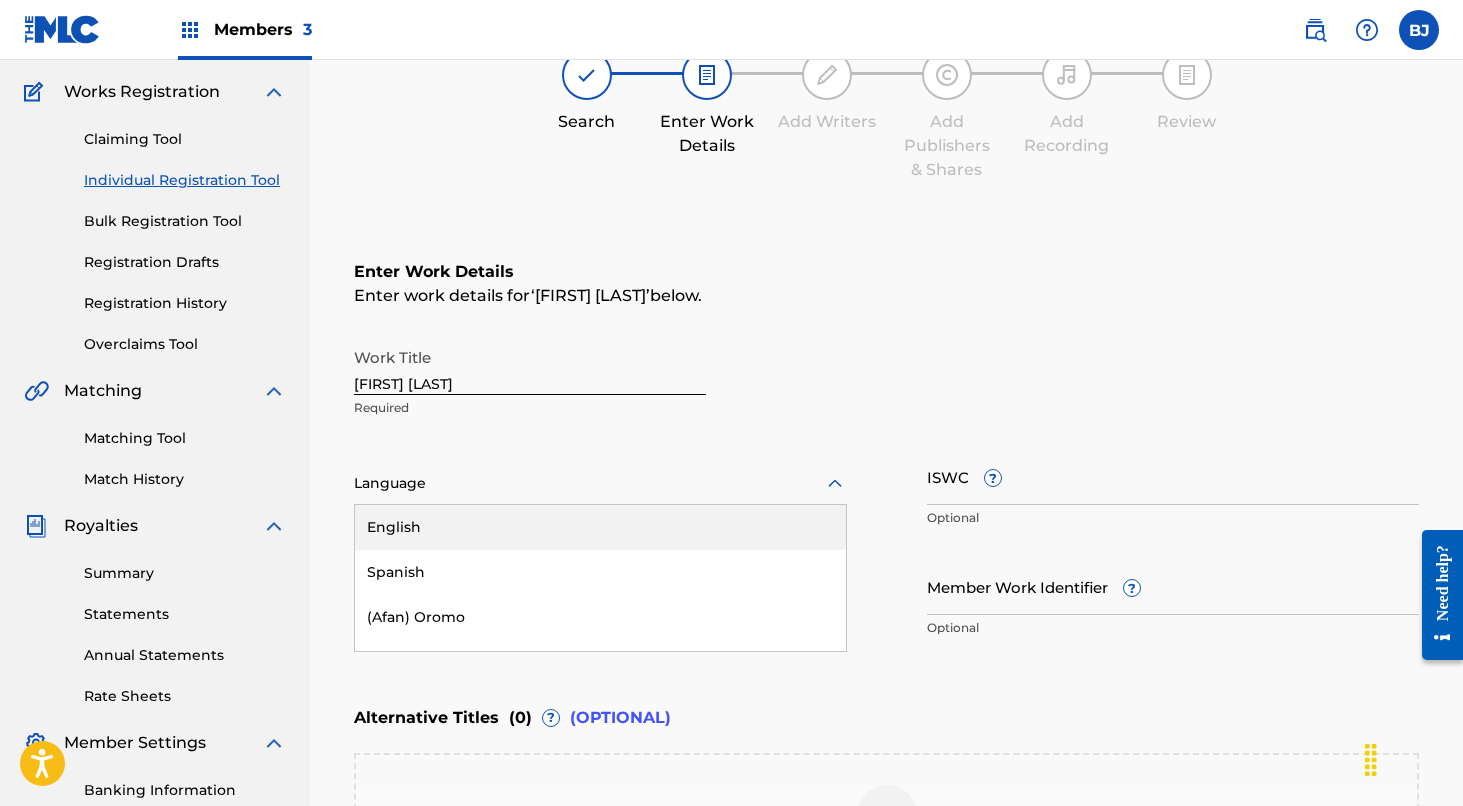 click on "English" at bounding box center (600, 527) 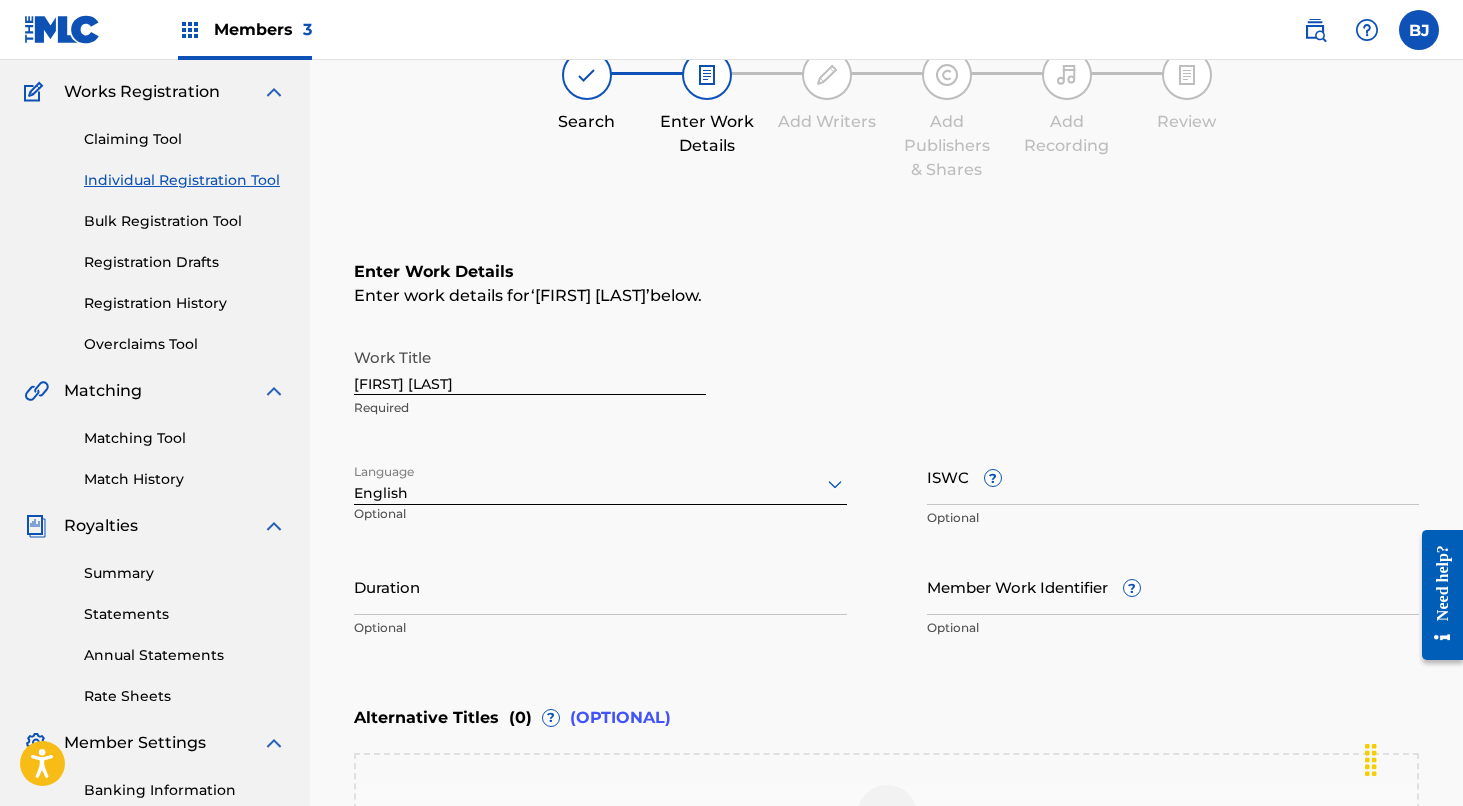 click on "Duration" at bounding box center [600, 586] 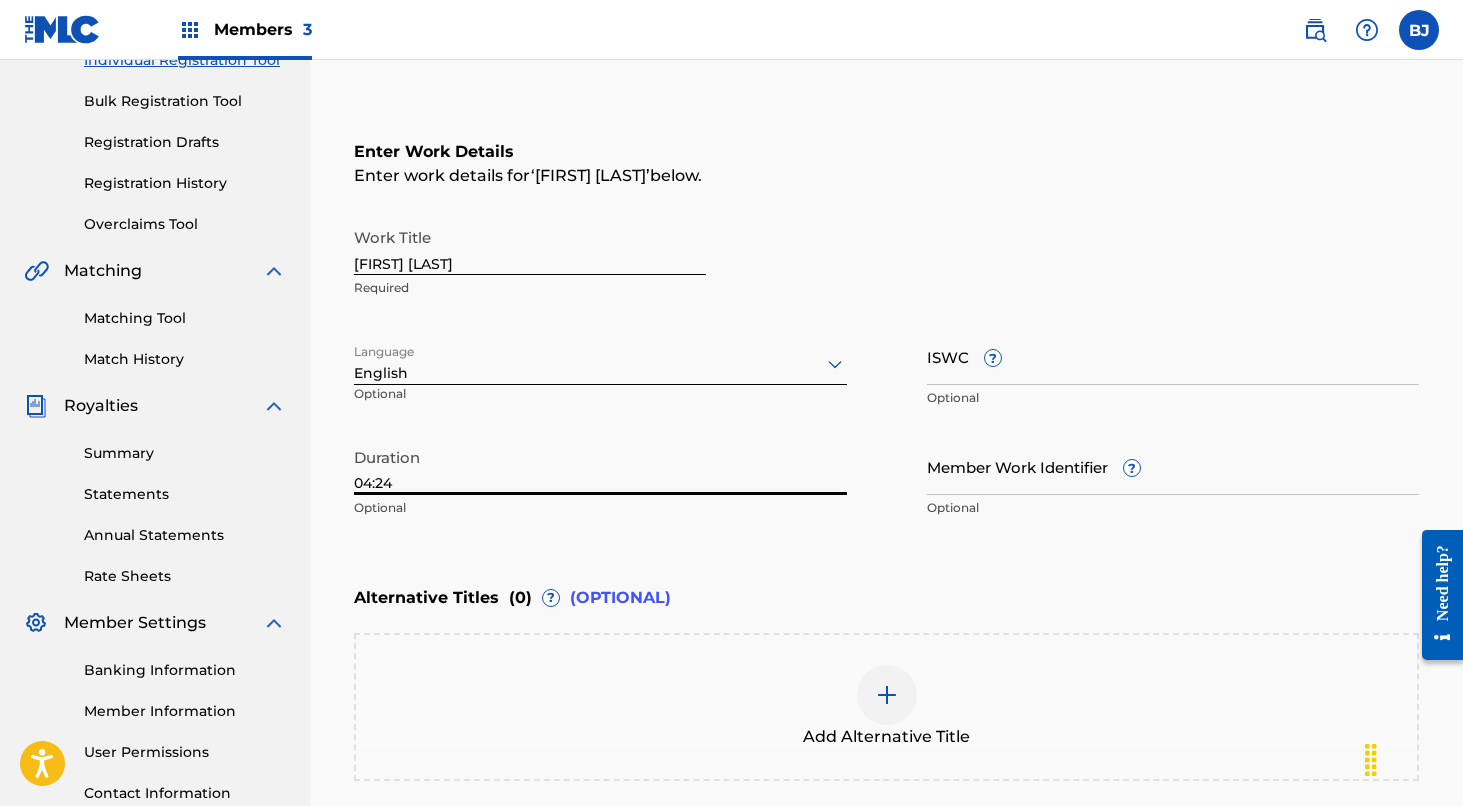 scroll, scrollTop: 240, scrollLeft: 0, axis: vertical 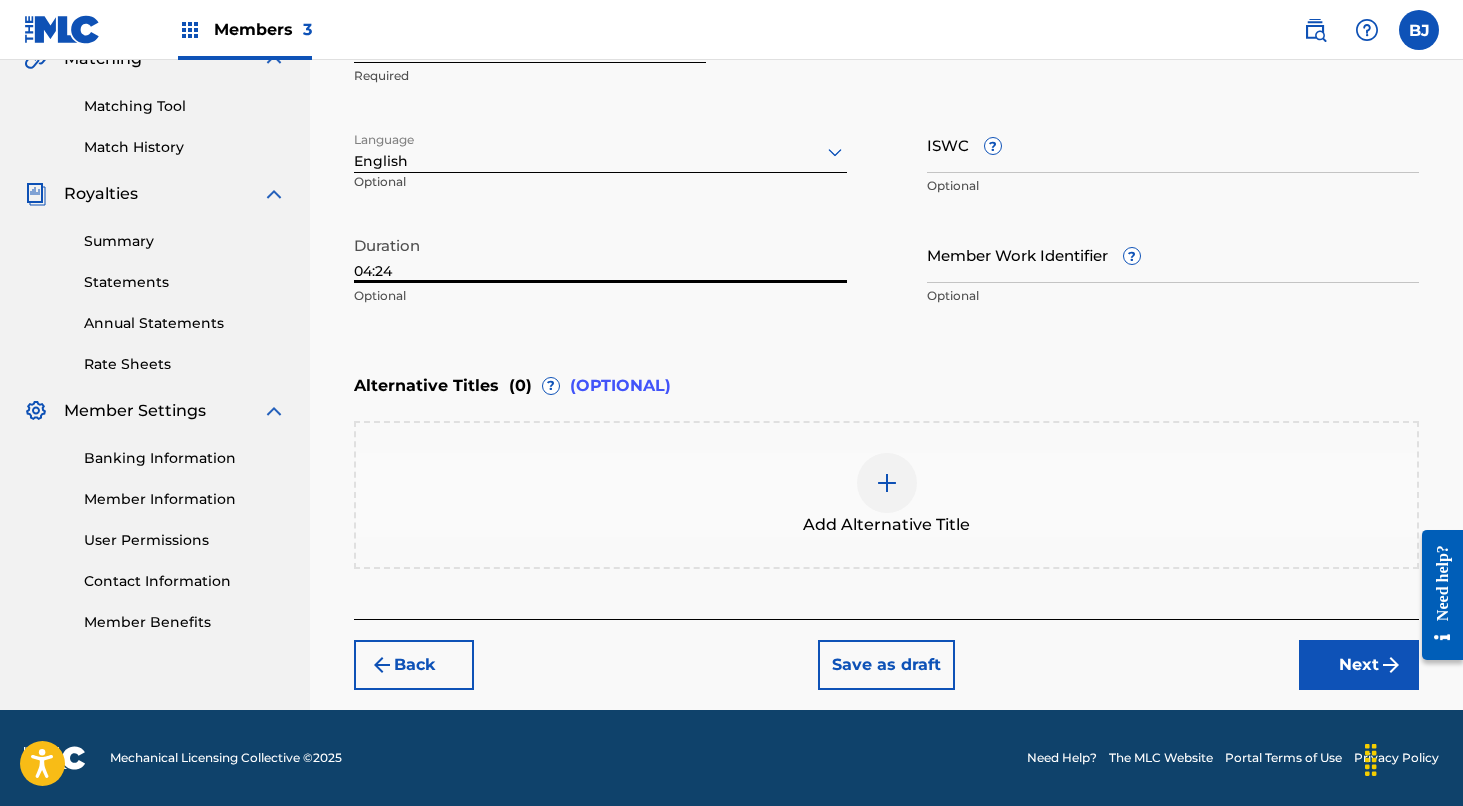 type on "04:24" 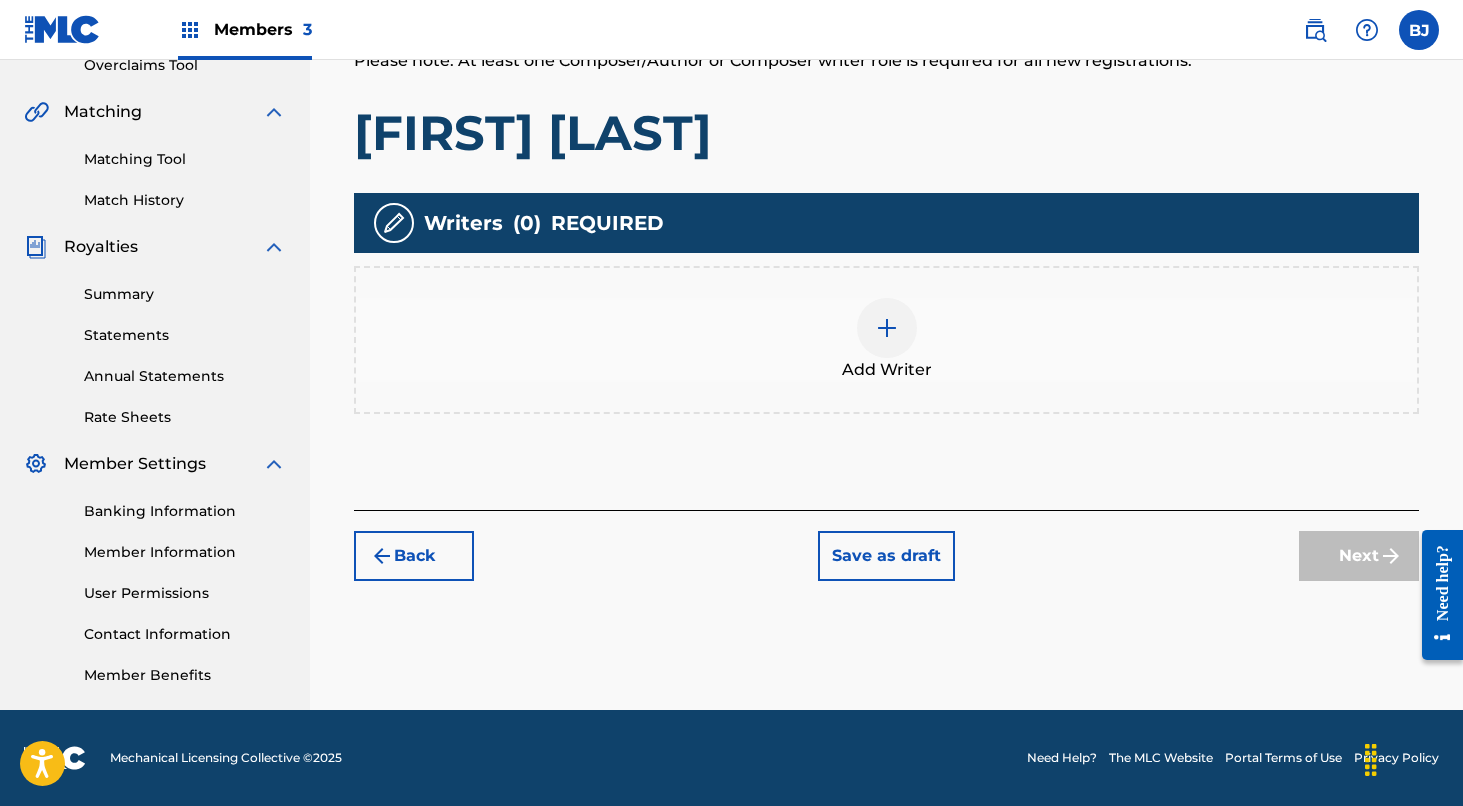 scroll, scrollTop: 434, scrollLeft: 0, axis: vertical 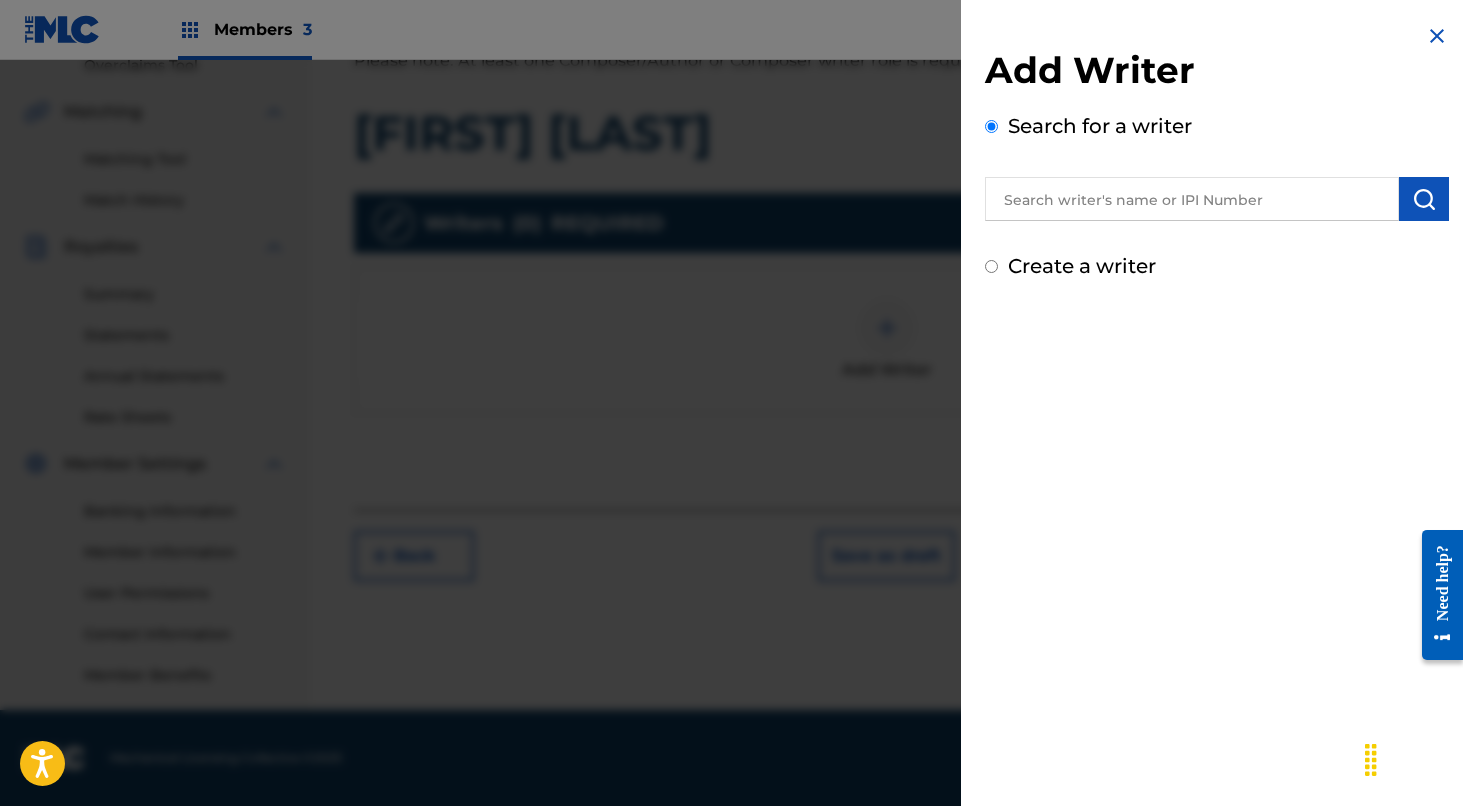 click at bounding box center (1192, 199) 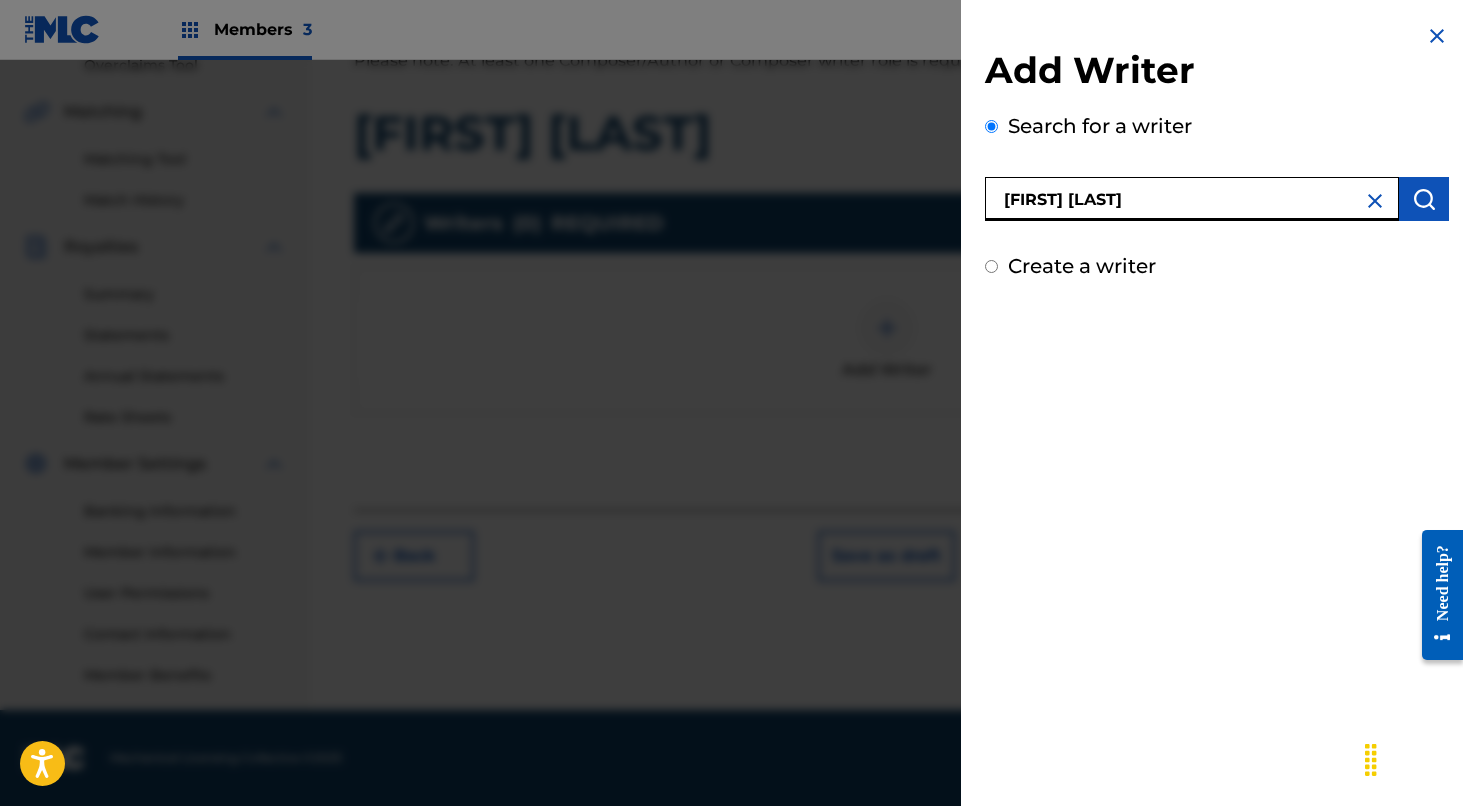 type on "[FIRST] [LAST]" 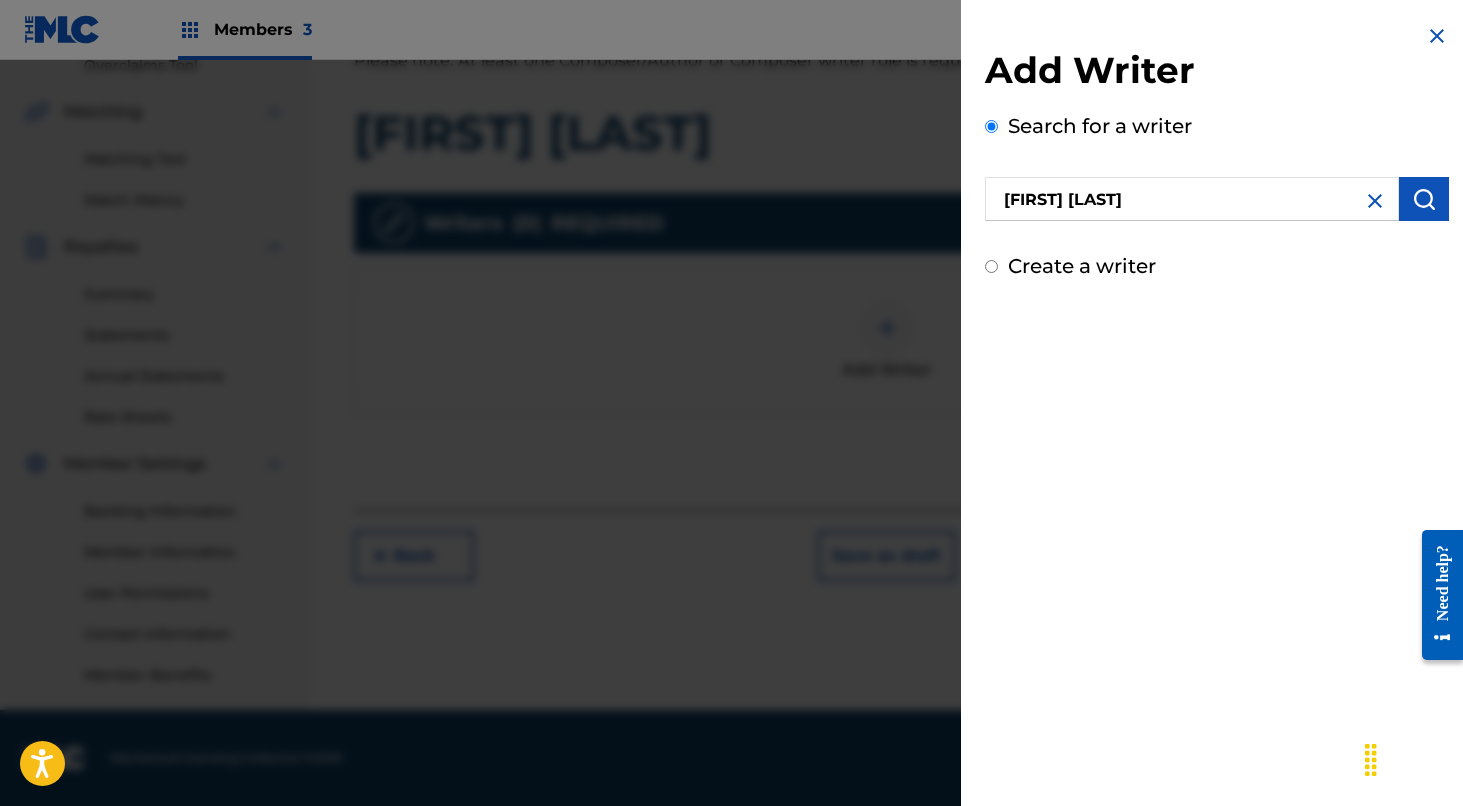 click at bounding box center [1424, 199] 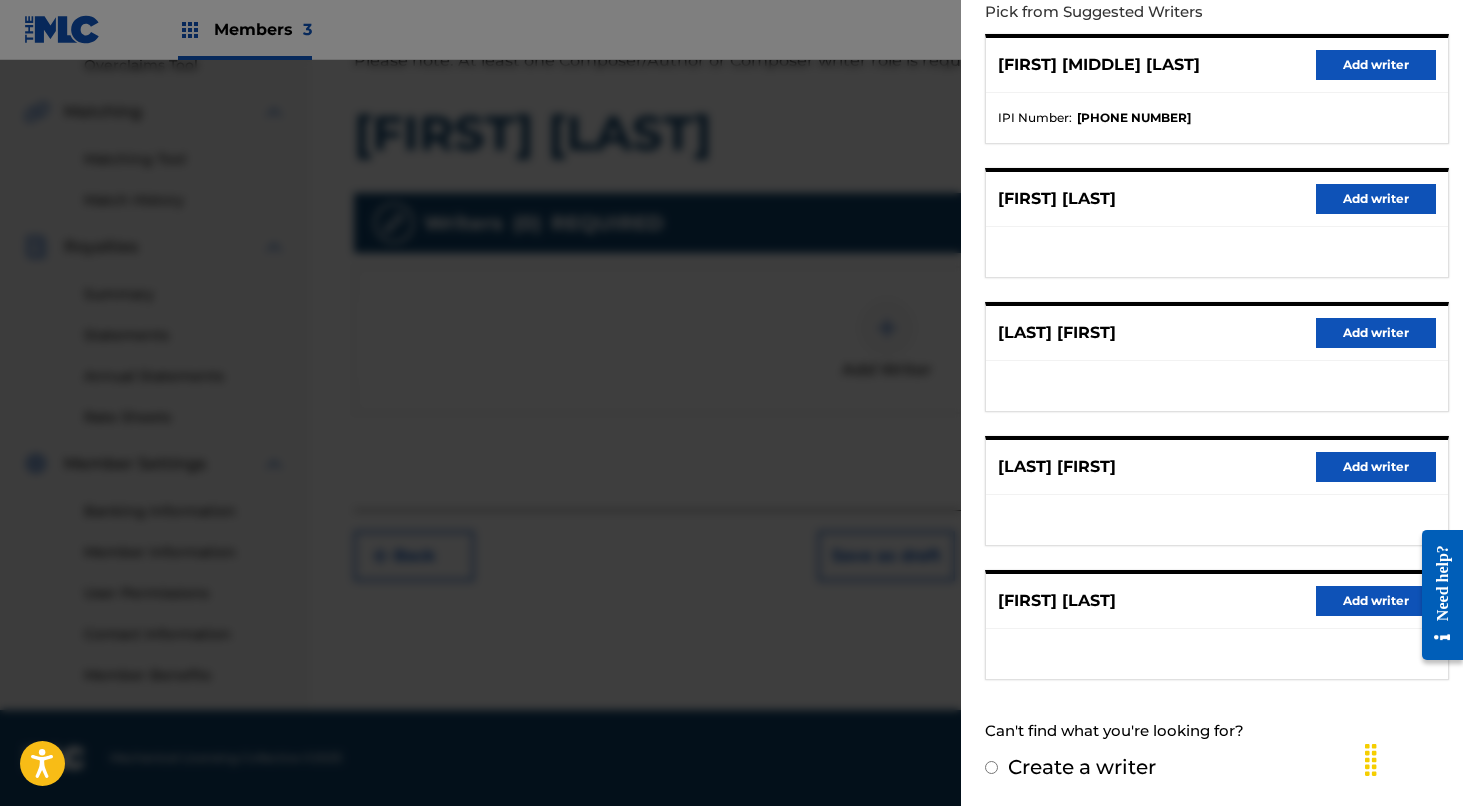 scroll, scrollTop: 235, scrollLeft: 0, axis: vertical 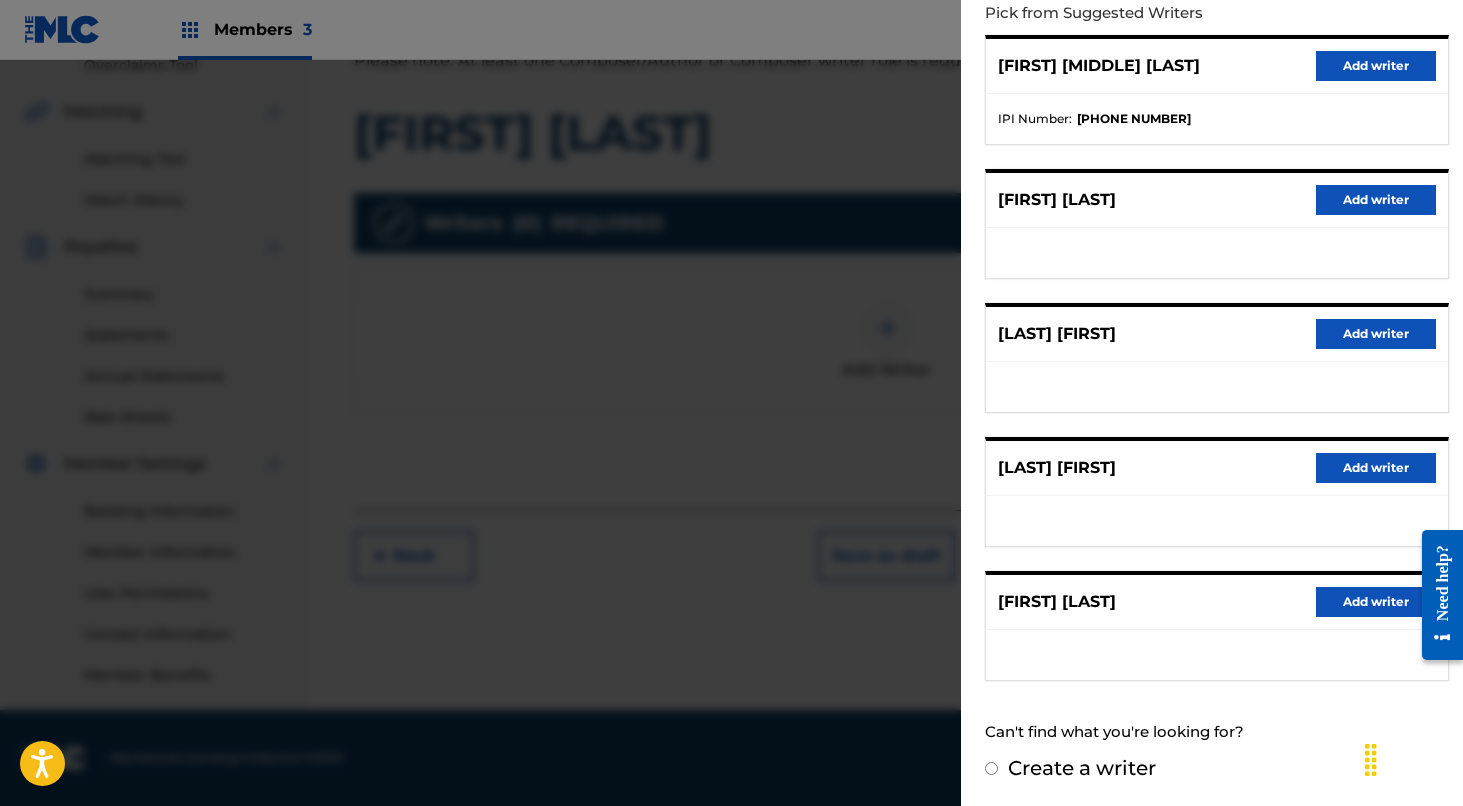 click on "Add writer" at bounding box center [1376, 602] 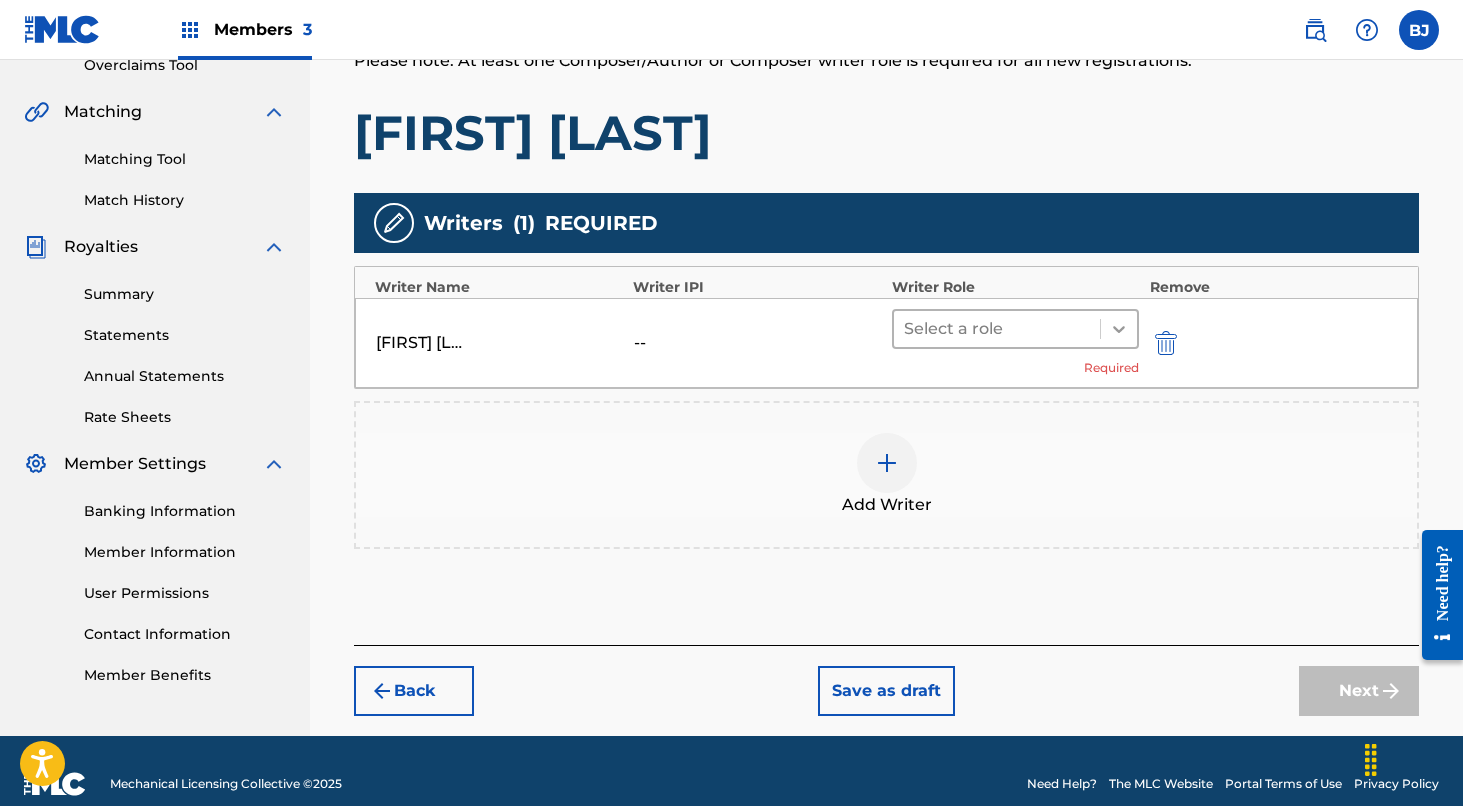 click 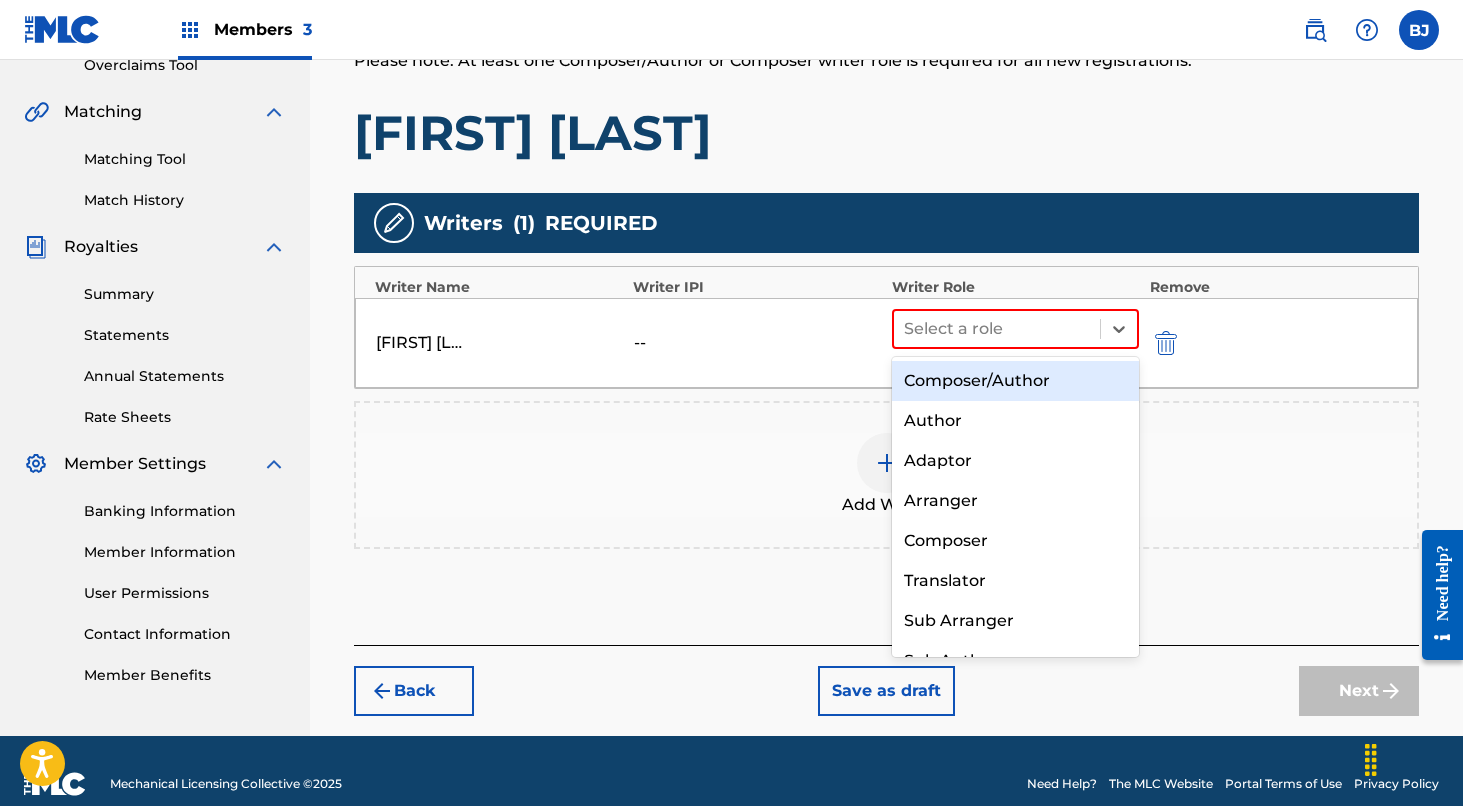 click on "Composer/Author" at bounding box center (1016, 381) 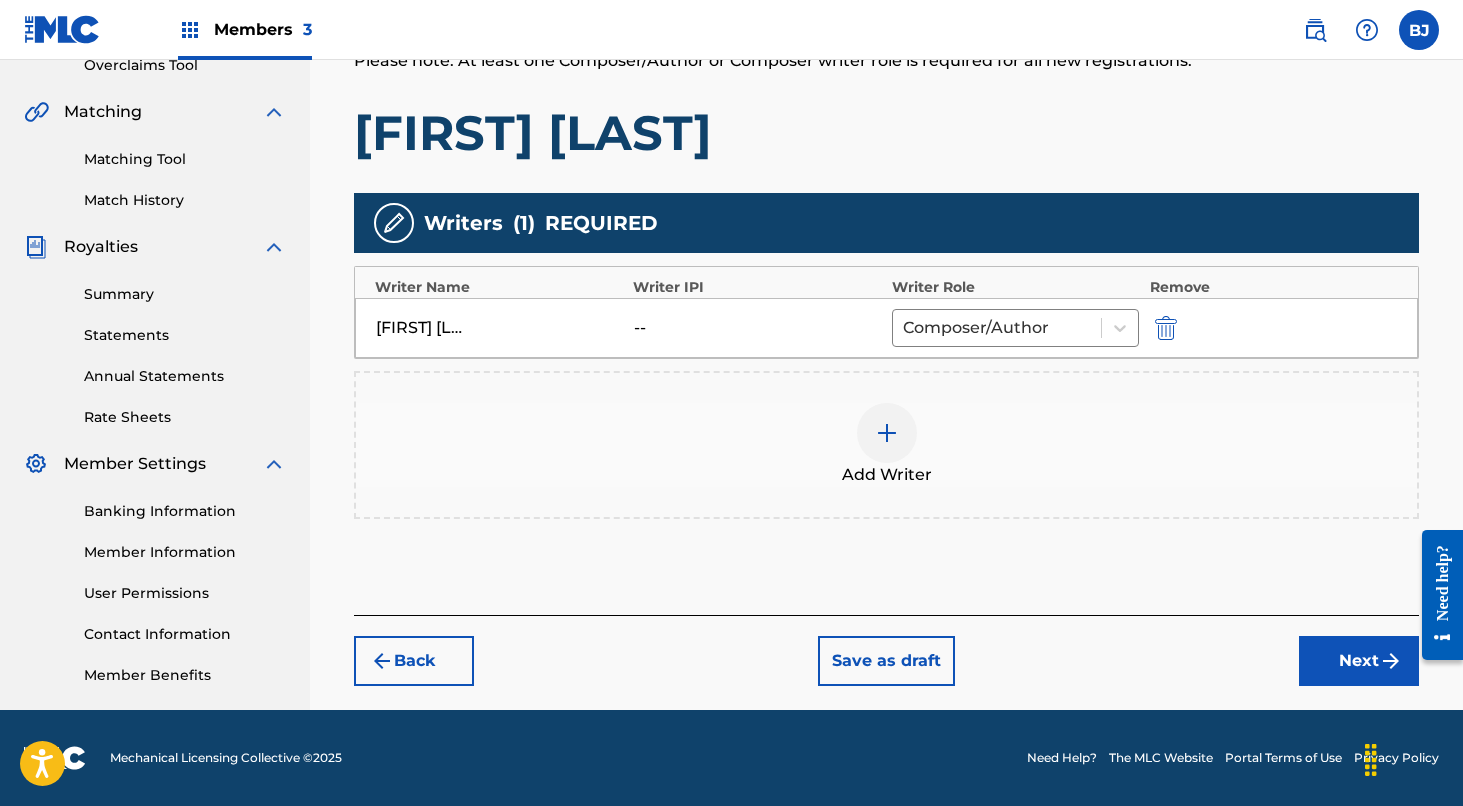 scroll, scrollTop: 434, scrollLeft: 0, axis: vertical 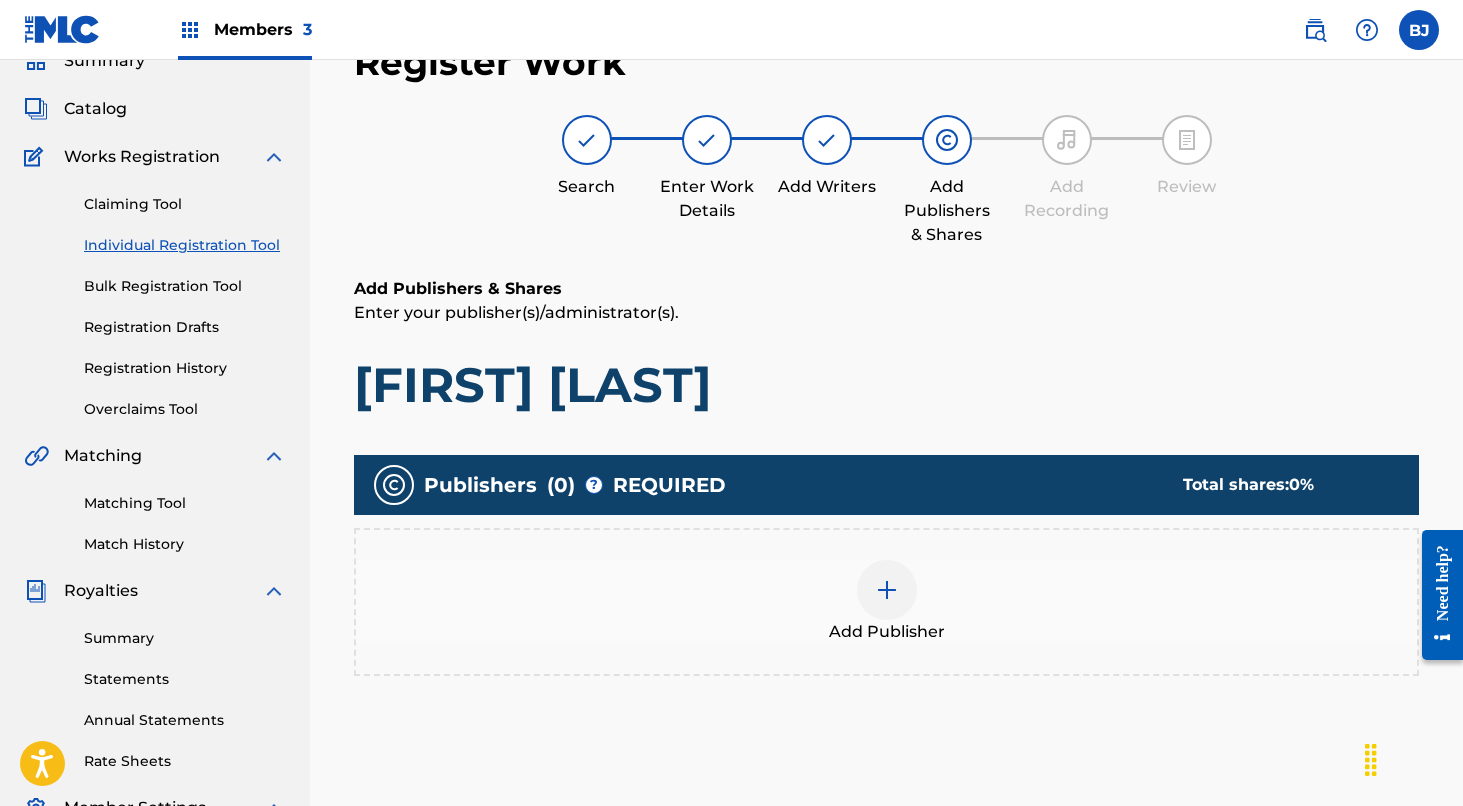click at bounding box center [887, 590] 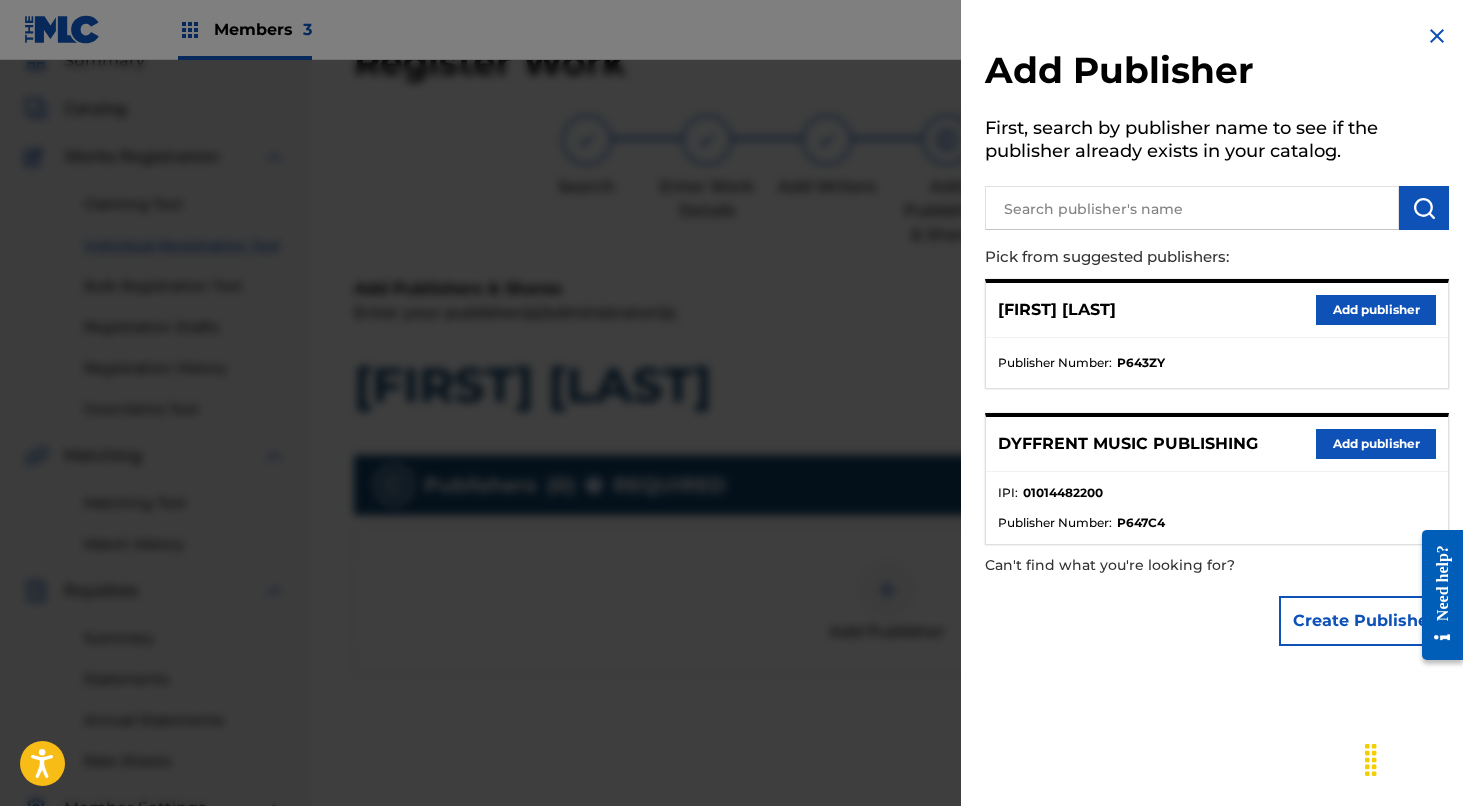 click on "Add publisher" at bounding box center [1376, 444] 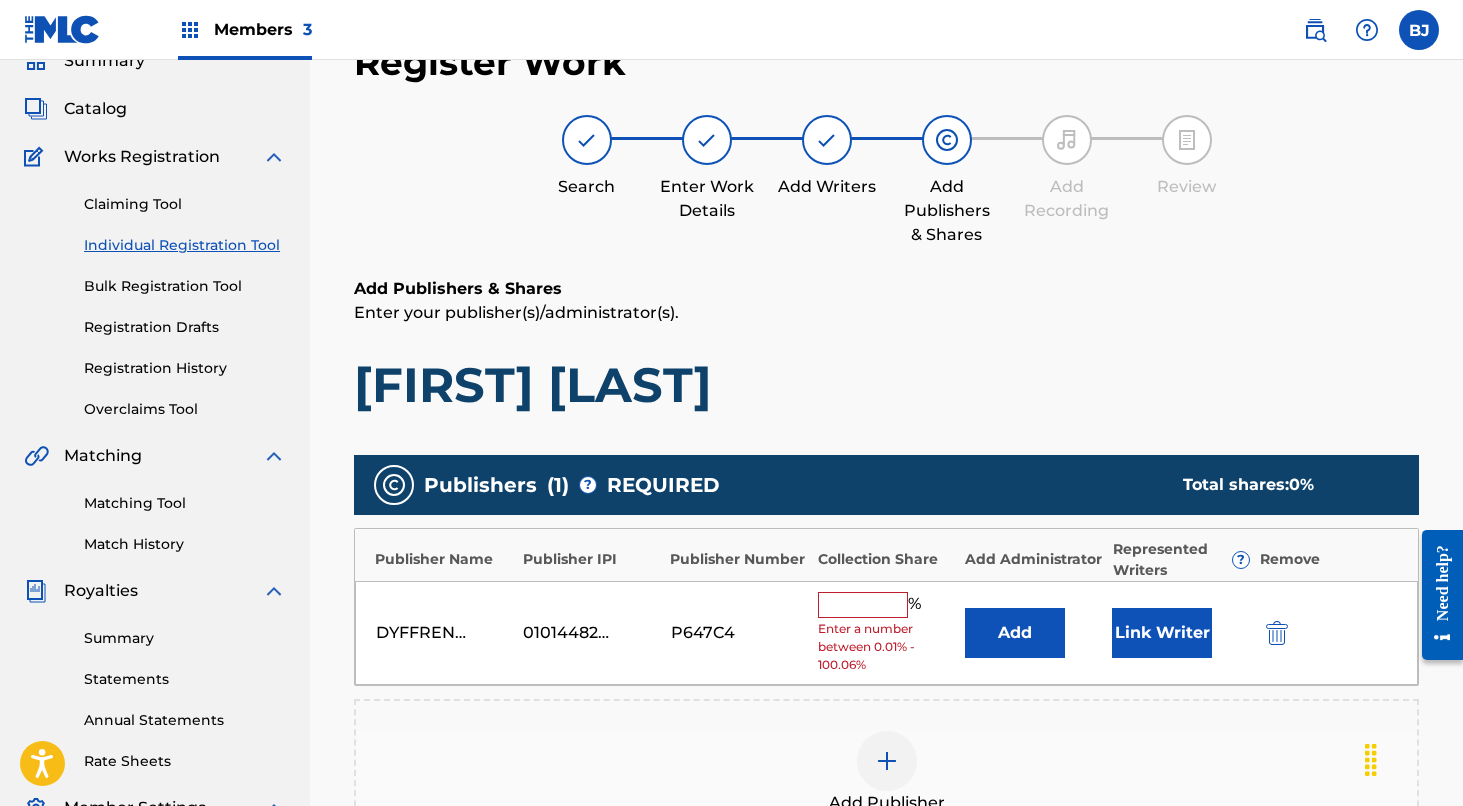 click at bounding box center (863, 605) 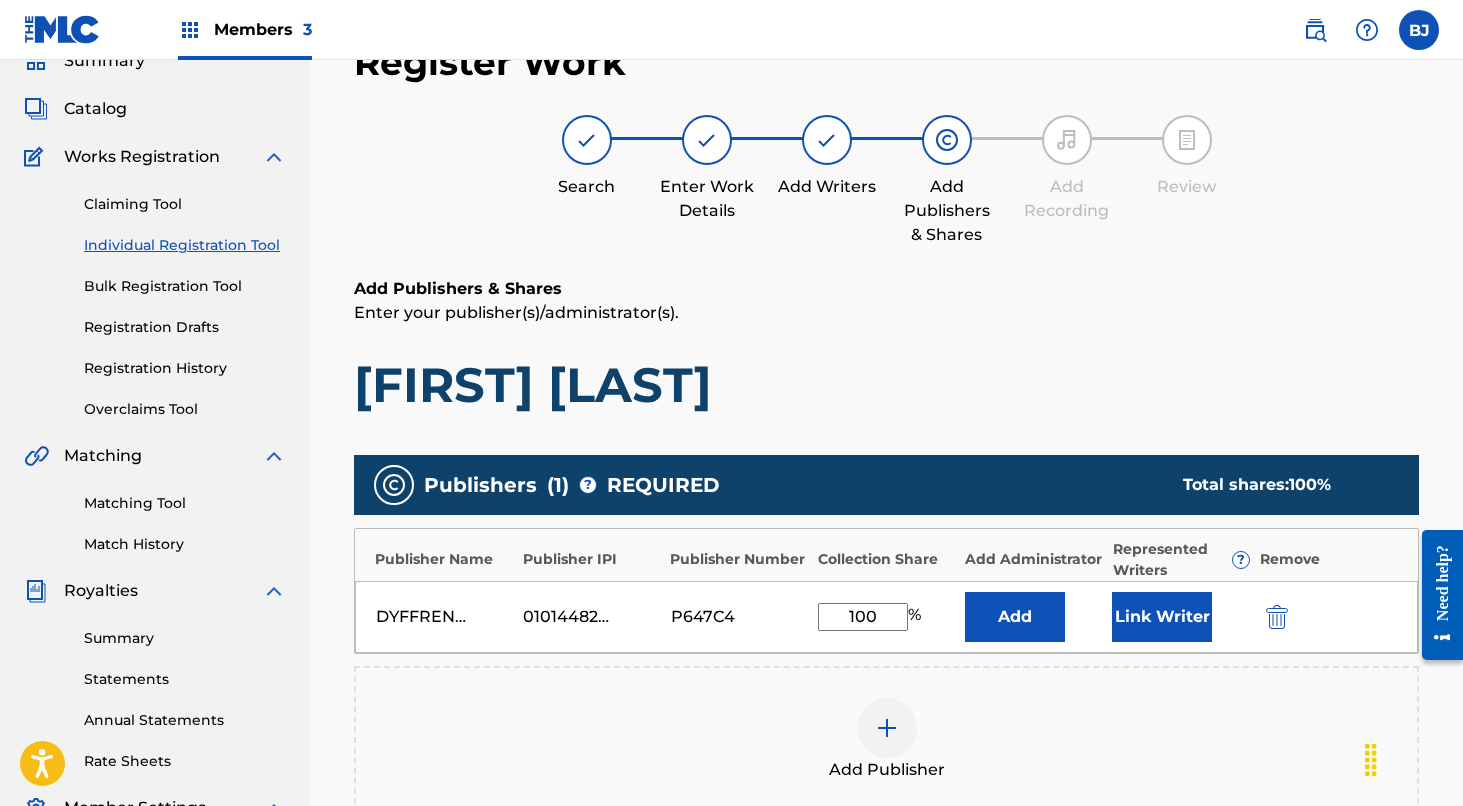 type on "100" 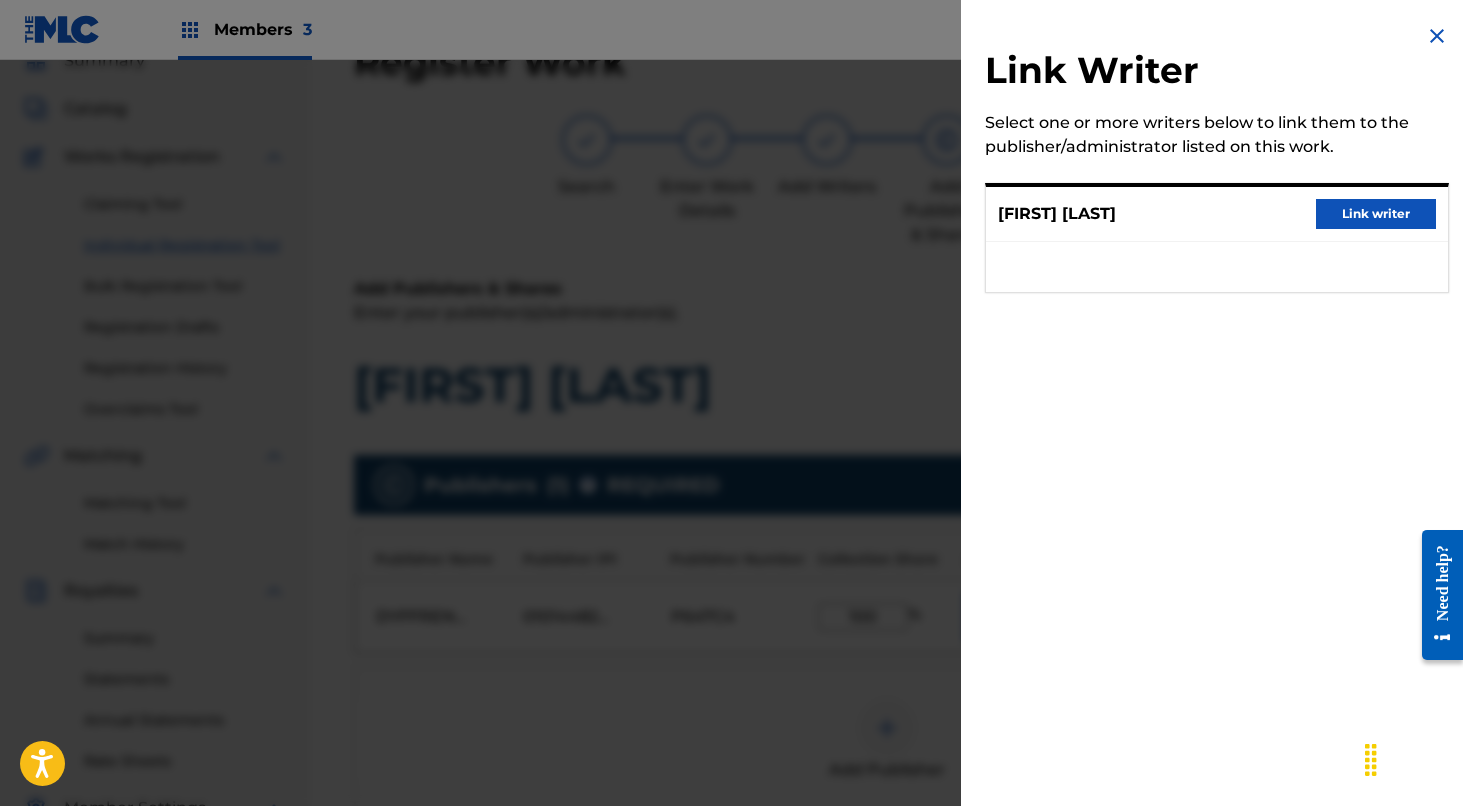 click on "Link writer" at bounding box center (1376, 214) 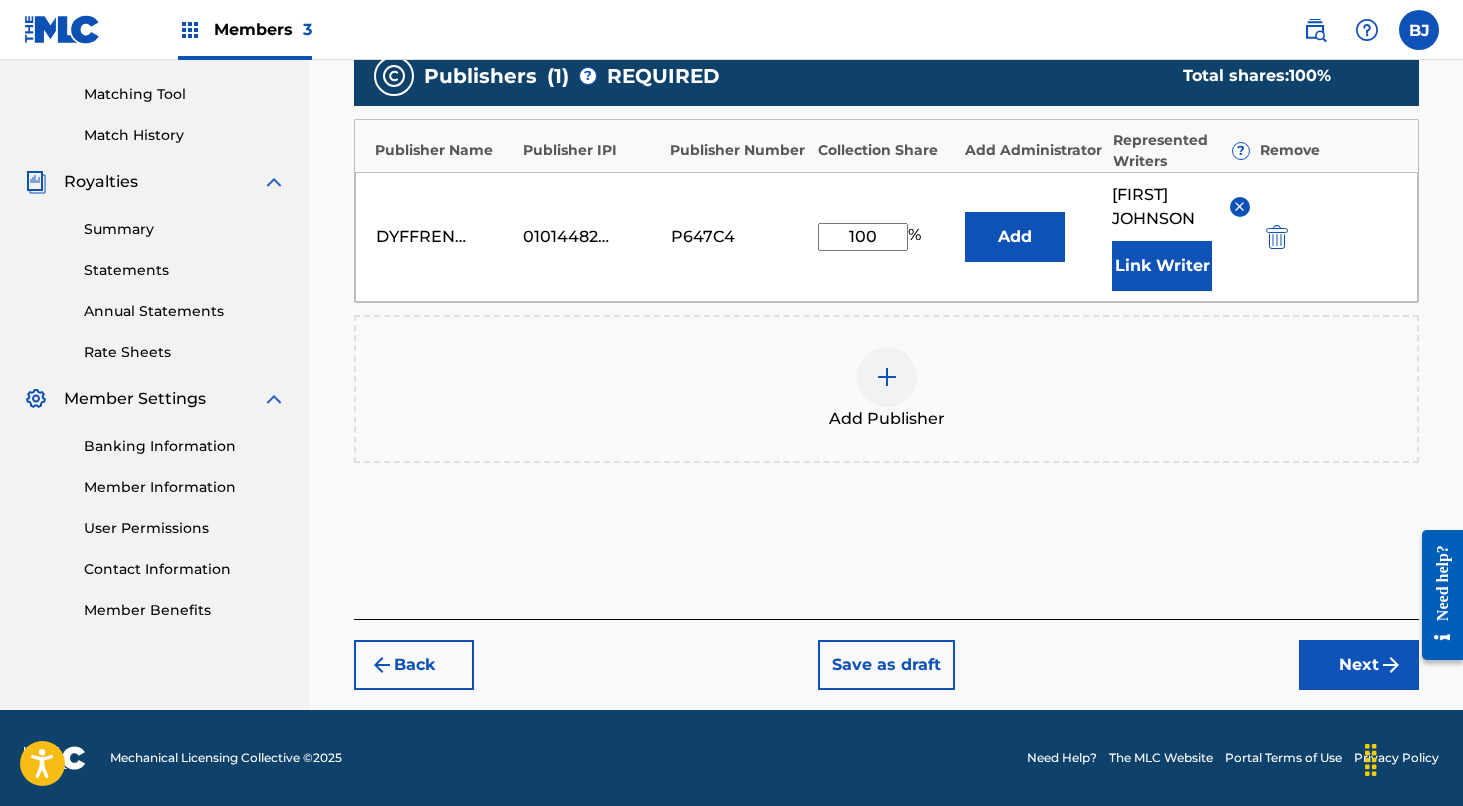 scroll, scrollTop: 499, scrollLeft: 0, axis: vertical 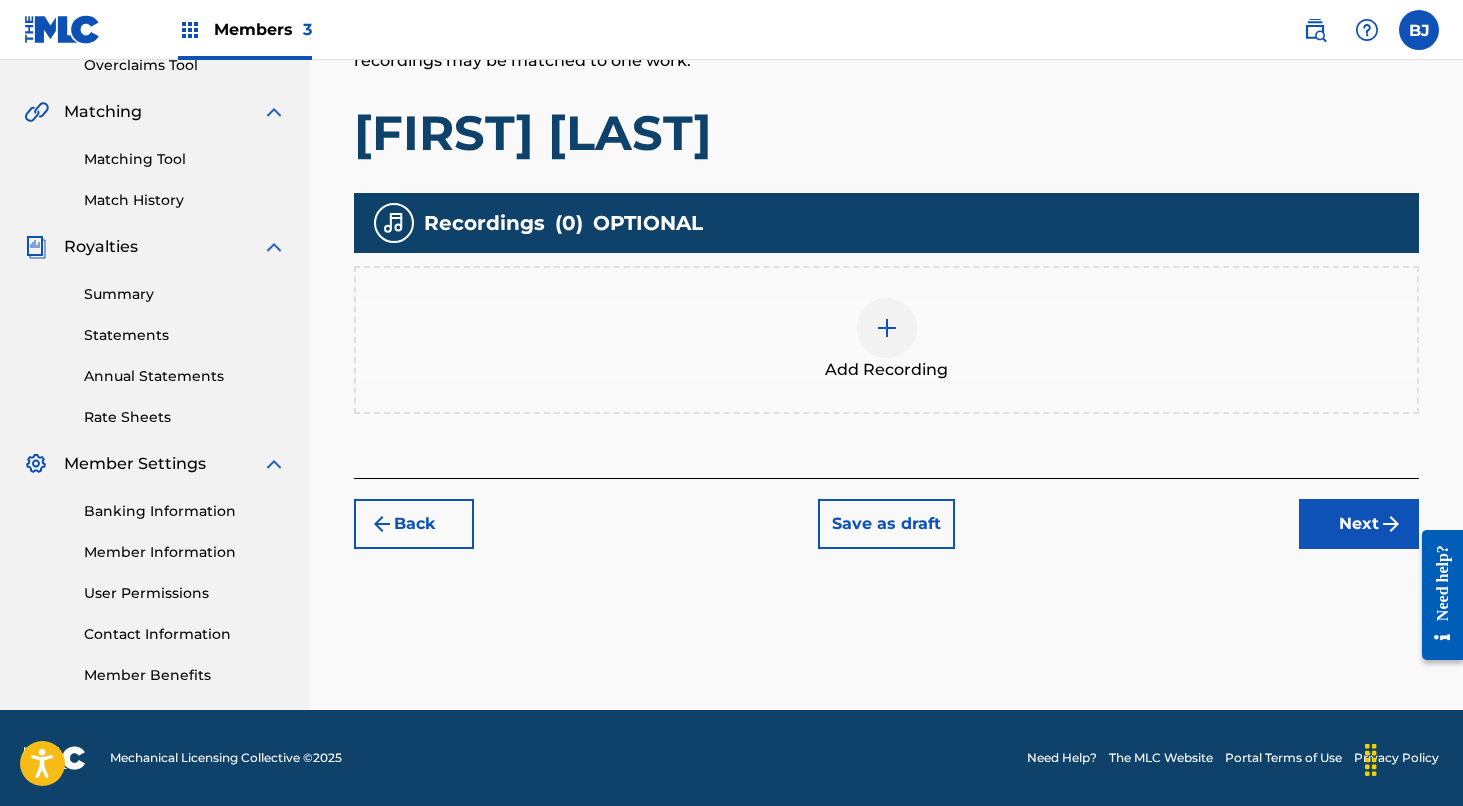 click at bounding box center [887, 328] 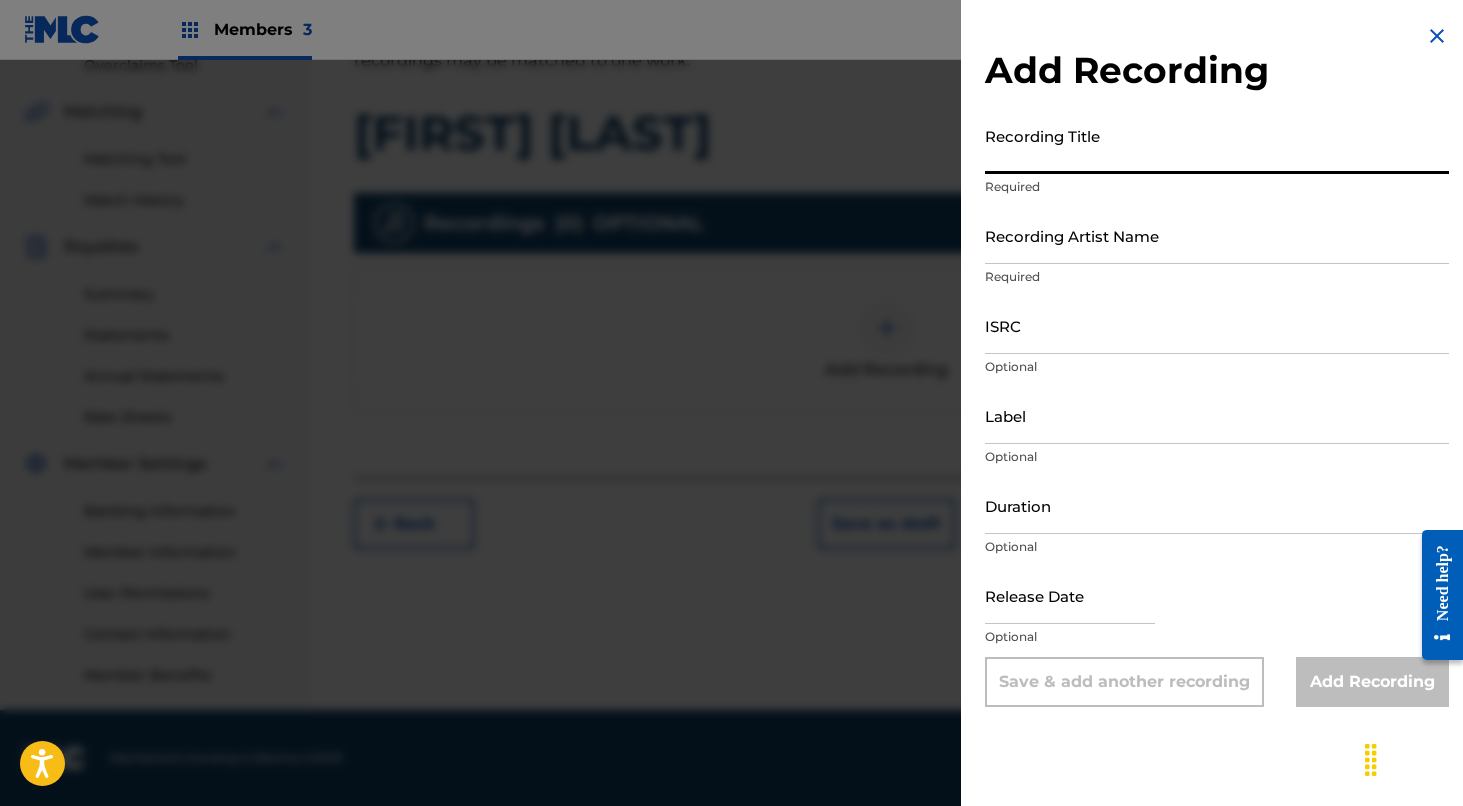 click on "Recording Title" at bounding box center [1217, 145] 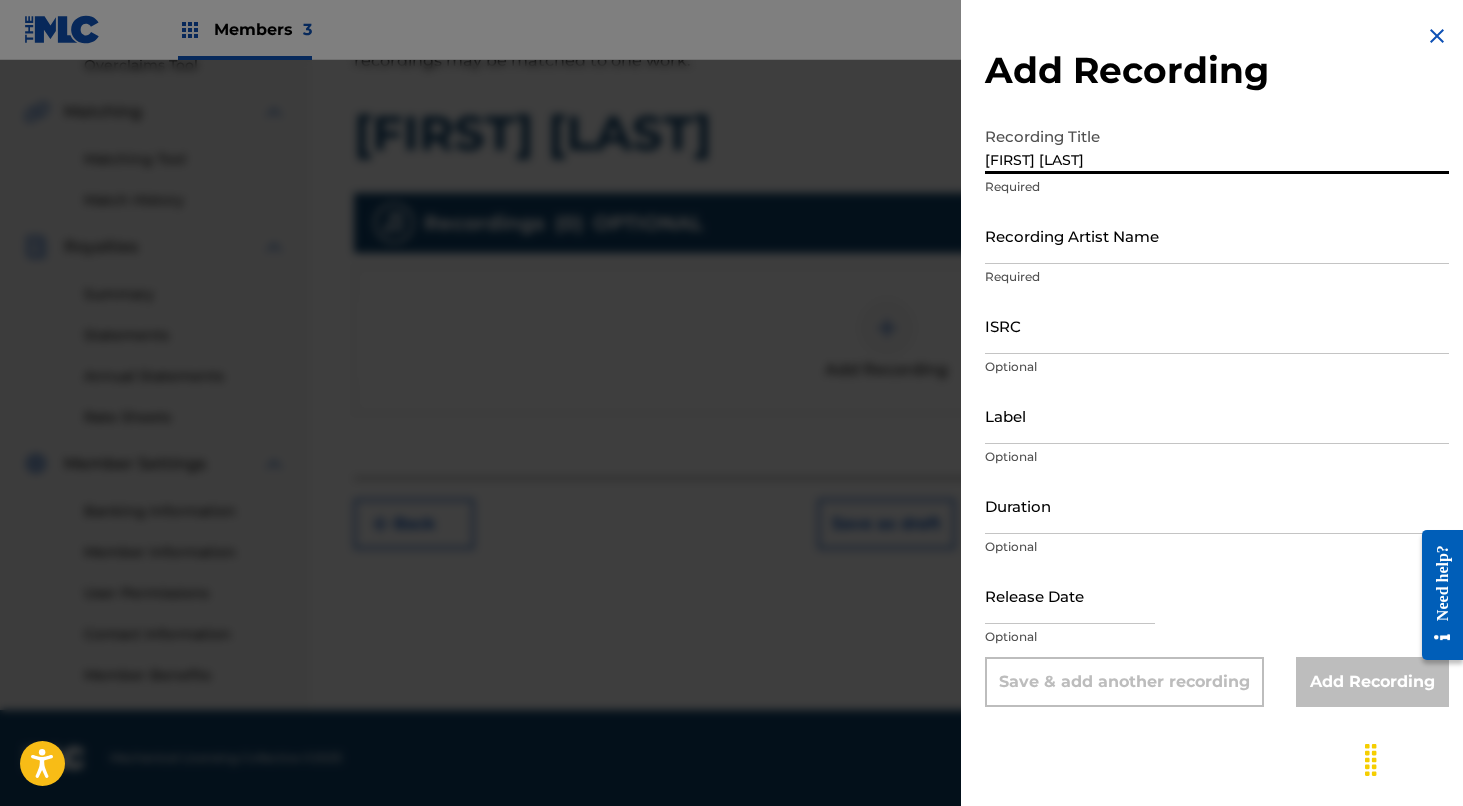 type on "[FIRST] [LAST]" 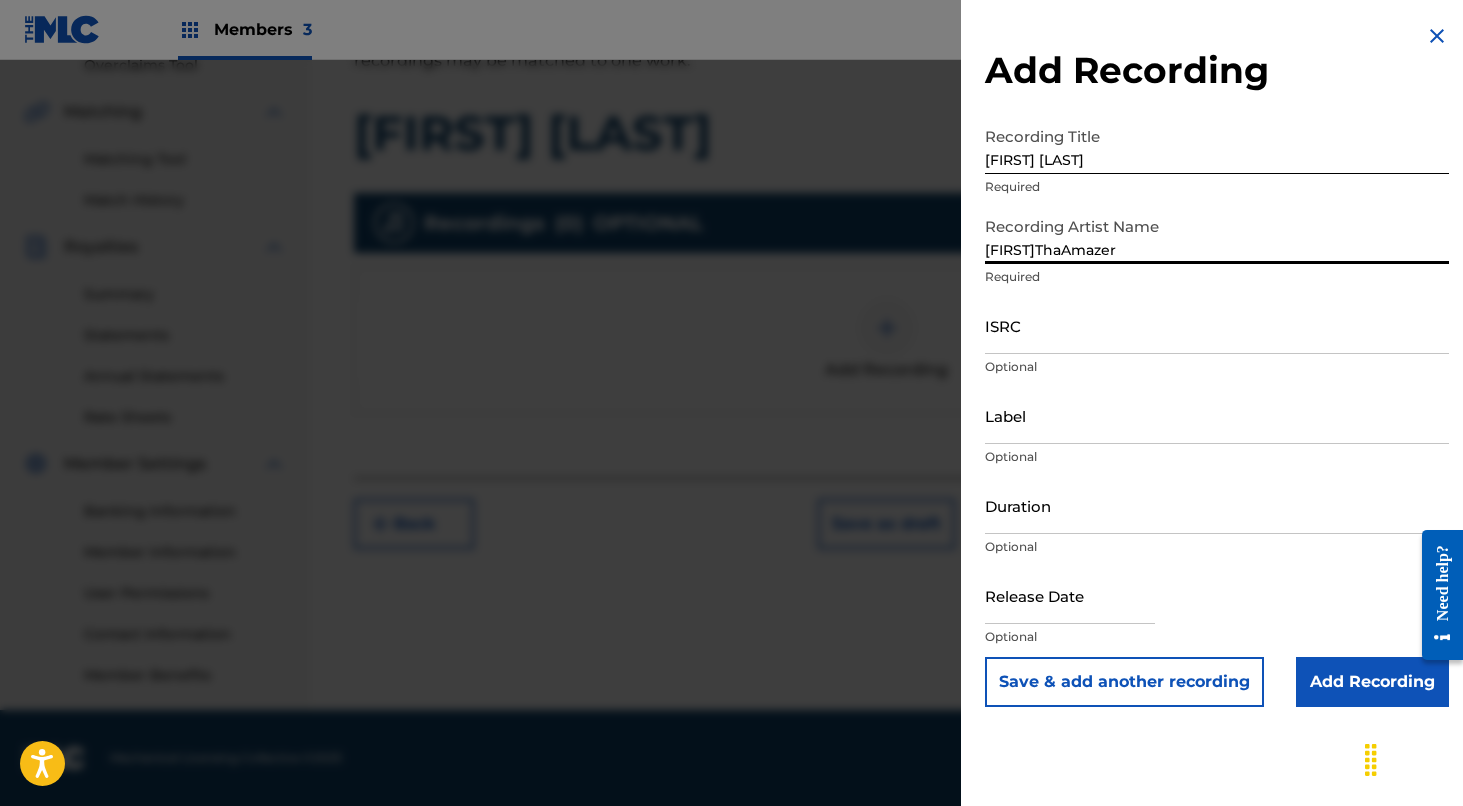 type on "[FIRST]ThaAmazer" 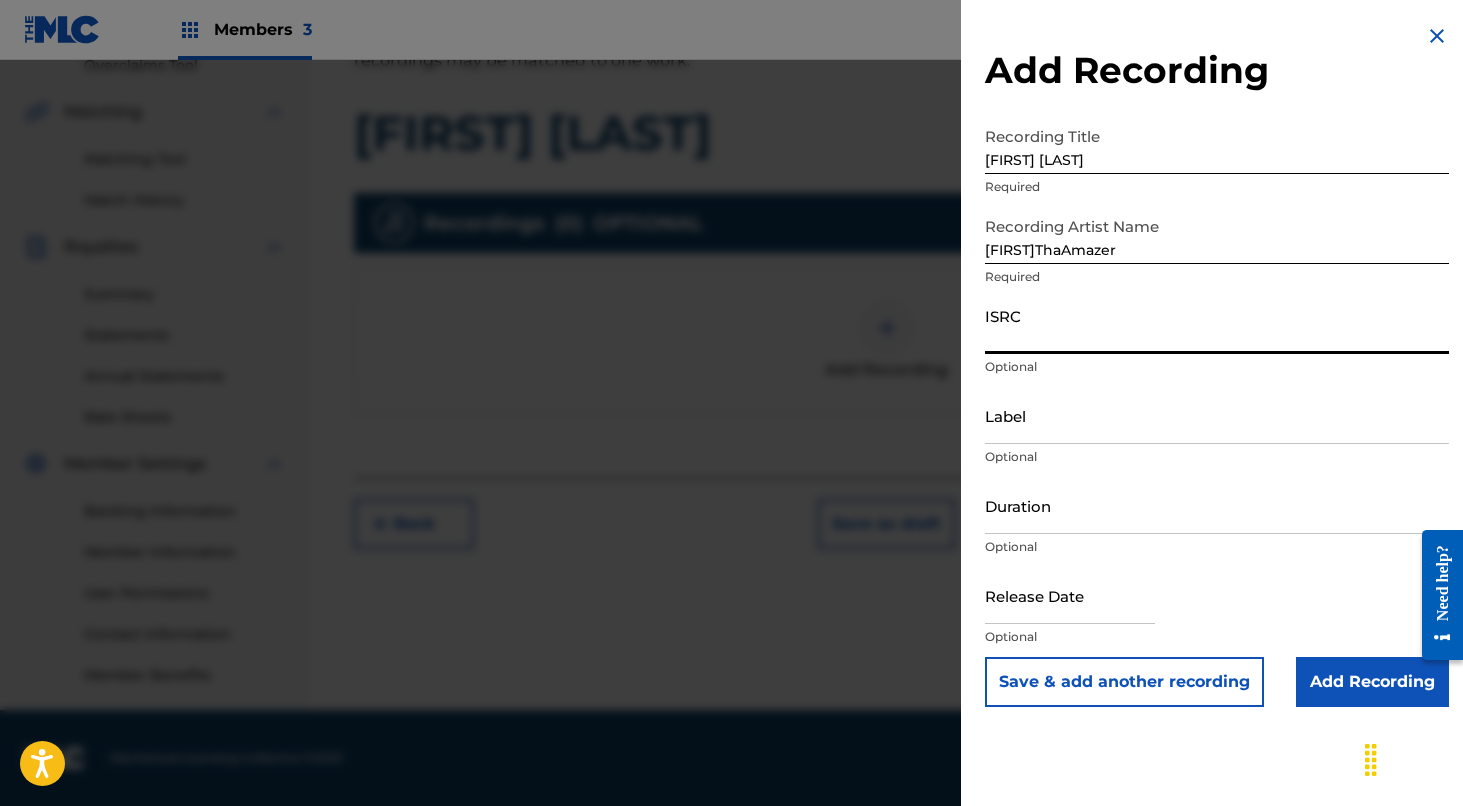 click on "ISRC" at bounding box center [1217, 325] 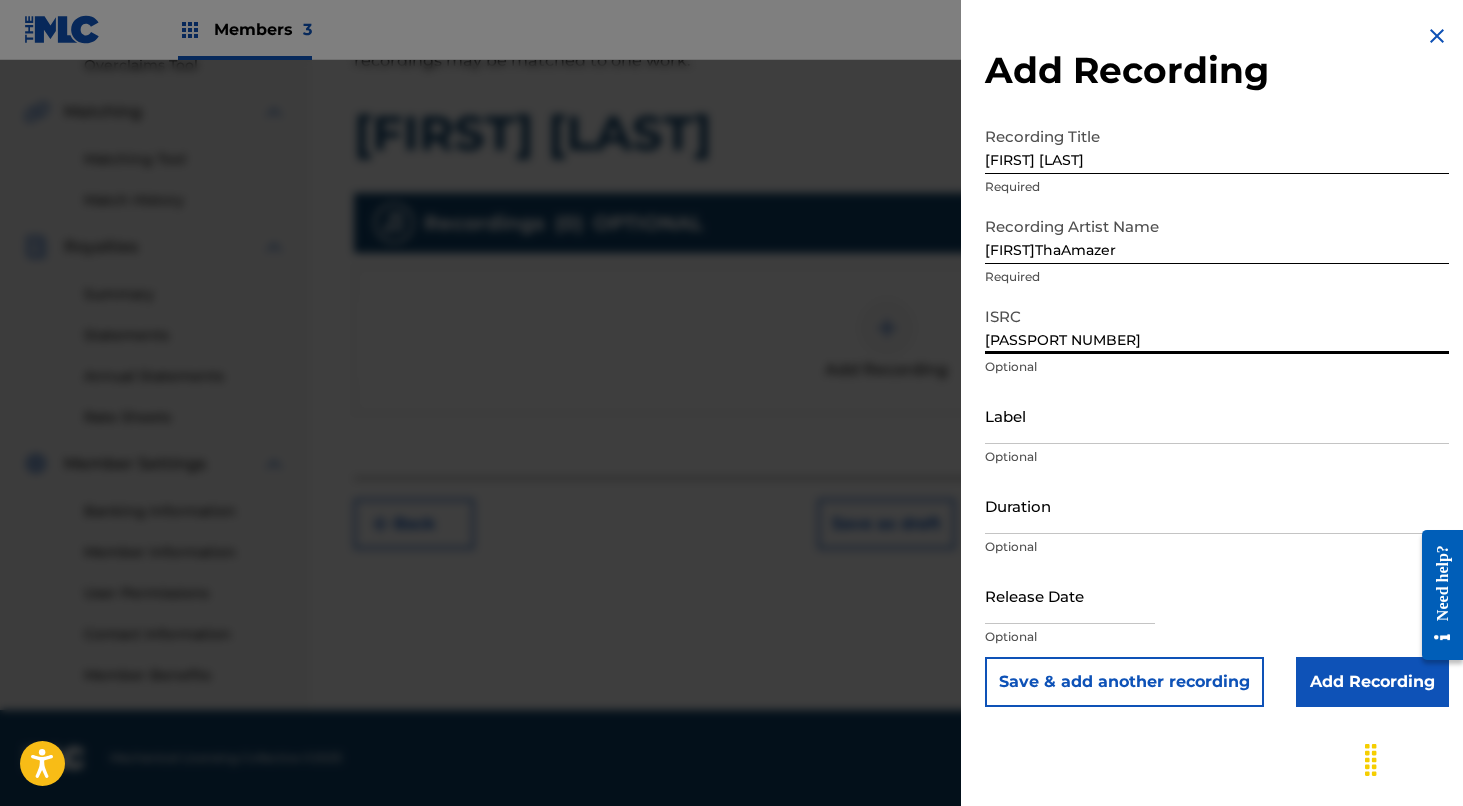 type on "[PASSPORT NUMBER]" 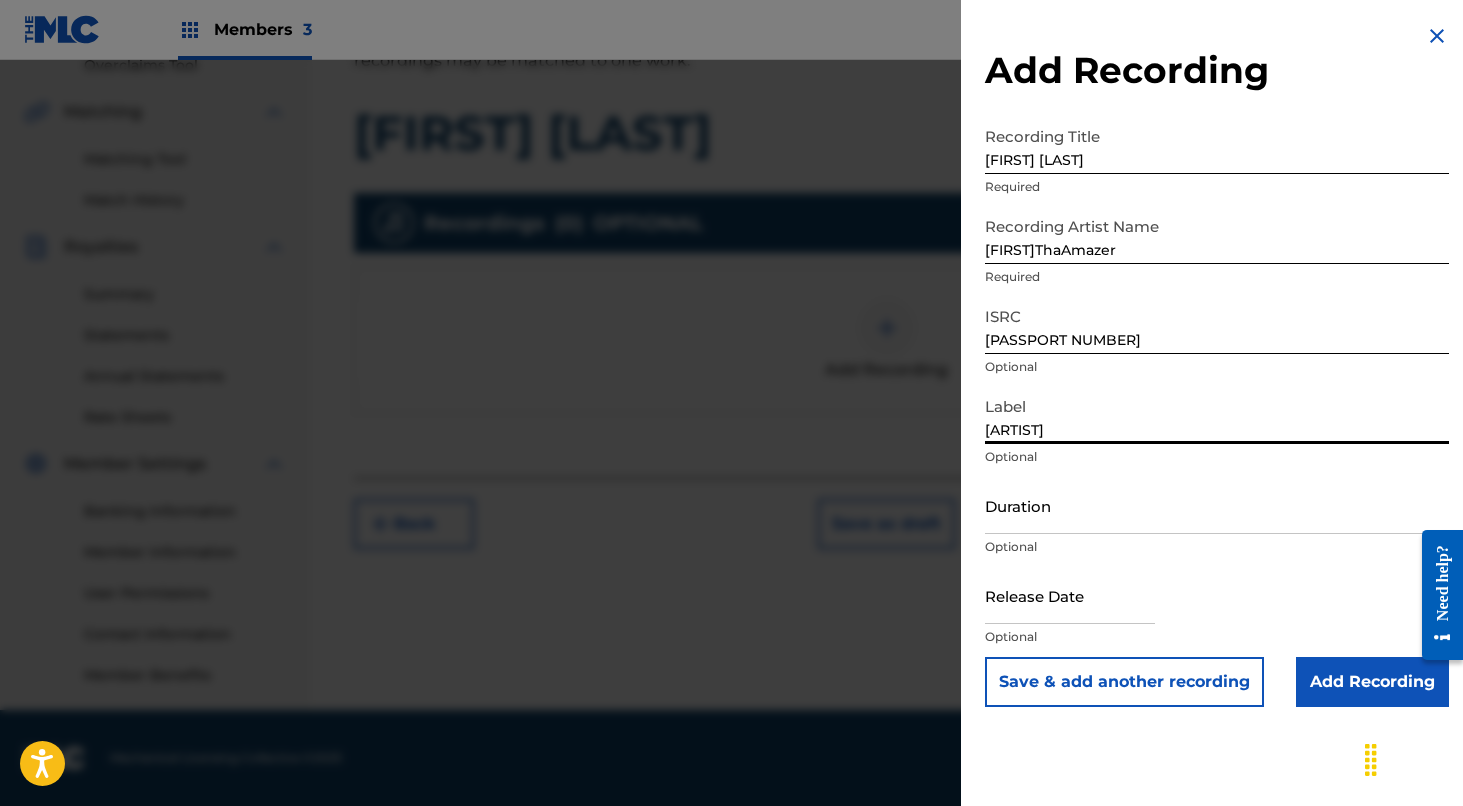 type on "[ARTIST]" 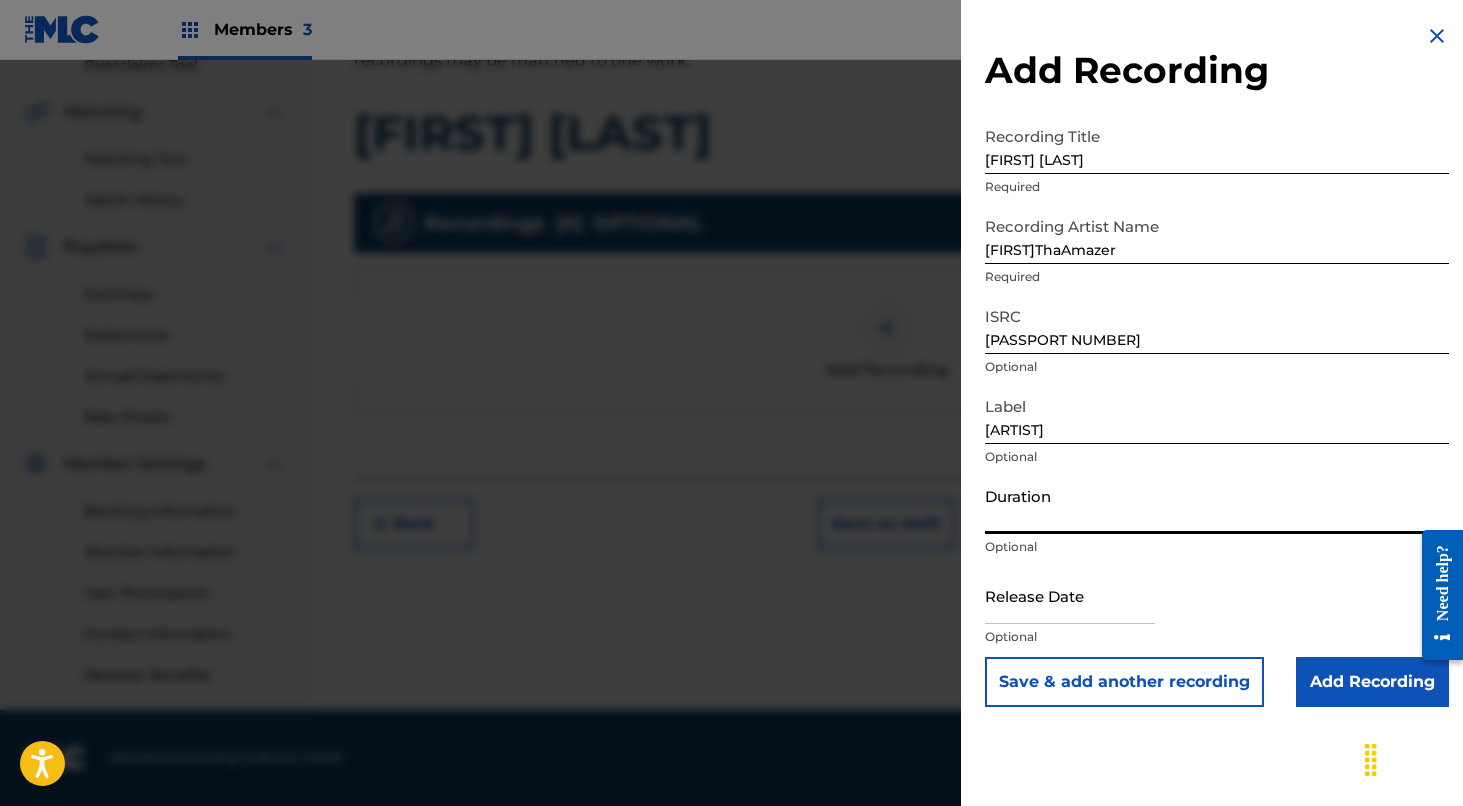 click on "Duration" at bounding box center [1217, 505] 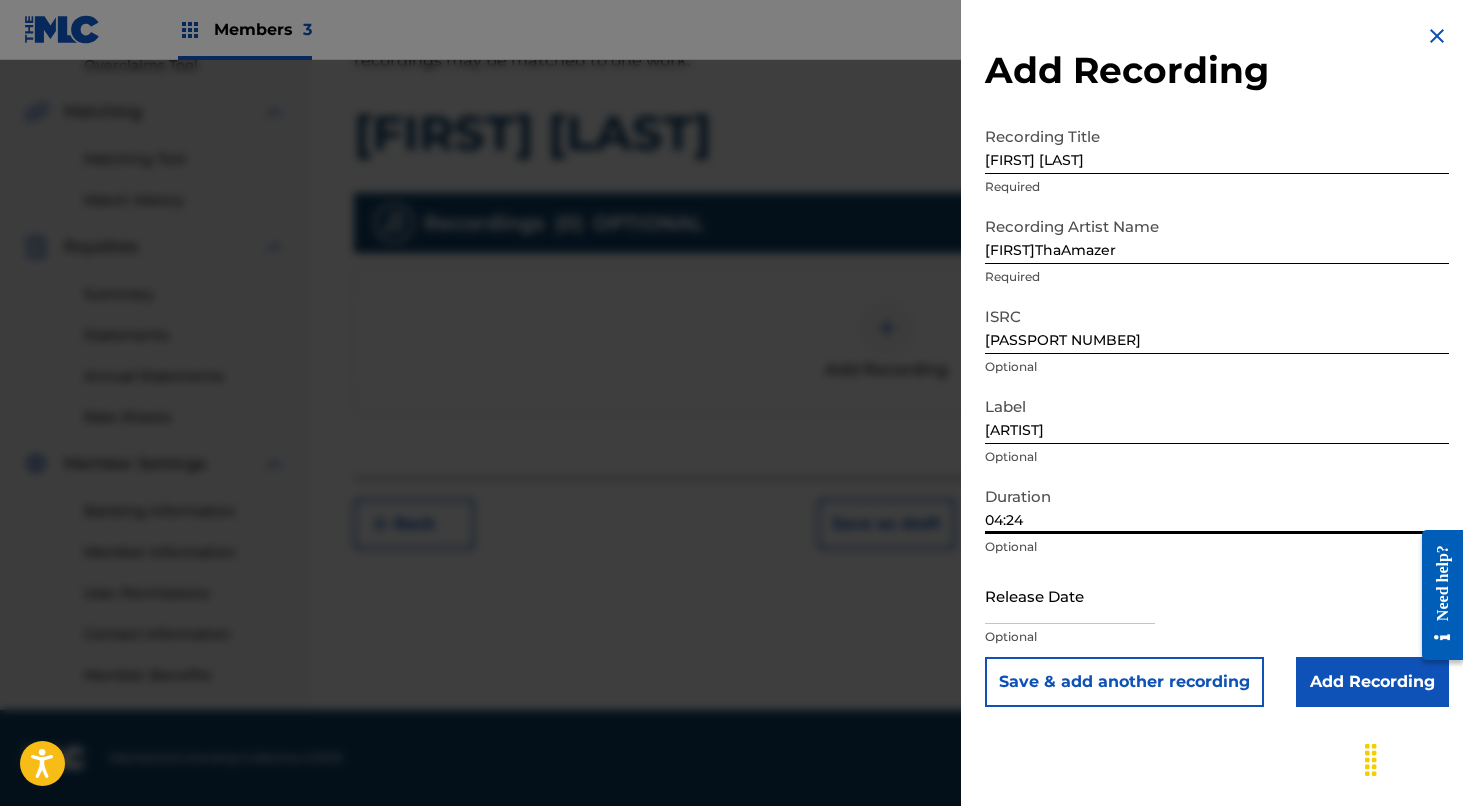 type on "04:24" 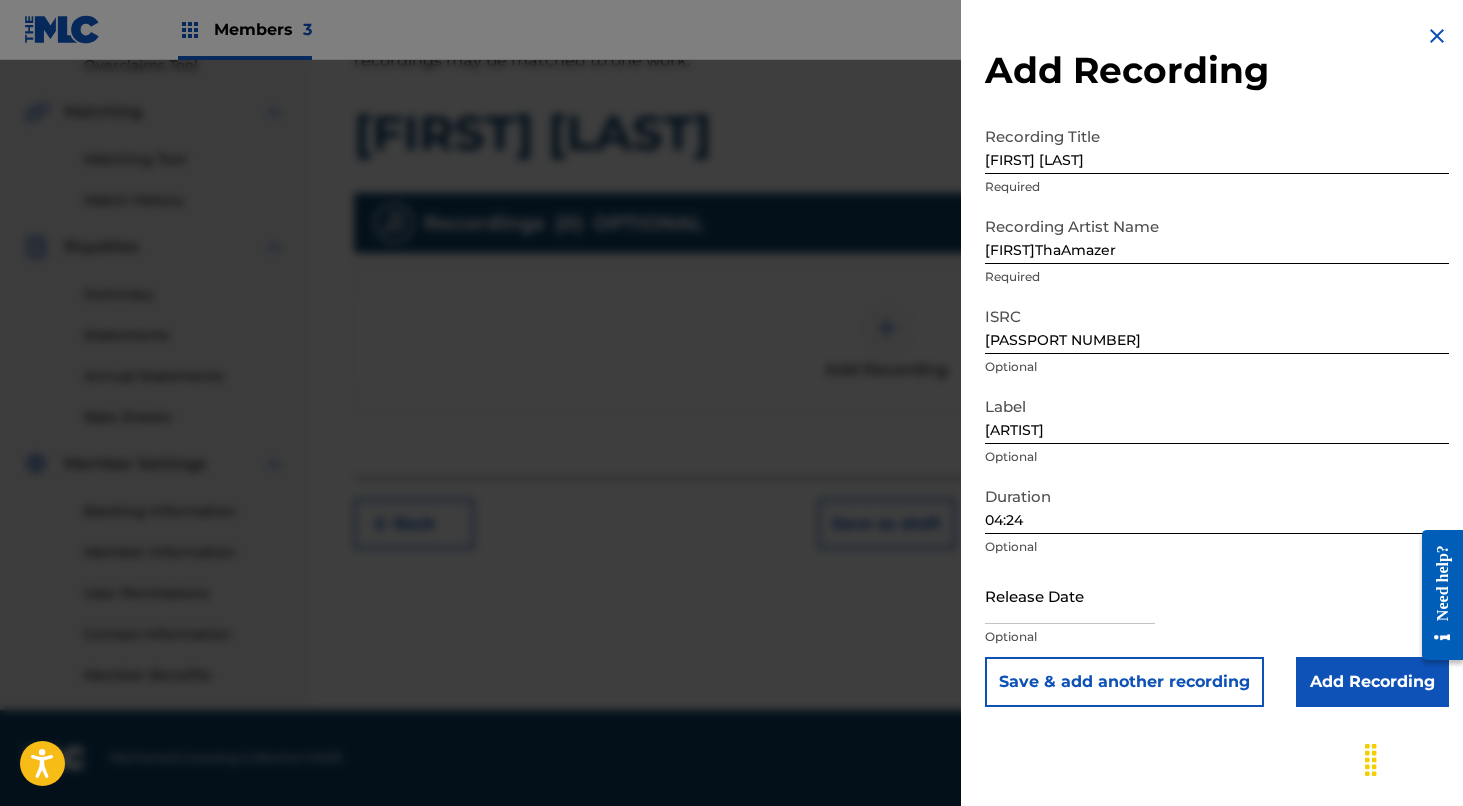 click at bounding box center (1070, 595) 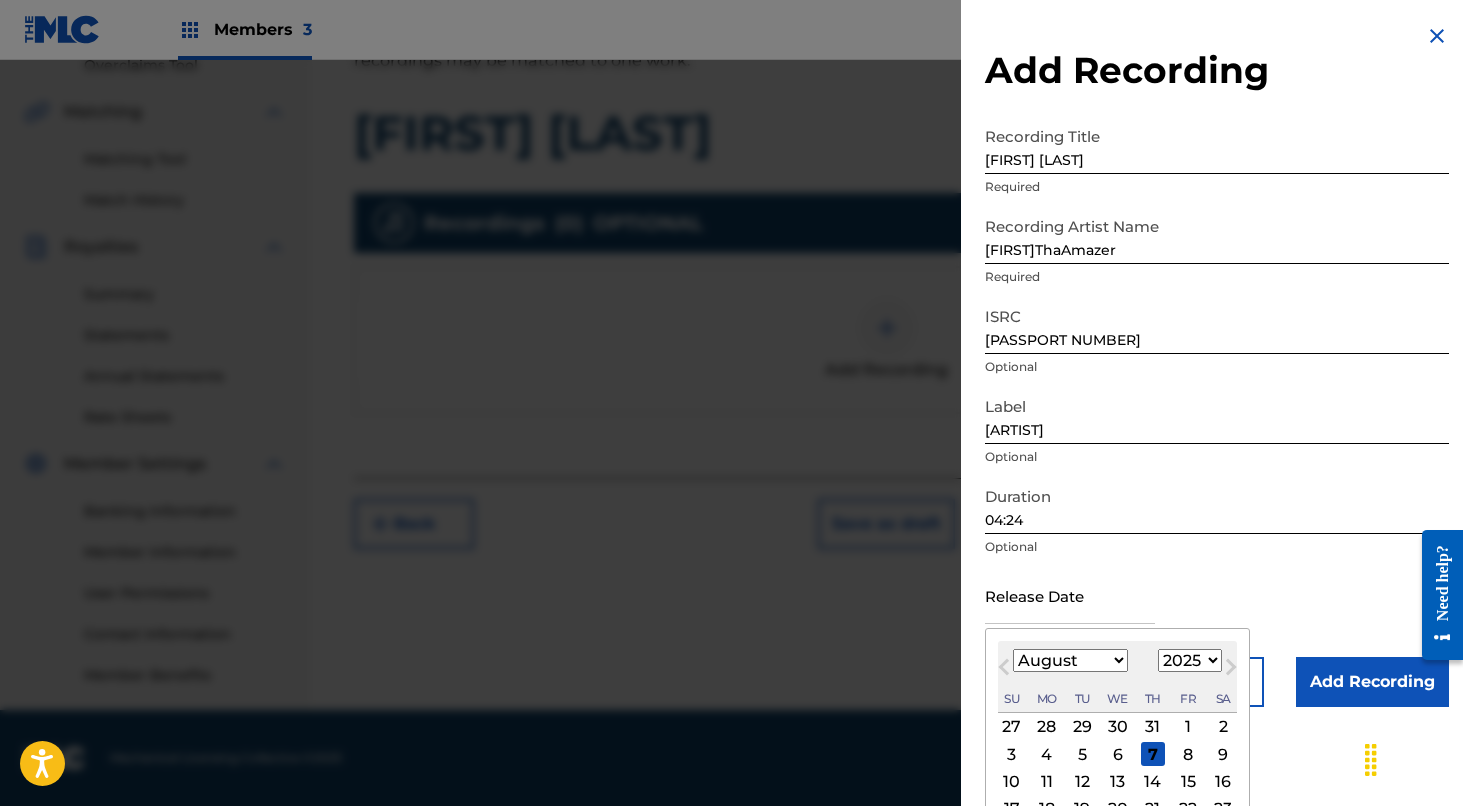 select on "2020" 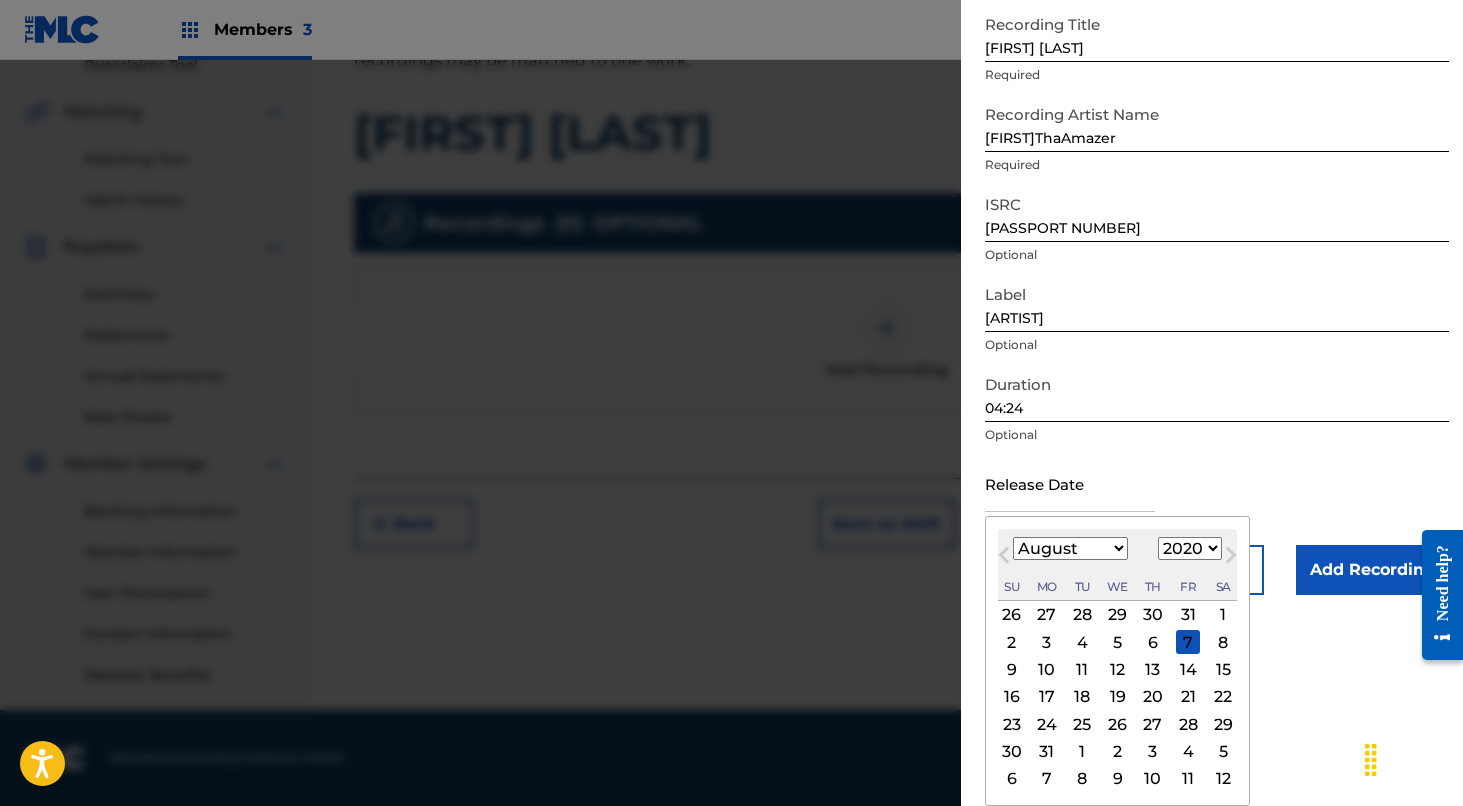 scroll, scrollTop: 112, scrollLeft: 0, axis: vertical 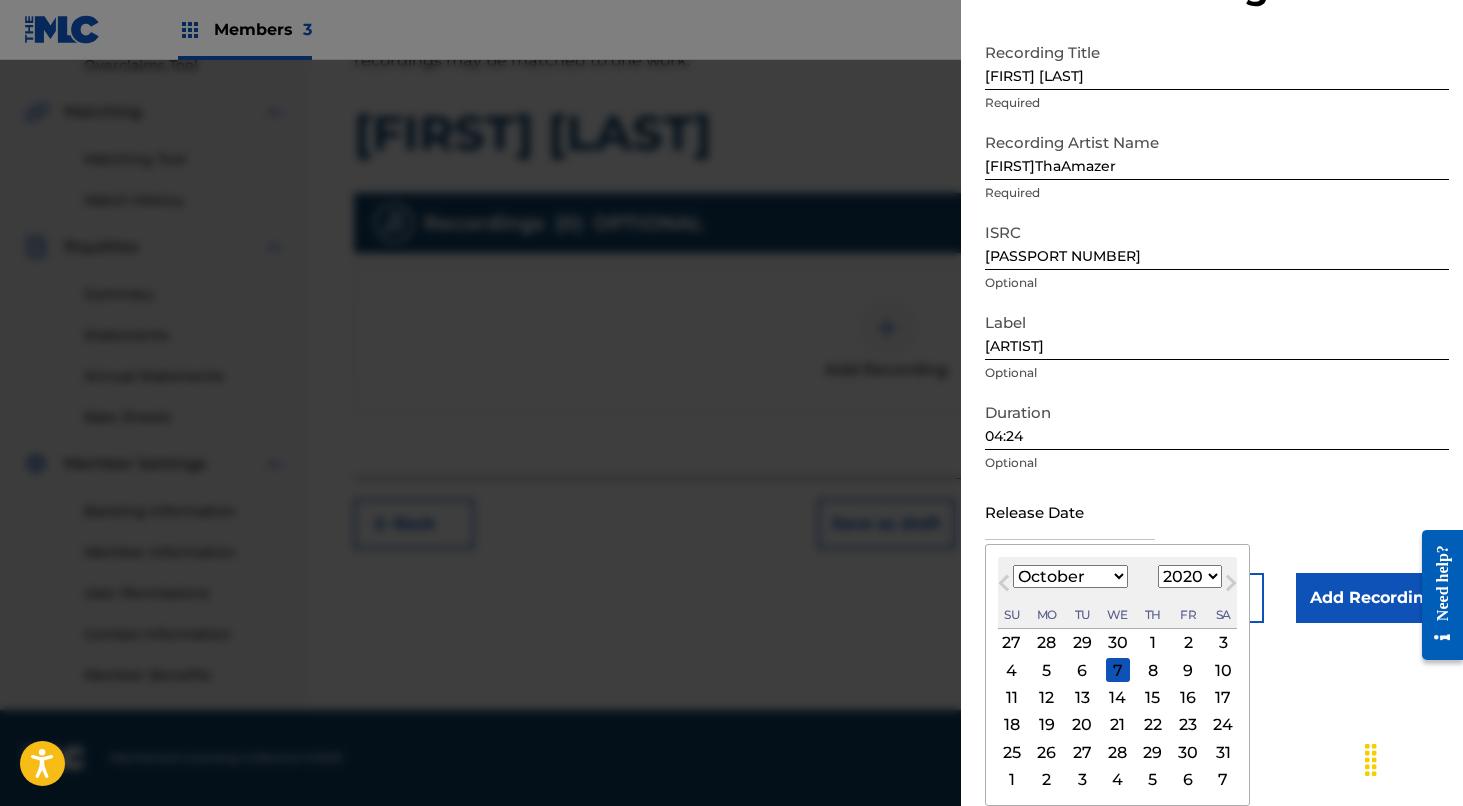click on "16" at bounding box center (1188, 698) 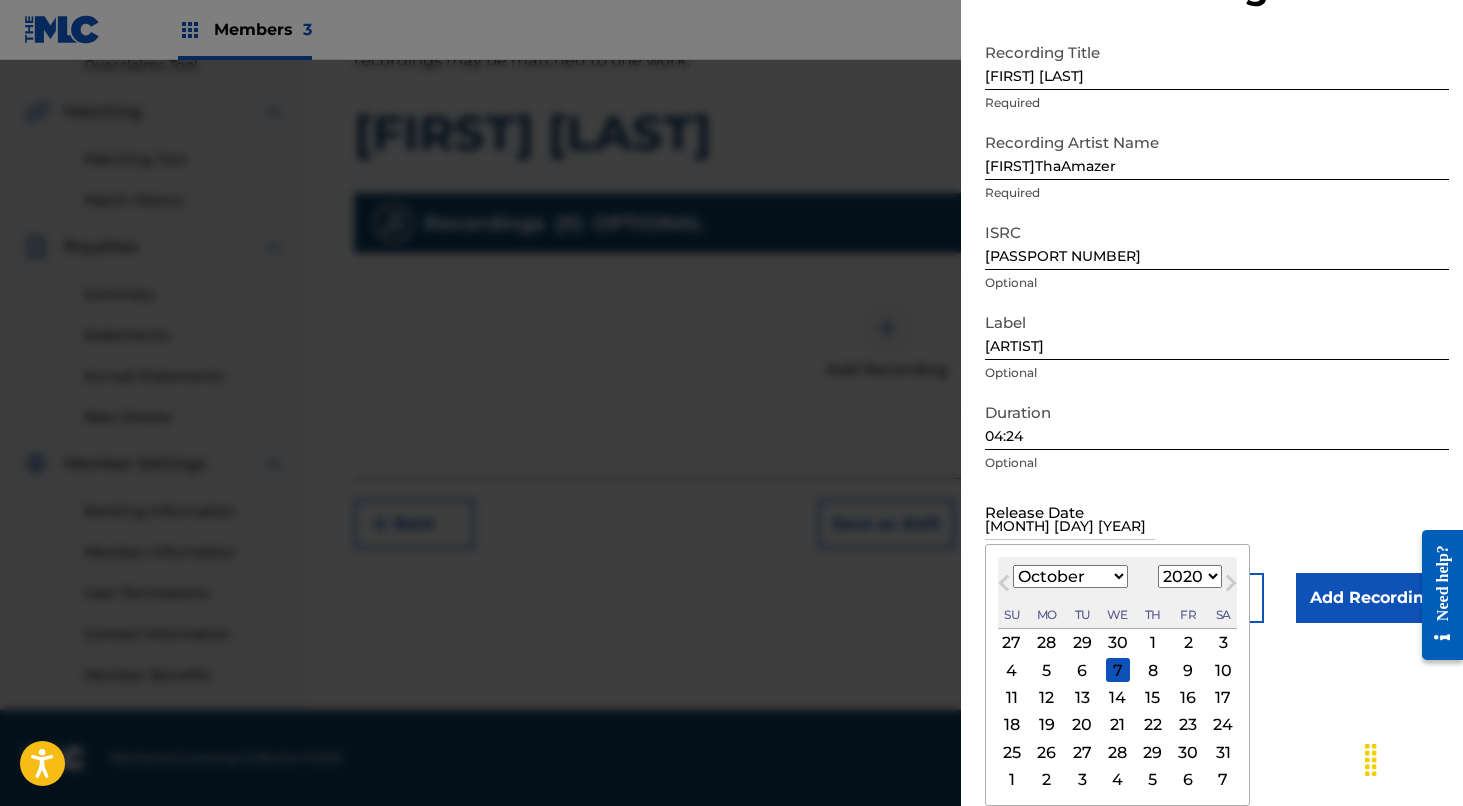 scroll, scrollTop: 0, scrollLeft: 0, axis: both 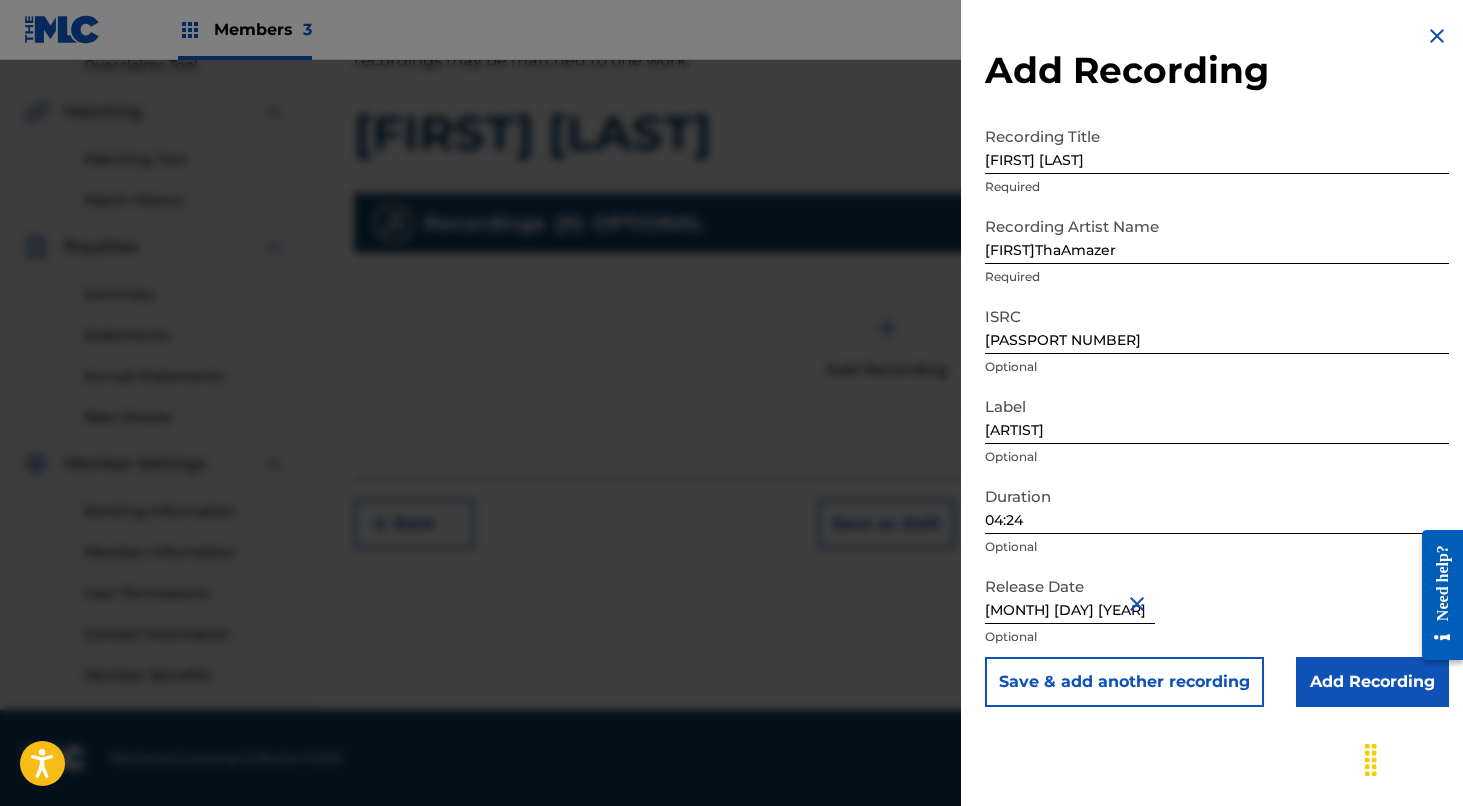 click on "Add Recording" at bounding box center [1372, 682] 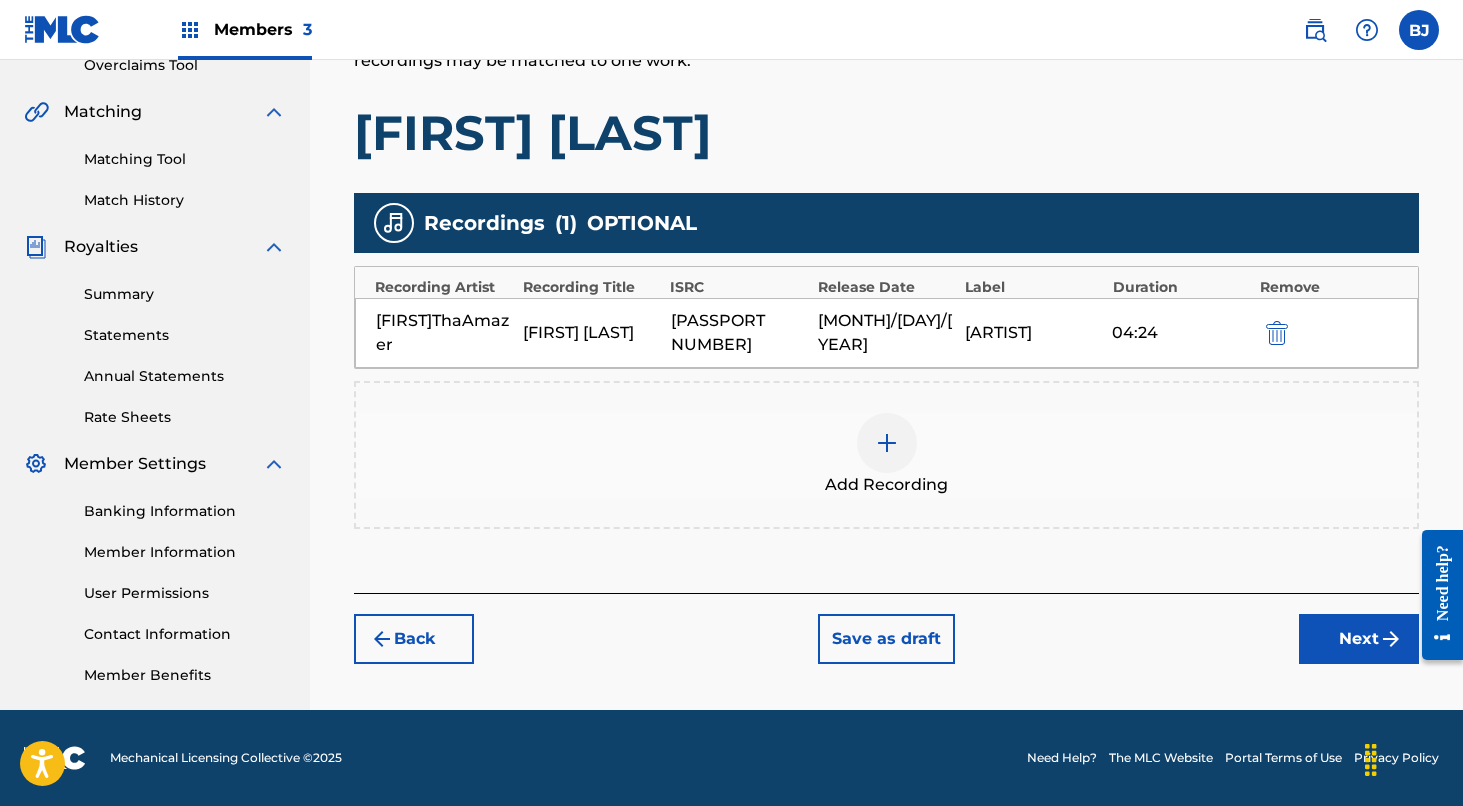 click on "Next" at bounding box center [1359, 639] 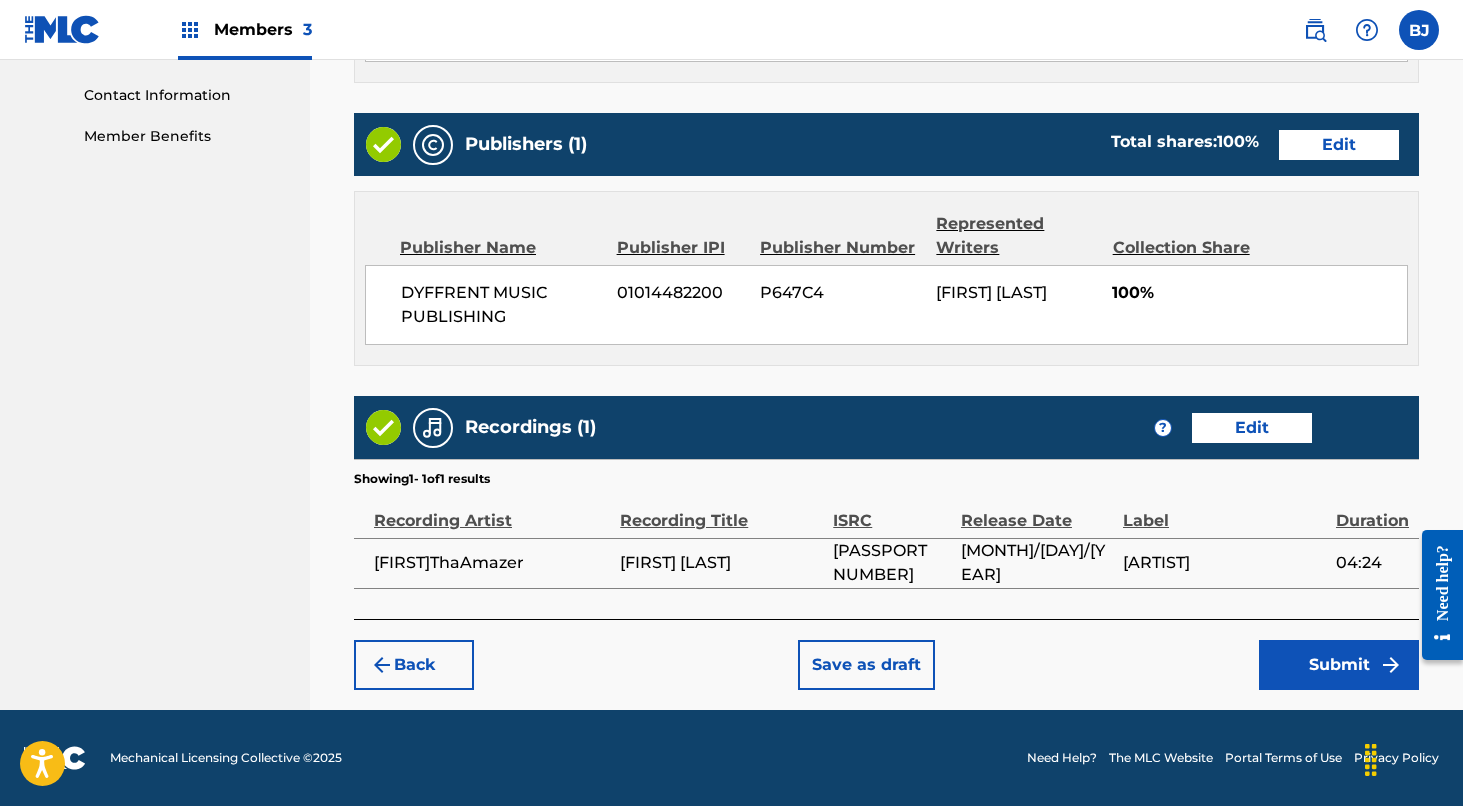 scroll, scrollTop: 972, scrollLeft: 0, axis: vertical 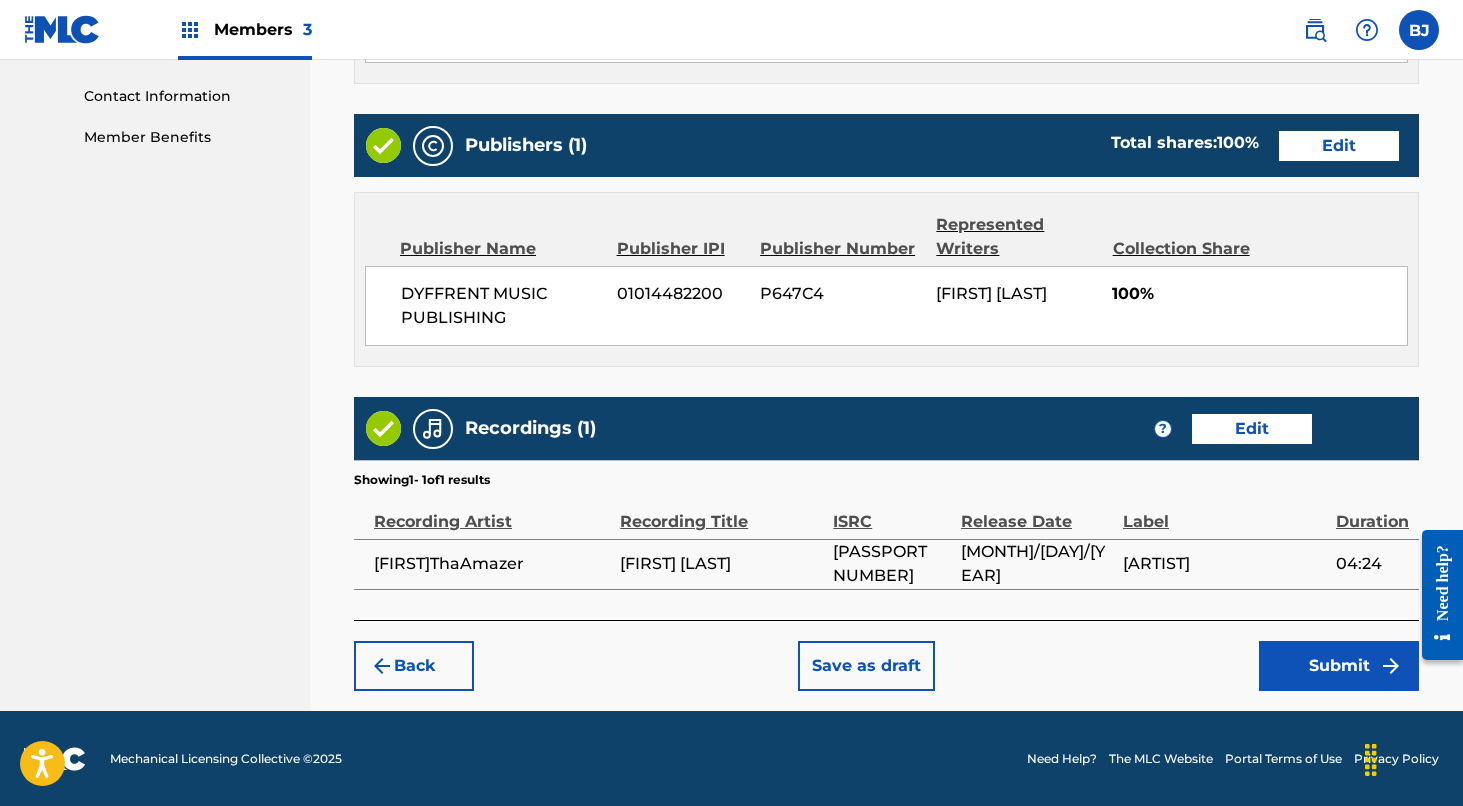 click on "Submit" at bounding box center (1339, 666) 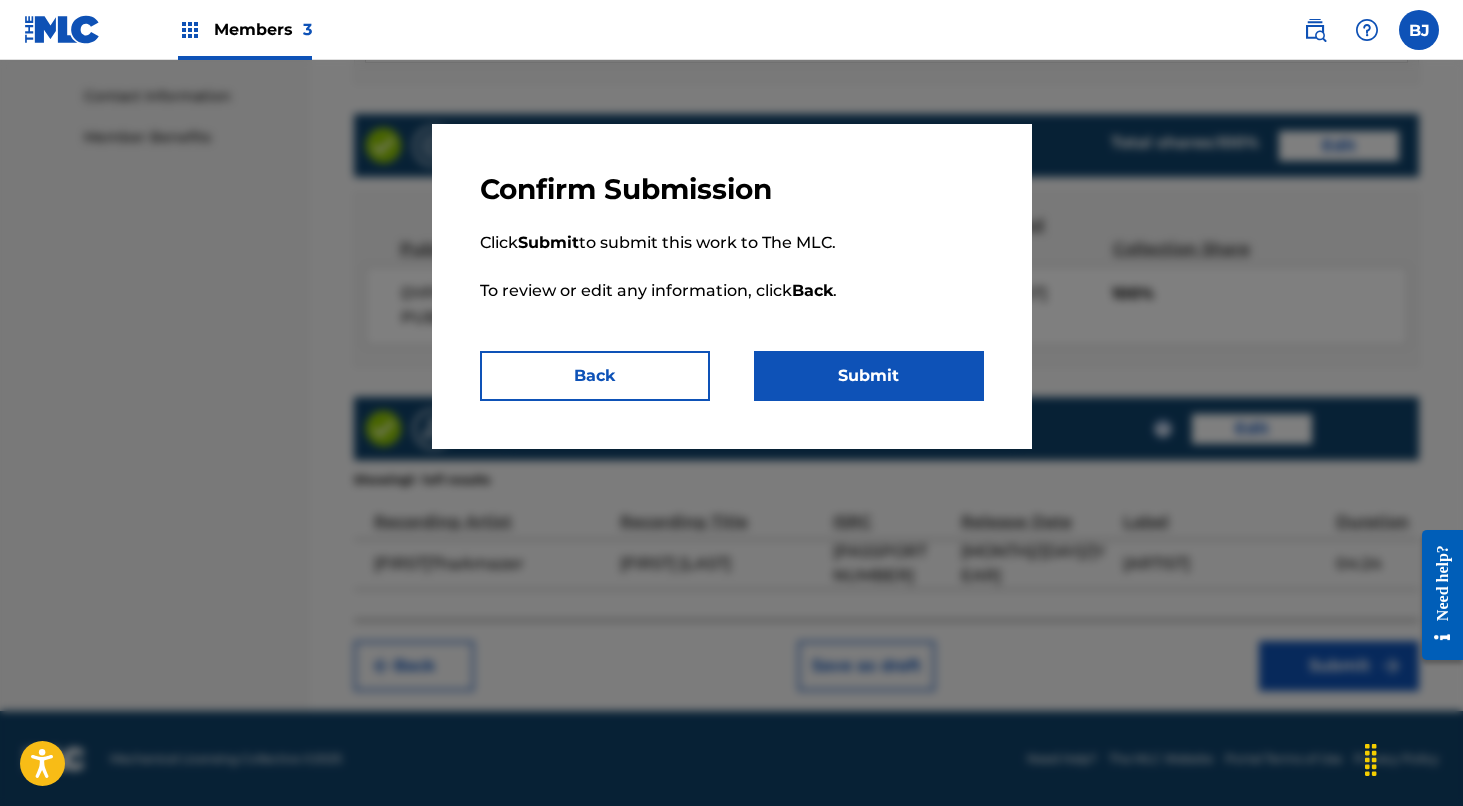 click on "Submit" at bounding box center [869, 376] 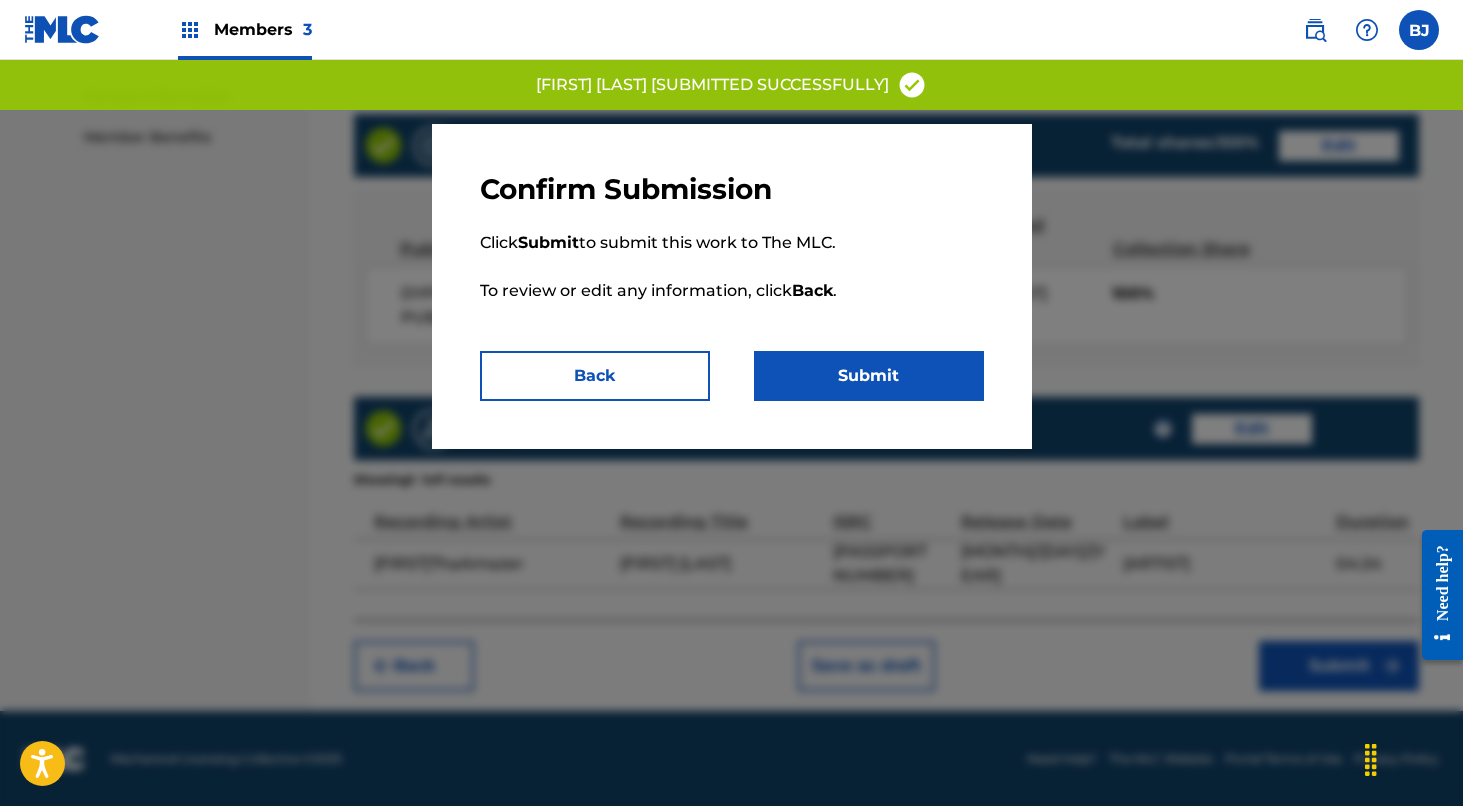 scroll, scrollTop: 0, scrollLeft: 0, axis: both 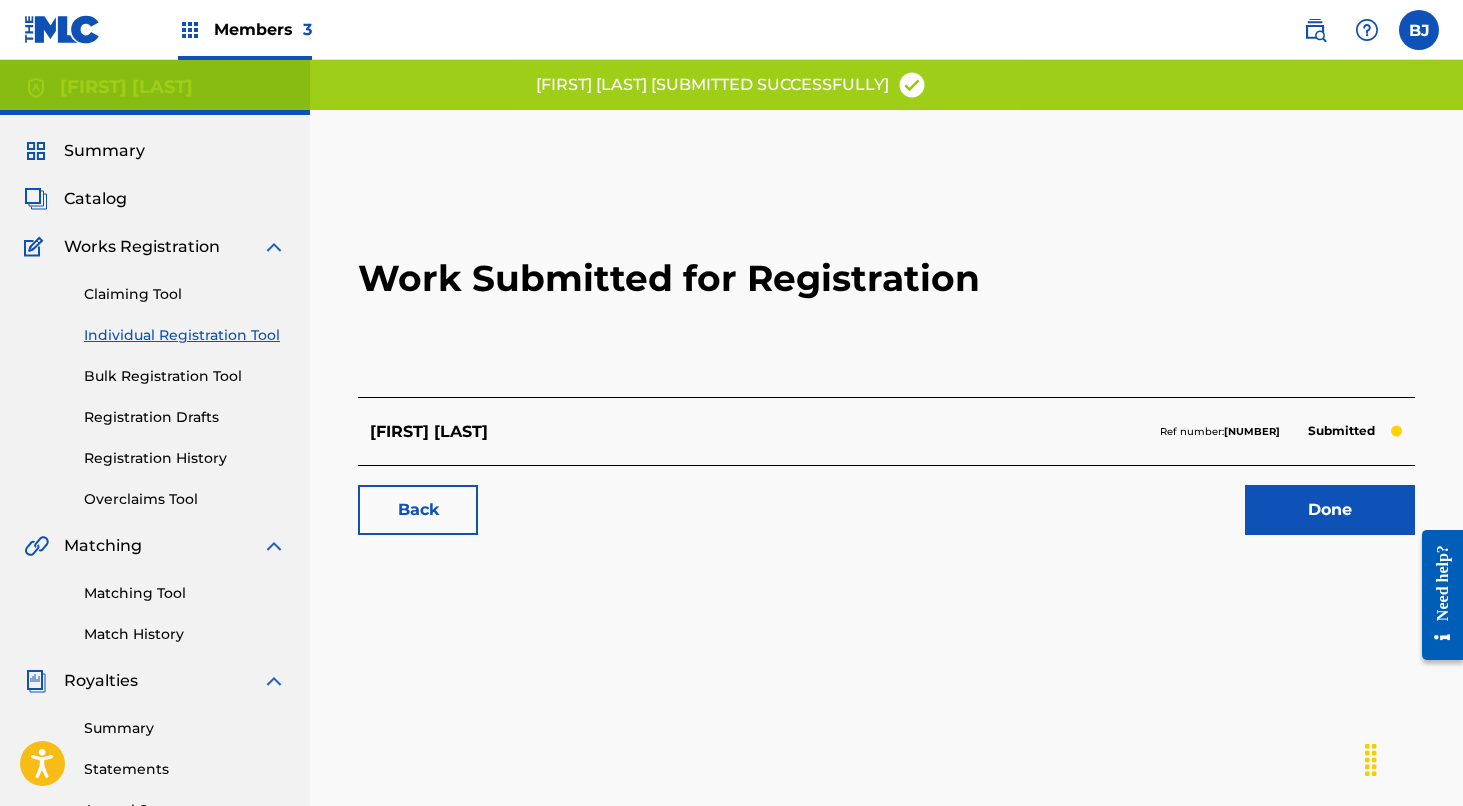 click on "Done" at bounding box center [1330, 510] 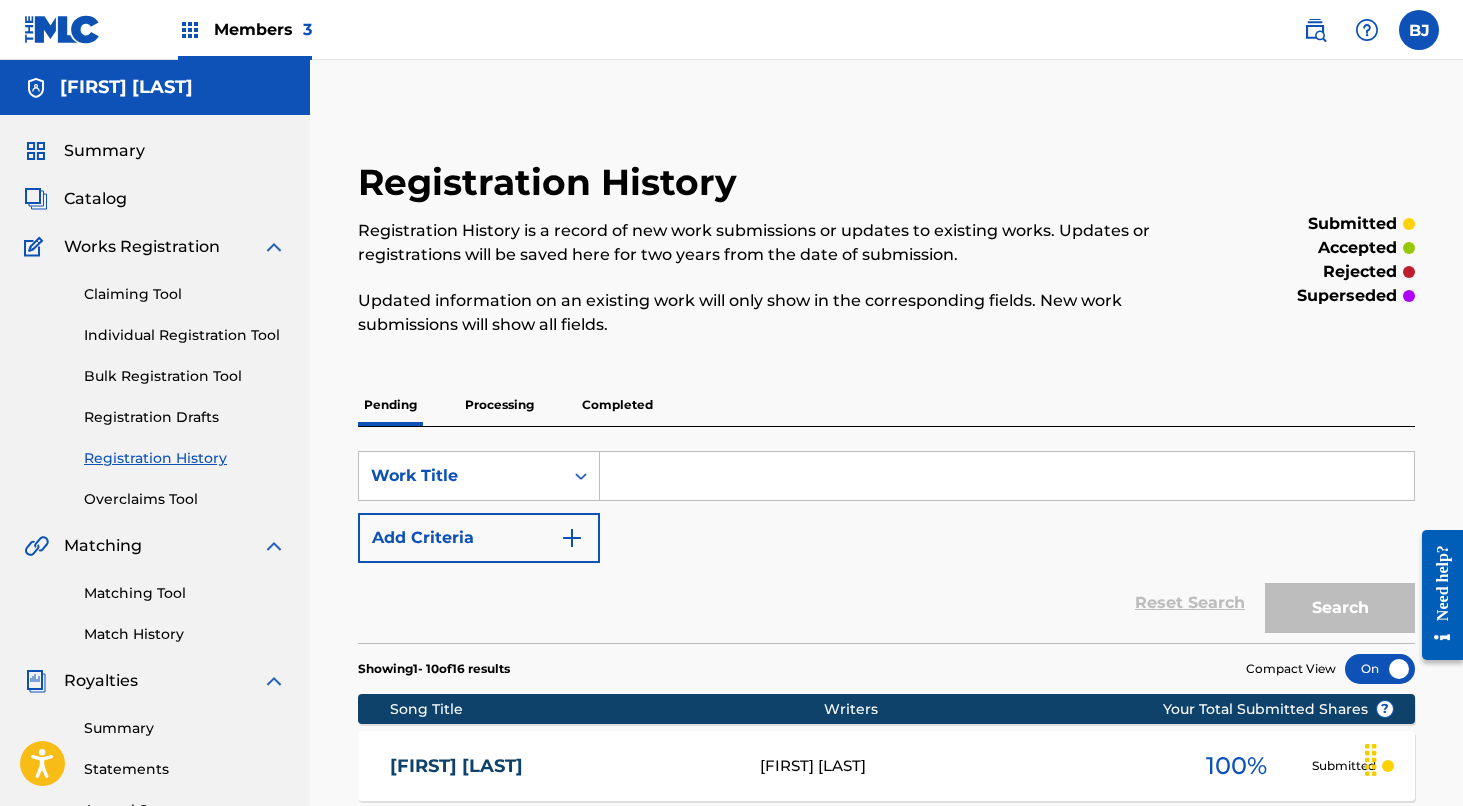 click on "Individual Registration Tool" at bounding box center [185, 335] 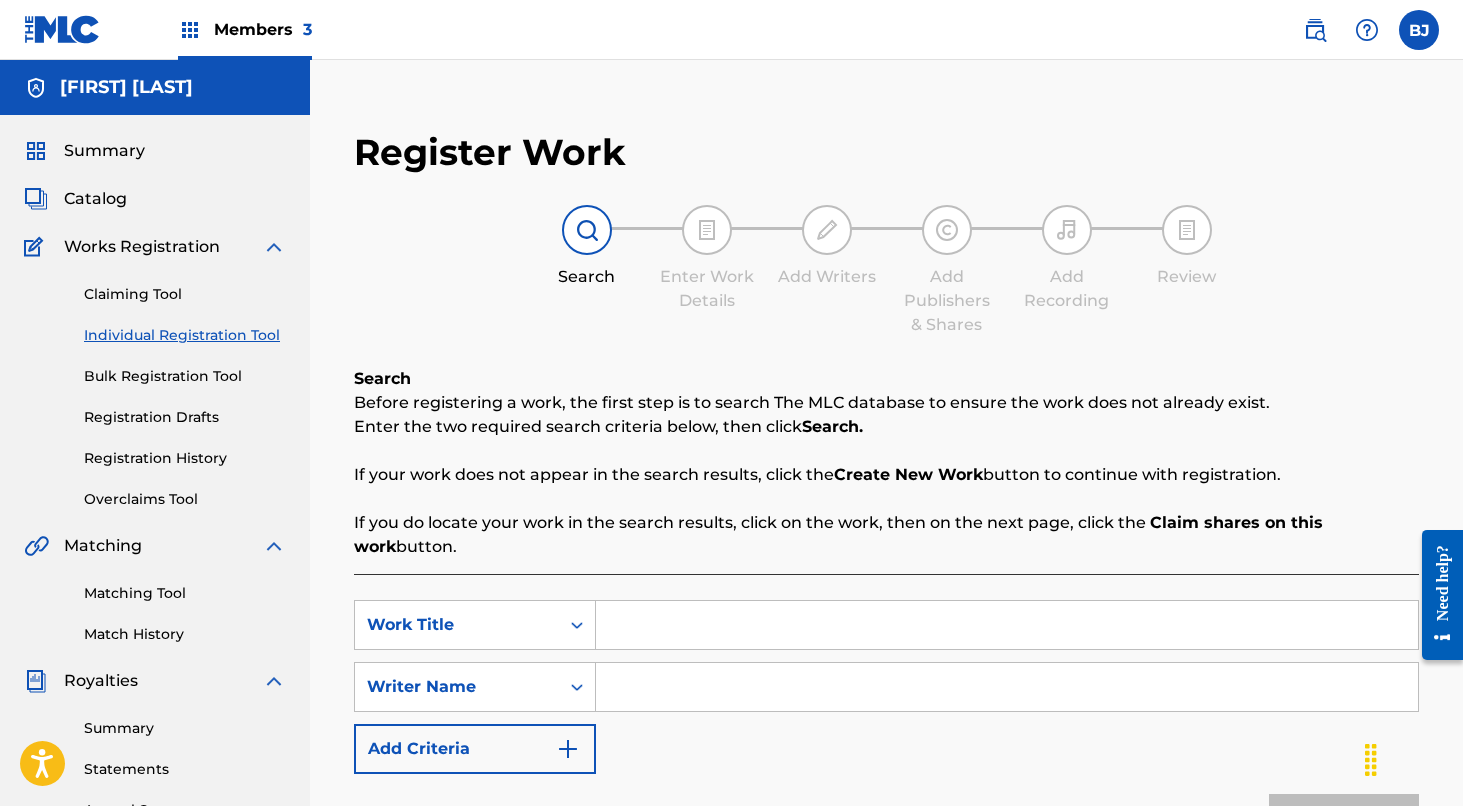 click at bounding box center (1007, 625) 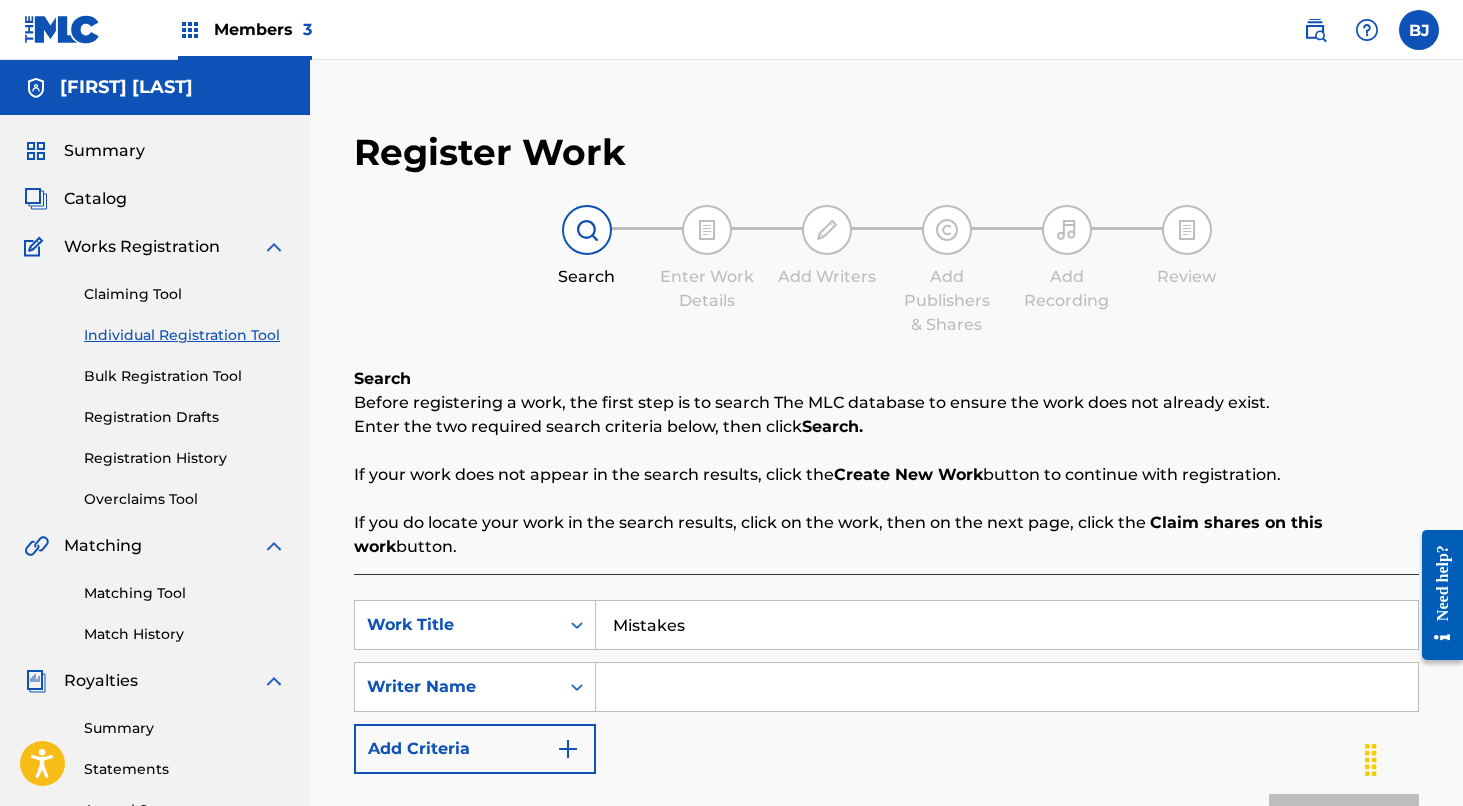 drag, startPoint x: 646, startPoint y: 632, endPoint x: 707, endPoint y: 608, distance: 65.551506 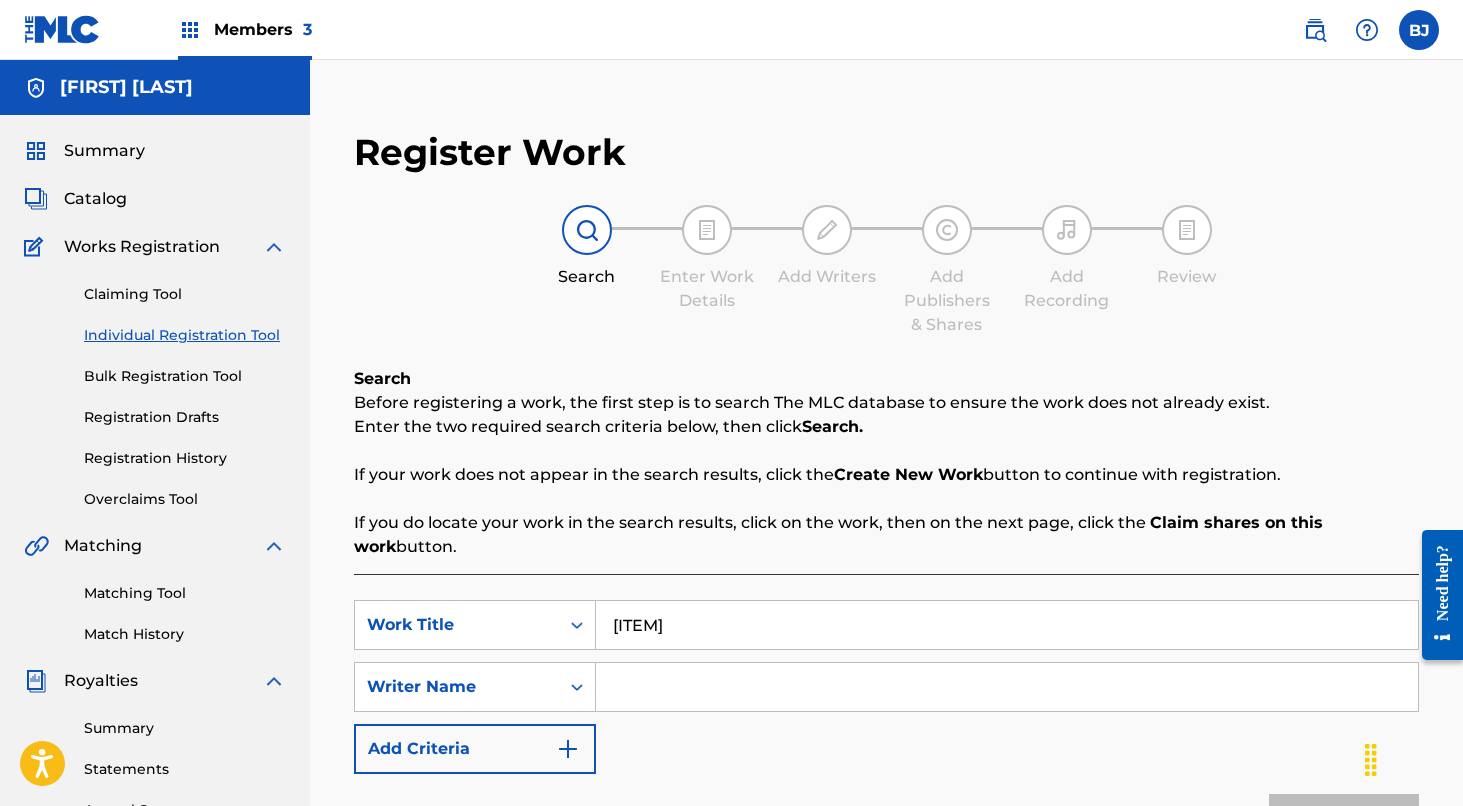type on "[ITEM]" 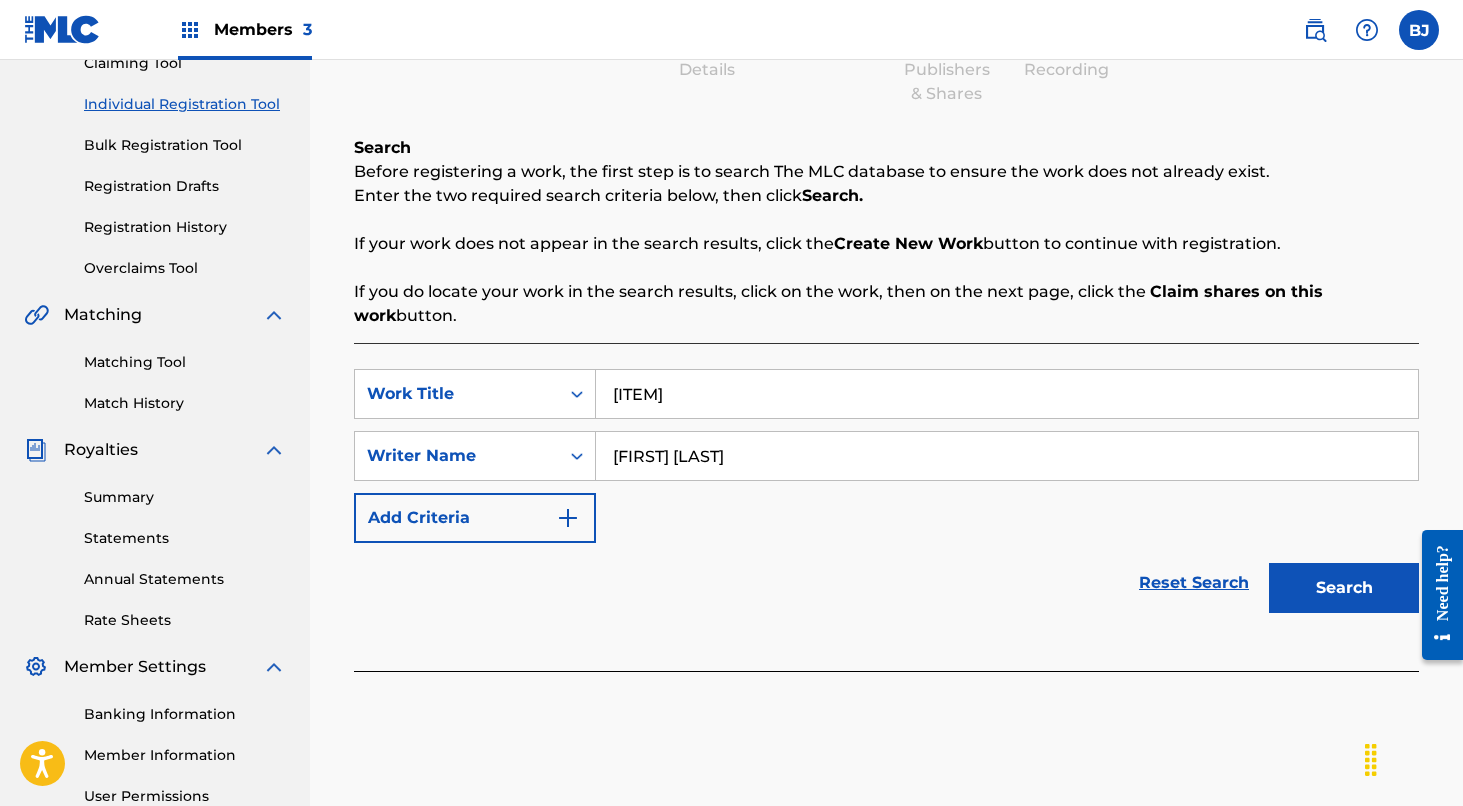 scroll, scrollTop: 246, scrollLeft: 0, axis: vertical 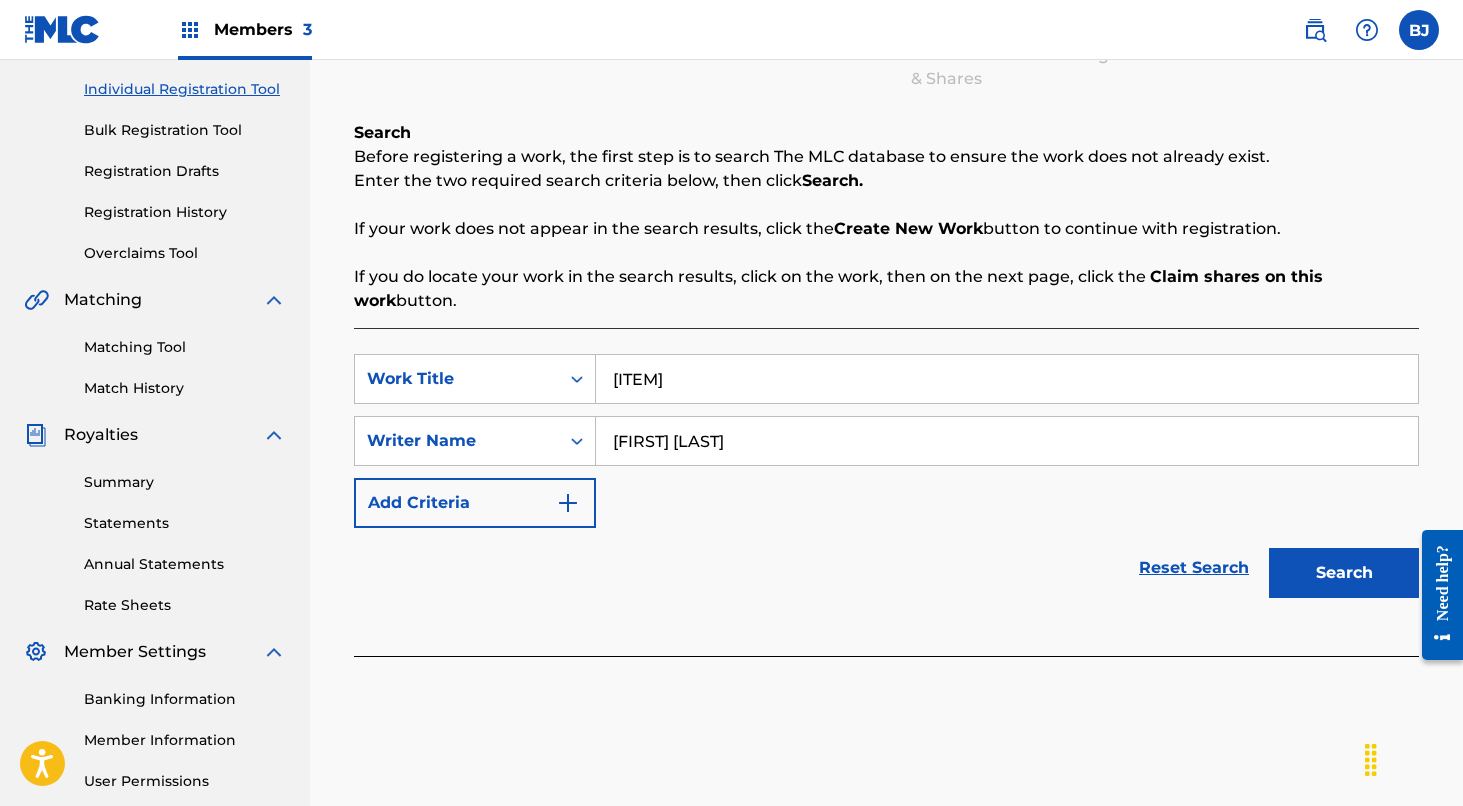 type on "[FIRST] [LAST]" 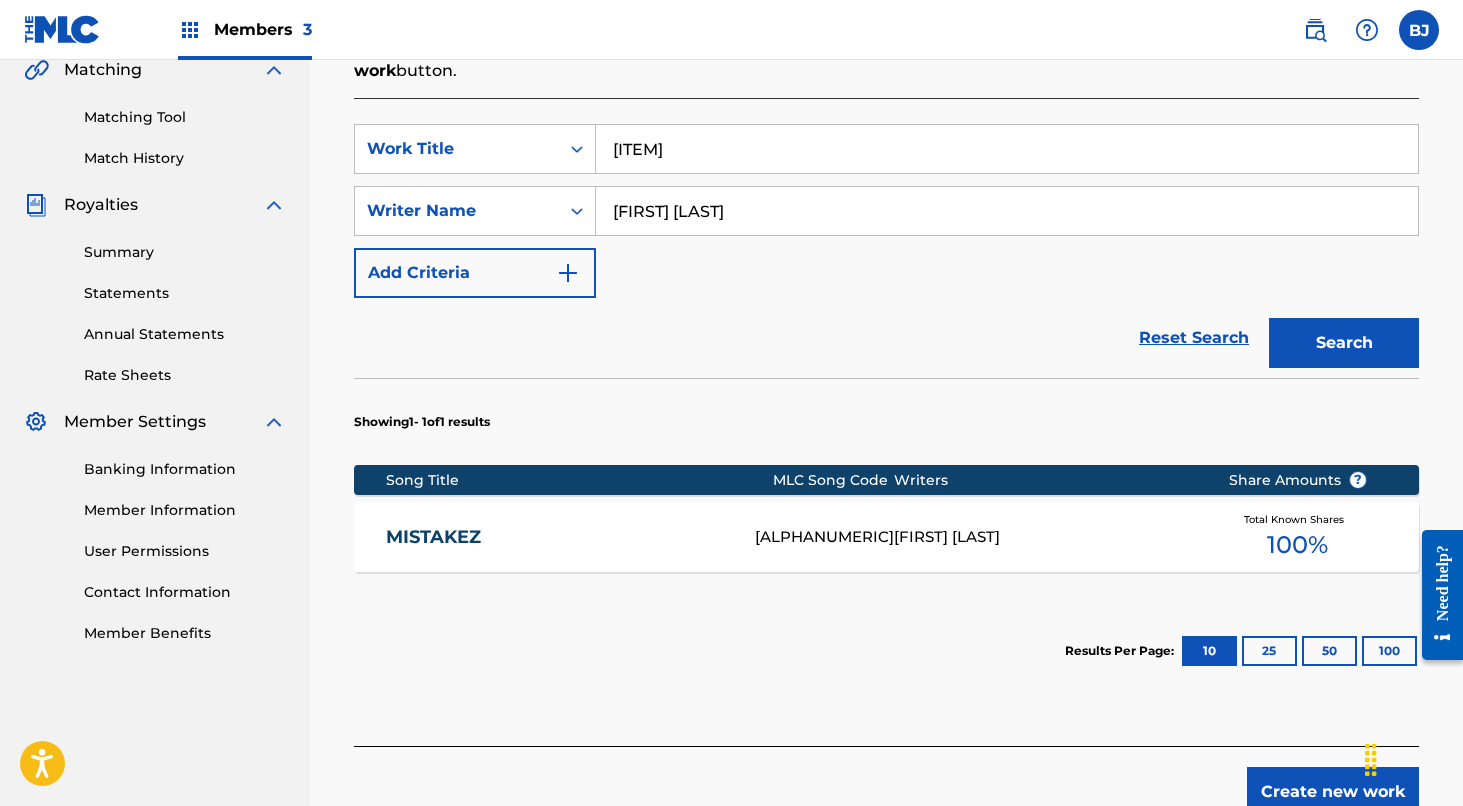 scroll, scrollTop: 478, scrollLeft: 0, axis: vertical 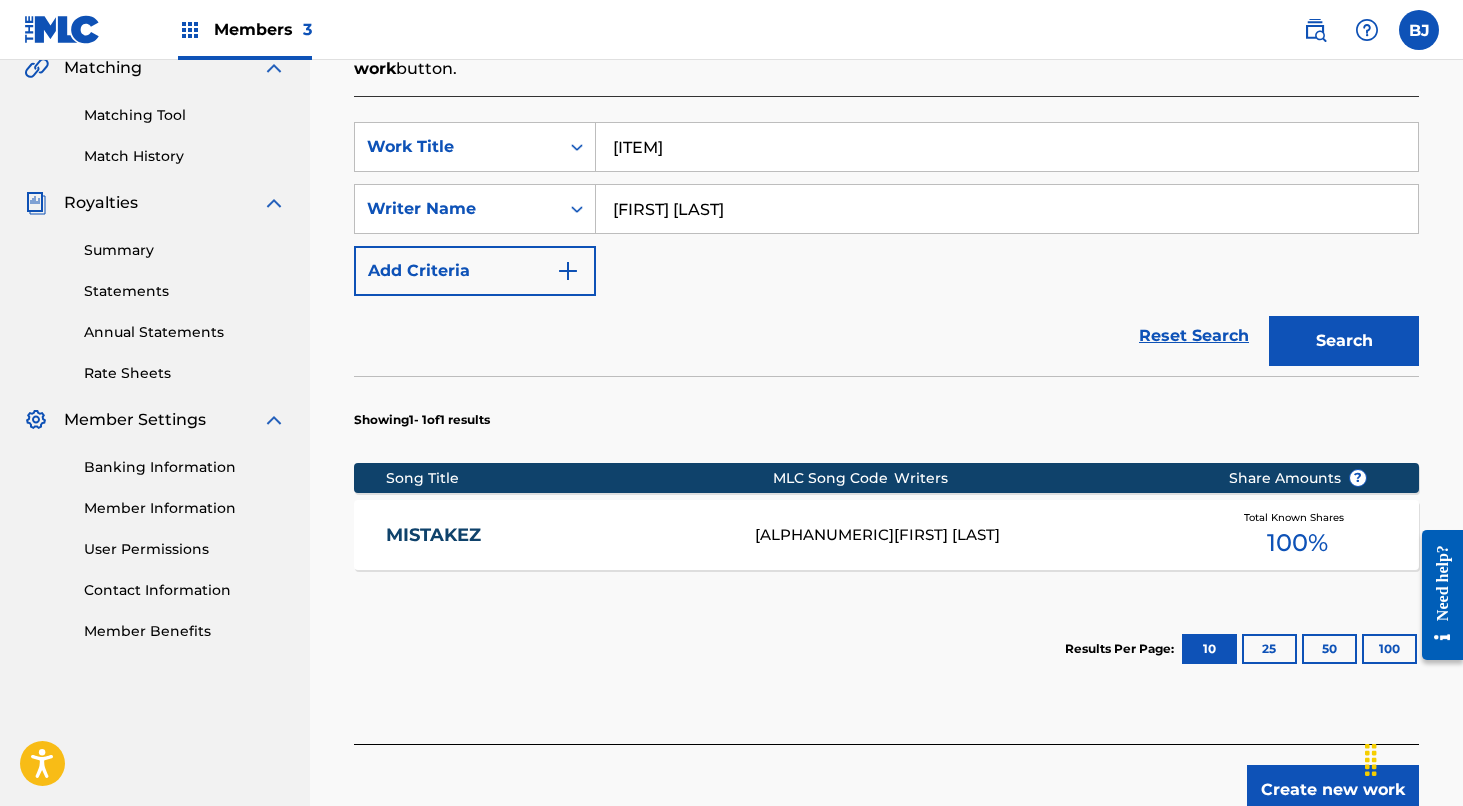 click on "MISTAKEZ" at bounding box center [557, 535] 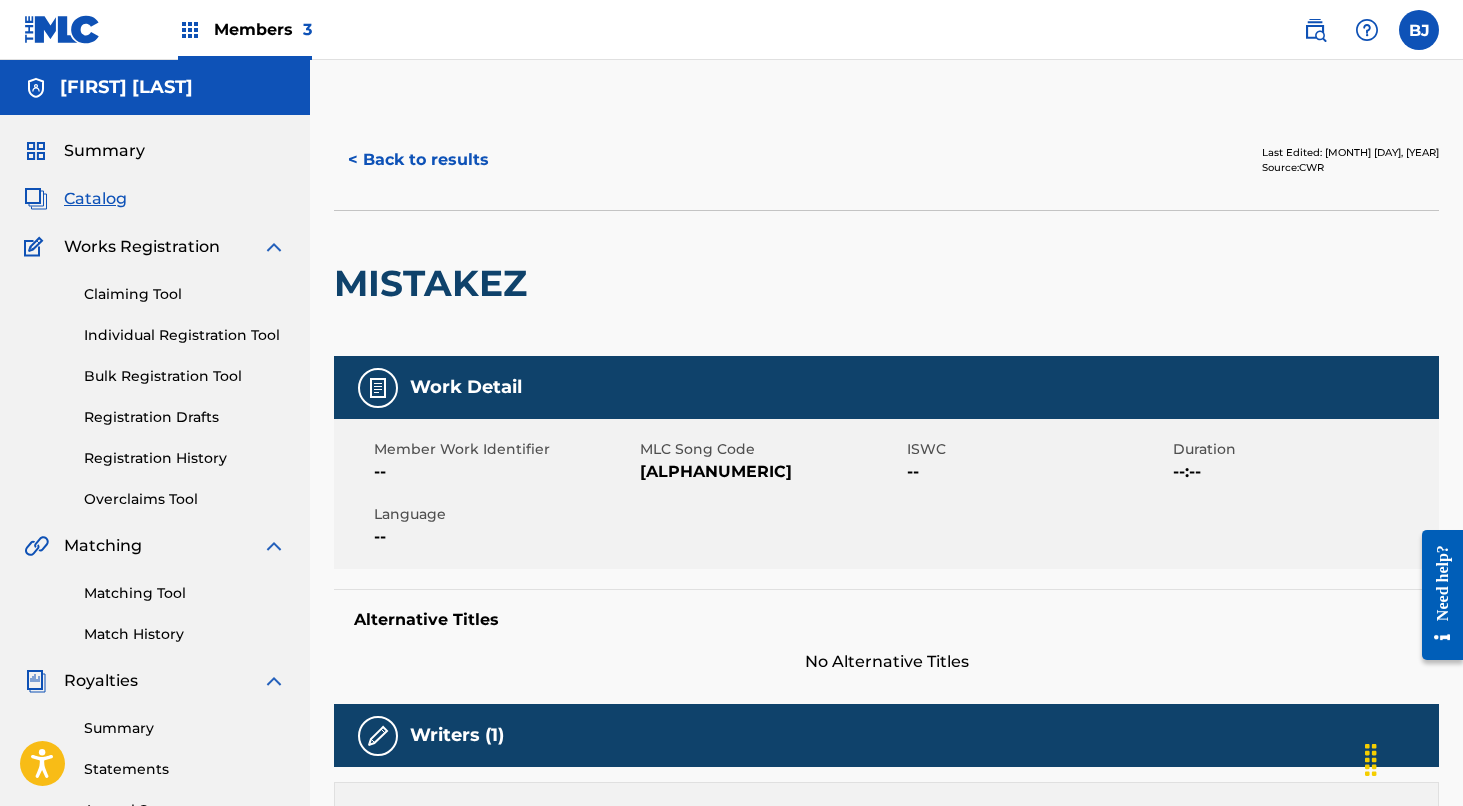 scroll, scrollTop: 0, scrollLeft: 0, axis: both 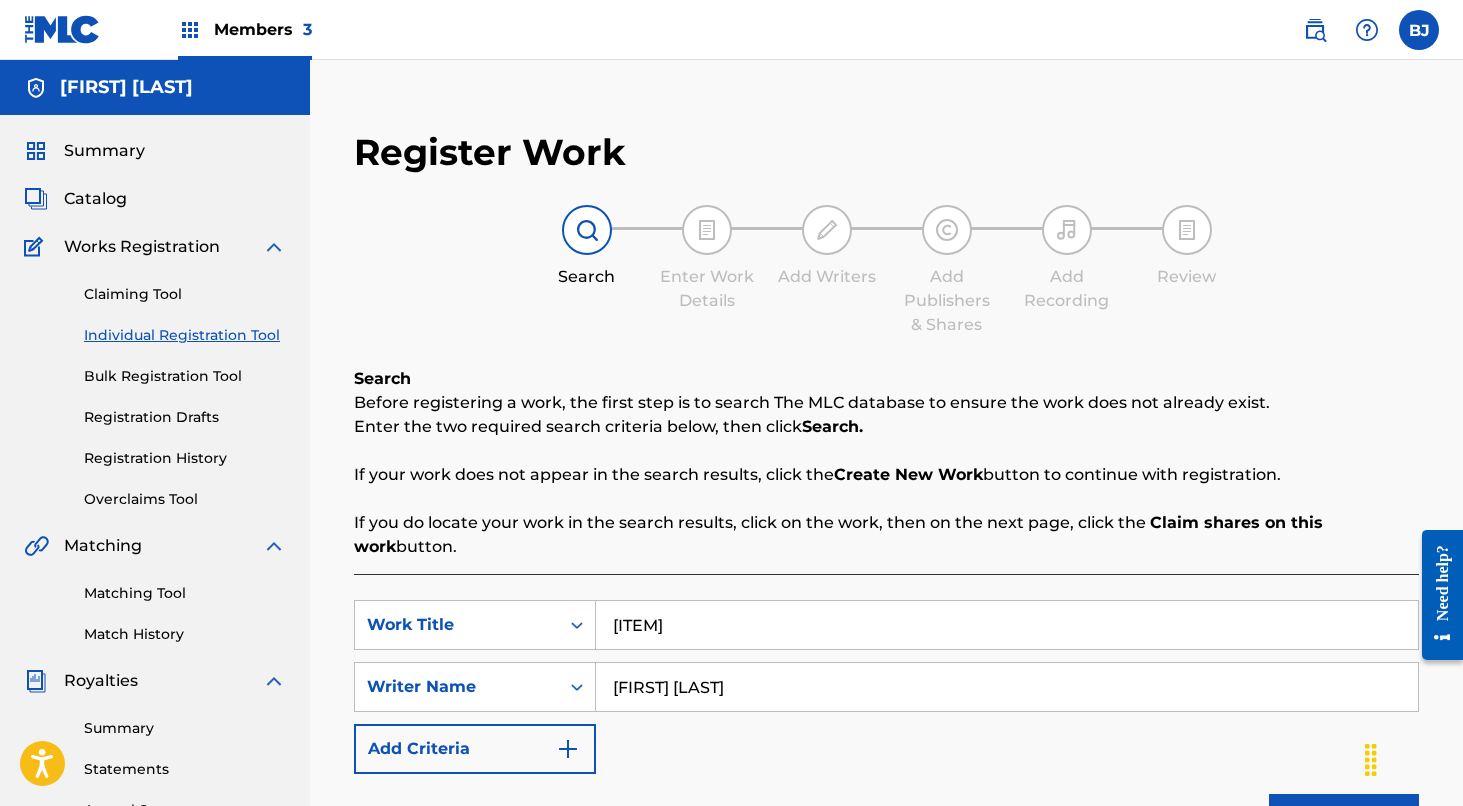 click on "[ITEM]" at bounding box center (1007, 625) 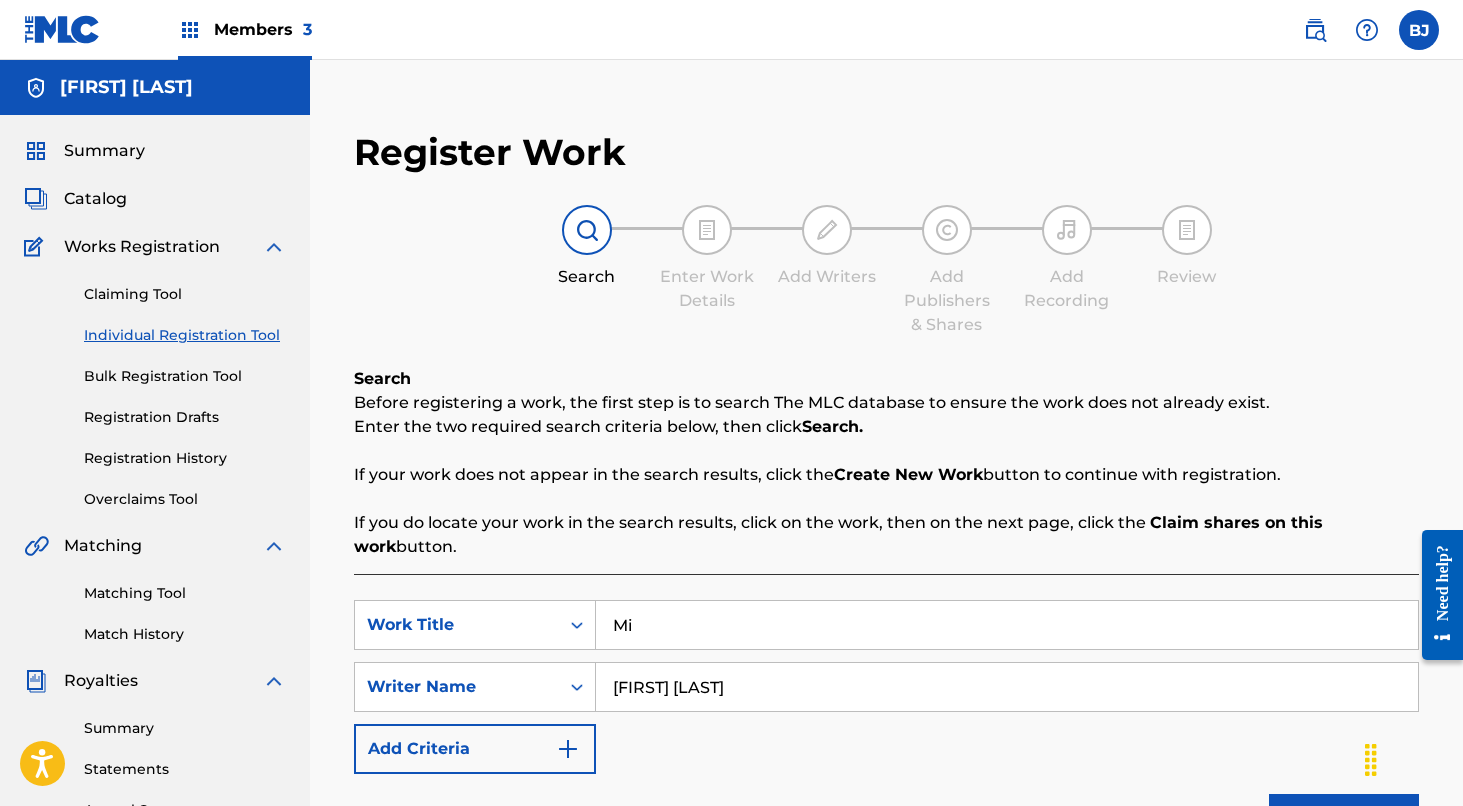 type on "M" 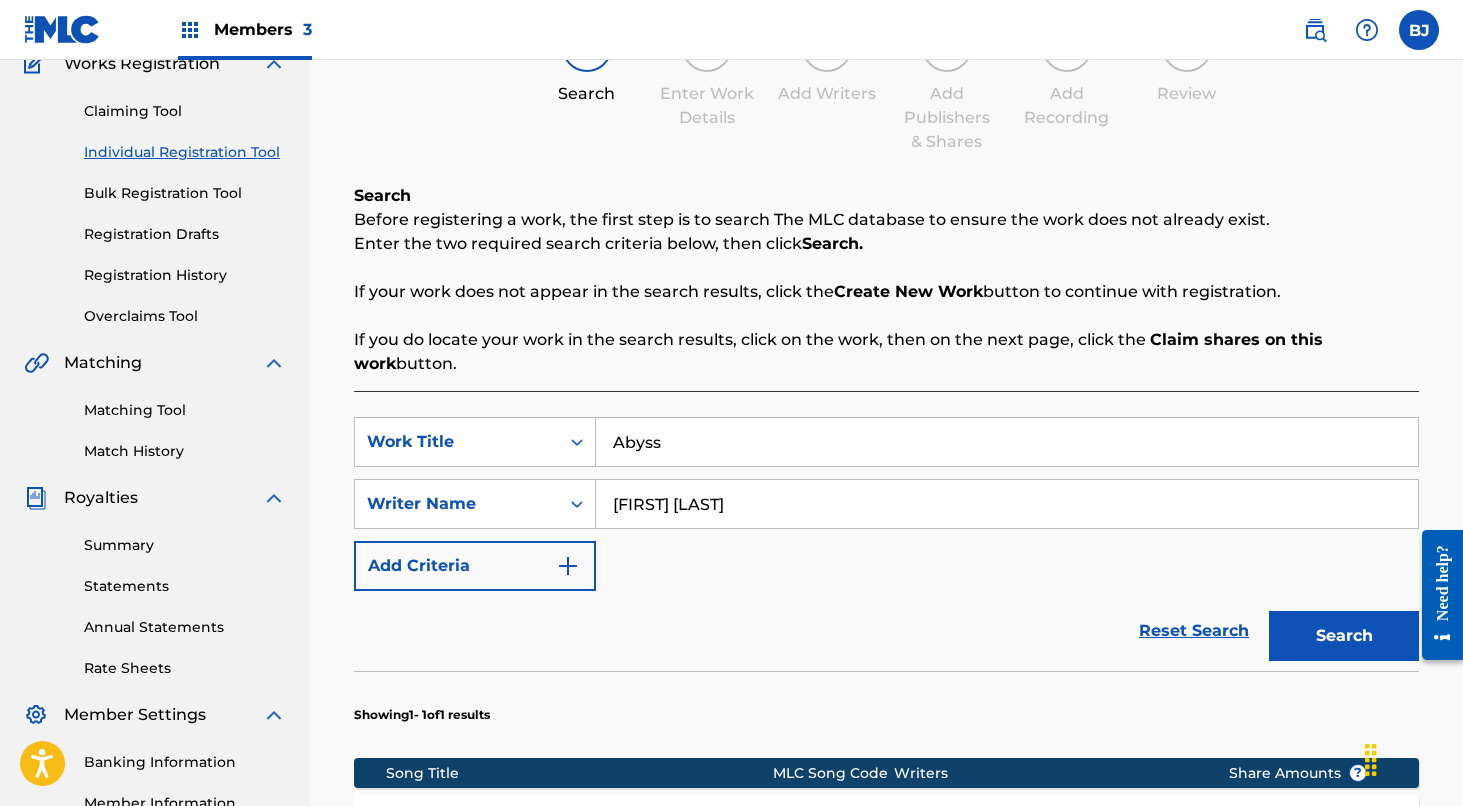scroll, scrollTop: 196, scrollLeft: 0, axis: vertical 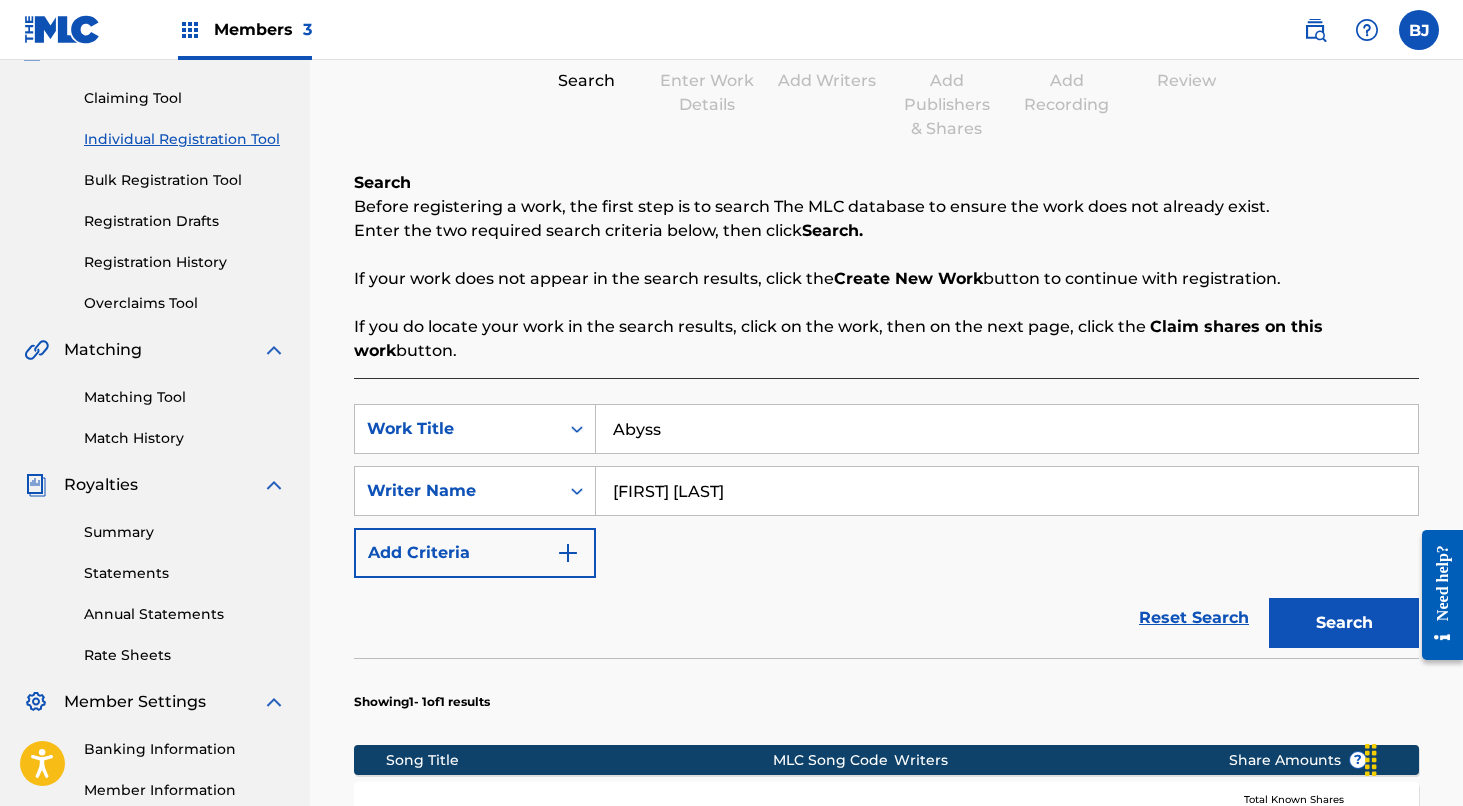 type on "Abyss" 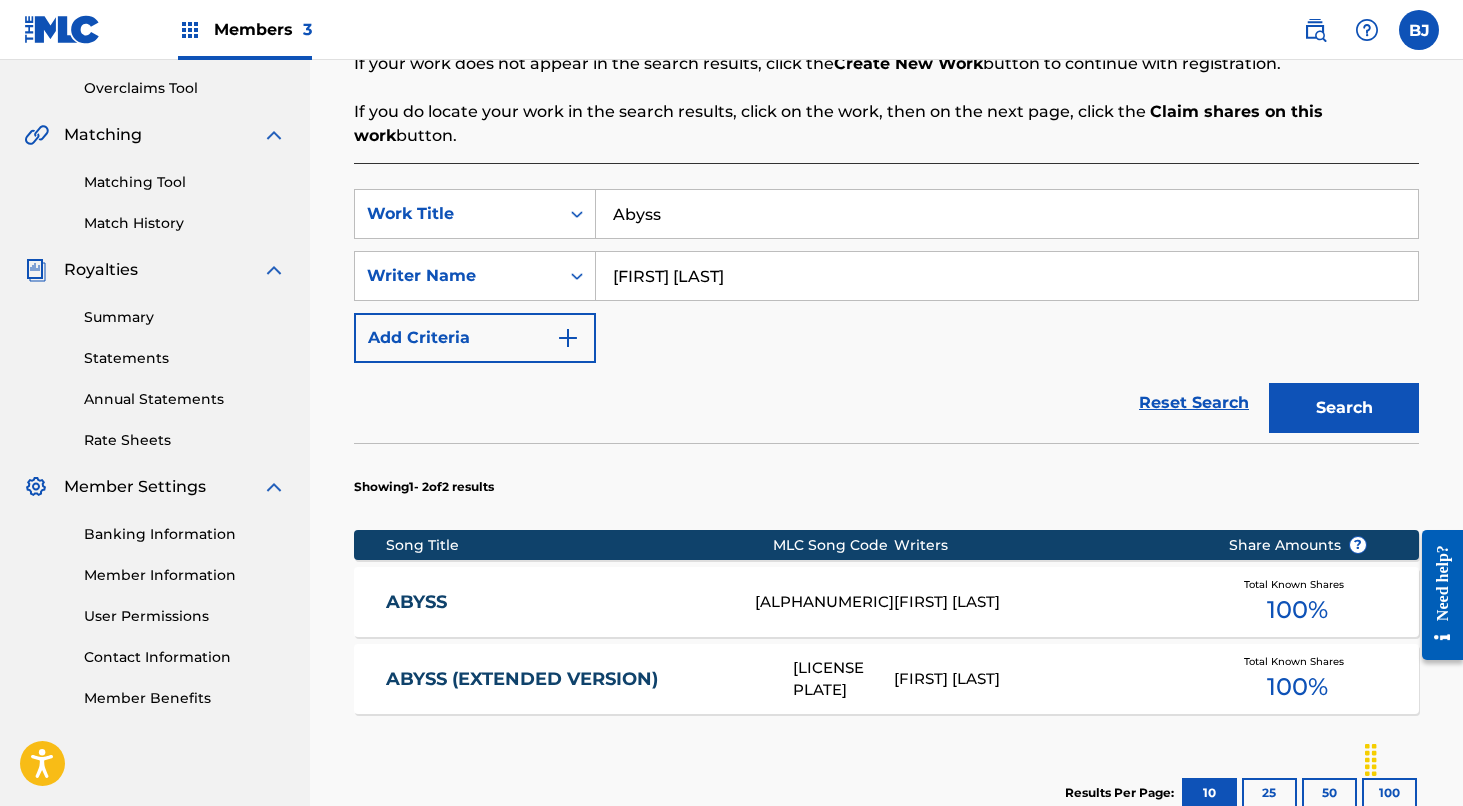 scroll, scrollTop: 447, scrollLeft: 0, axis: vertical 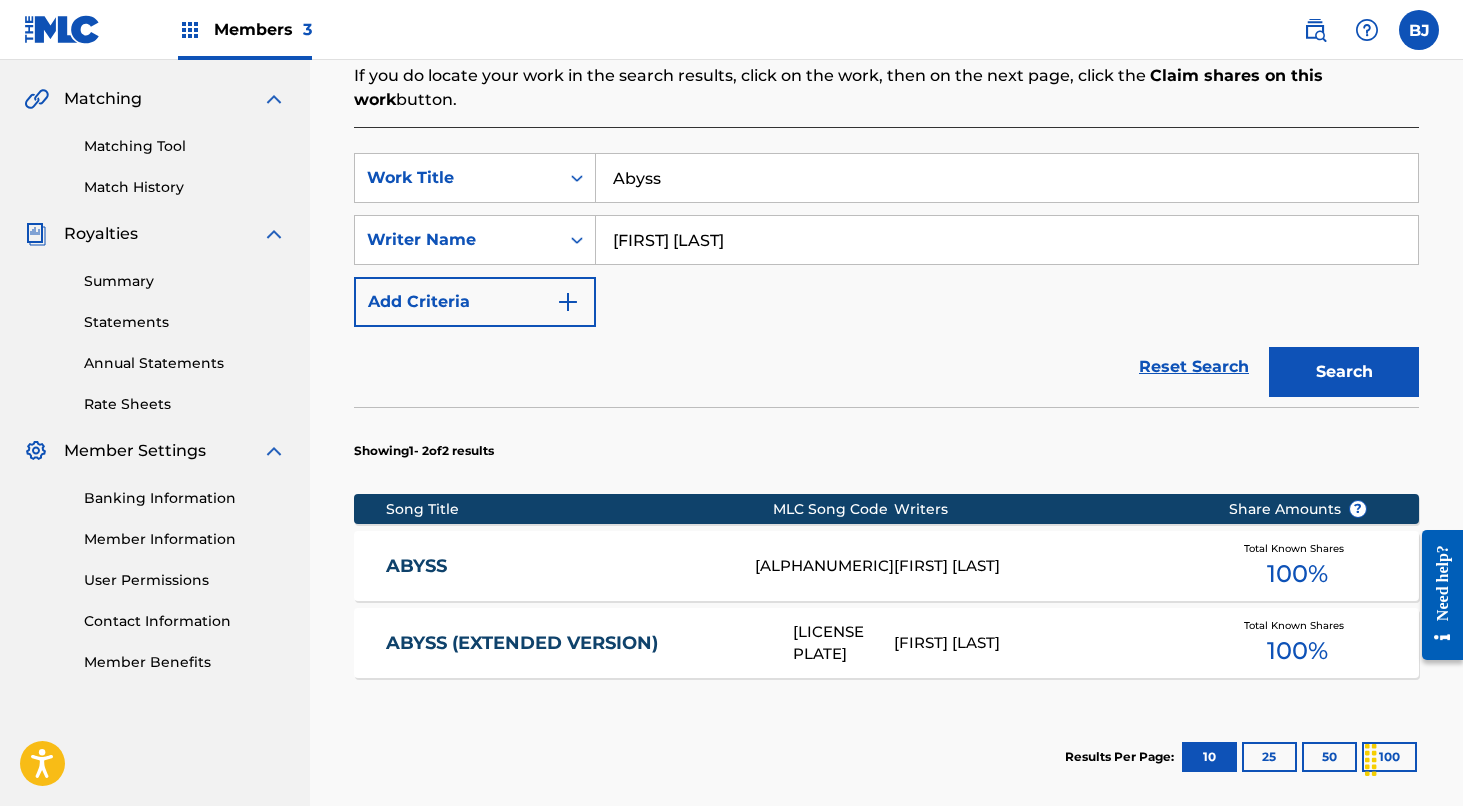 click on "[ALPHANUMERIC]" at bounding box center [824, 566] 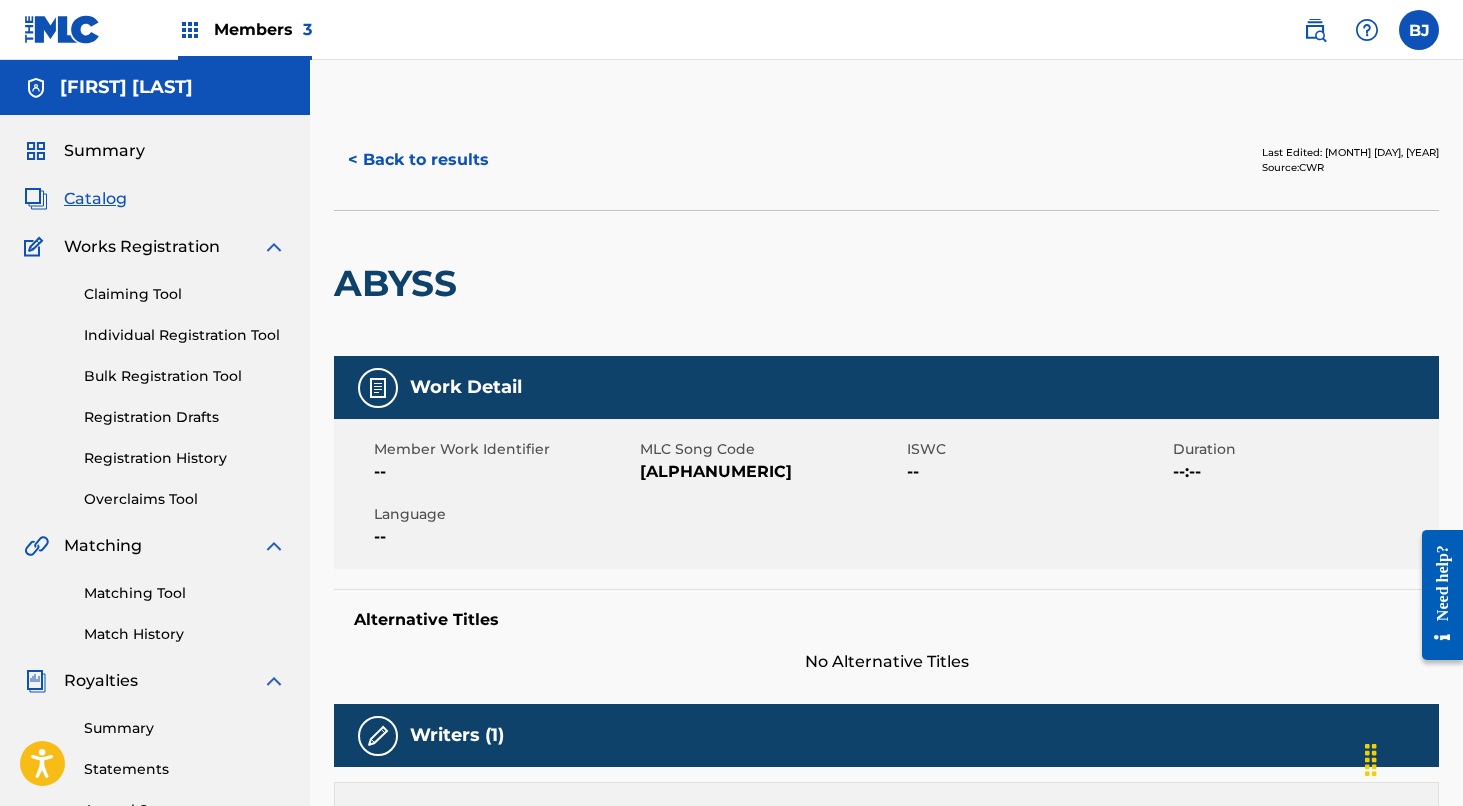 scroll, scrollTop: 0, scrollLeft: 0, axis: both 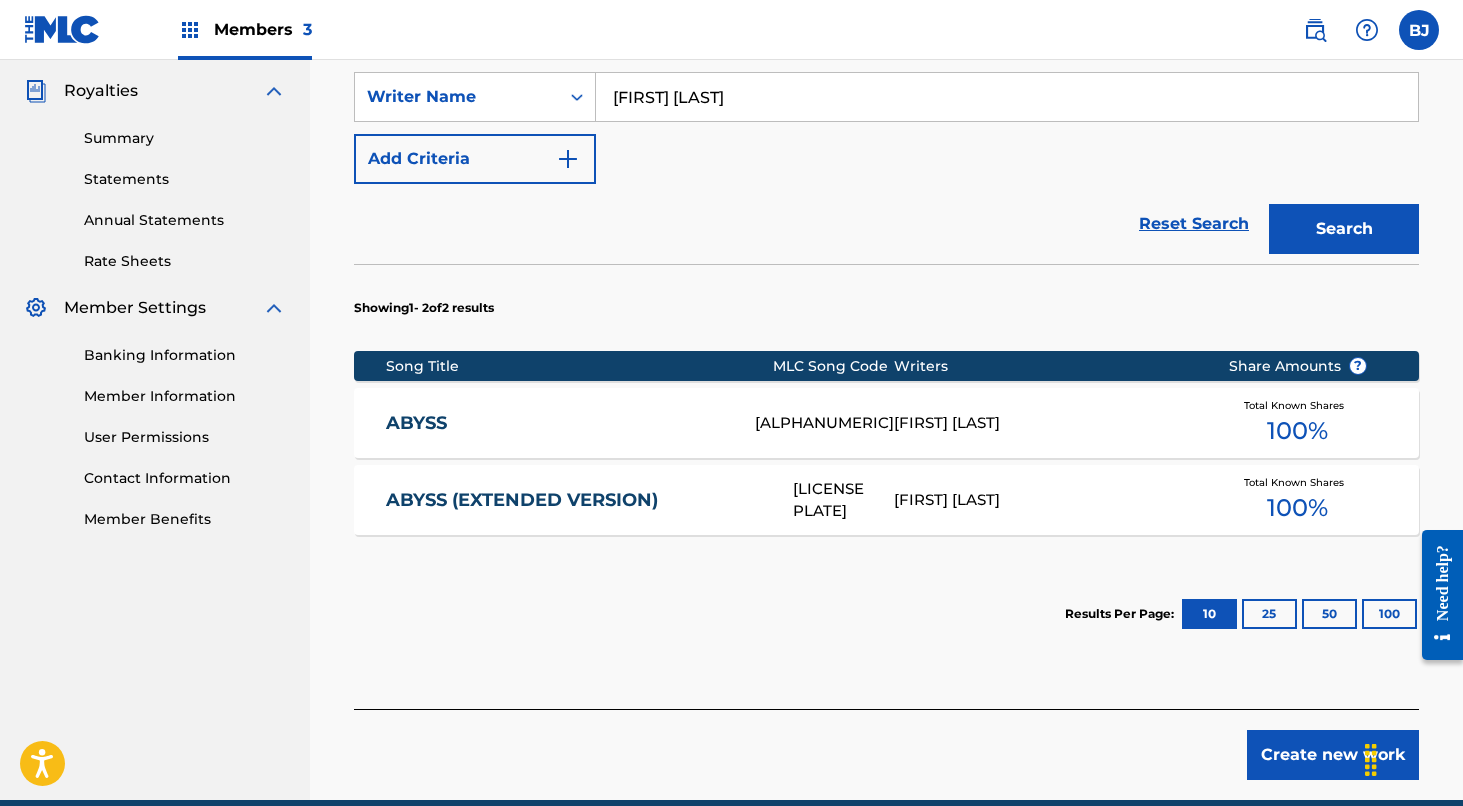 click on "ABYSS (EXTENDED VERSION)" at bounding box center [576, 500] 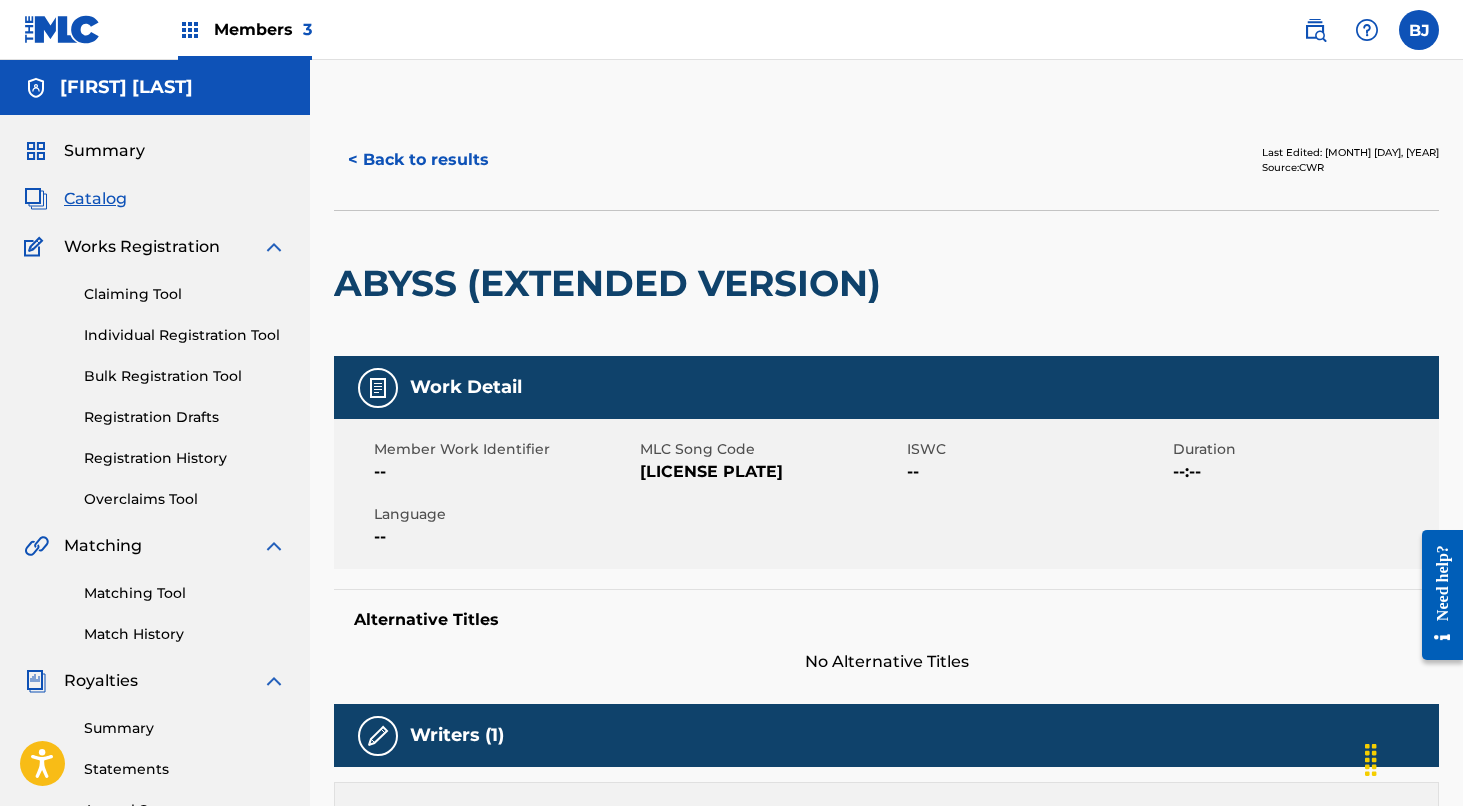 scroll, scrollTop: 0, scrollLeft: 0, axis: both 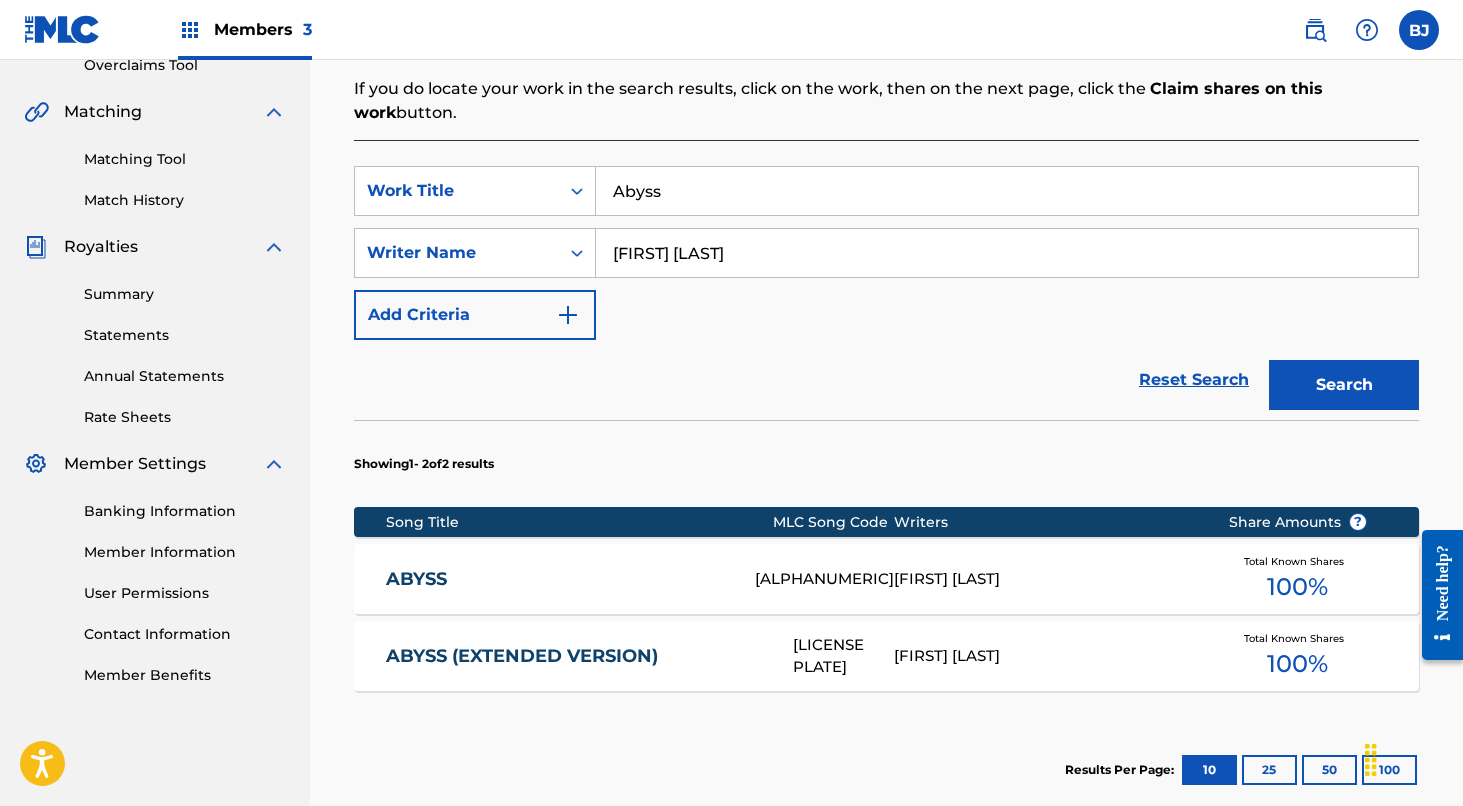 click on "Abyss" at bounding box center [1007, 191] 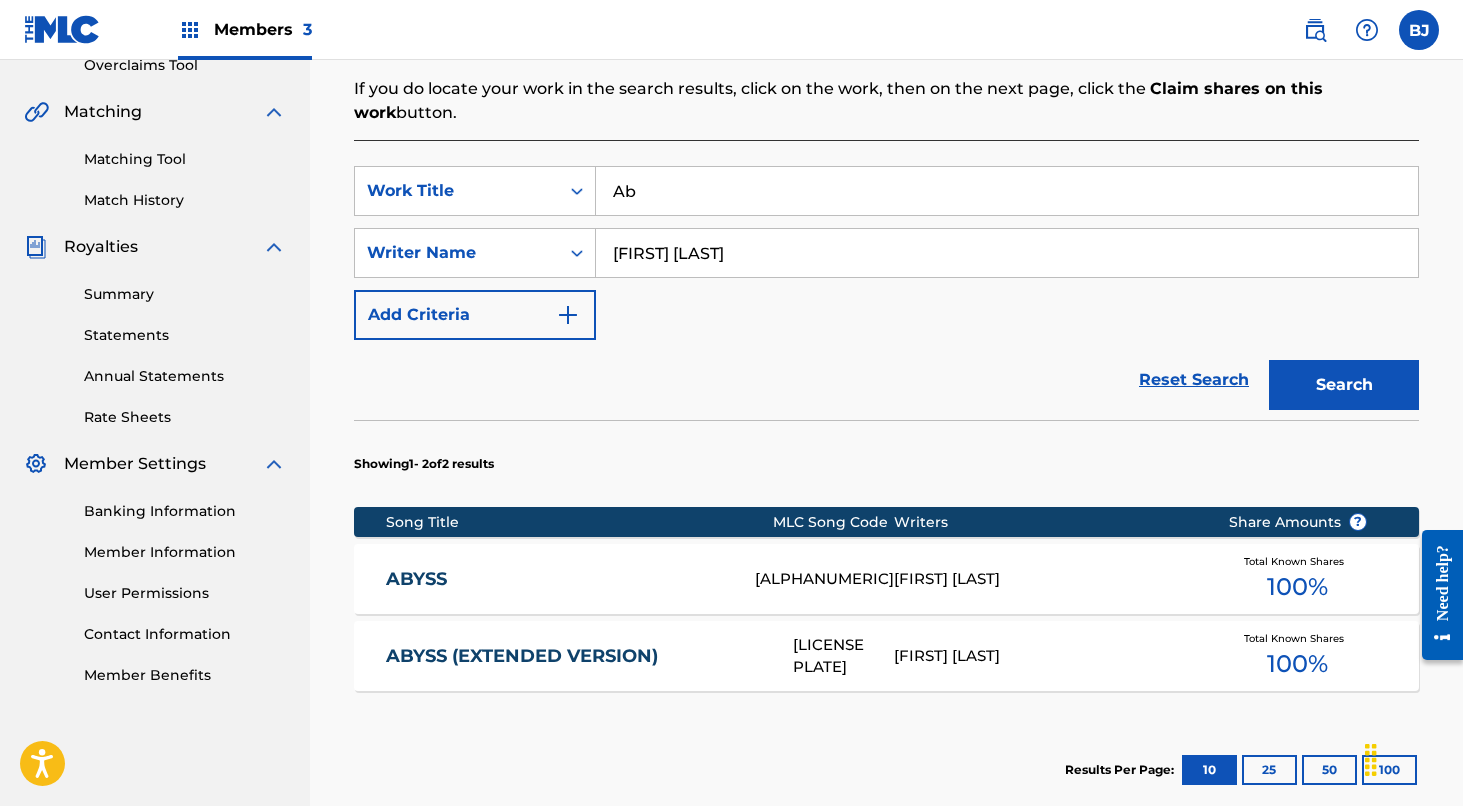 type on "A" 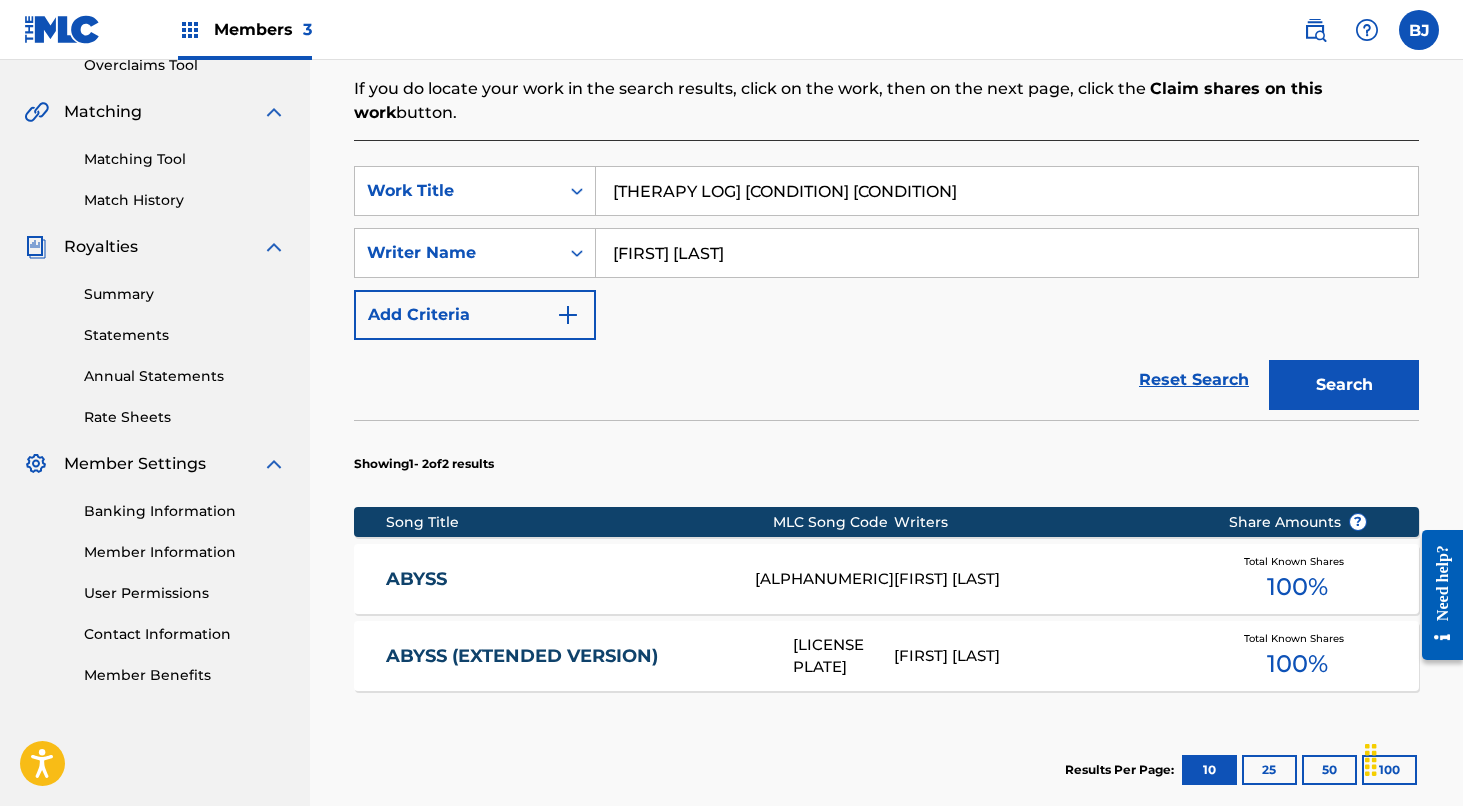 type on "[THERAPY LOG] [CONDITION] [CONDITION]" 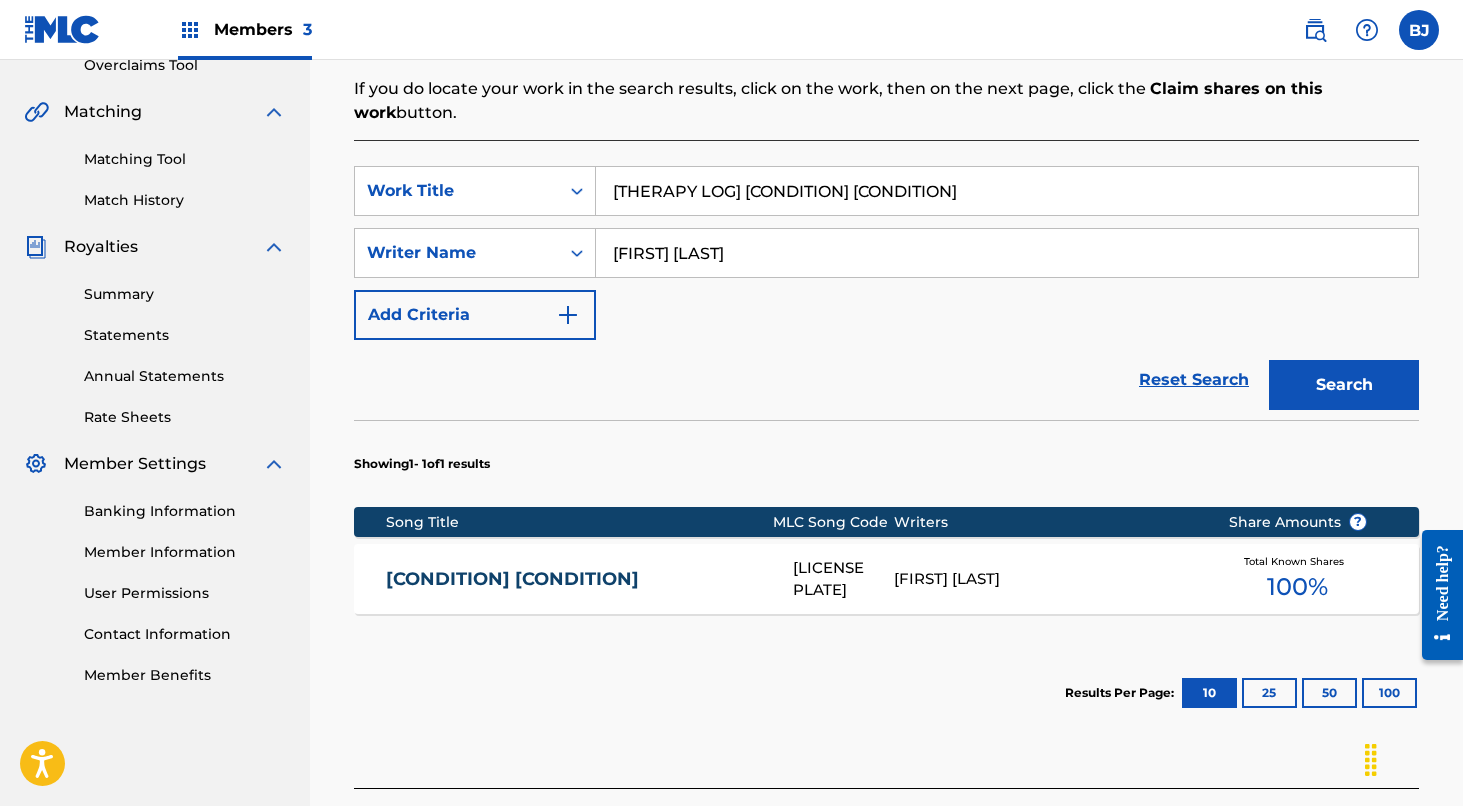 click on "[FIRST] [LAST]" at bounding box center [1046, 579] 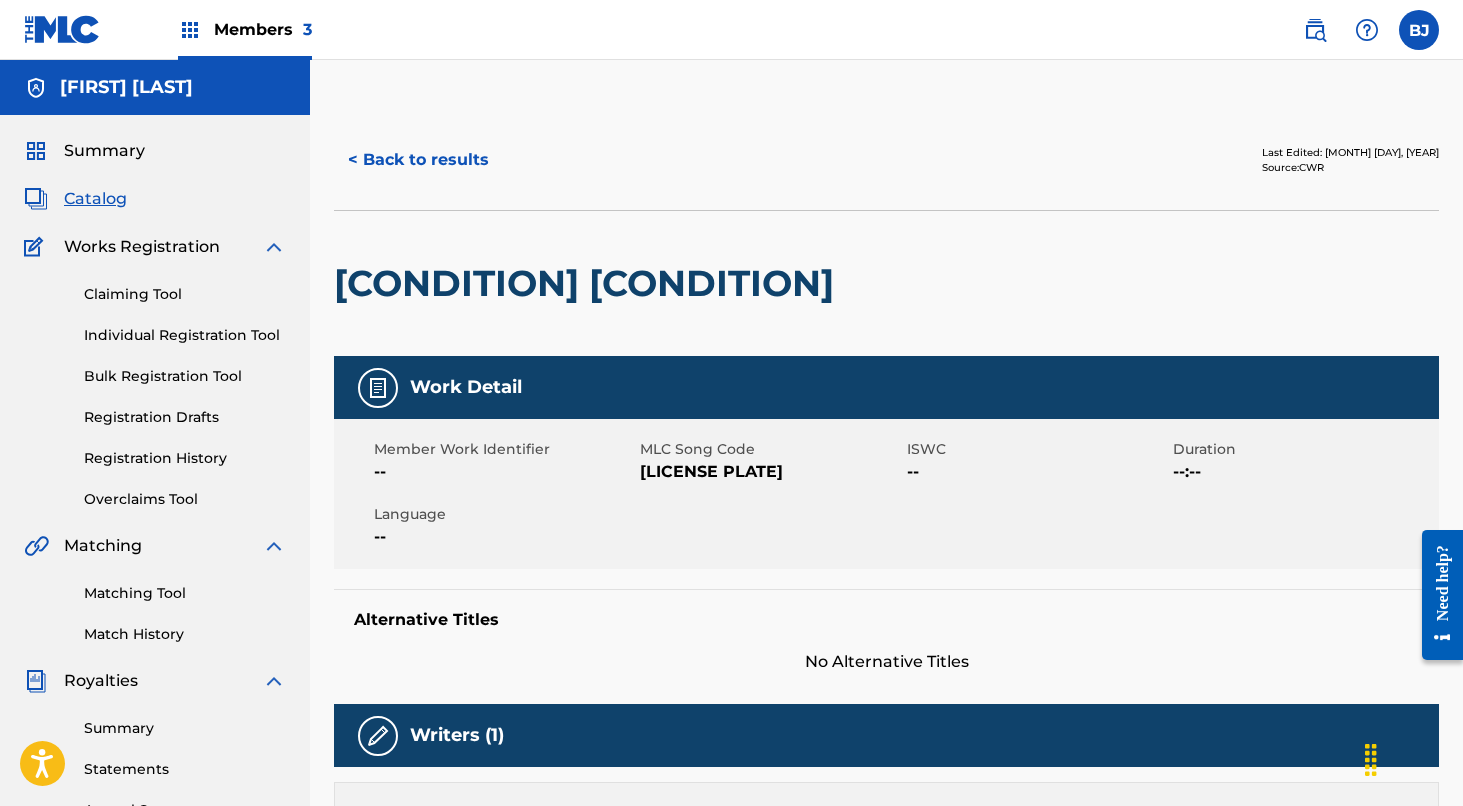scroll, scrollTop: 0, scrollLeft: 0, axis: both 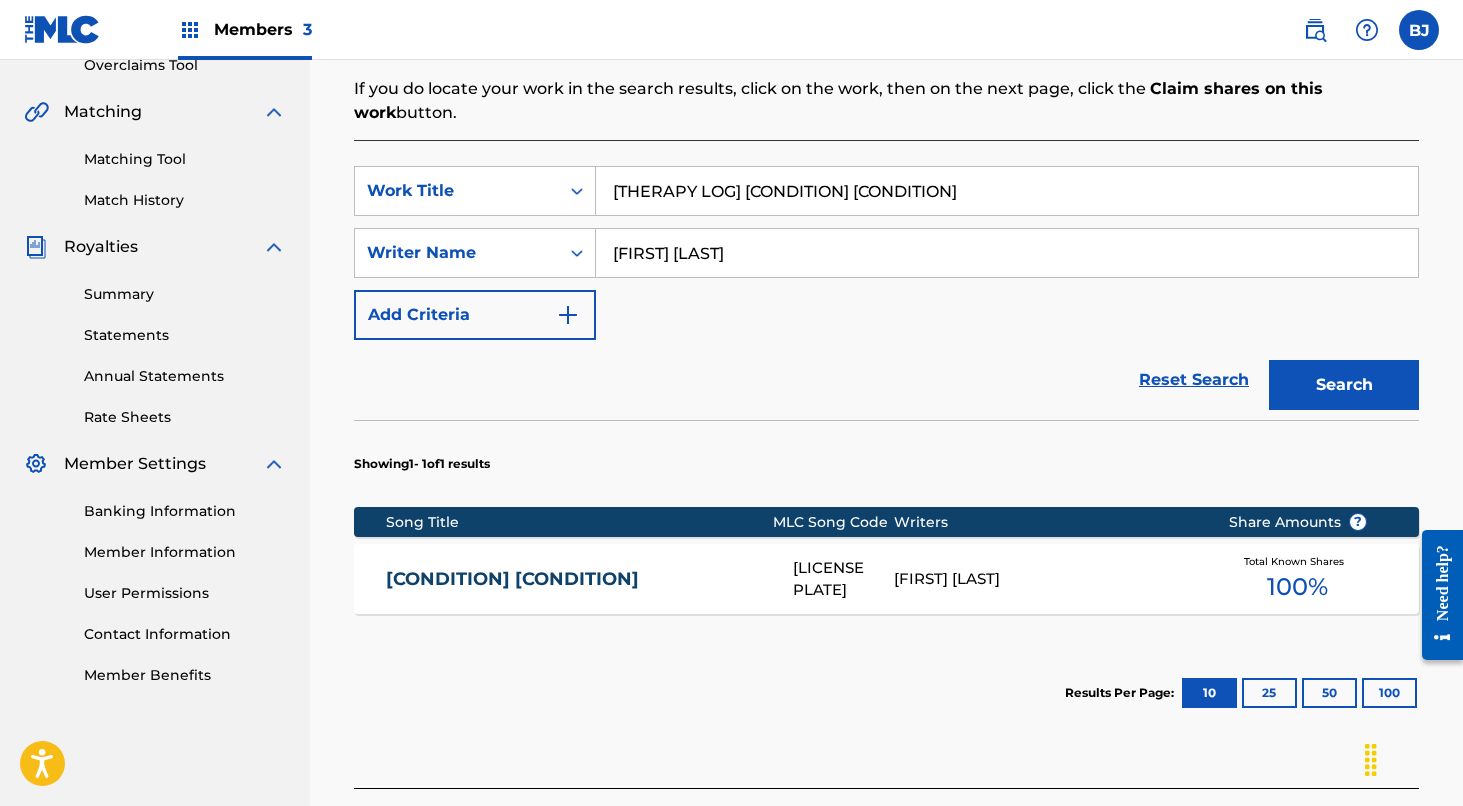 click on "[THERAPY LOG] [CONDITION] [CONDITION]" at bounding box center [1007, 191] 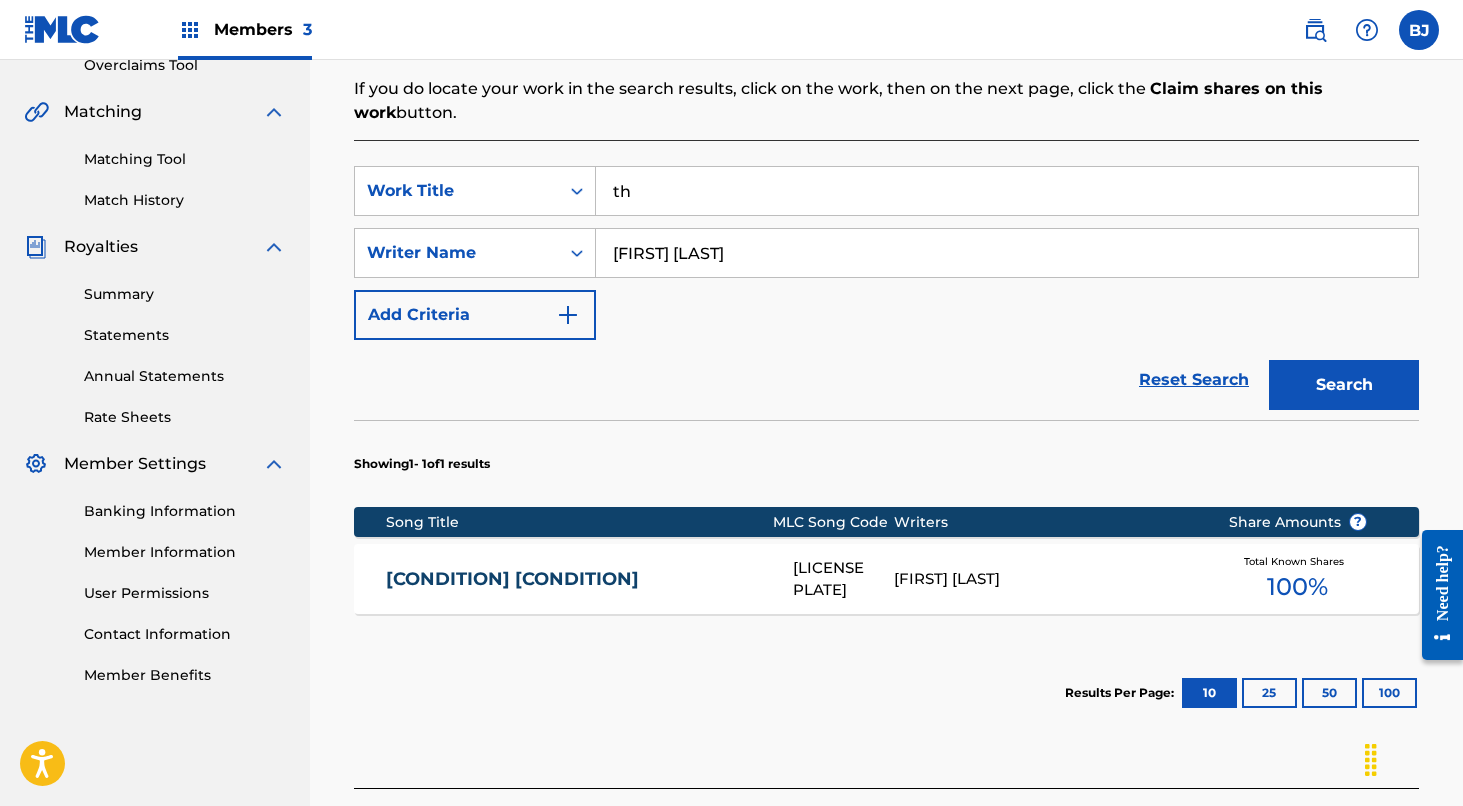 type on "t" 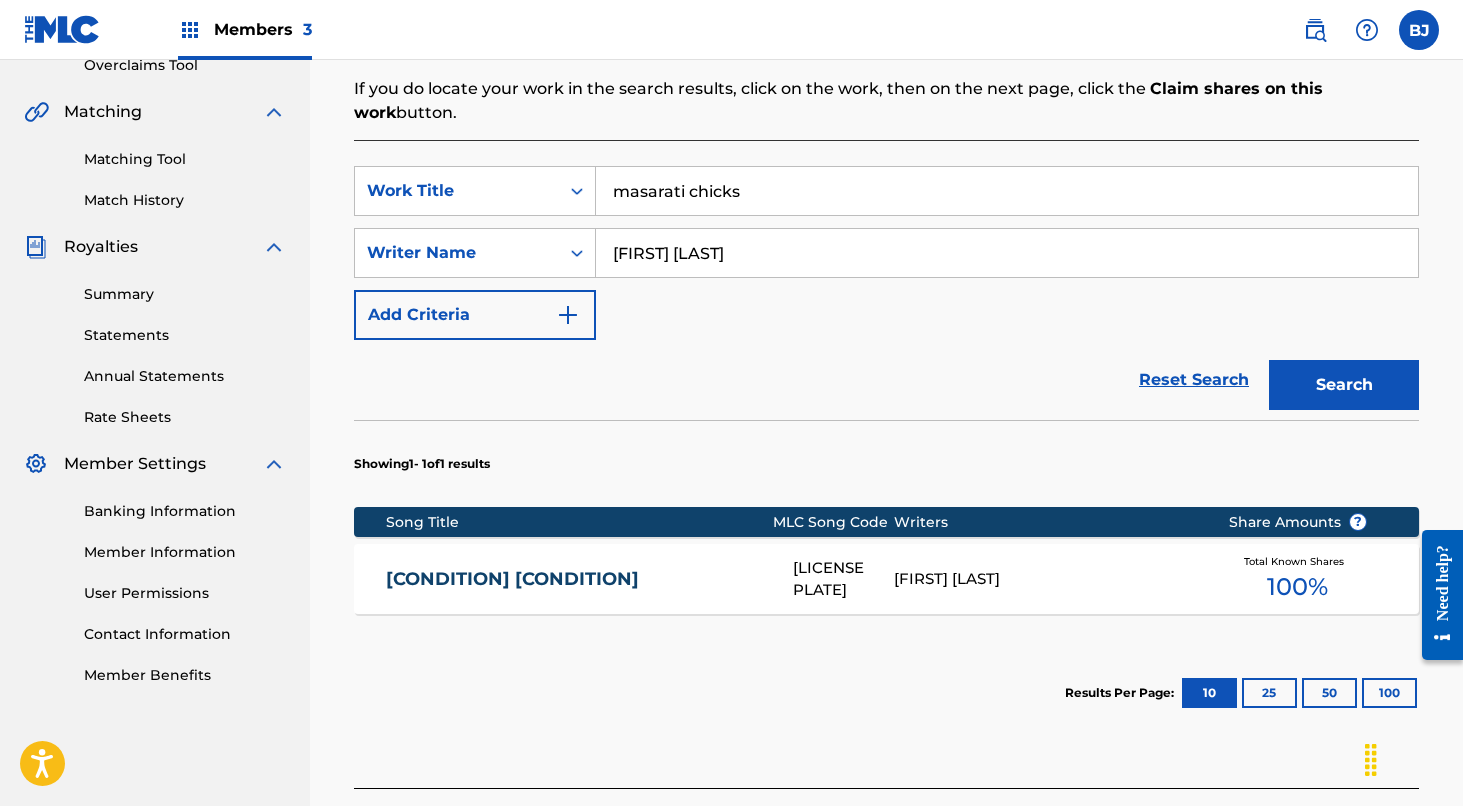 click on "masarati chicks" at bounding box center (1007, 191) 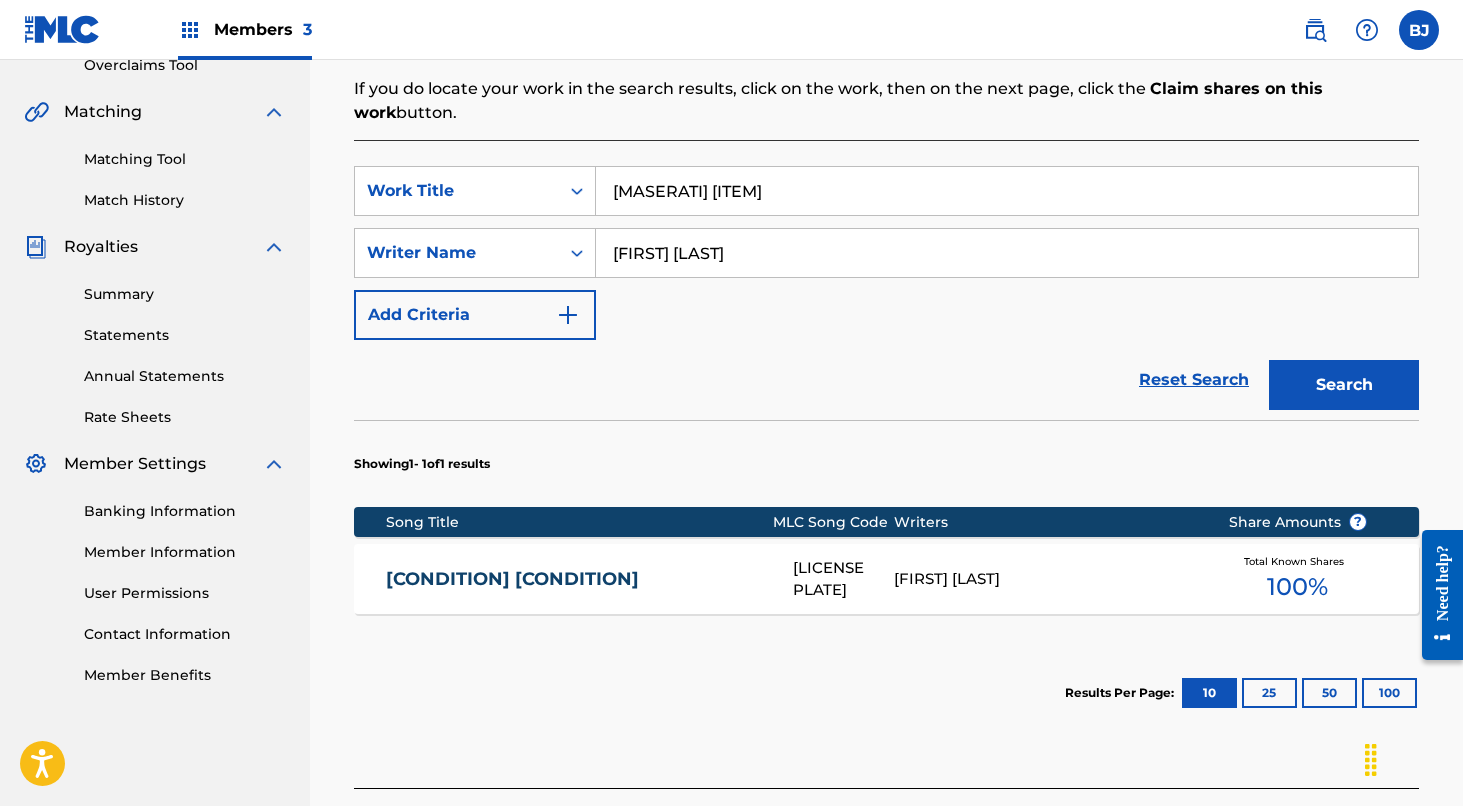 type on "[MASERATI] [ITEM]" 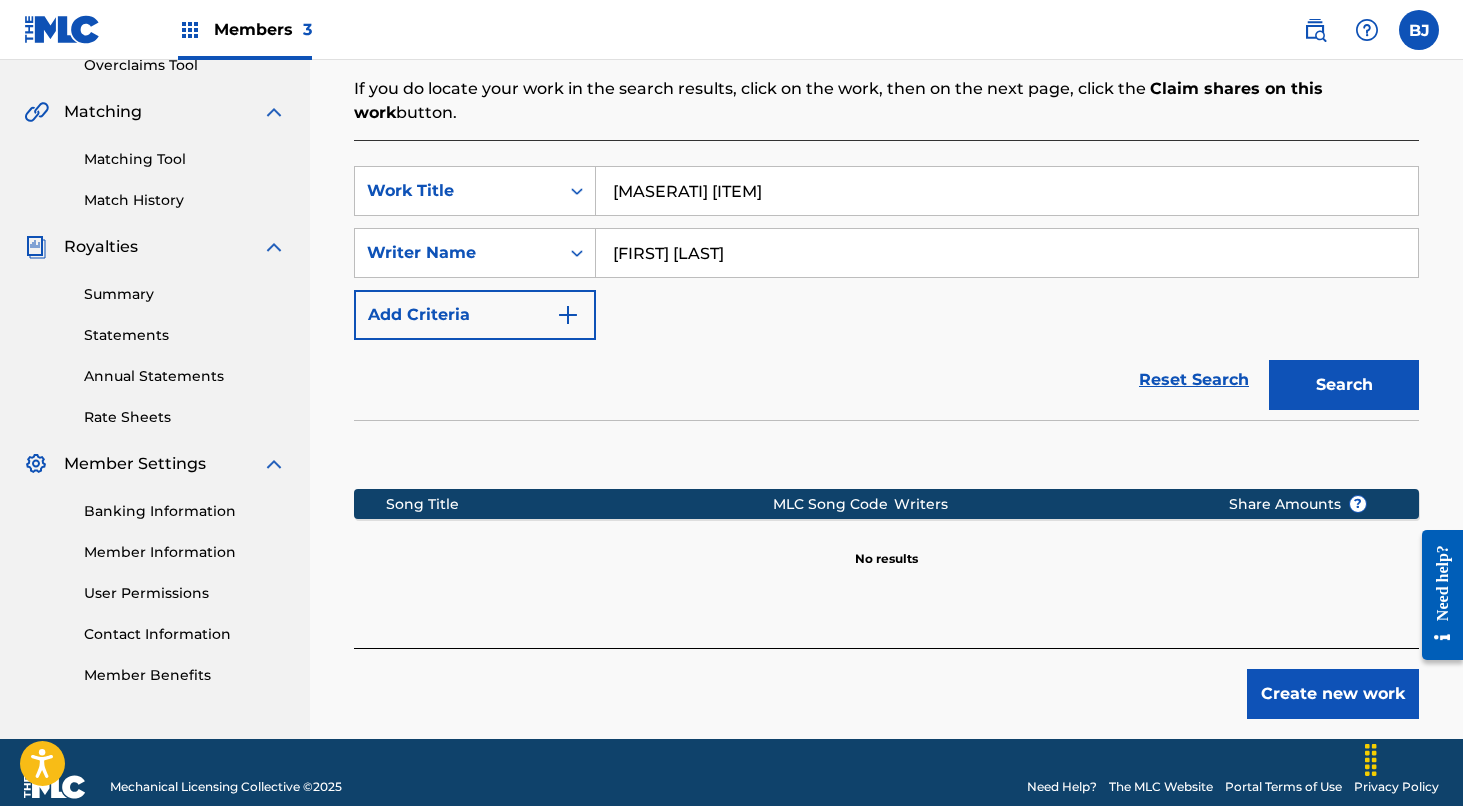 click on "Create new work" at bounding box center [1333, 694] 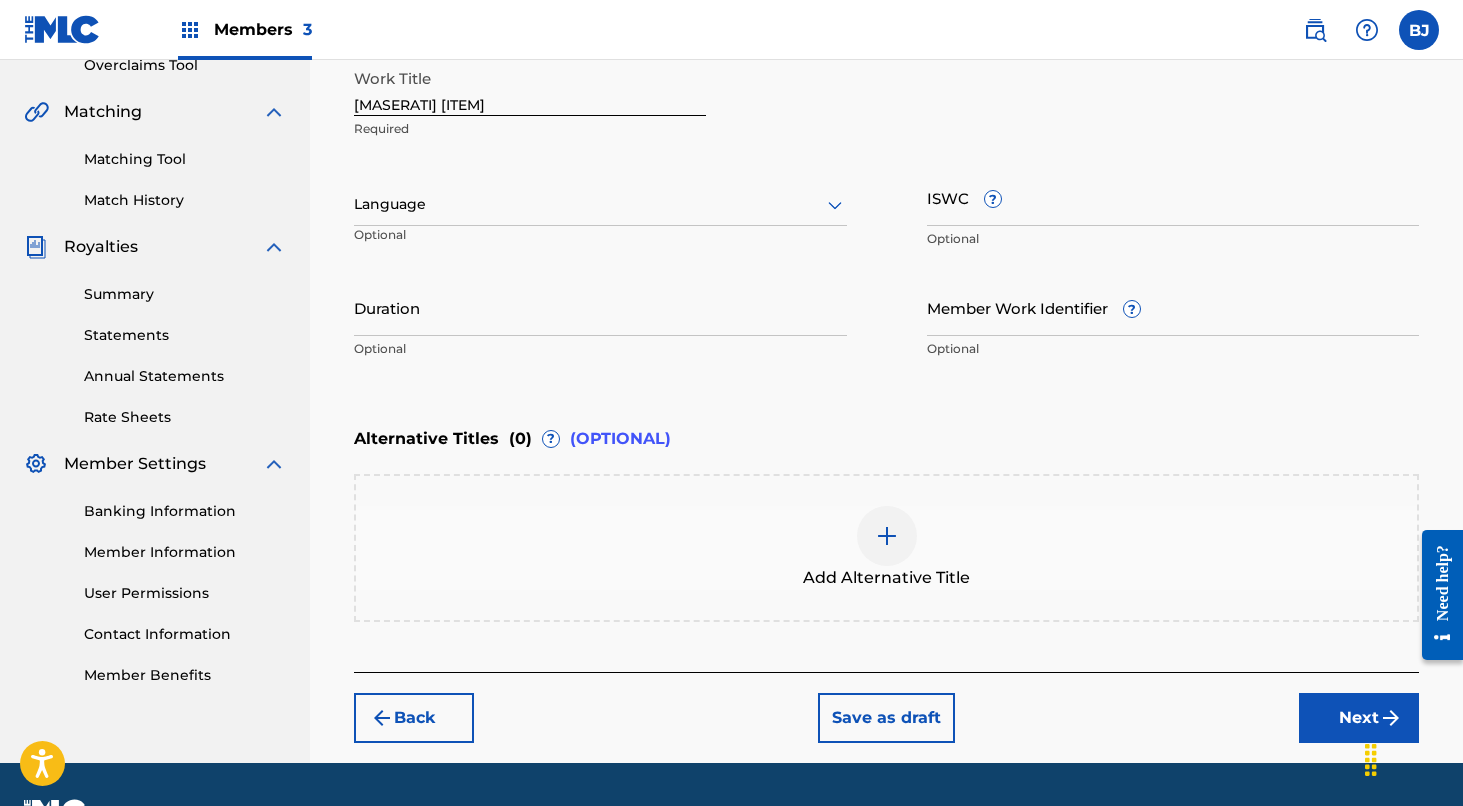 click on "[MASERATI] [ITEM]" at bounding box center [530, 87] 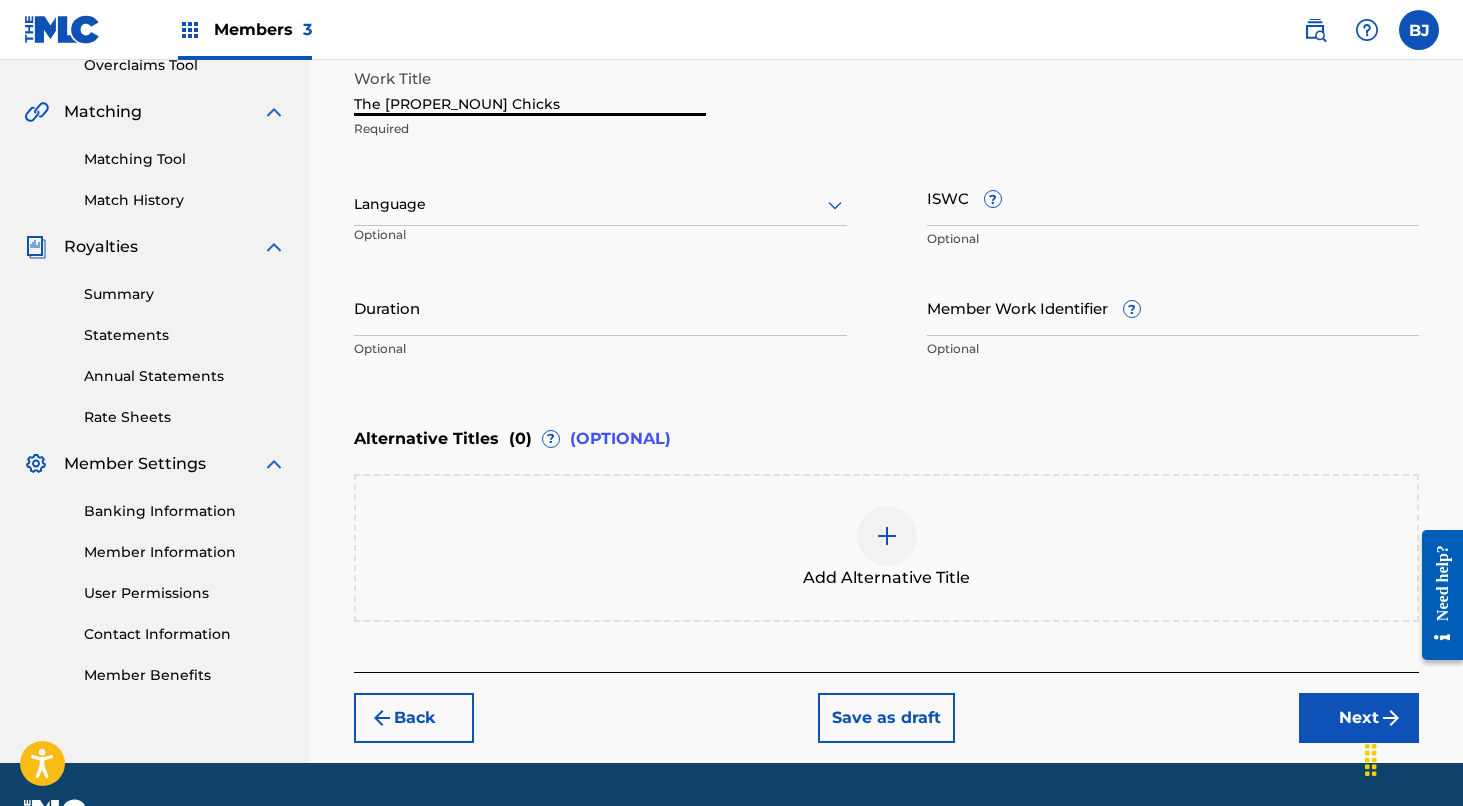 type on "The [PROPER_NOUN] Chicks" 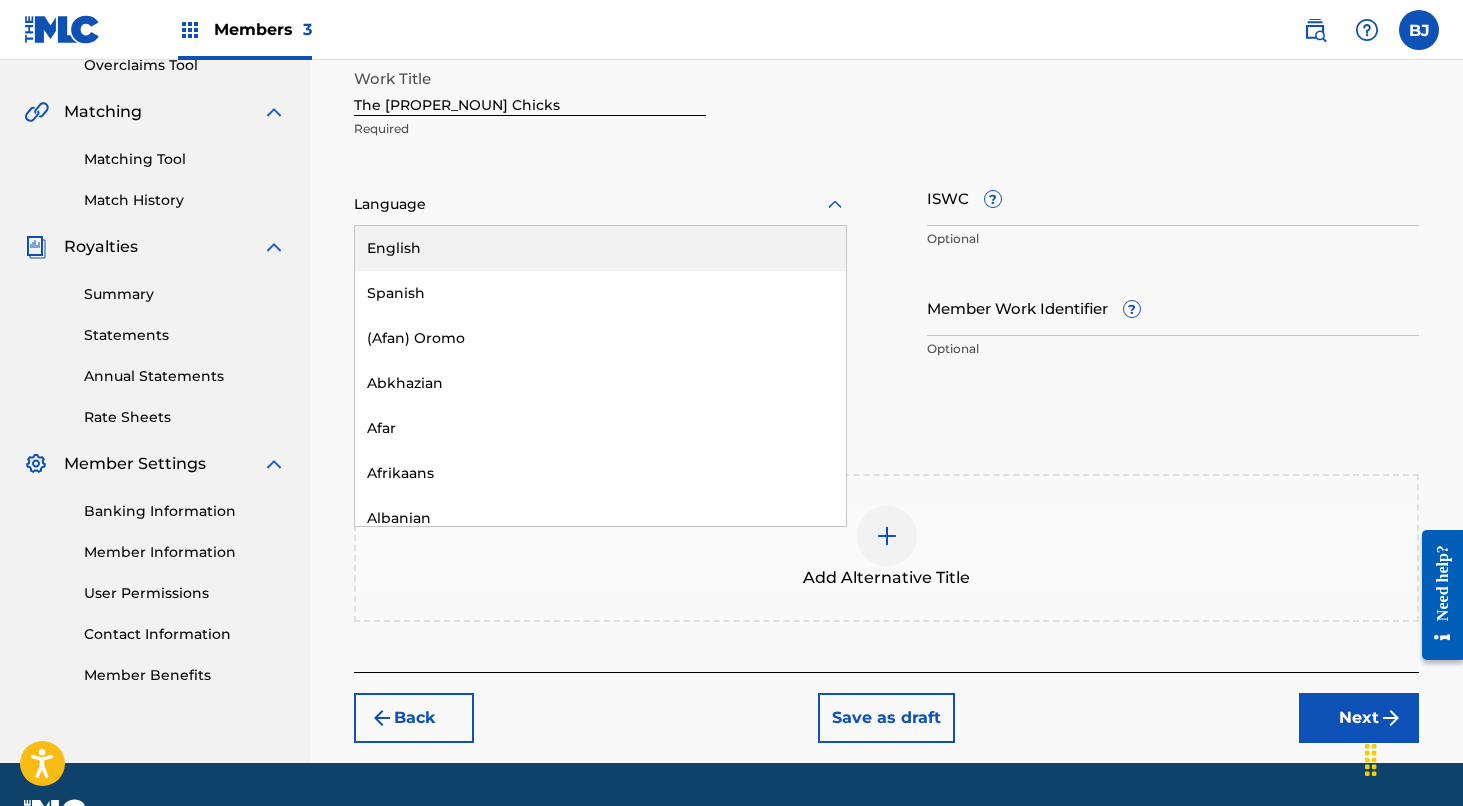 click 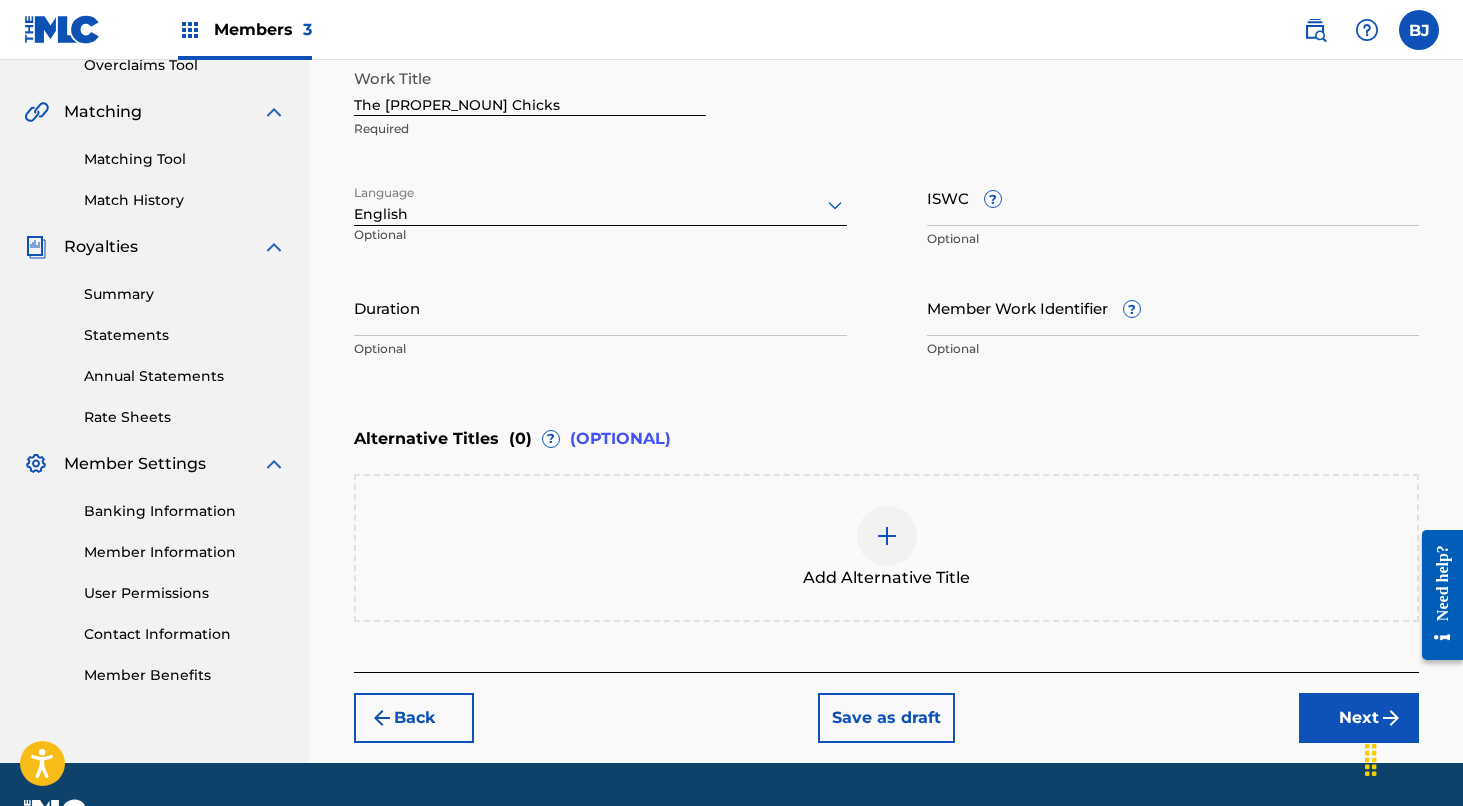 click on "Duration" at bounding box center [600, 307] 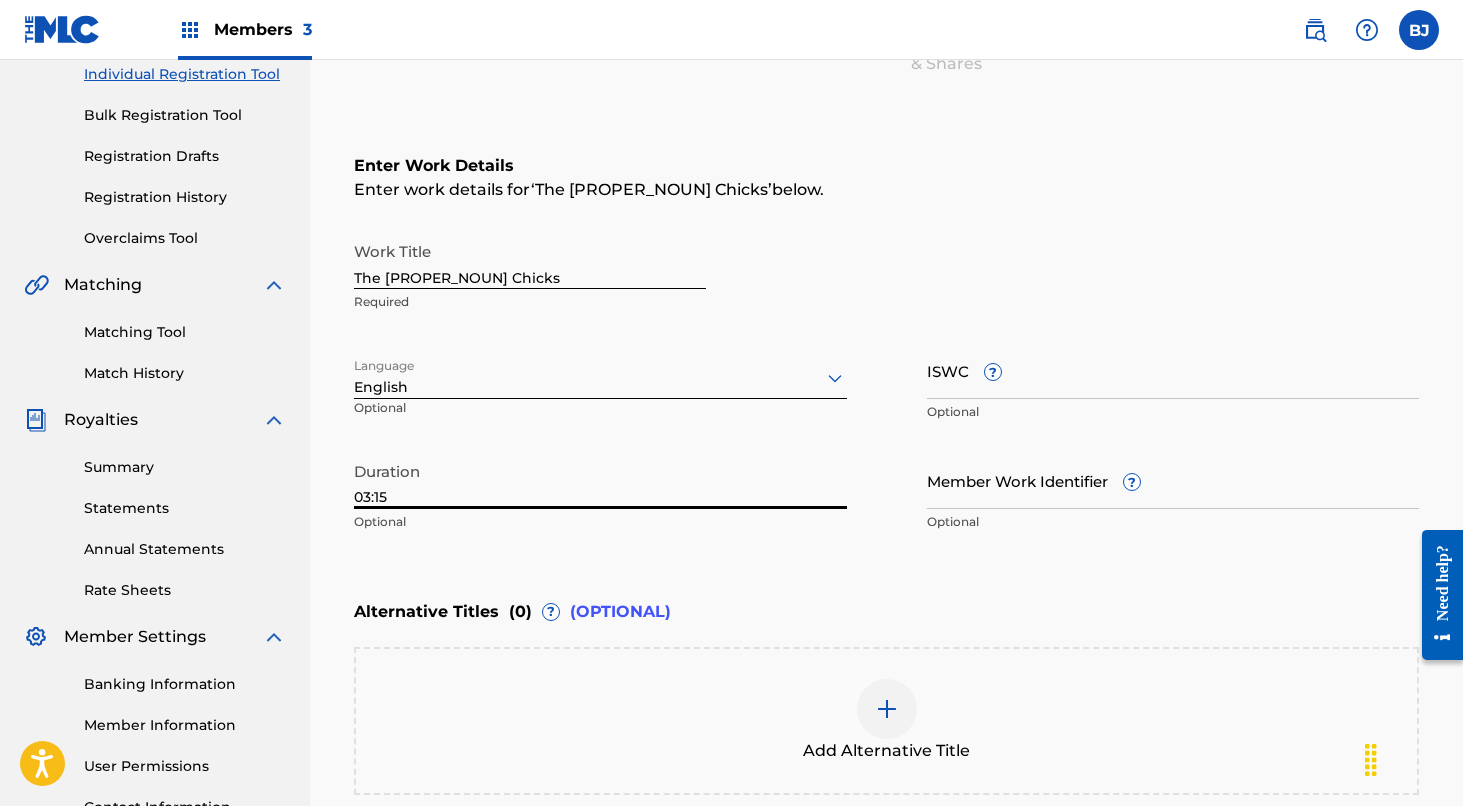 scroll, scrollTop: 358, scrollLeft: 0, axis: vertical 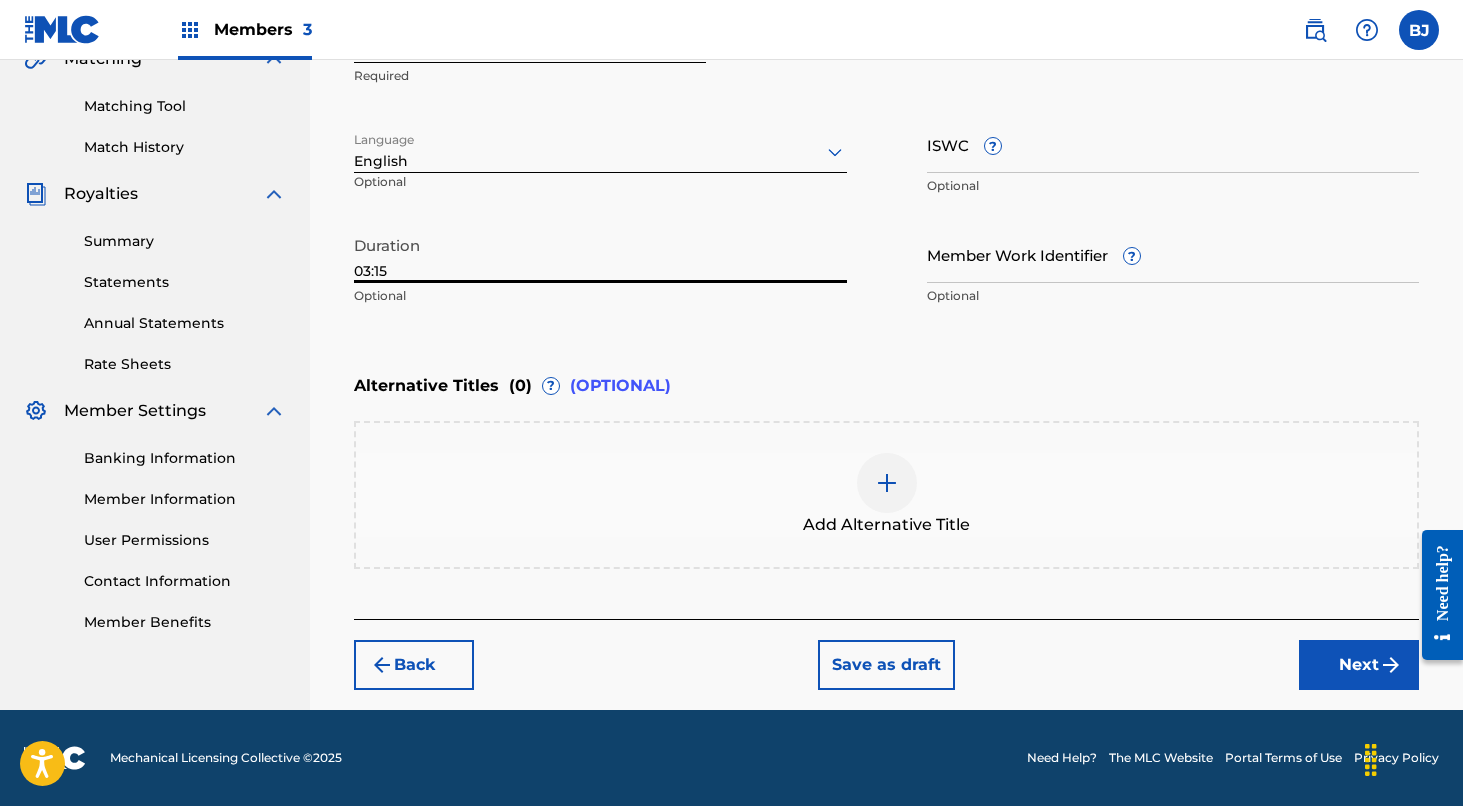 type on "03:15" 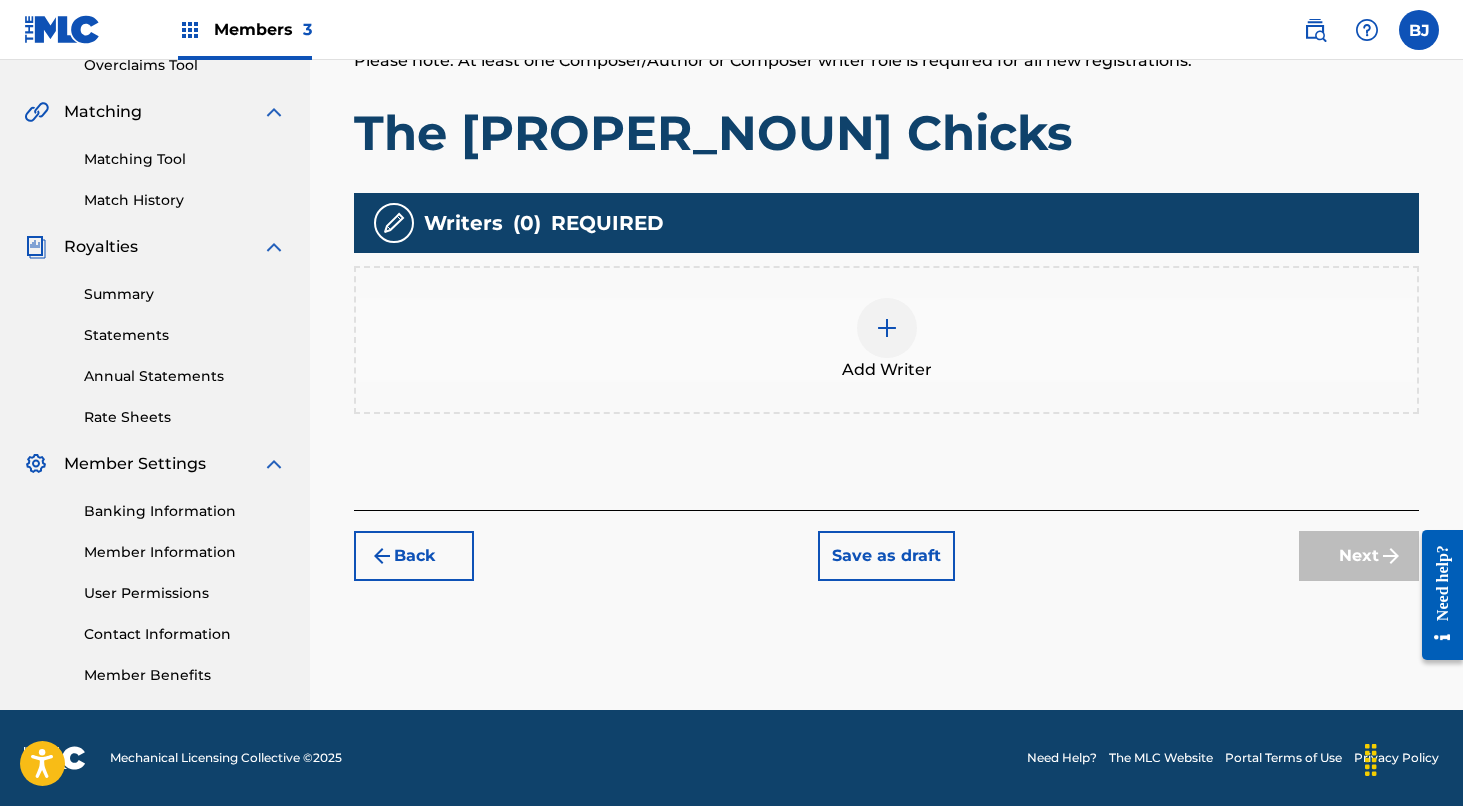 click at bounding box center (887, 328) 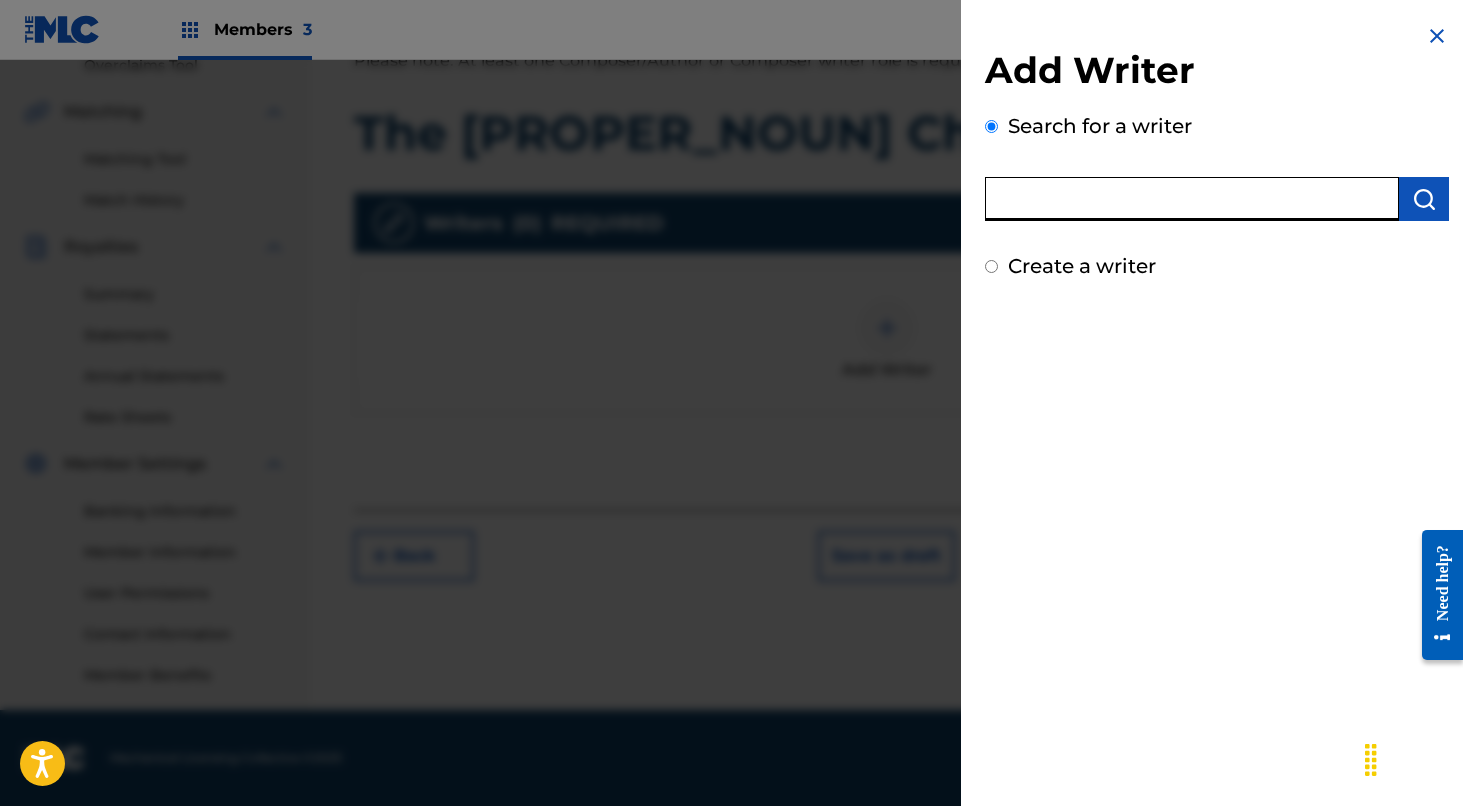click at bounding box center (1192, 199) 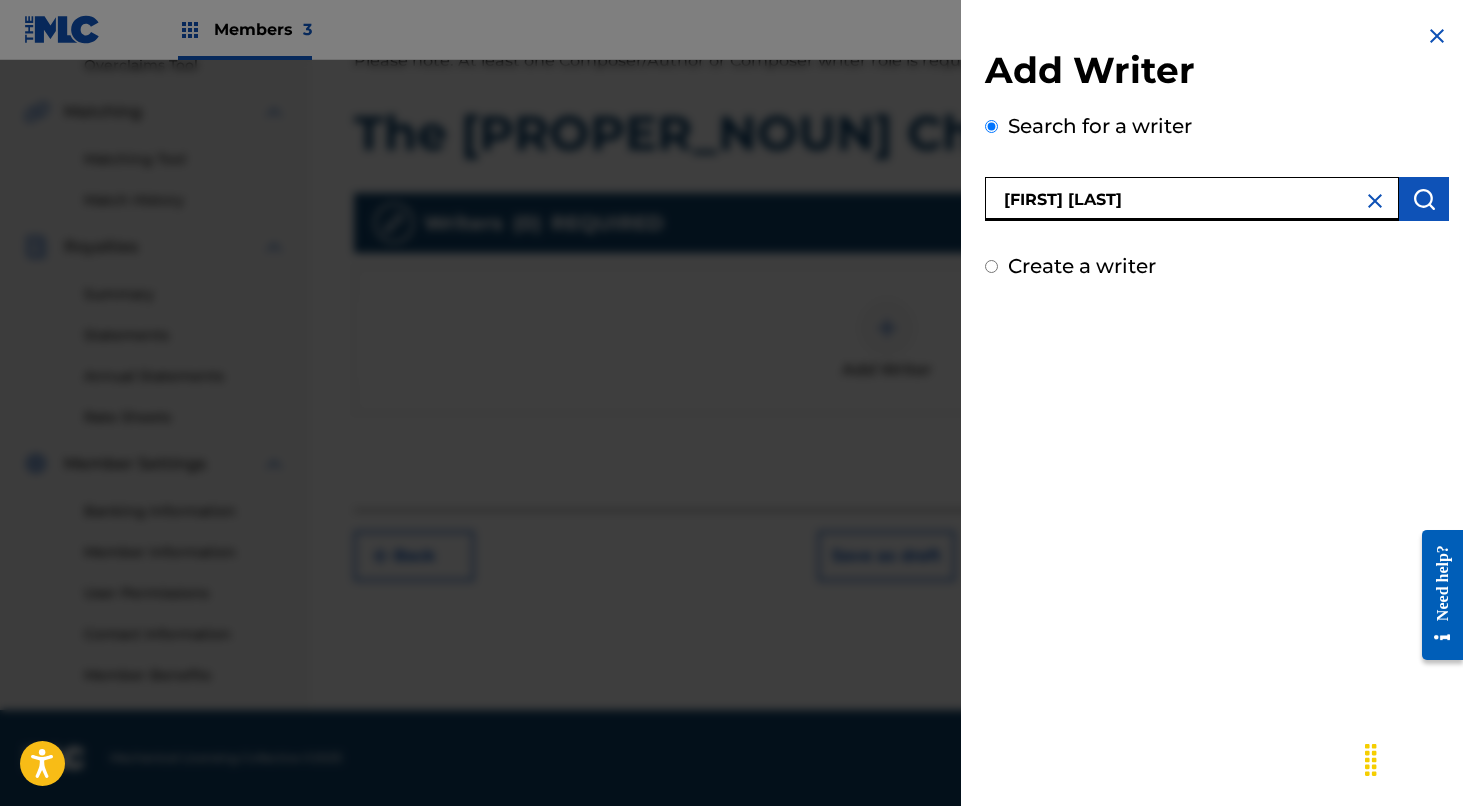 type on "[FIRST] [LAST]" 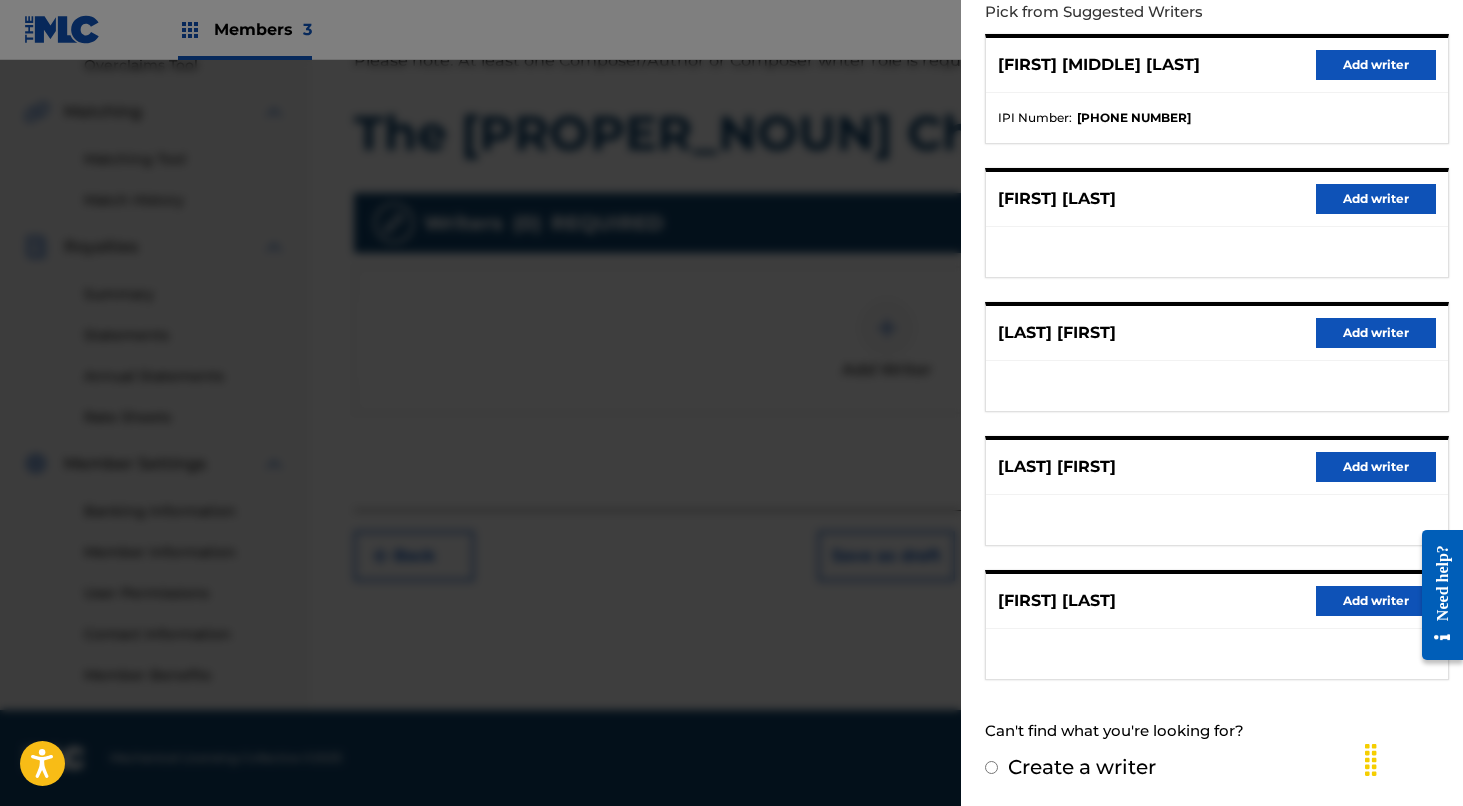 scroll, scrollTop: 235, scrollLeft: 0, axis: vertical 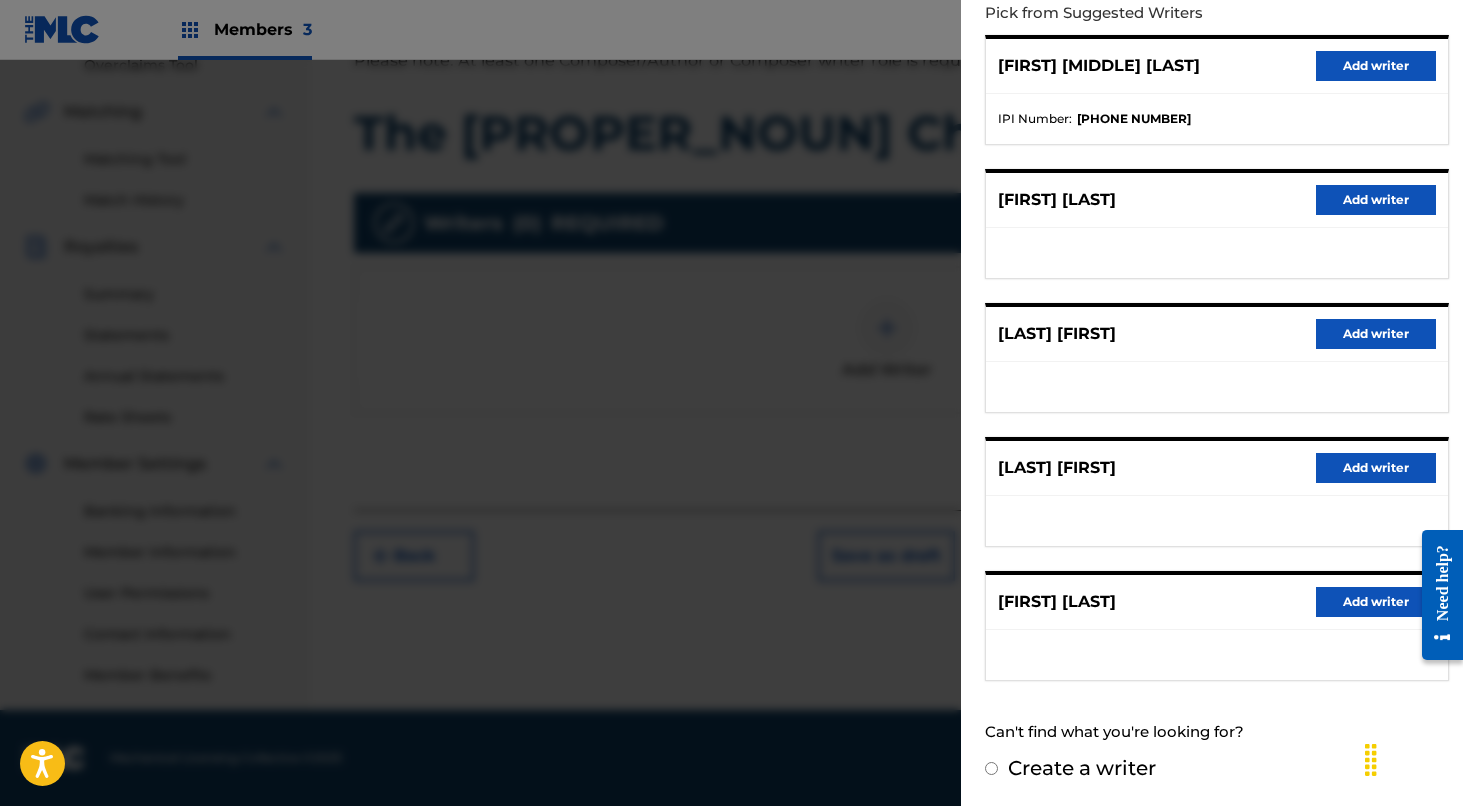 click on "Add writer" at bounding box center [1376, 602] 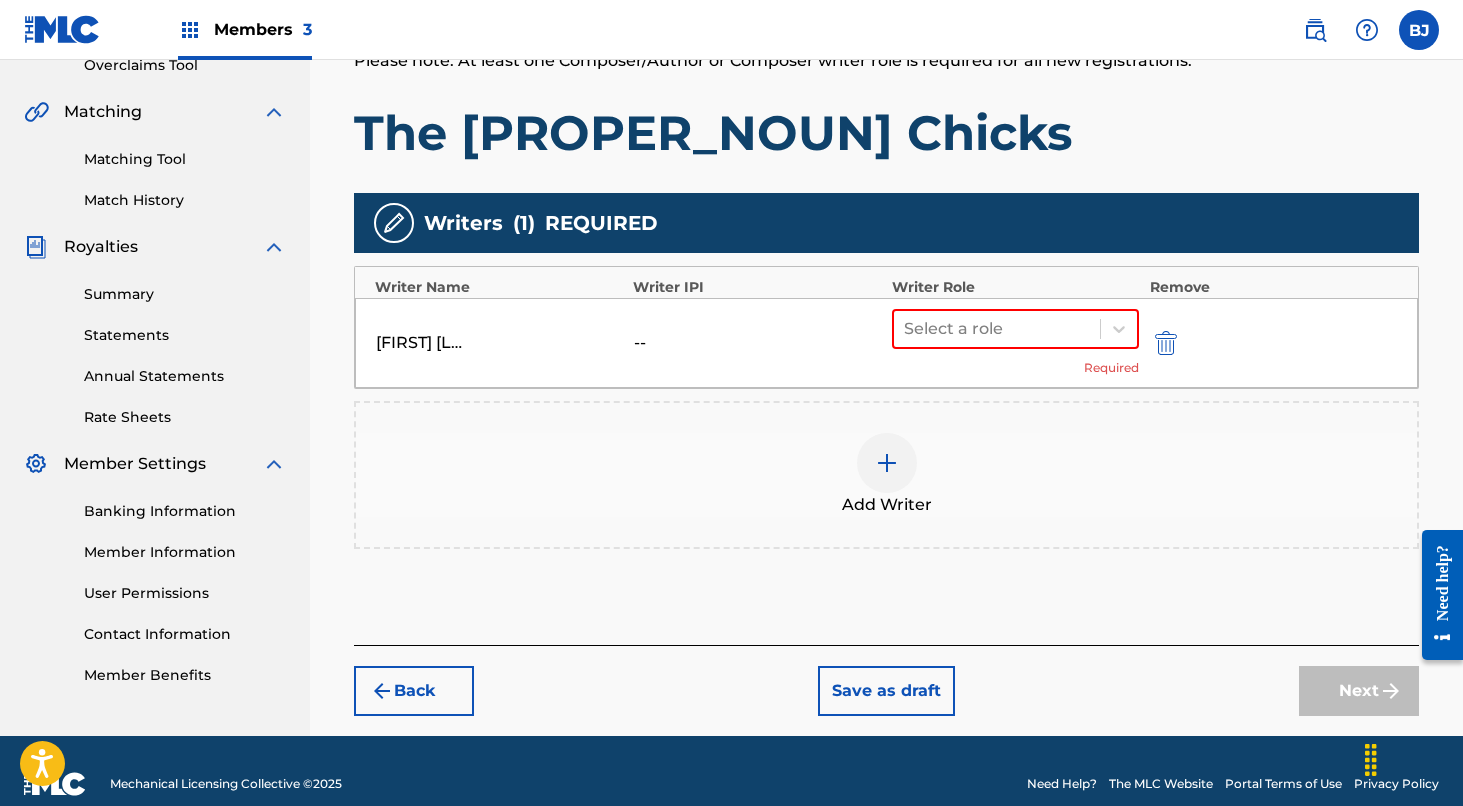 click at bounding box center [887, 463] 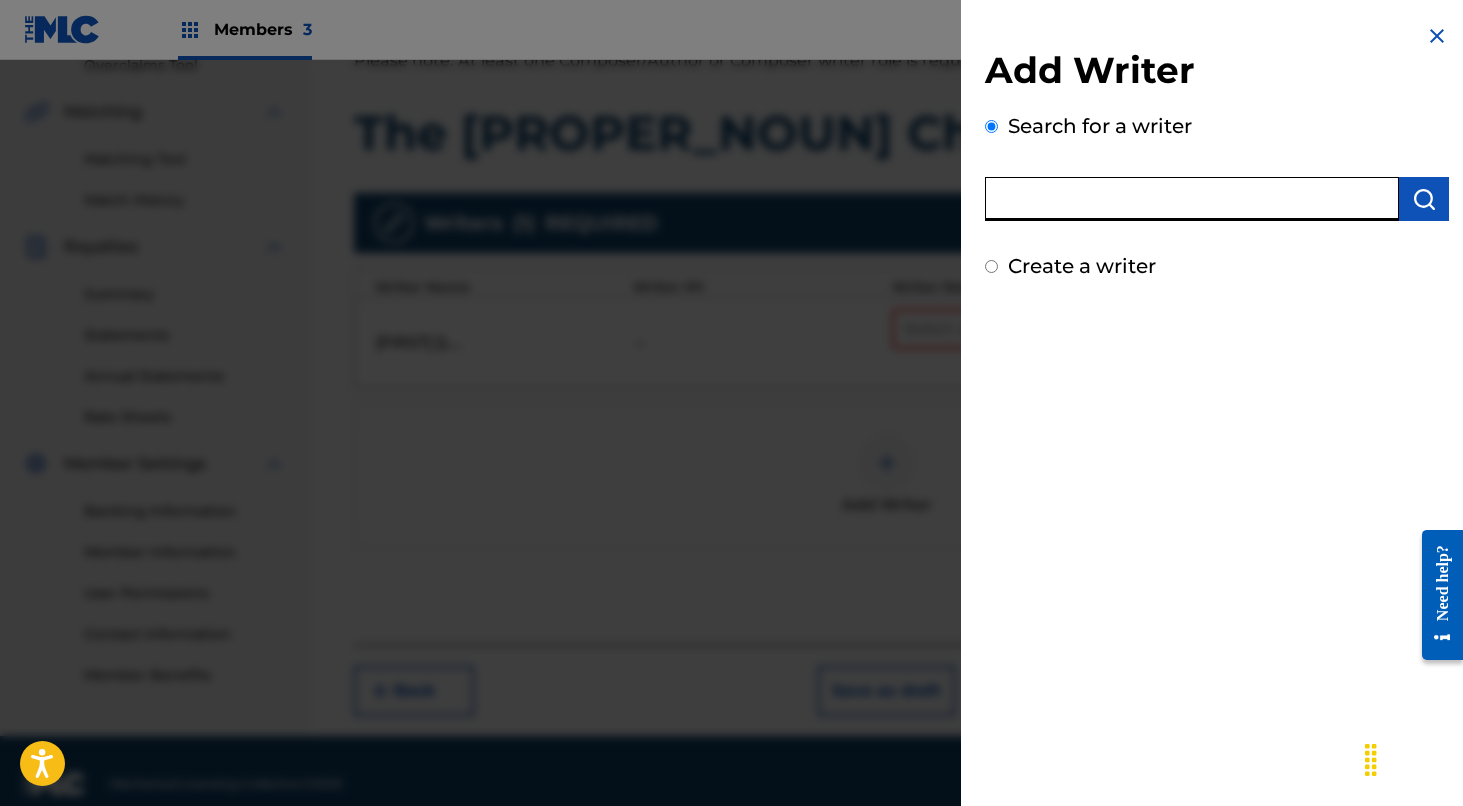 click at bounding box center (1192, 199) 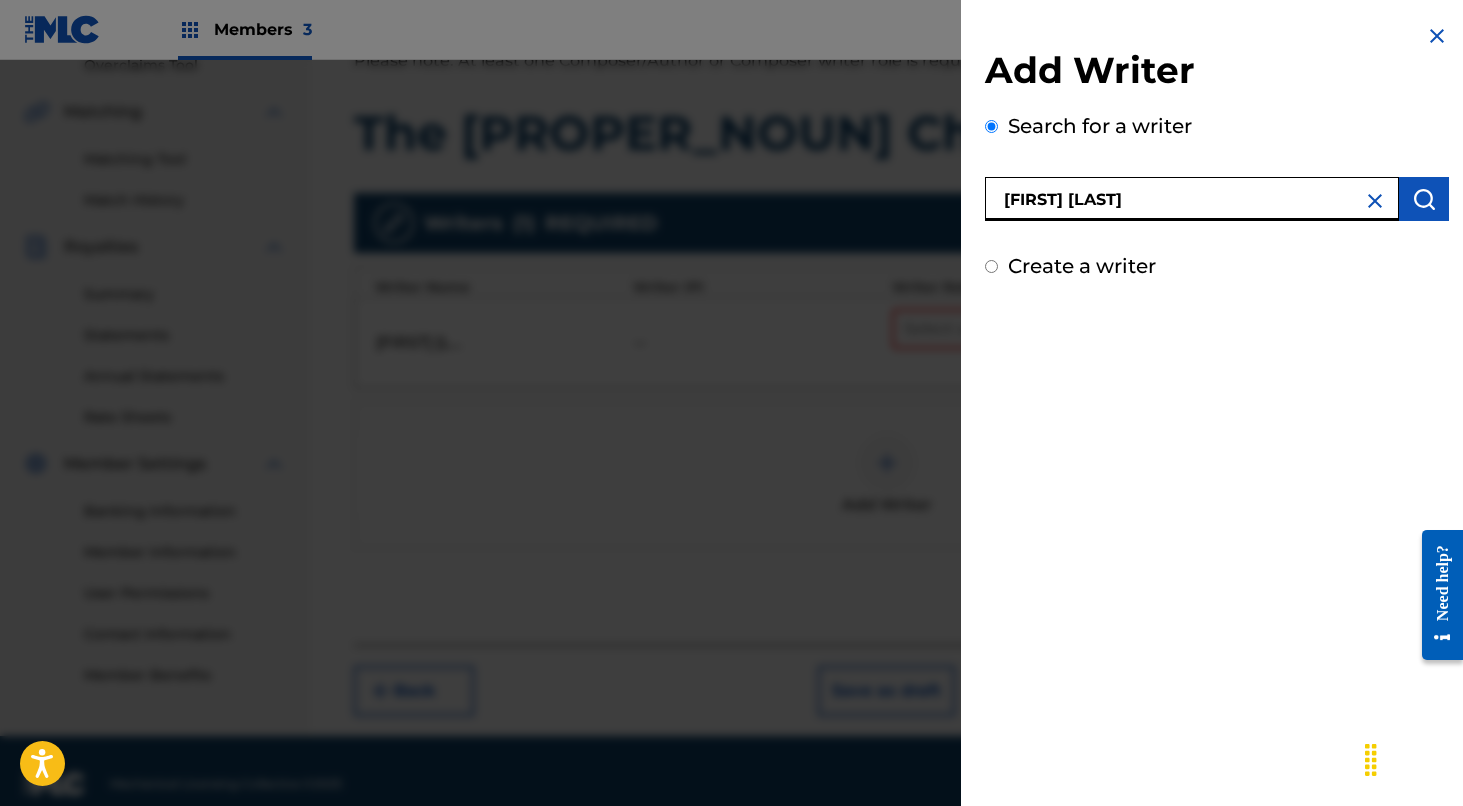 drag, startPoint x: 990, startPoint y: 317, endPoint x: 1117, endPoint y: 193, distance: 177.49648 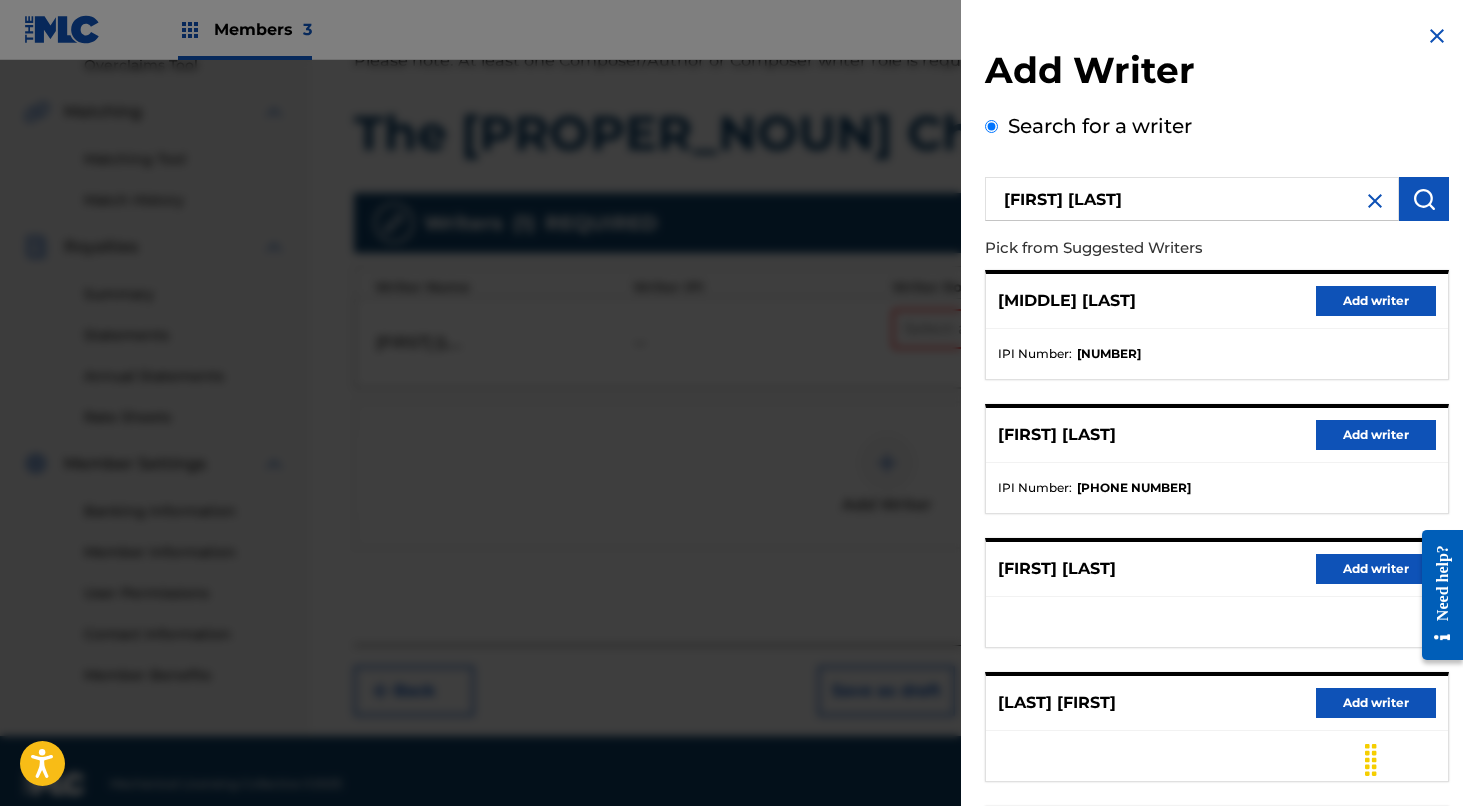 scroll, scrollTop: 0, scrollLeft: 0, axis: both 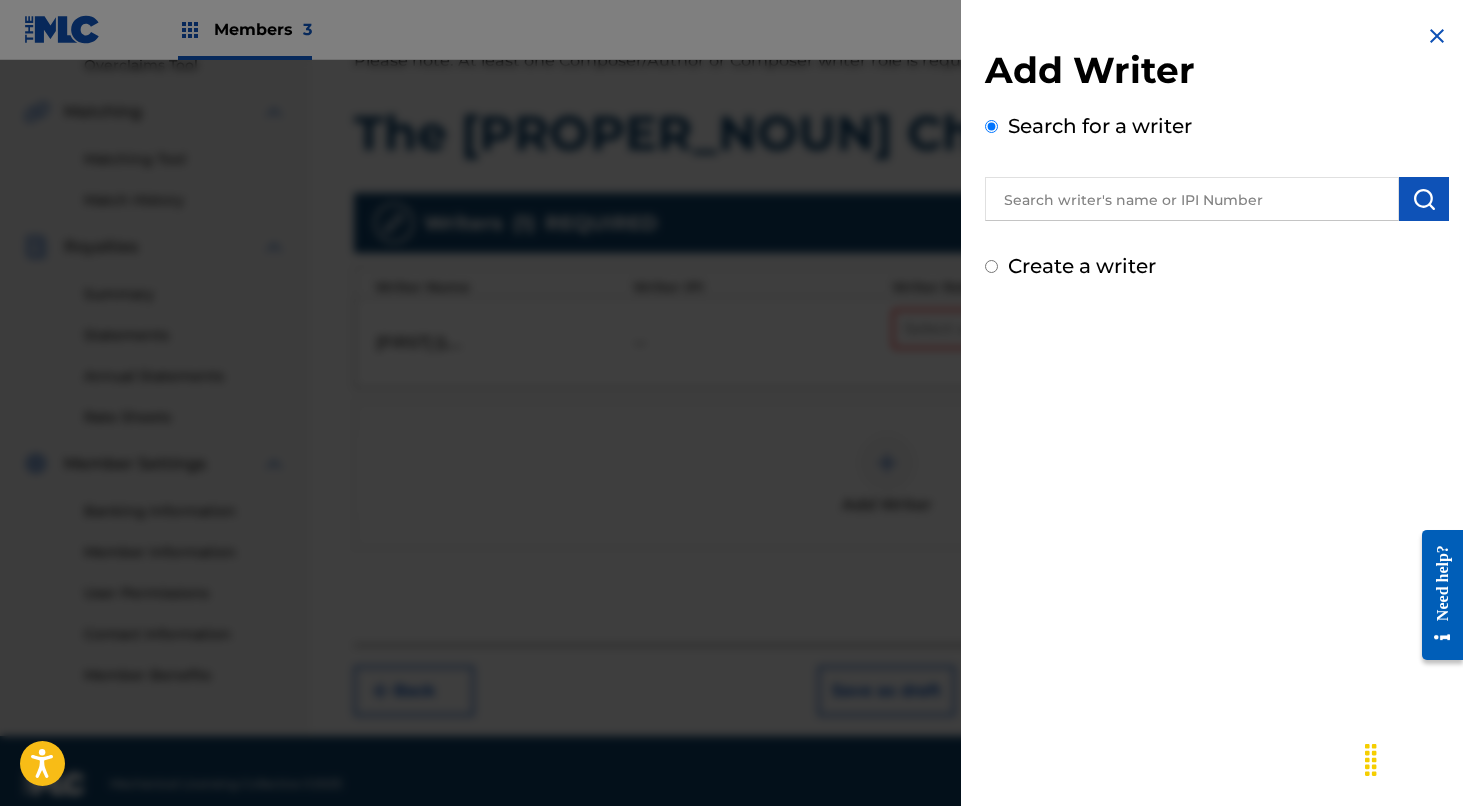 click at bounding box center (1437, 36) 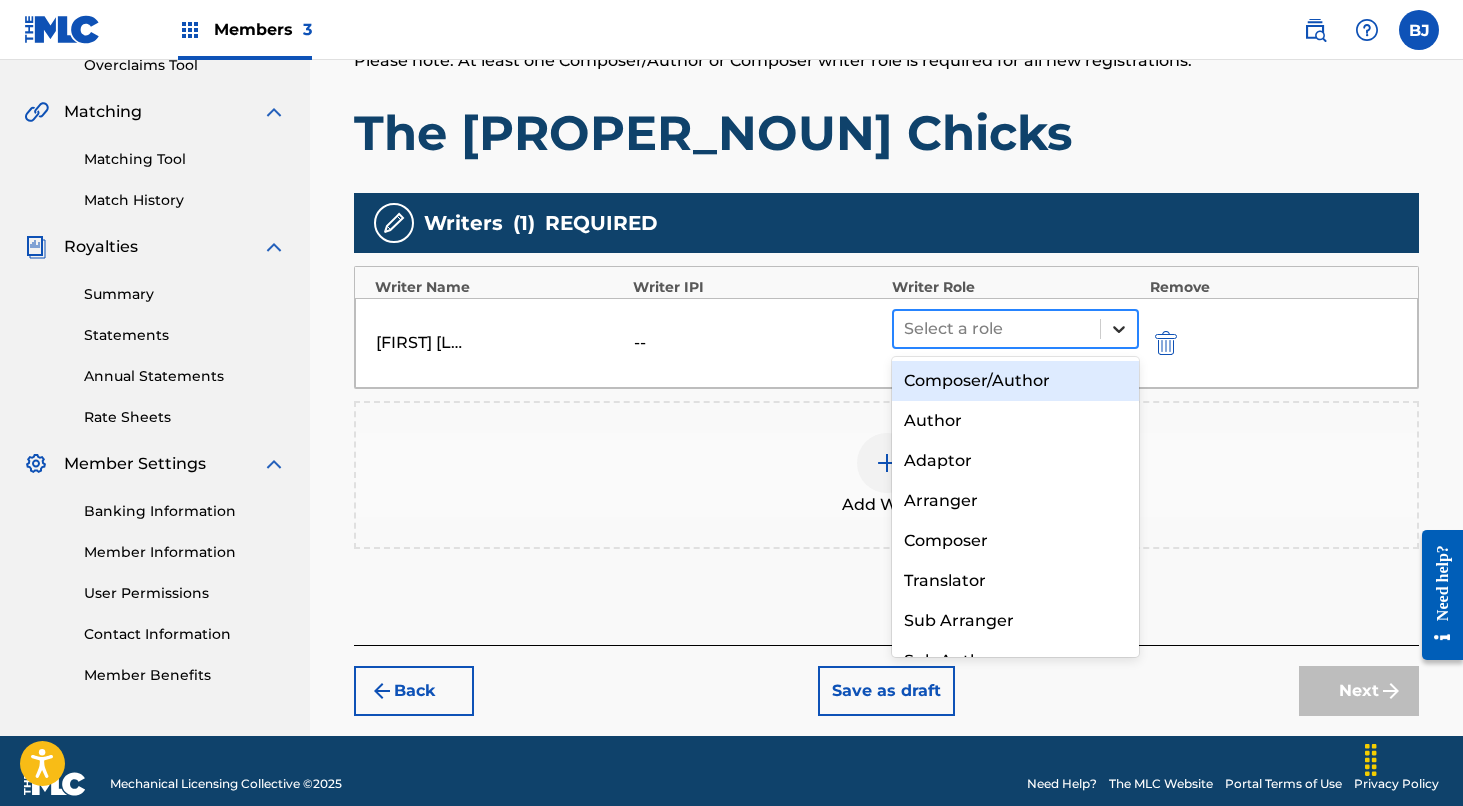 click 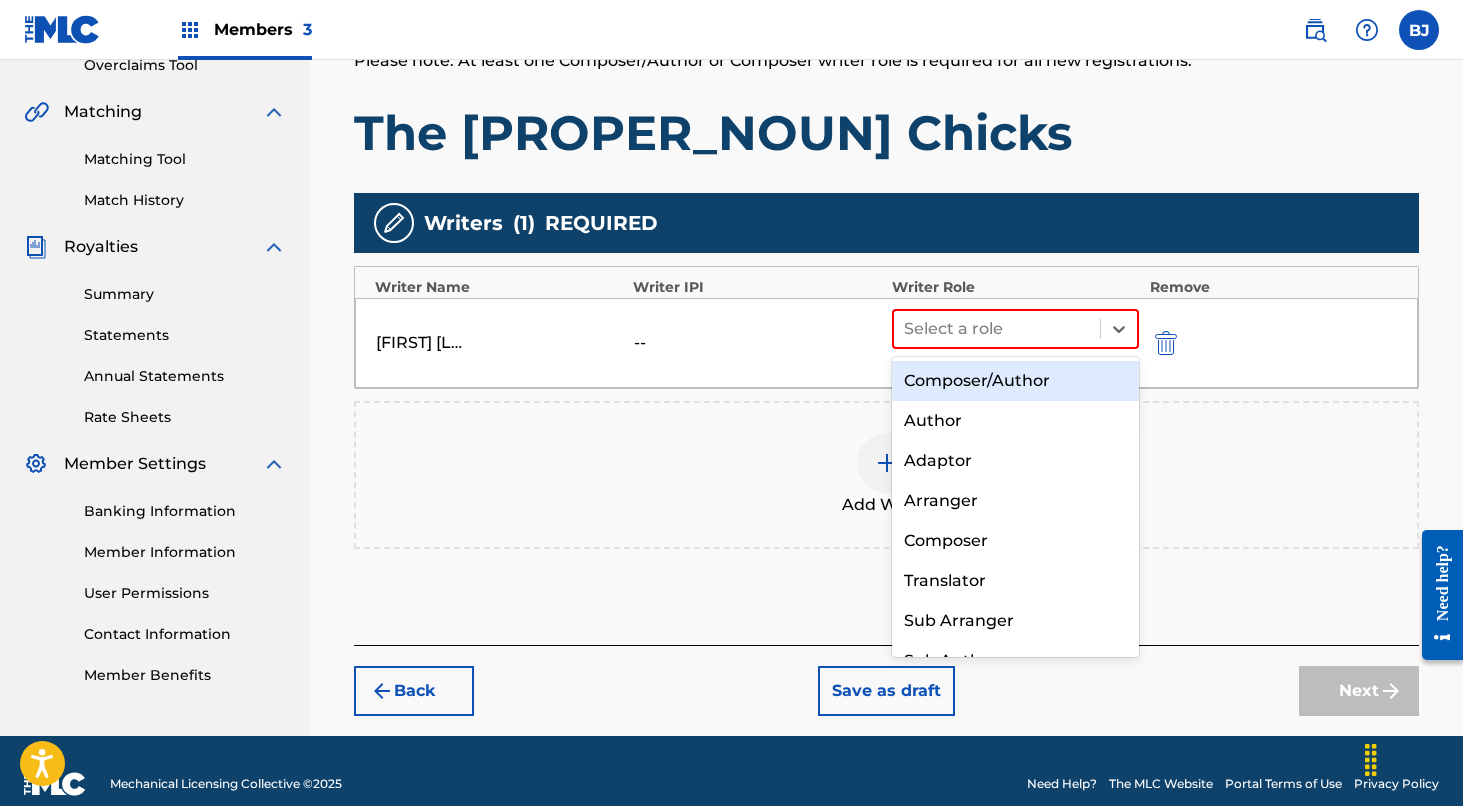 click on "Composer/Author" at bounding box center [1016, 381] 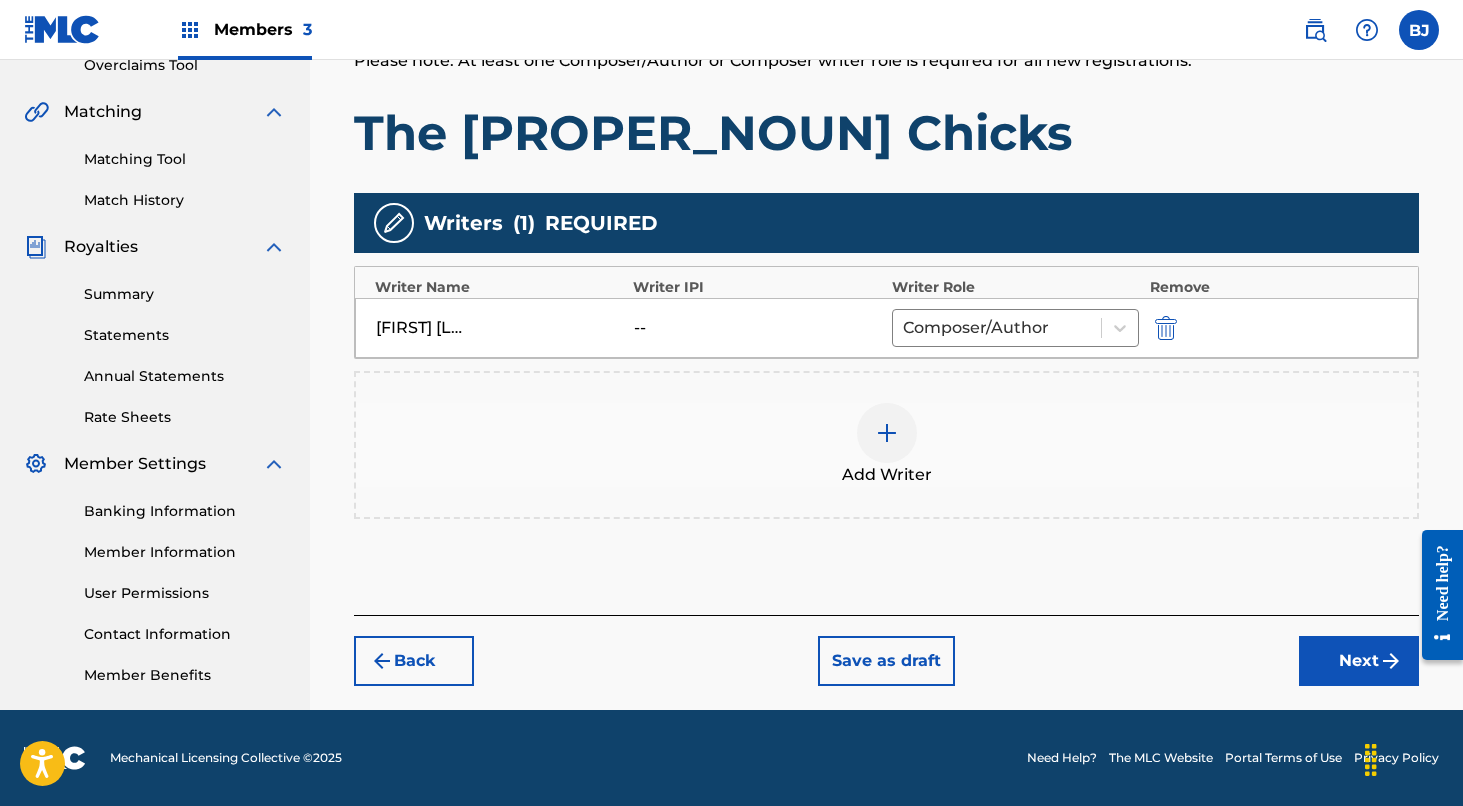 click on "Next" at bounding box center (1359, 661) 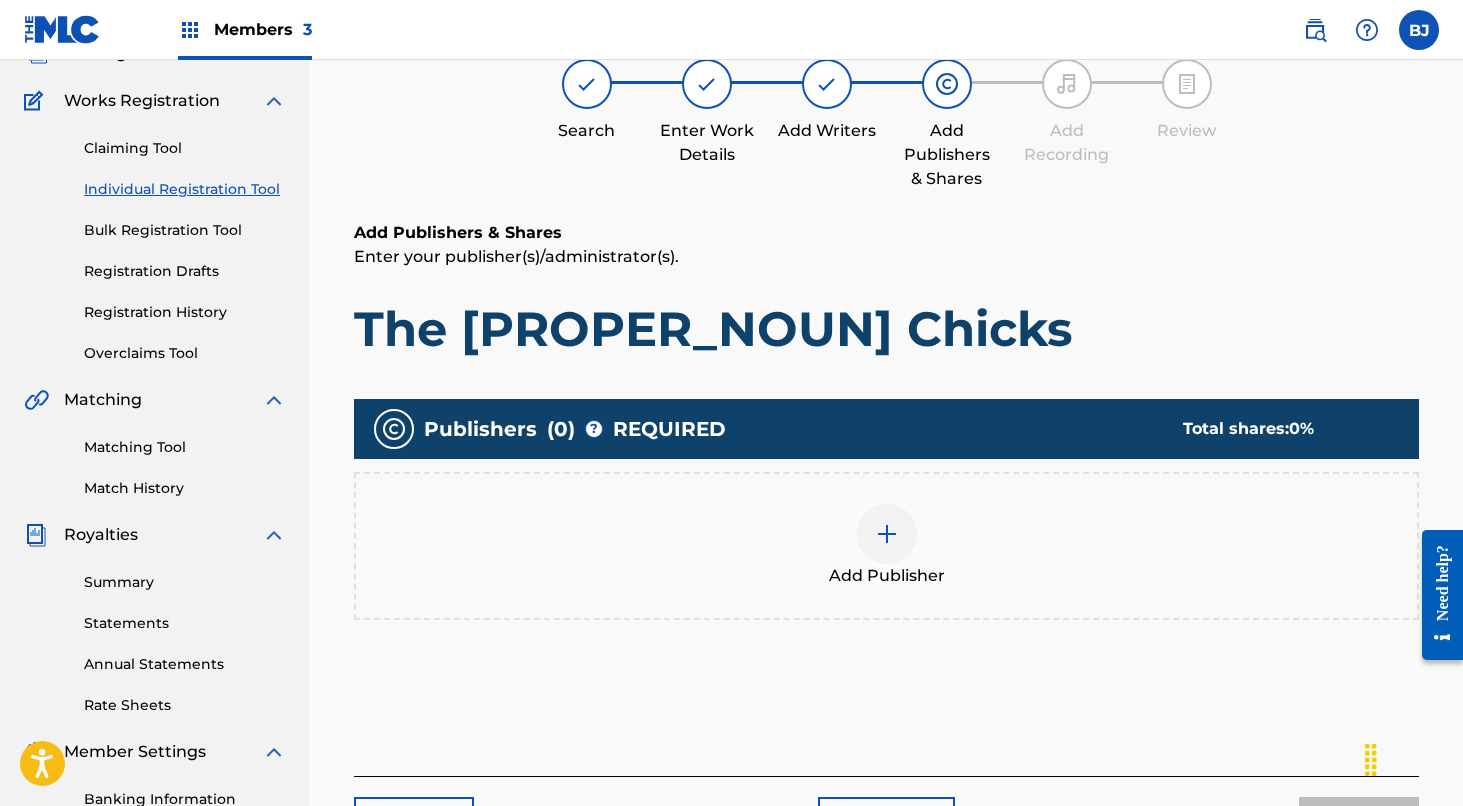 scroll, scrollTop: 90, scrollLeft: 0, axis: vertical 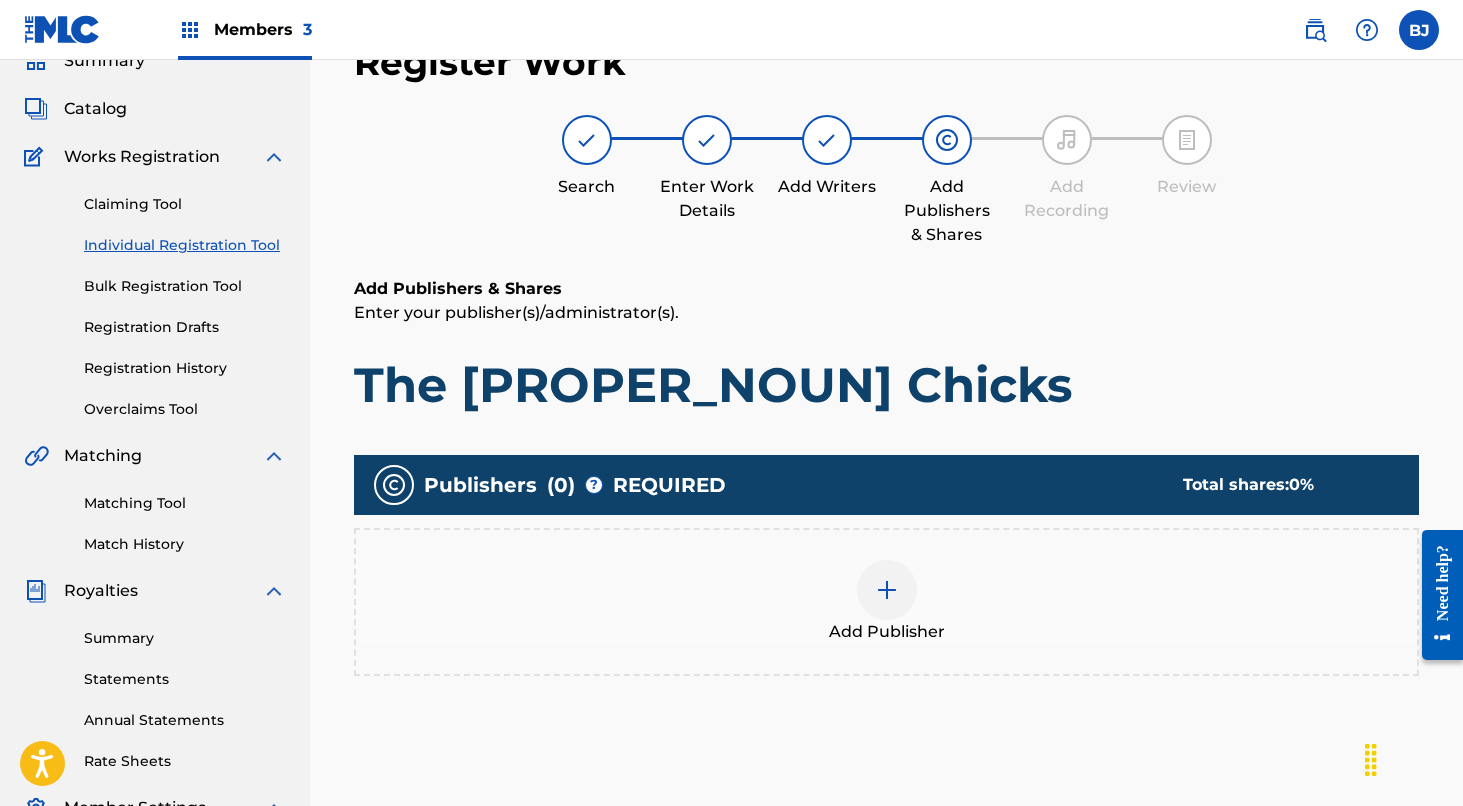 click at bounding box center (887, 590) 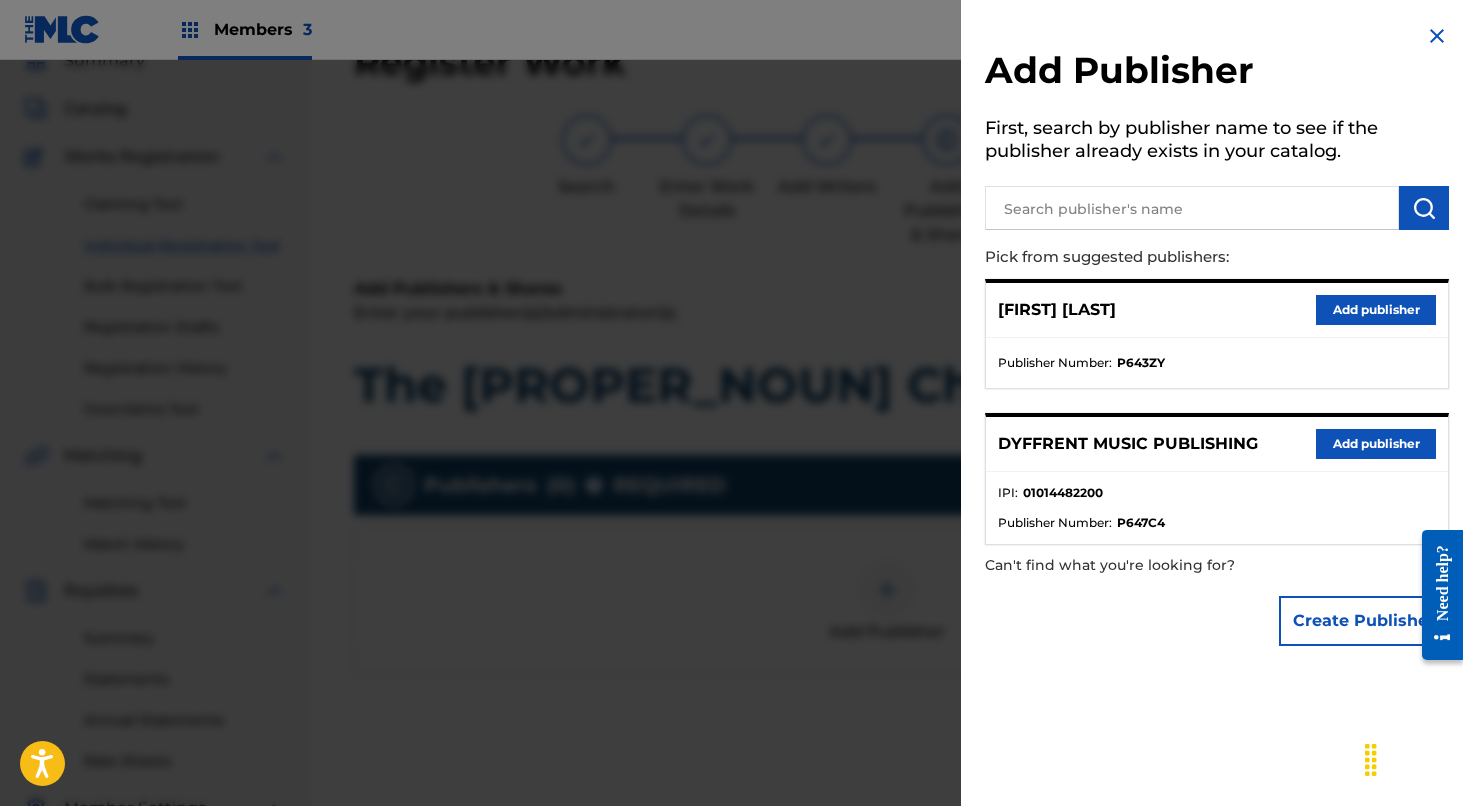 click on "Add publisher" at bounding box center [1376, 444] 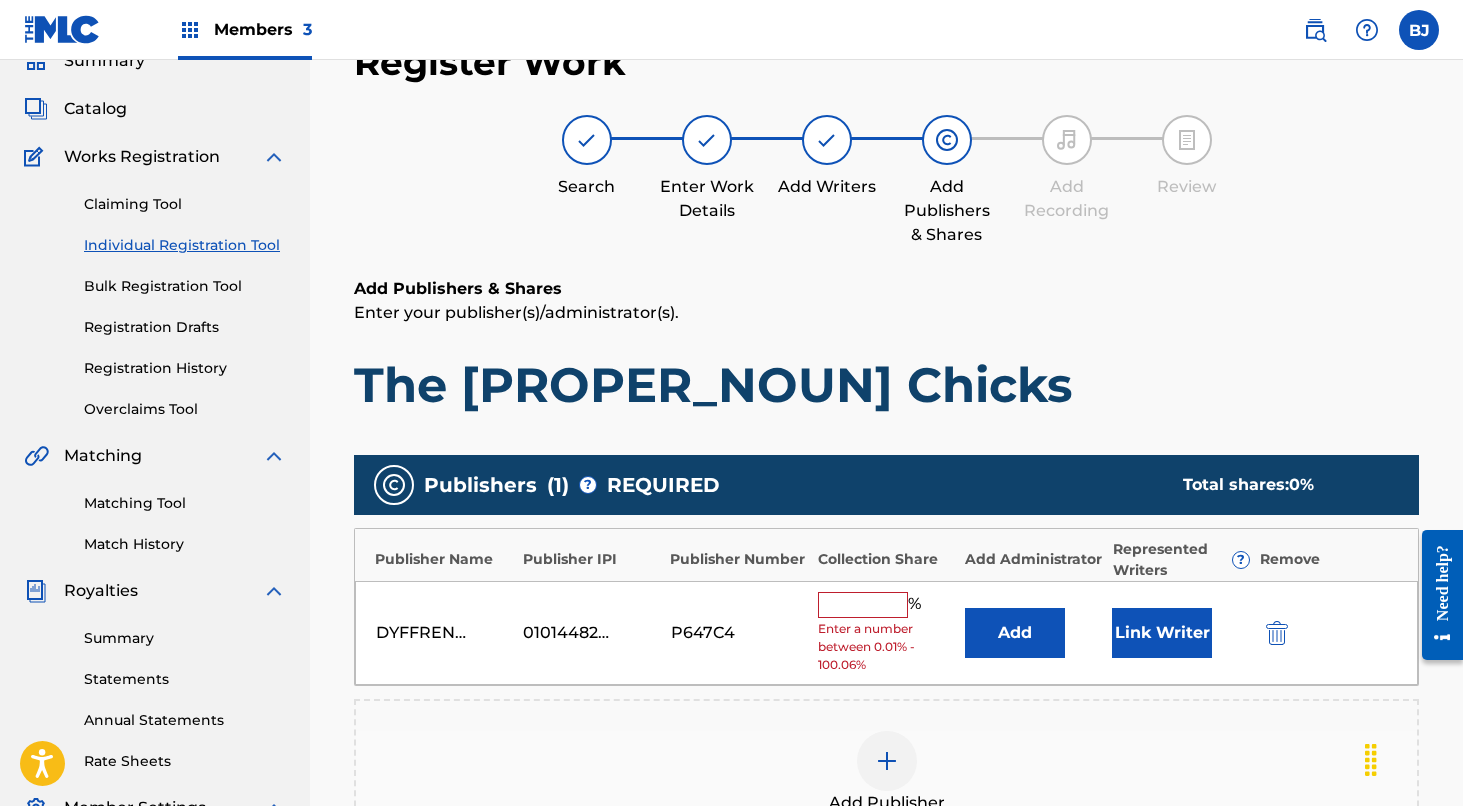 click at bounding box center (863, 605) 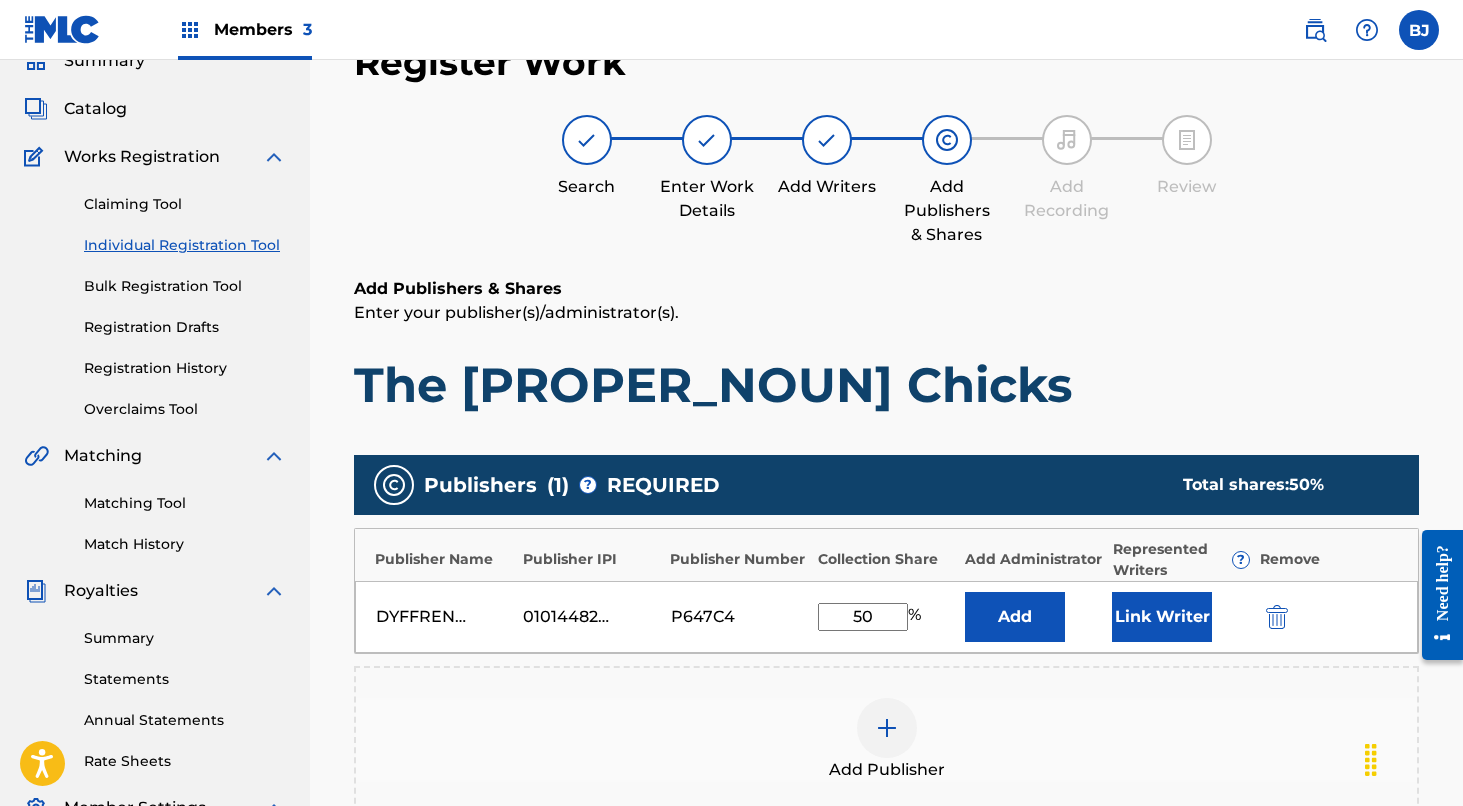 type on "50" 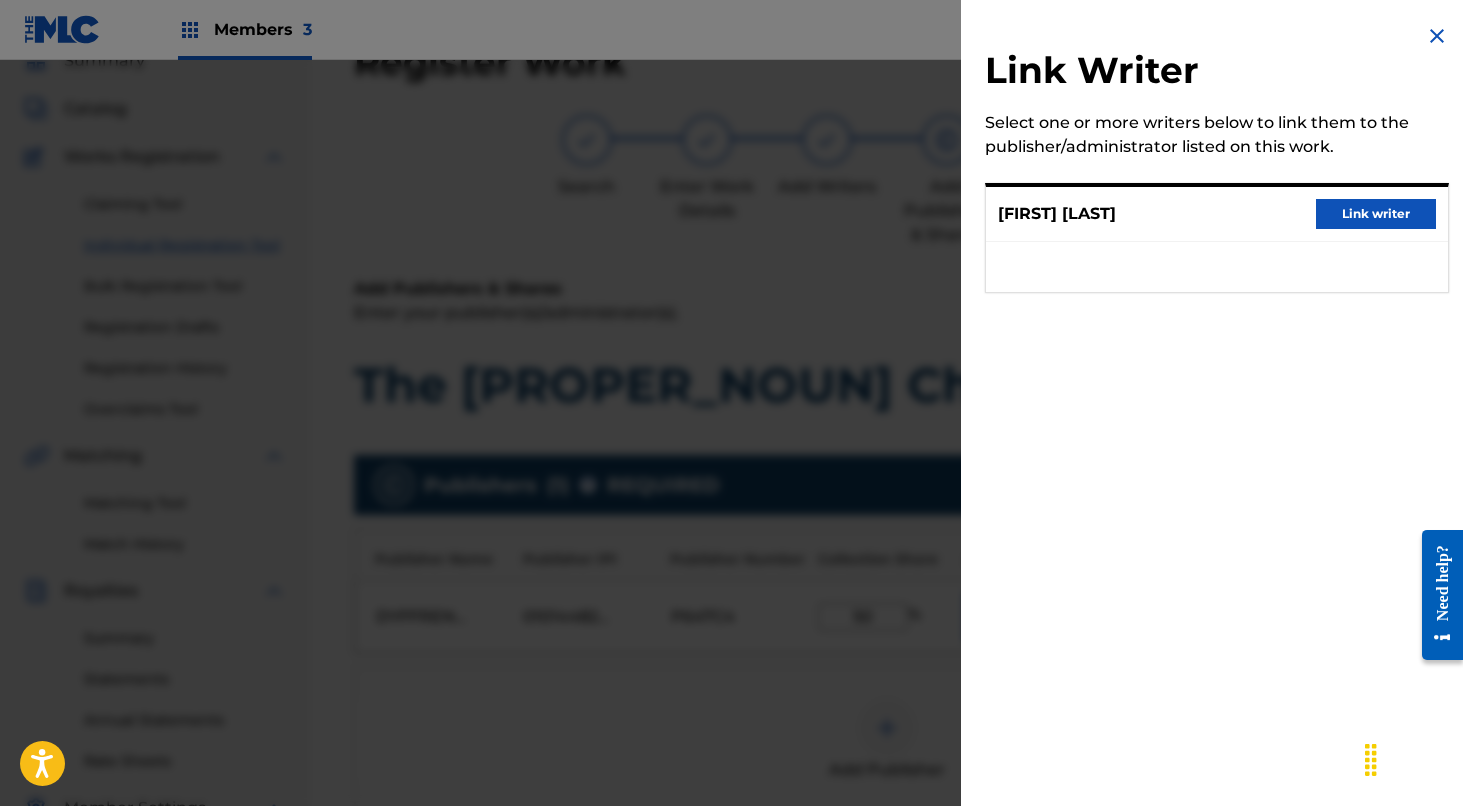 click on "Link writer" at bounding box center (1376, 214) 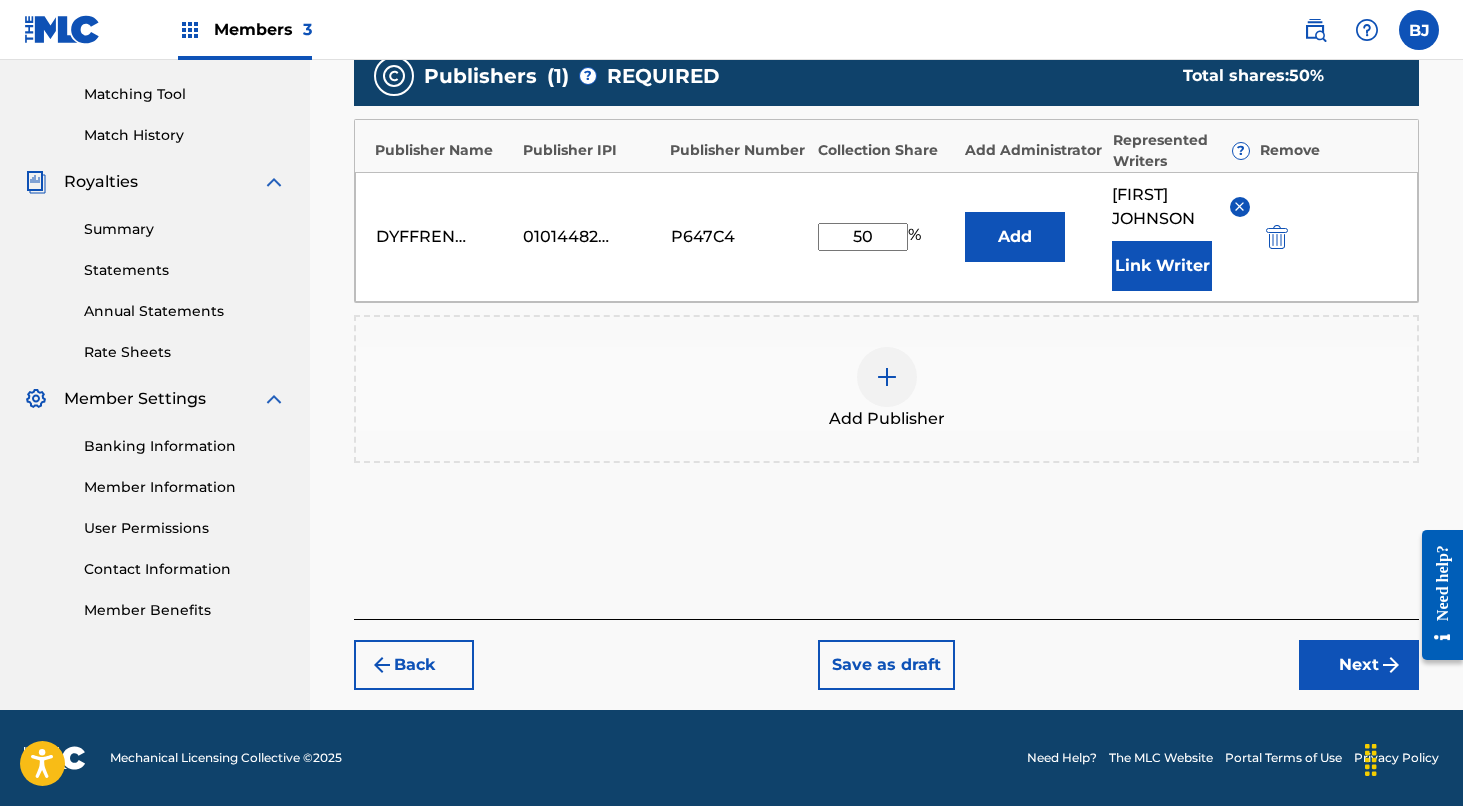 scroll, scrollTop: 499, scrollLeft: 0, axis: vertical 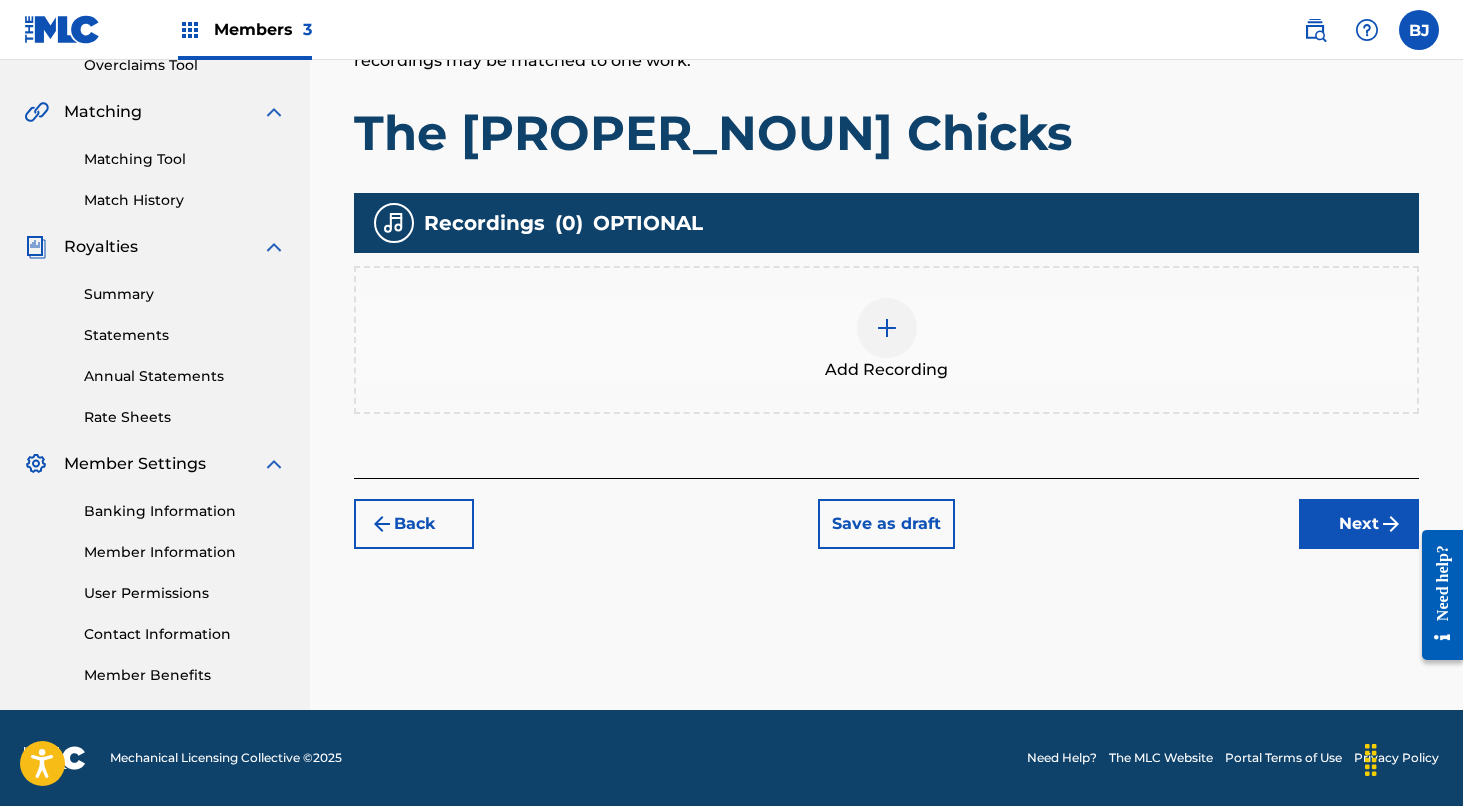 click at bounding box center (887, 328) 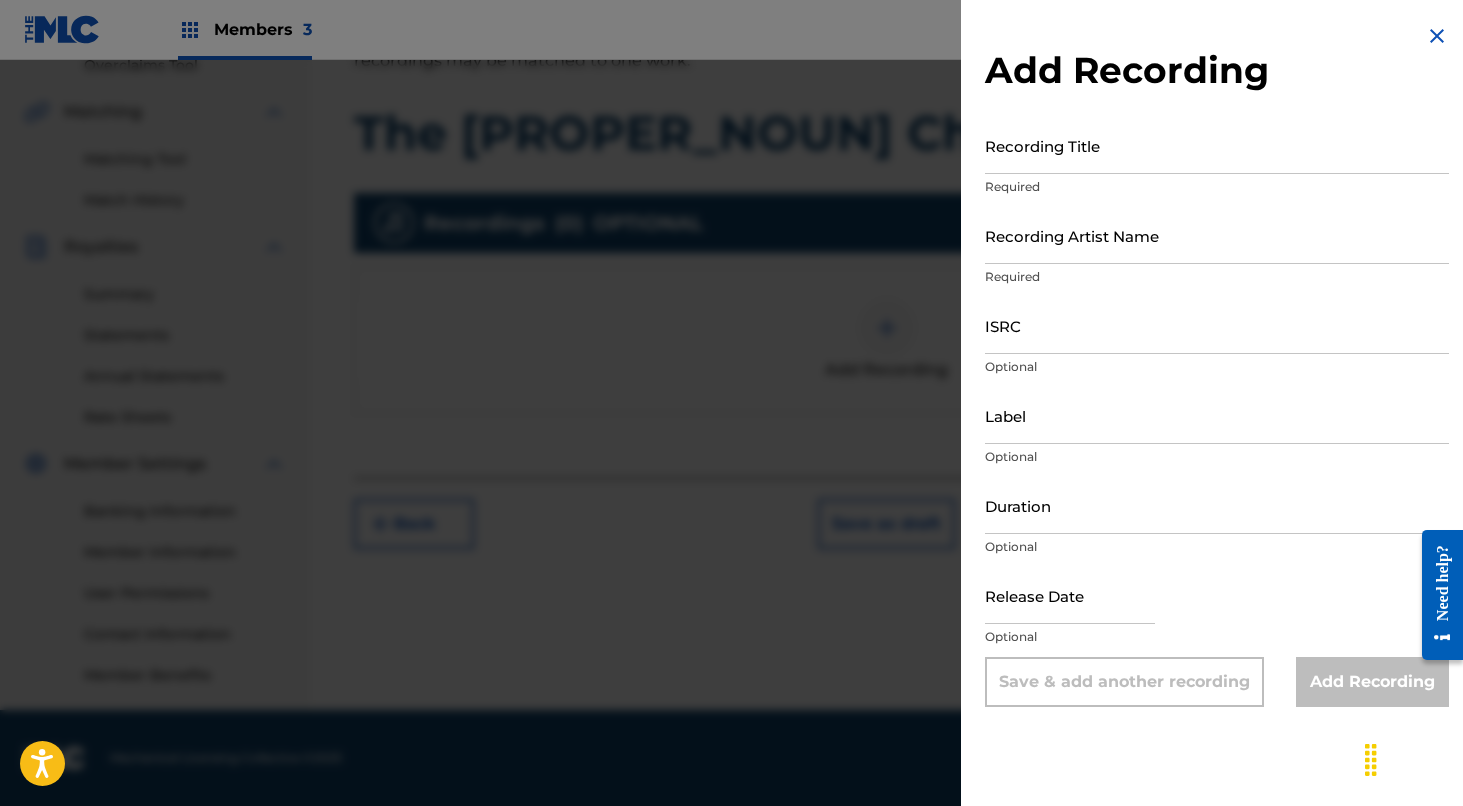 click on "Recording Title" at bounding box center [1217, 145] 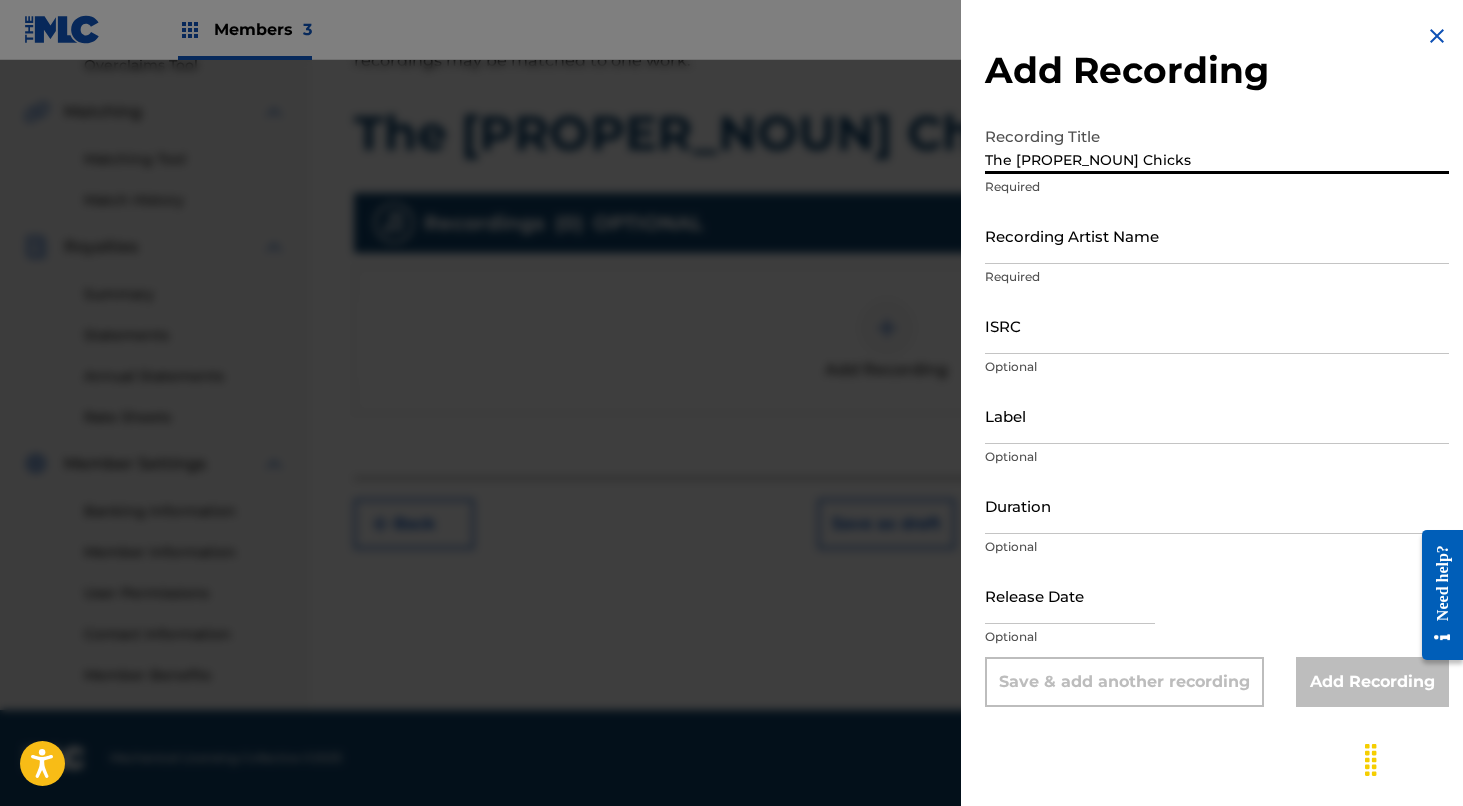 click on "The [PROPER_NOUN] Chicks" at bounding box center [1217, 145] 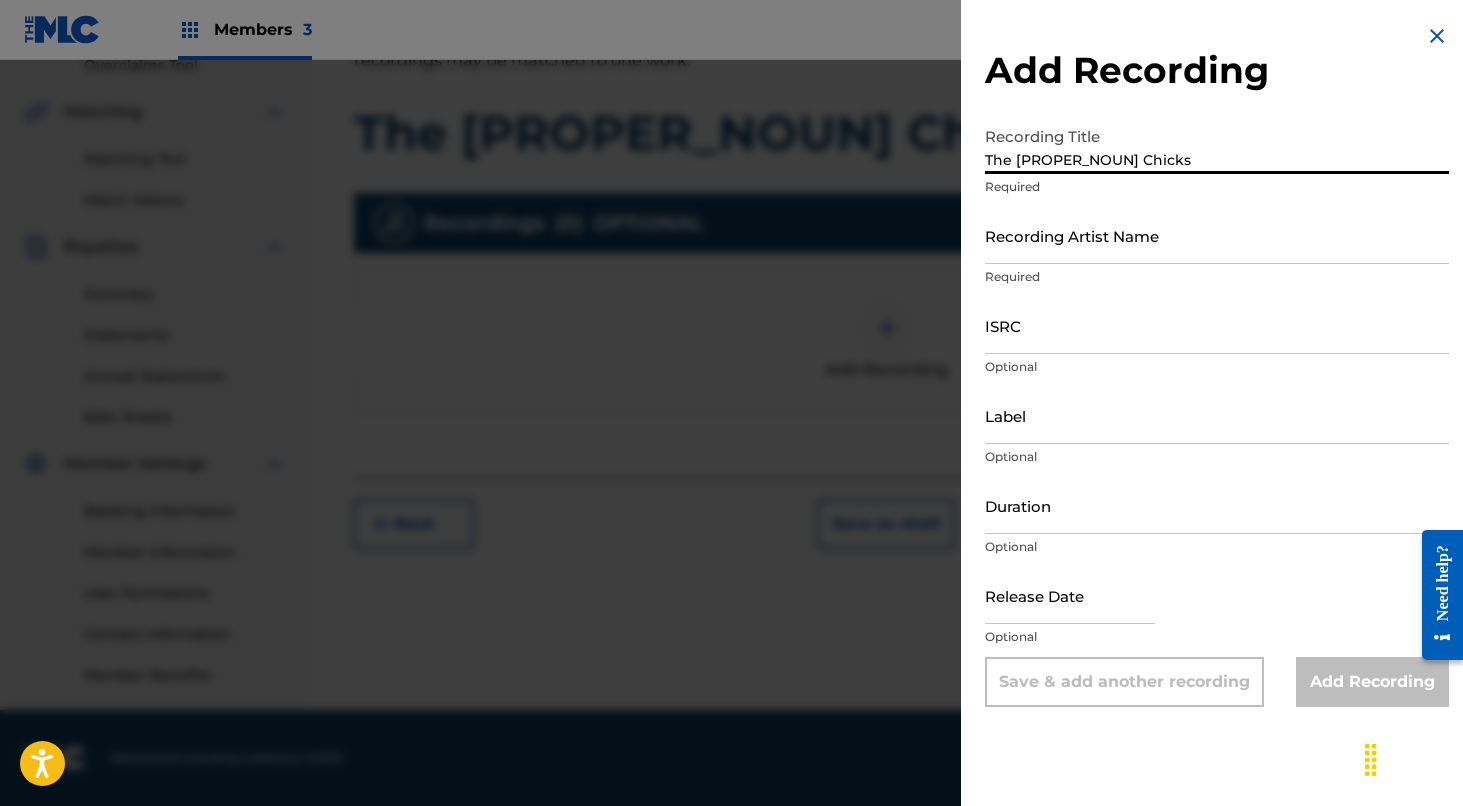 type on "The [PROPER_NOUN] Chicks" 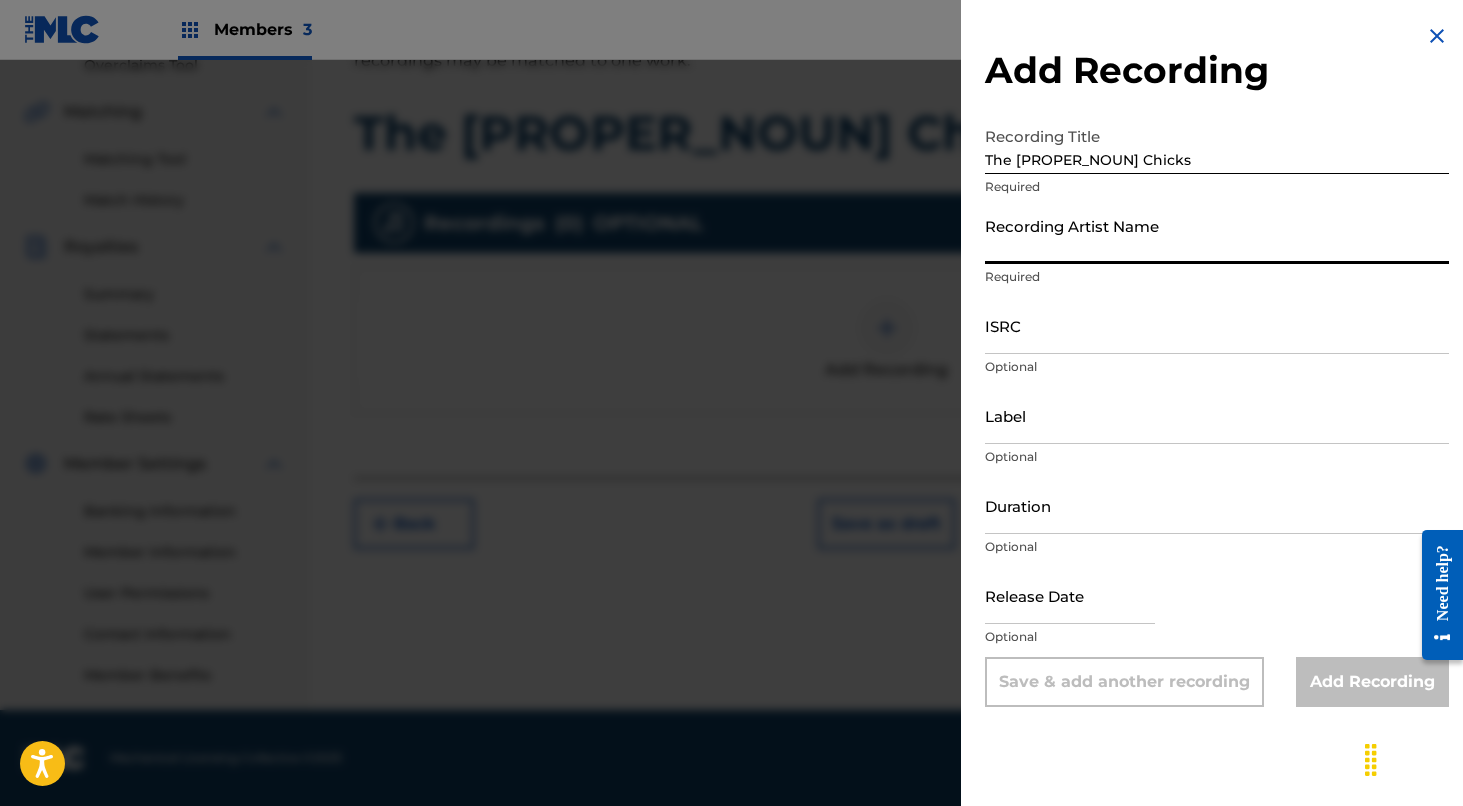 click on "Recording Artist Name" at bounding box center [1217, 235] 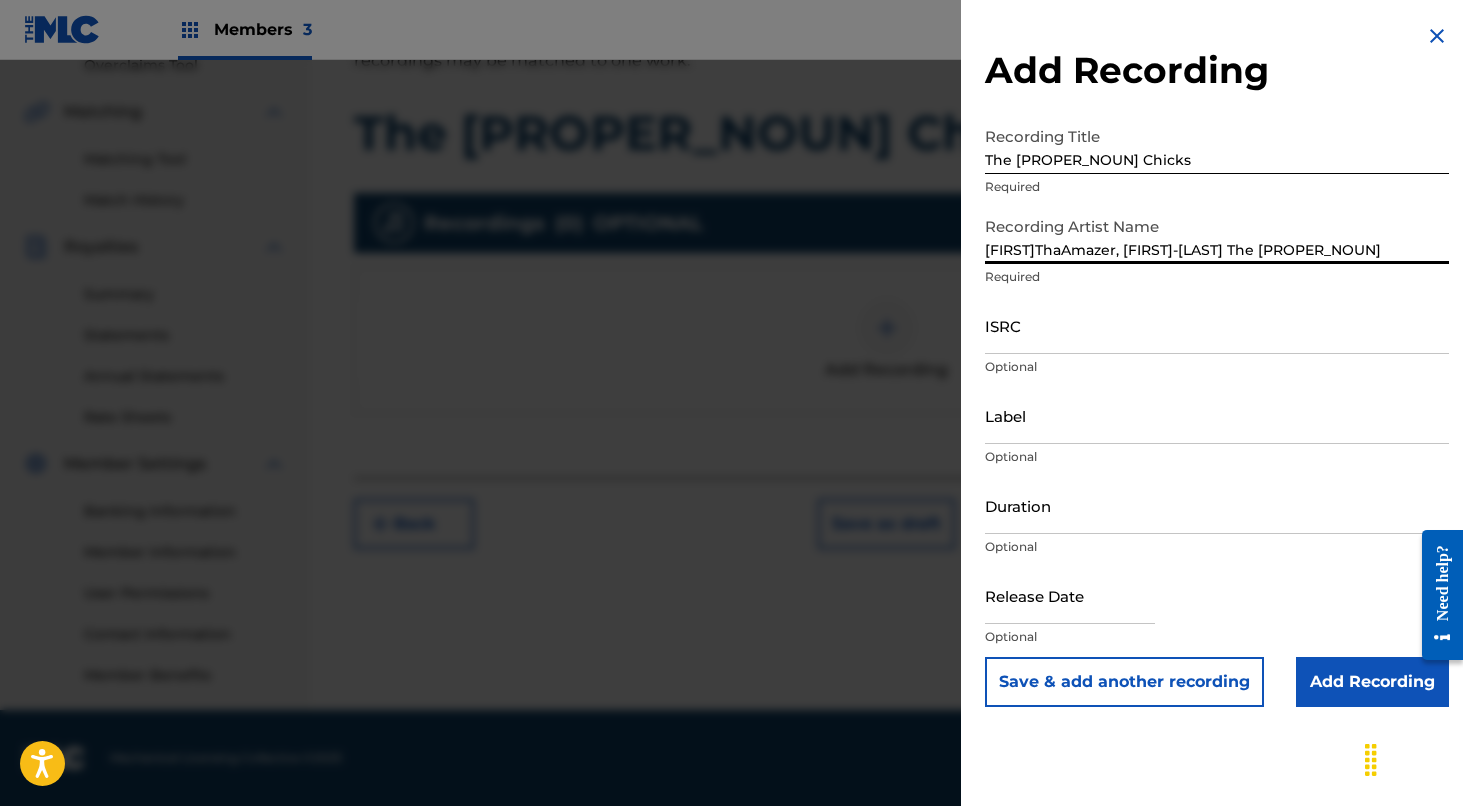 type on "[FIRST]ThaAmazer, [FIRST]-[LAST] The [PROPER_NOUN]" 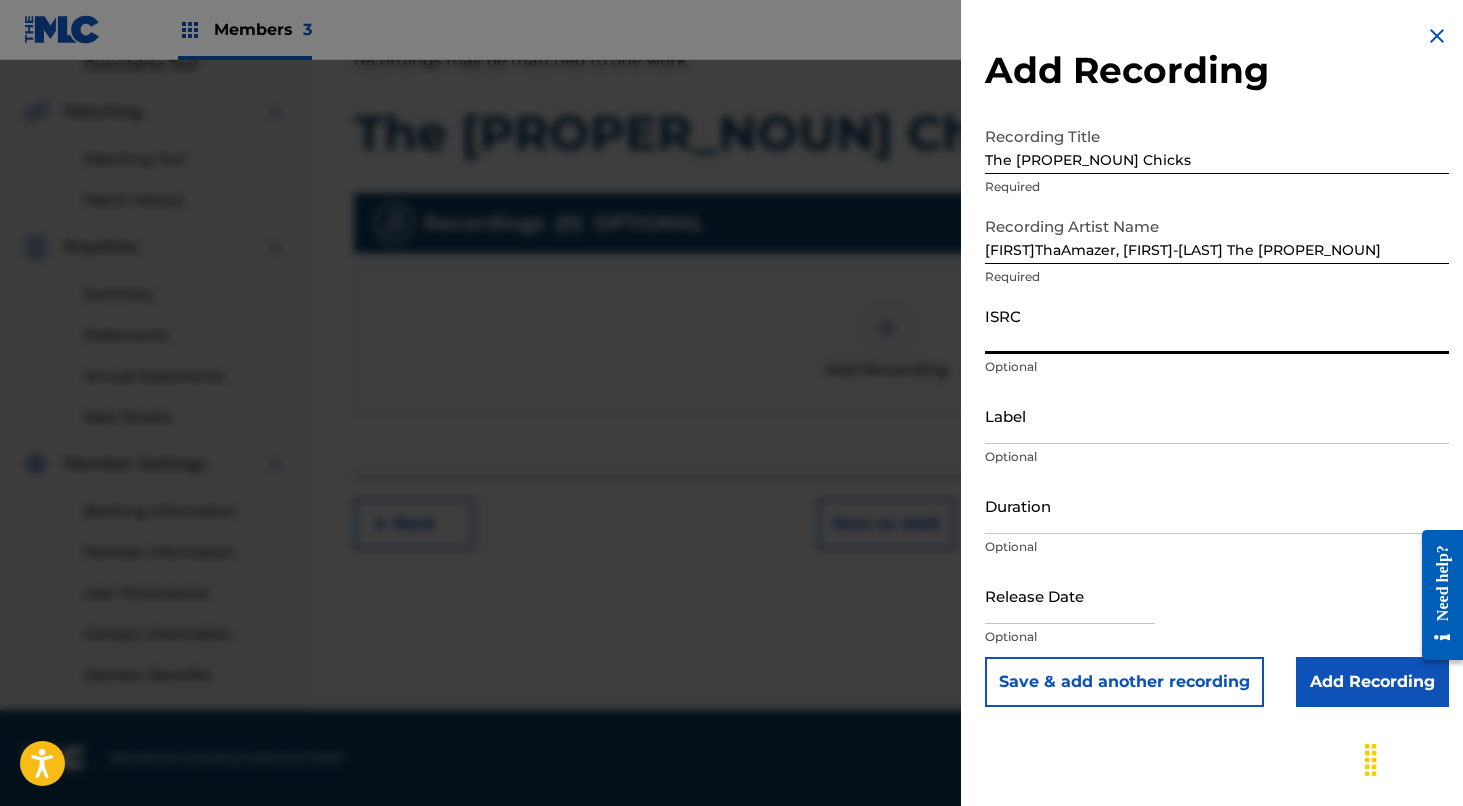 click on "ISRC" at bounding box center [1217, 325] 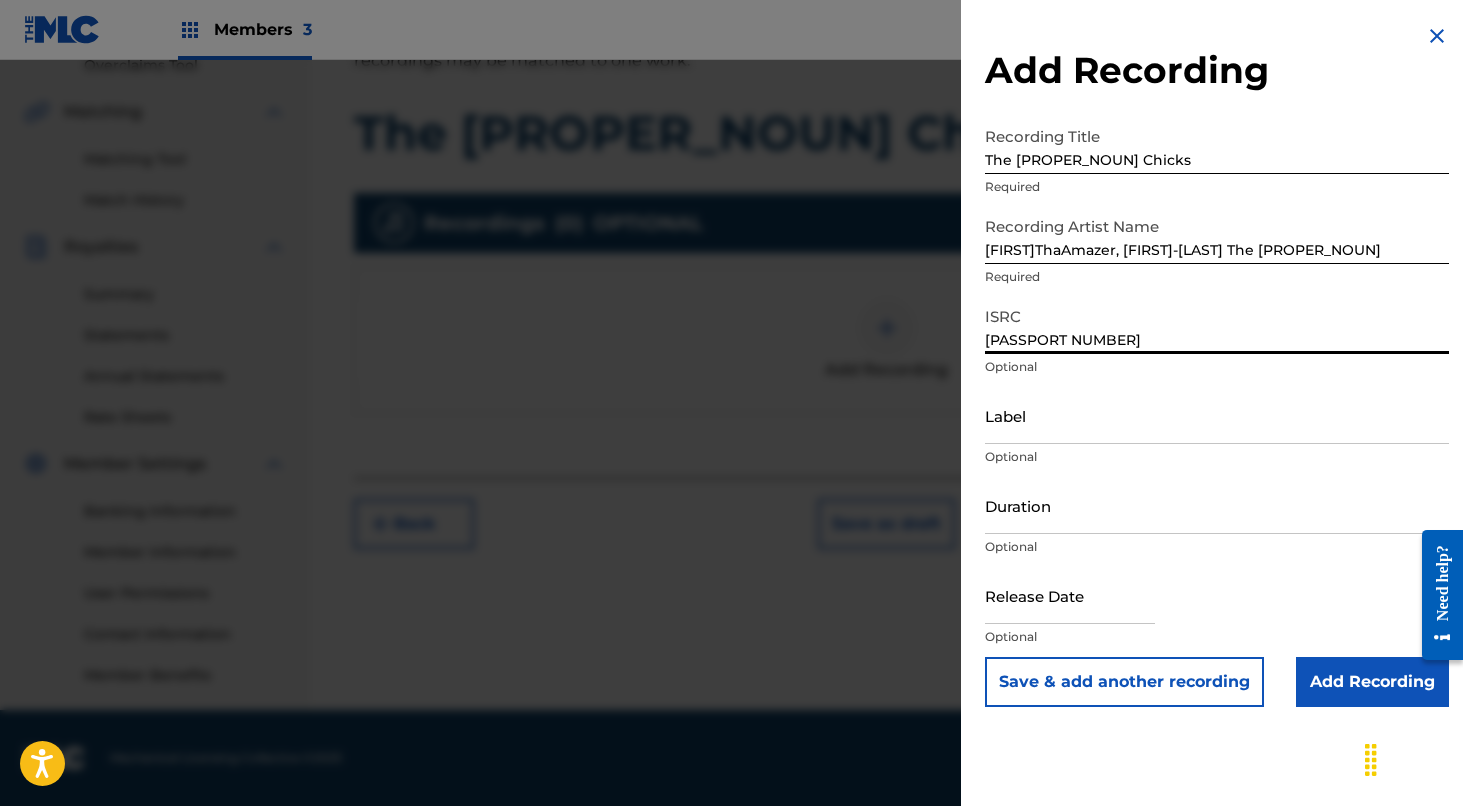 type on "[PASSPORT NUMBER]" 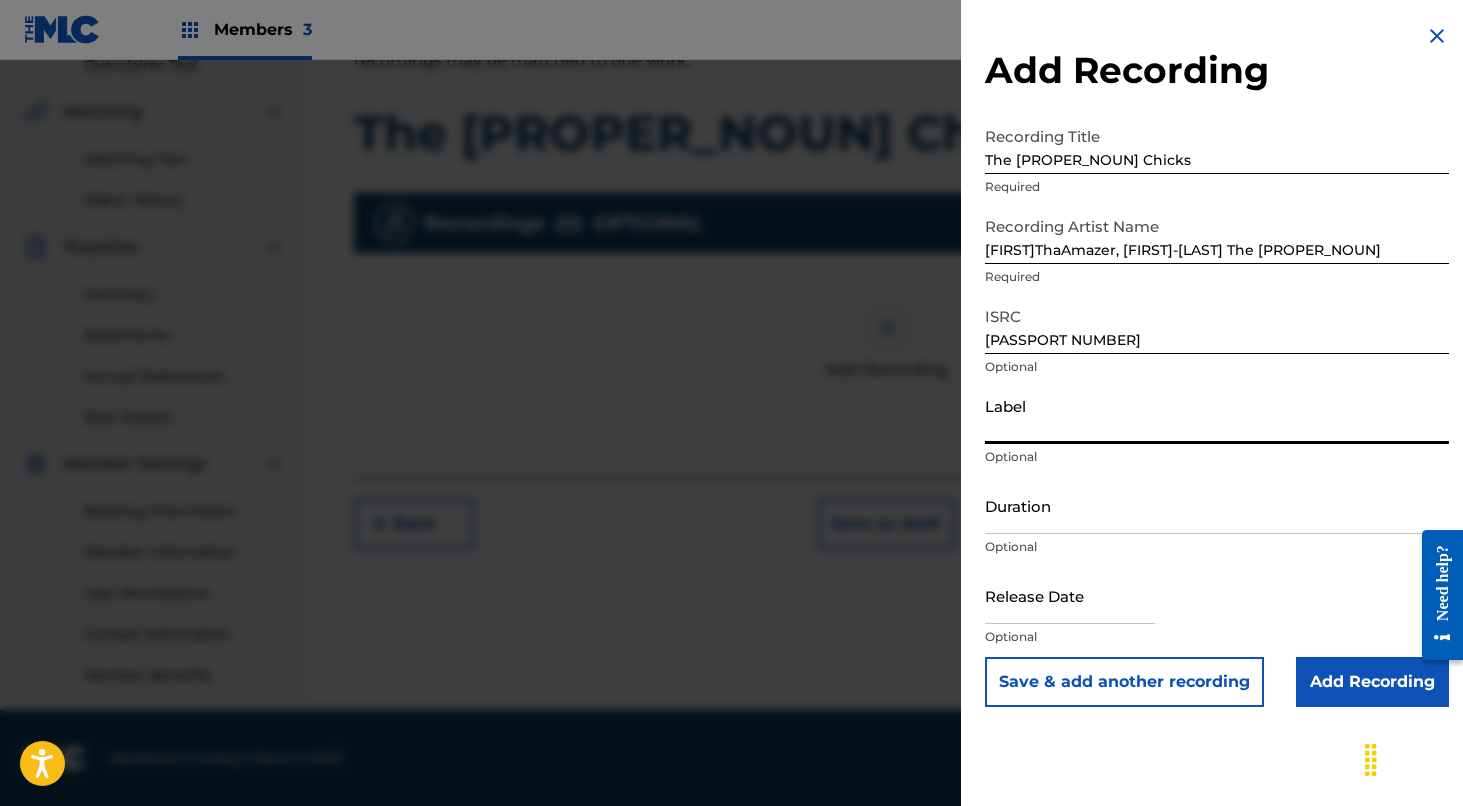 click on "Label" at bounding box center [1217, 415] 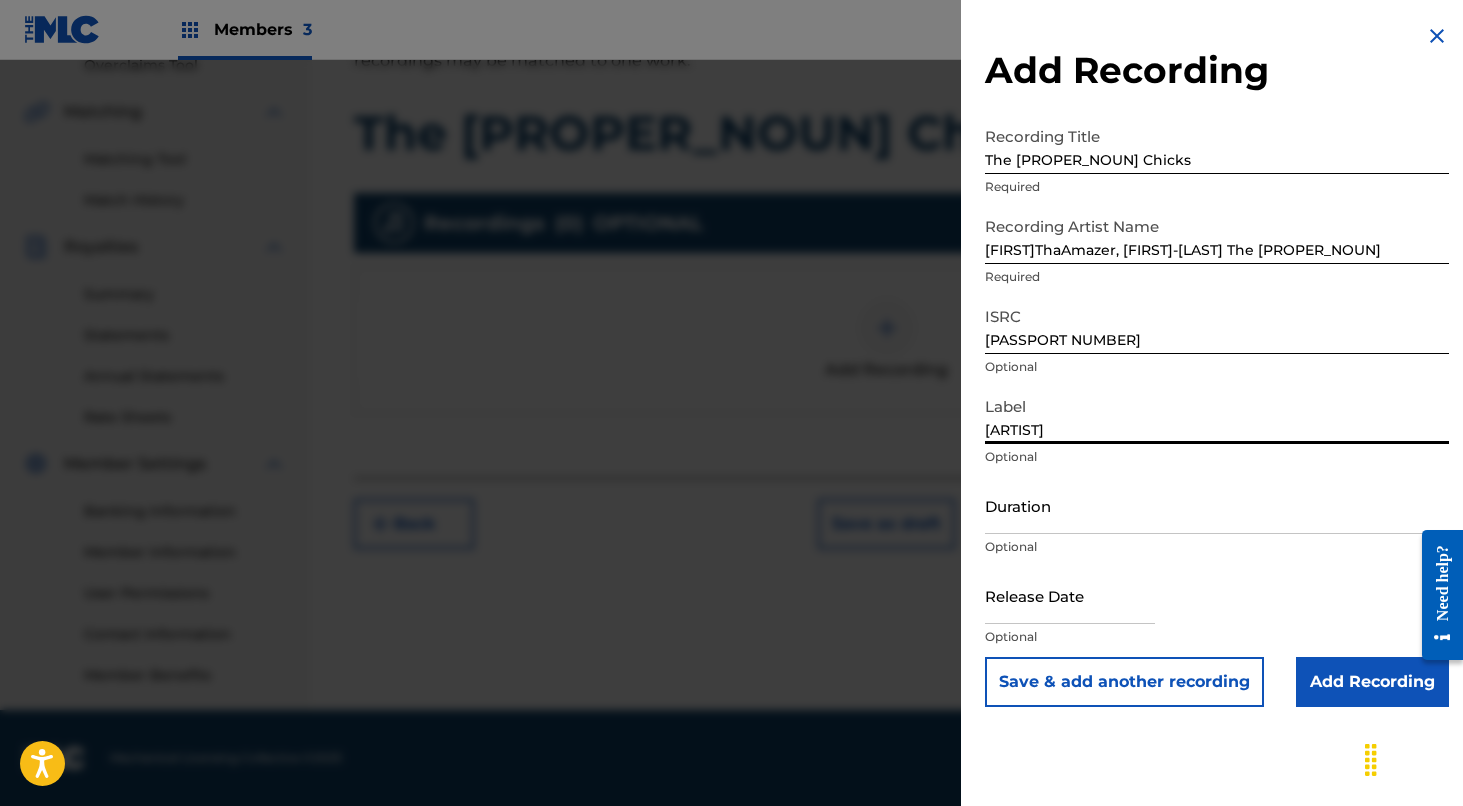 type on "[ARTIST]" 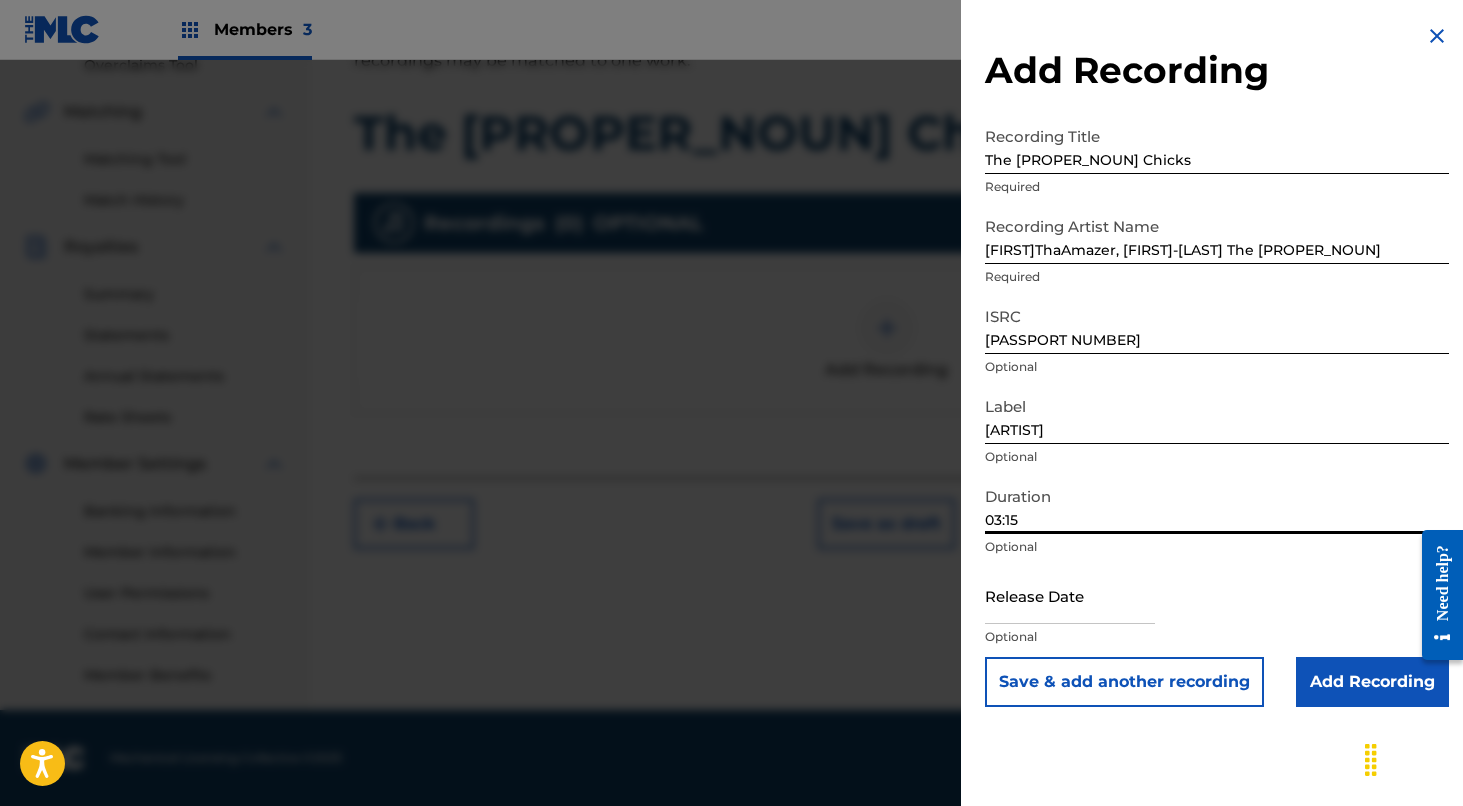 type on "03:15" 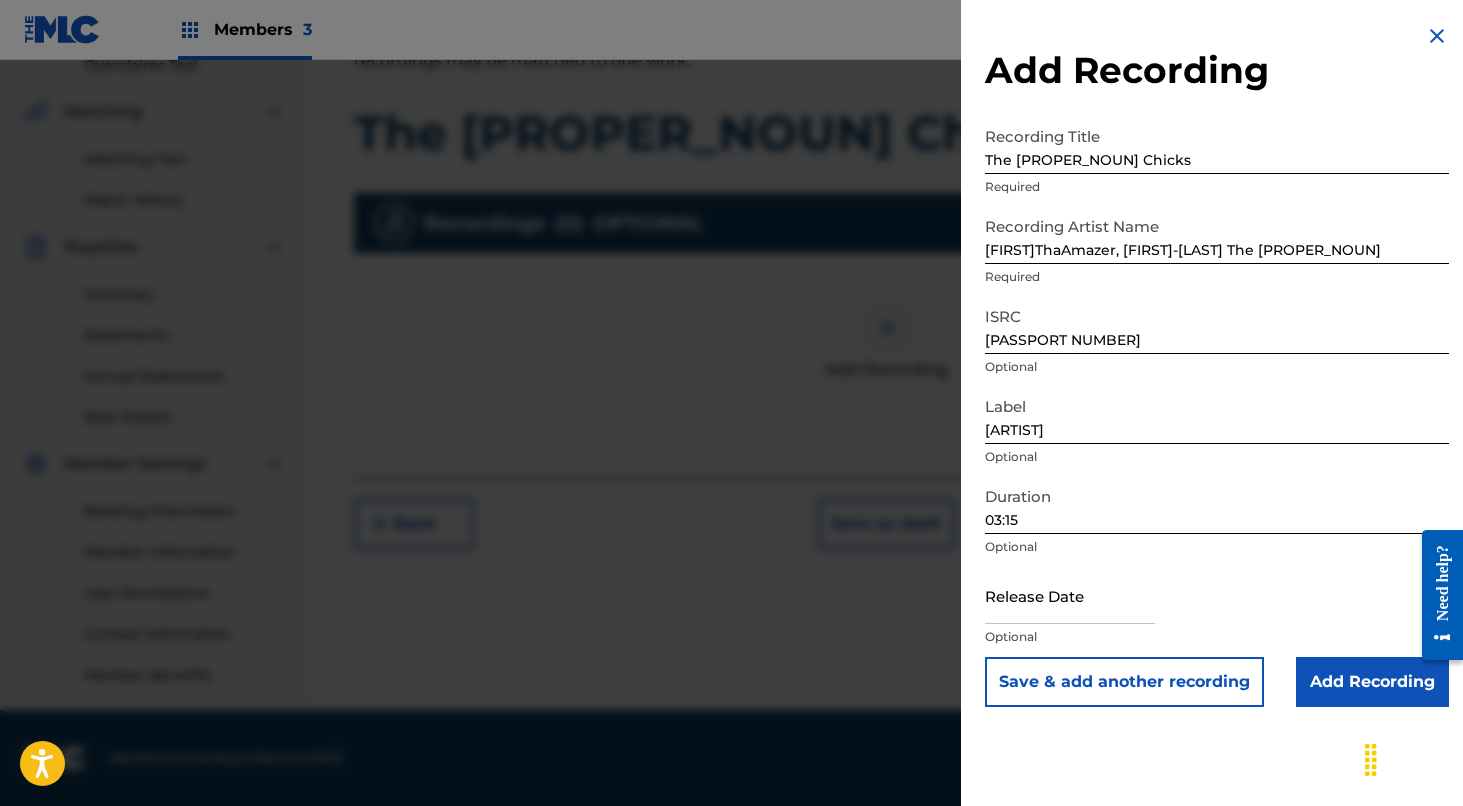 click at bounding box center (1070, 595) 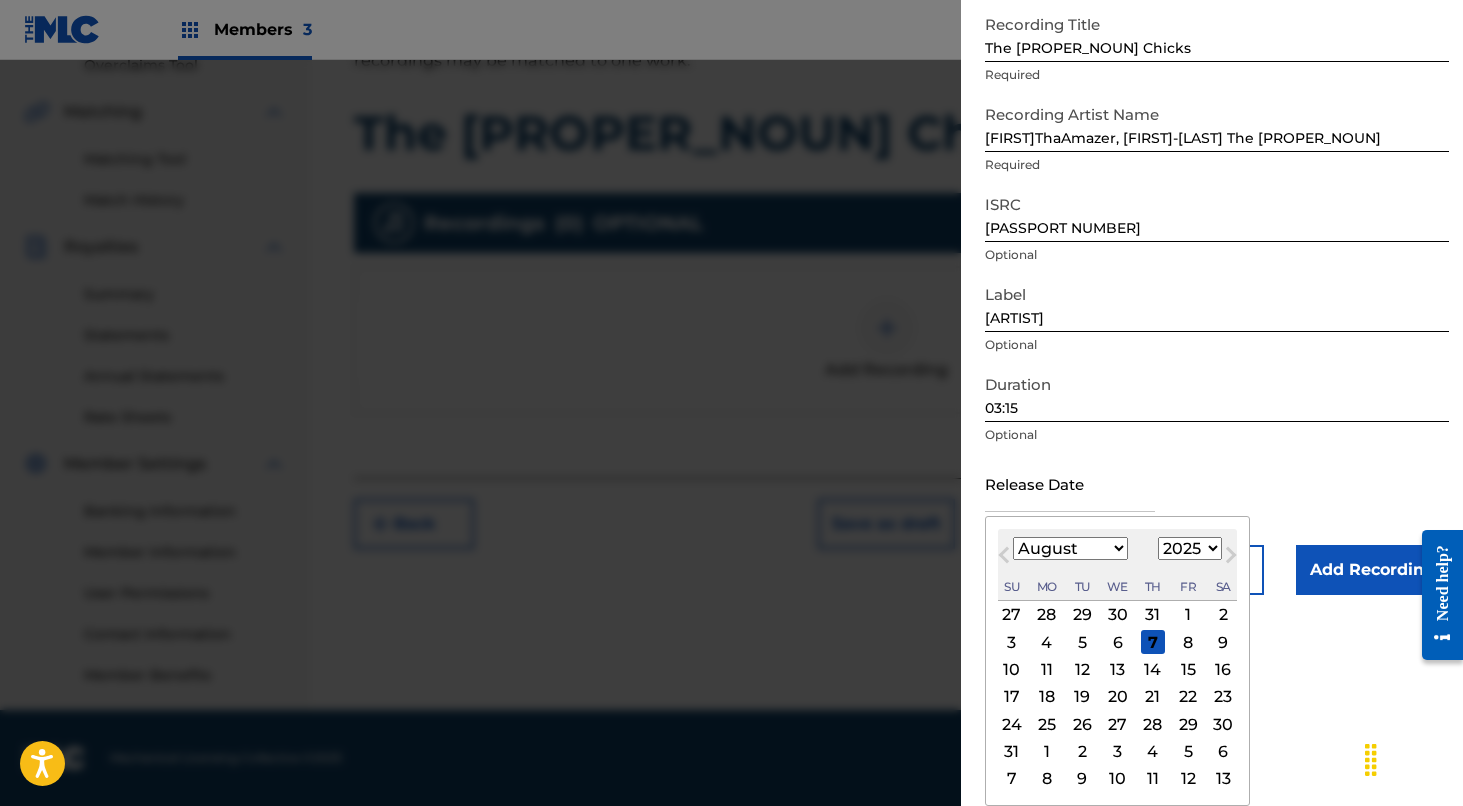 scroll, scrollTop: 112, scrollLeft: 0, axis: vertical 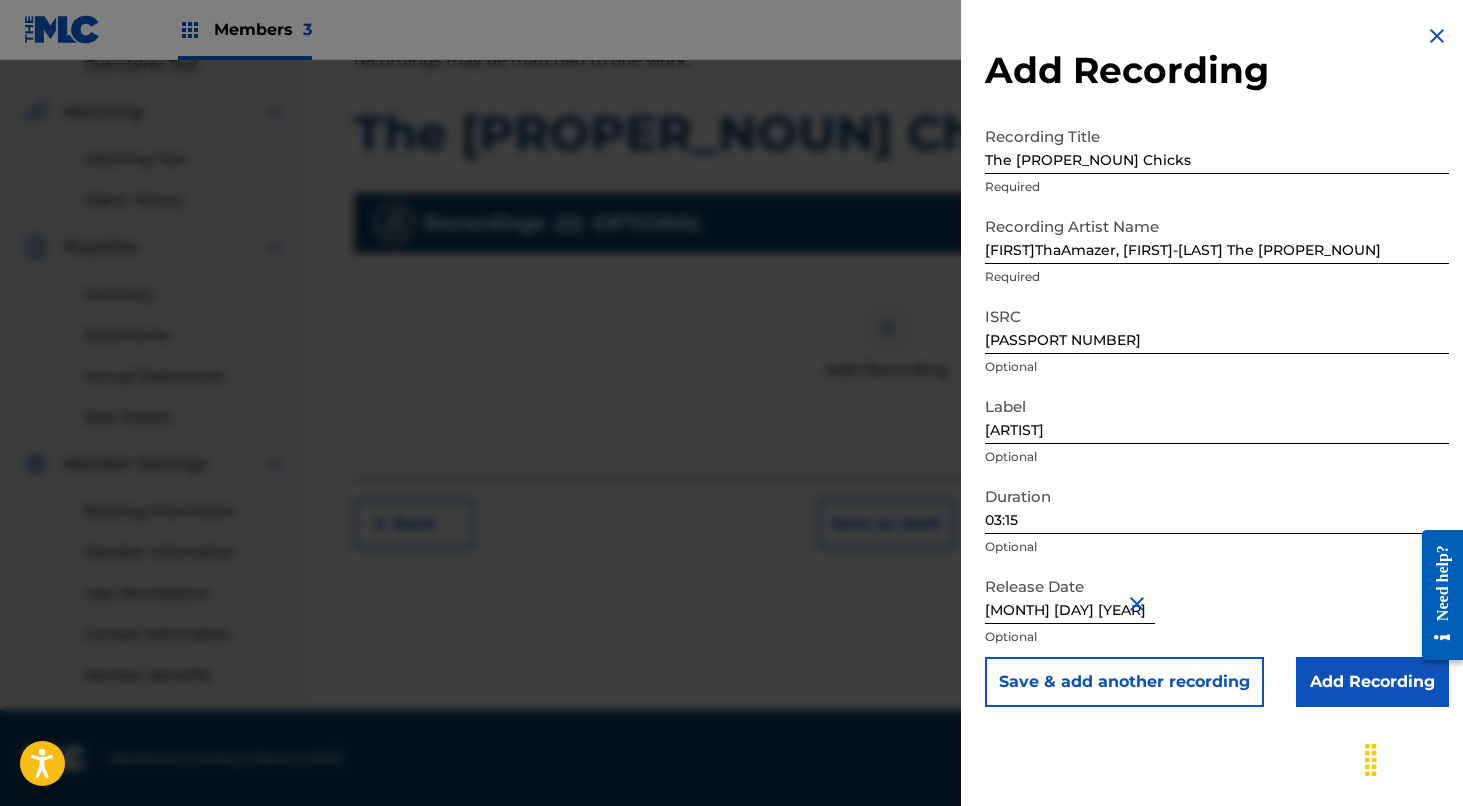 click on "[MONTH] [DAY] [YEAR]" at bounding box center [1070, 595] 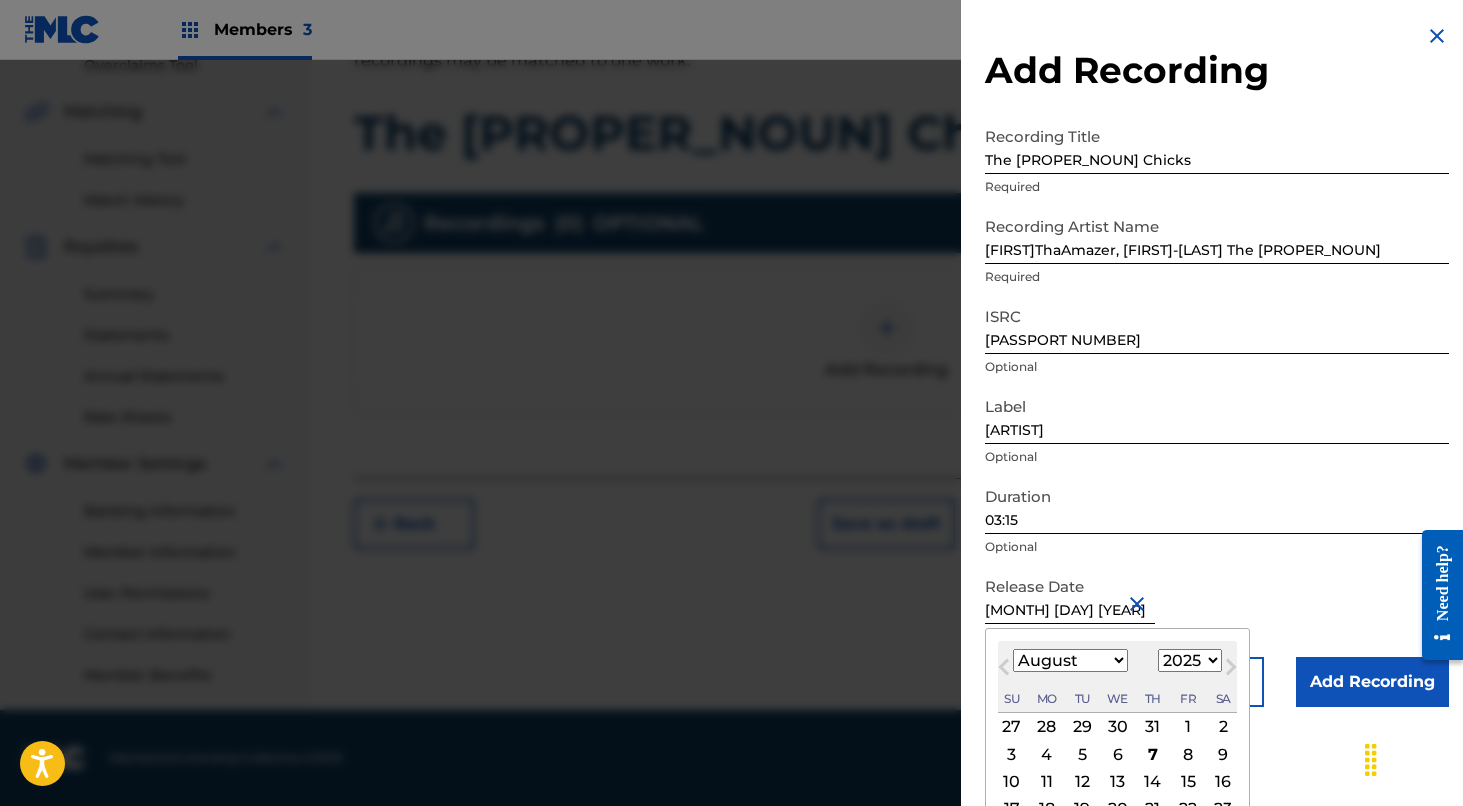 select on "2024" 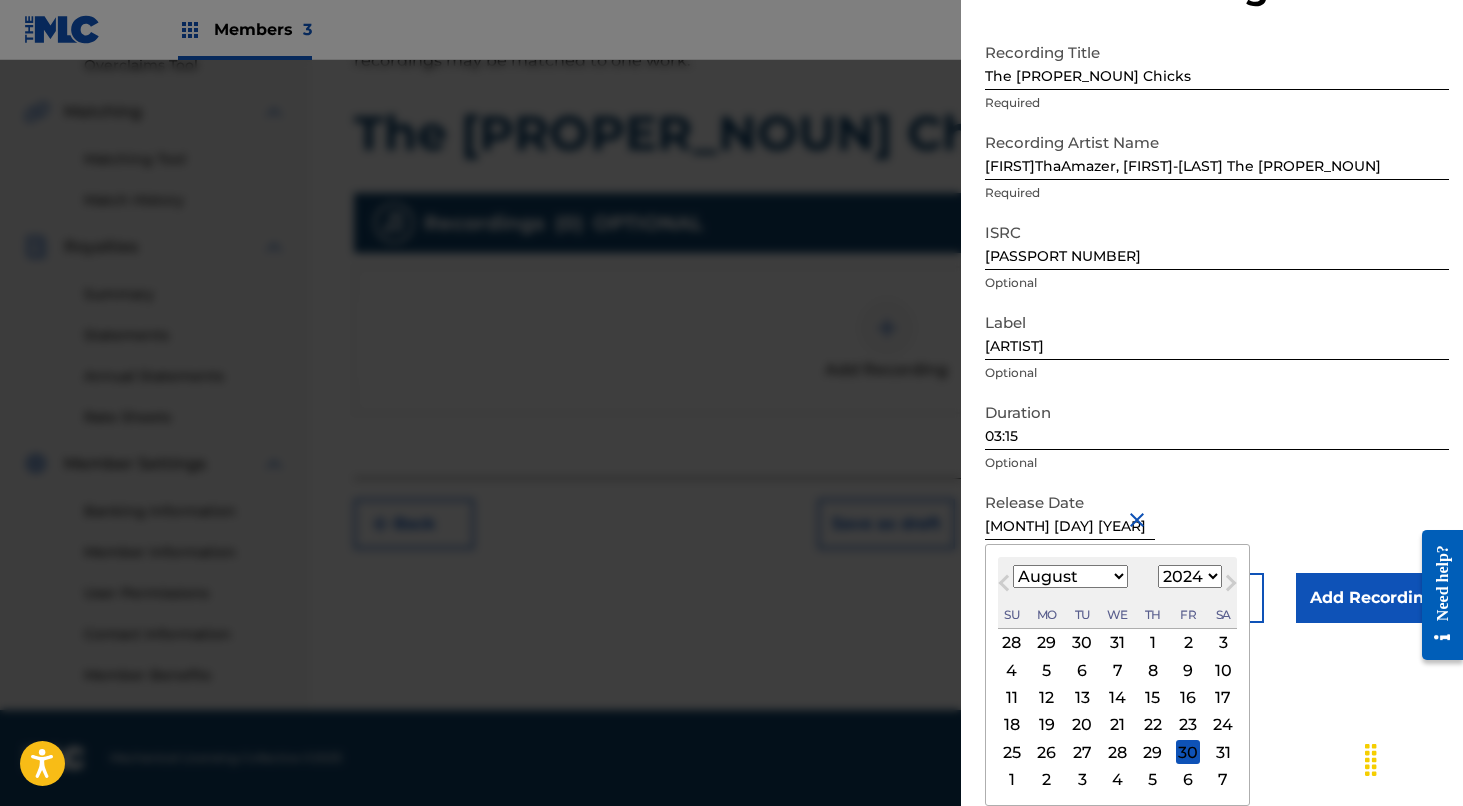 scroll, scrollTop: 84, scrollLeft: 0, axis: vertical 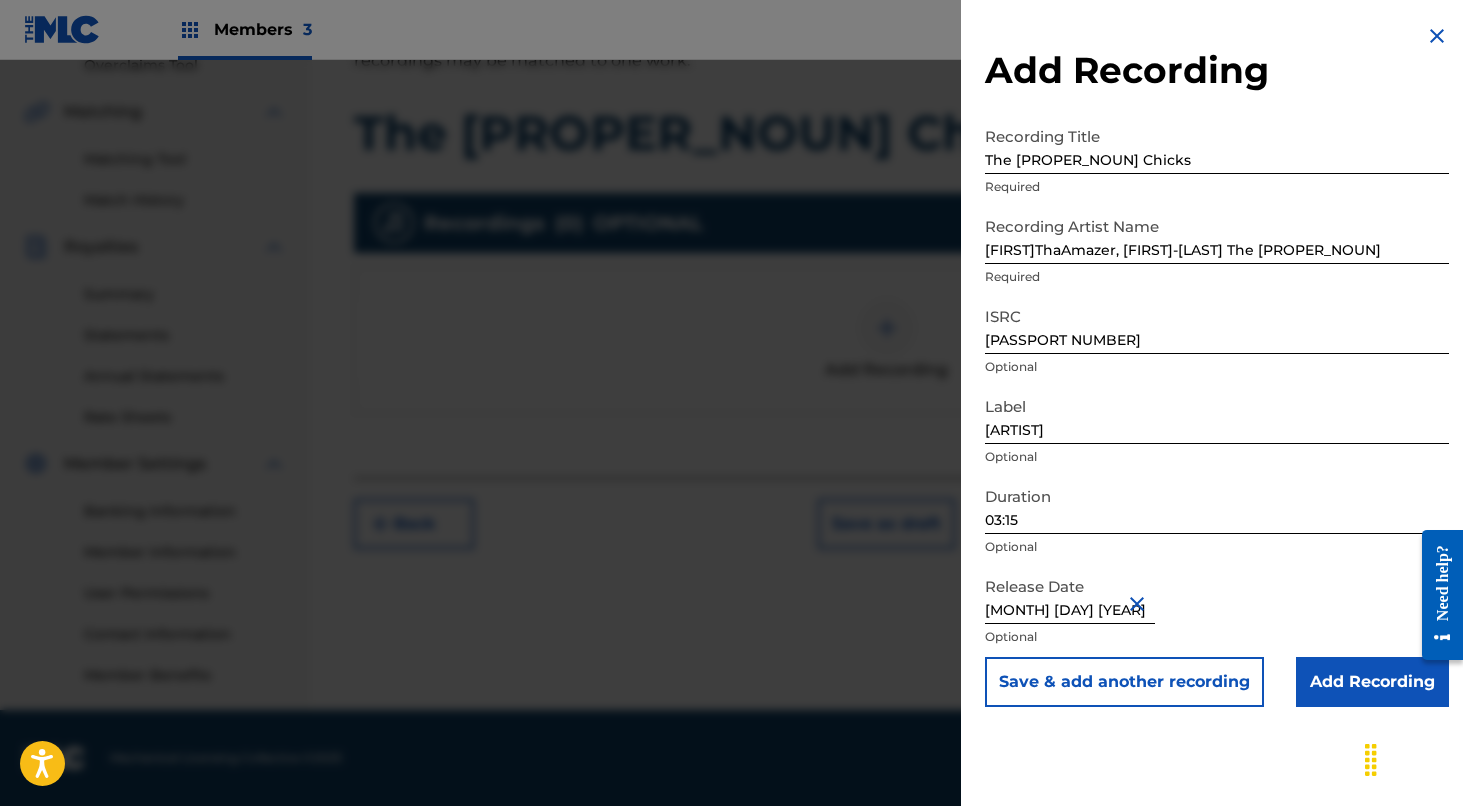 click on "Add Recording" at bounding box center [1372, 682] 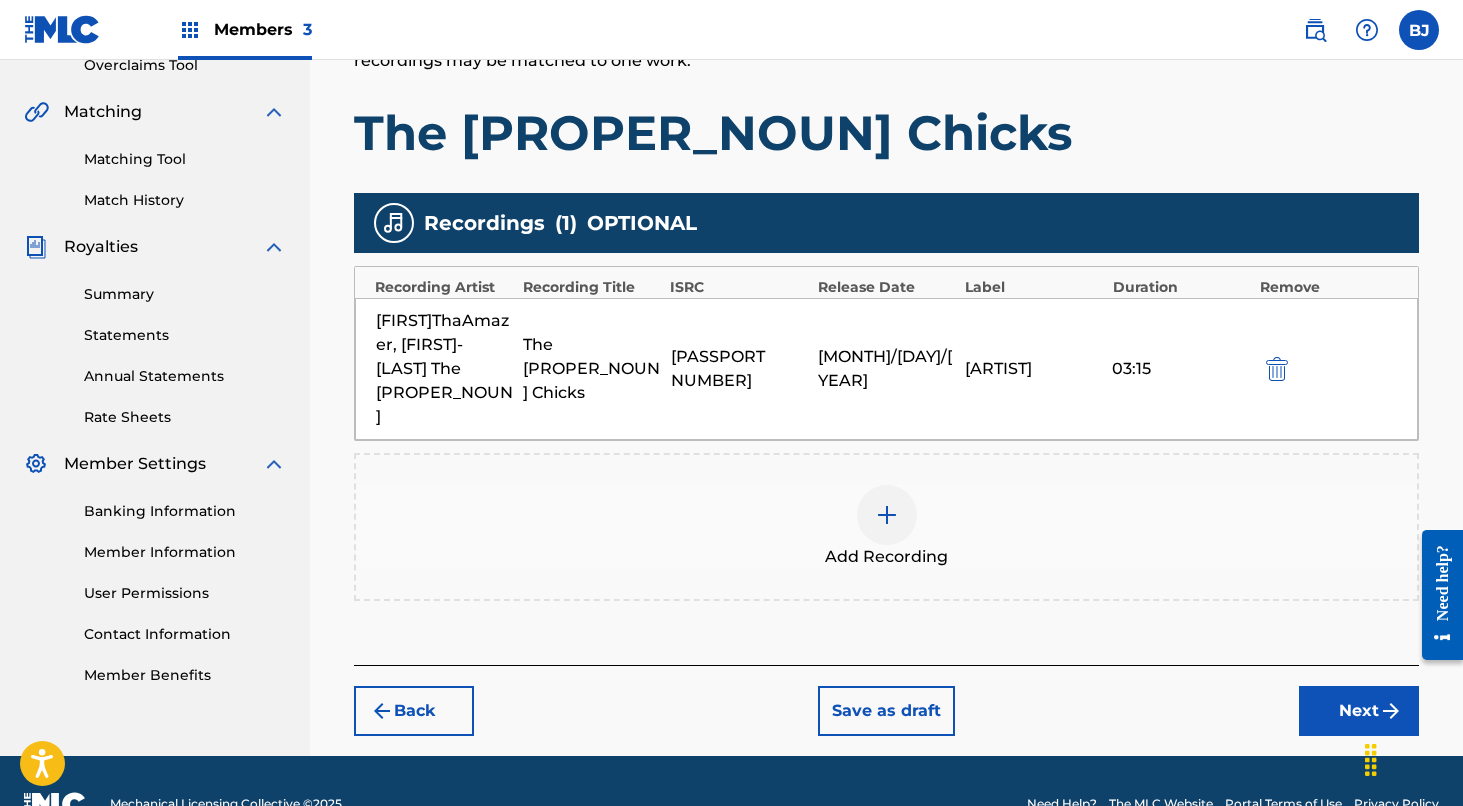 click on "Next" at bounding box center (1359, 711) 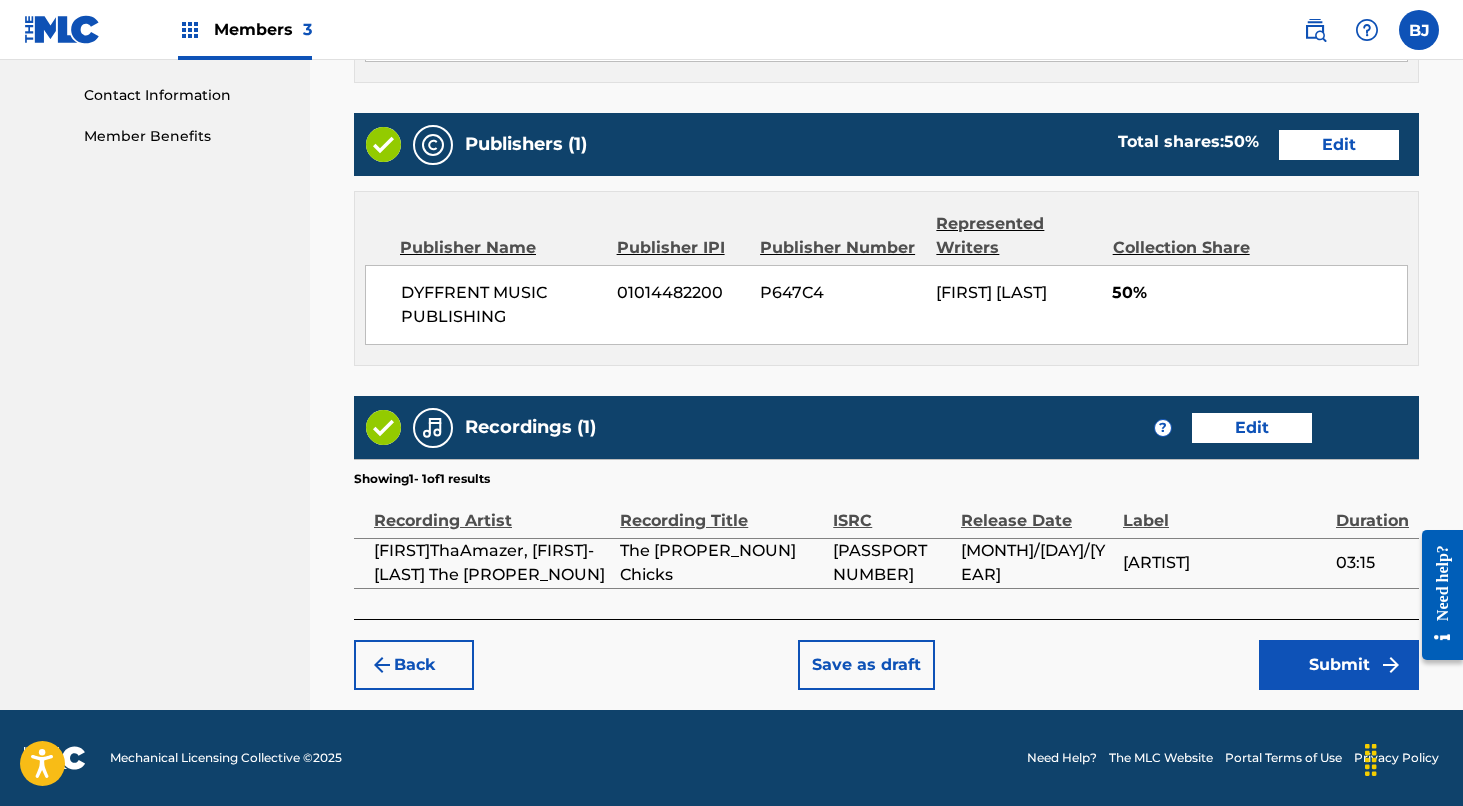 scroll, scrollTop: 972, scrollLeft: 0, axis: vertical 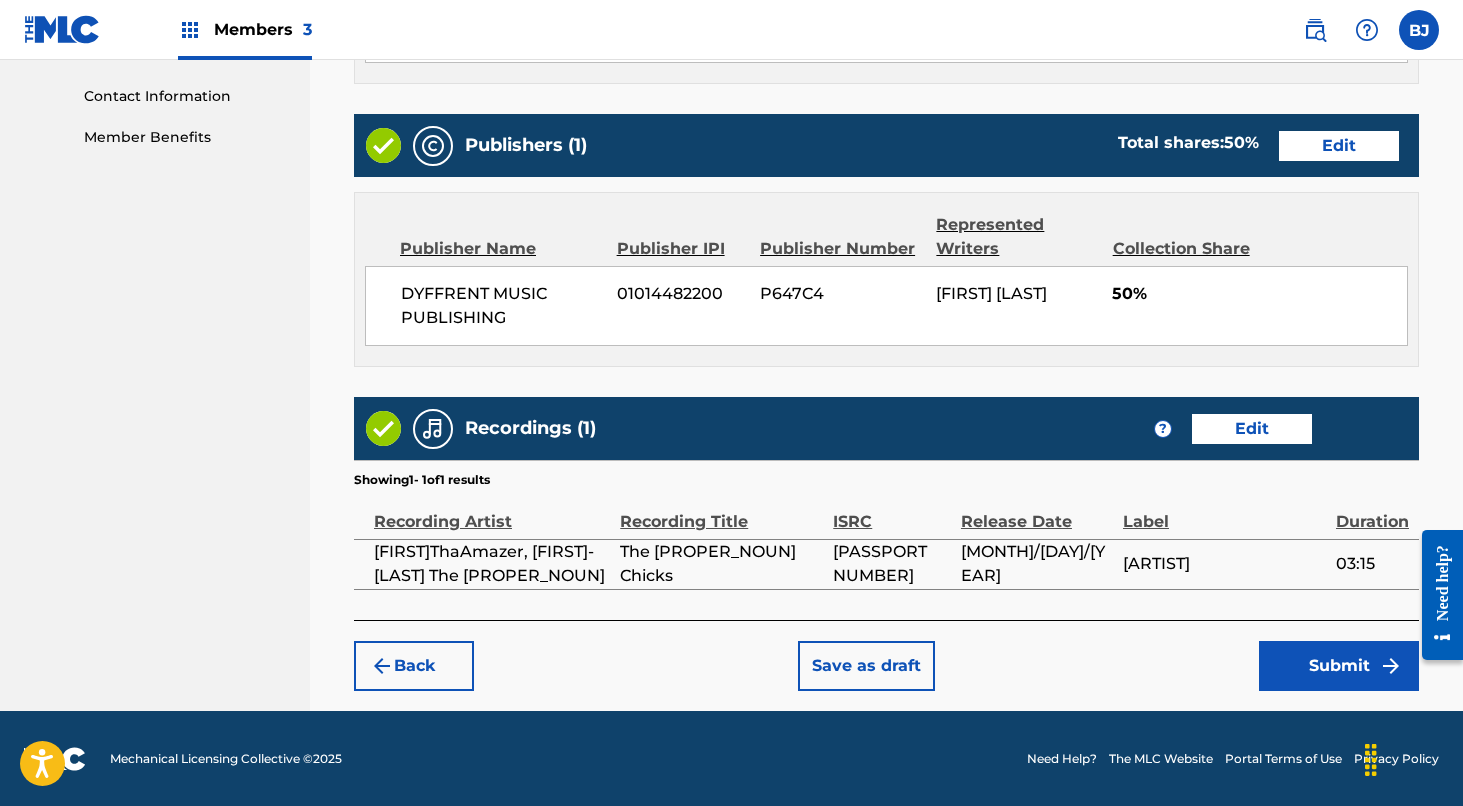 click on "Submit" at bounding box center [1339, 666] 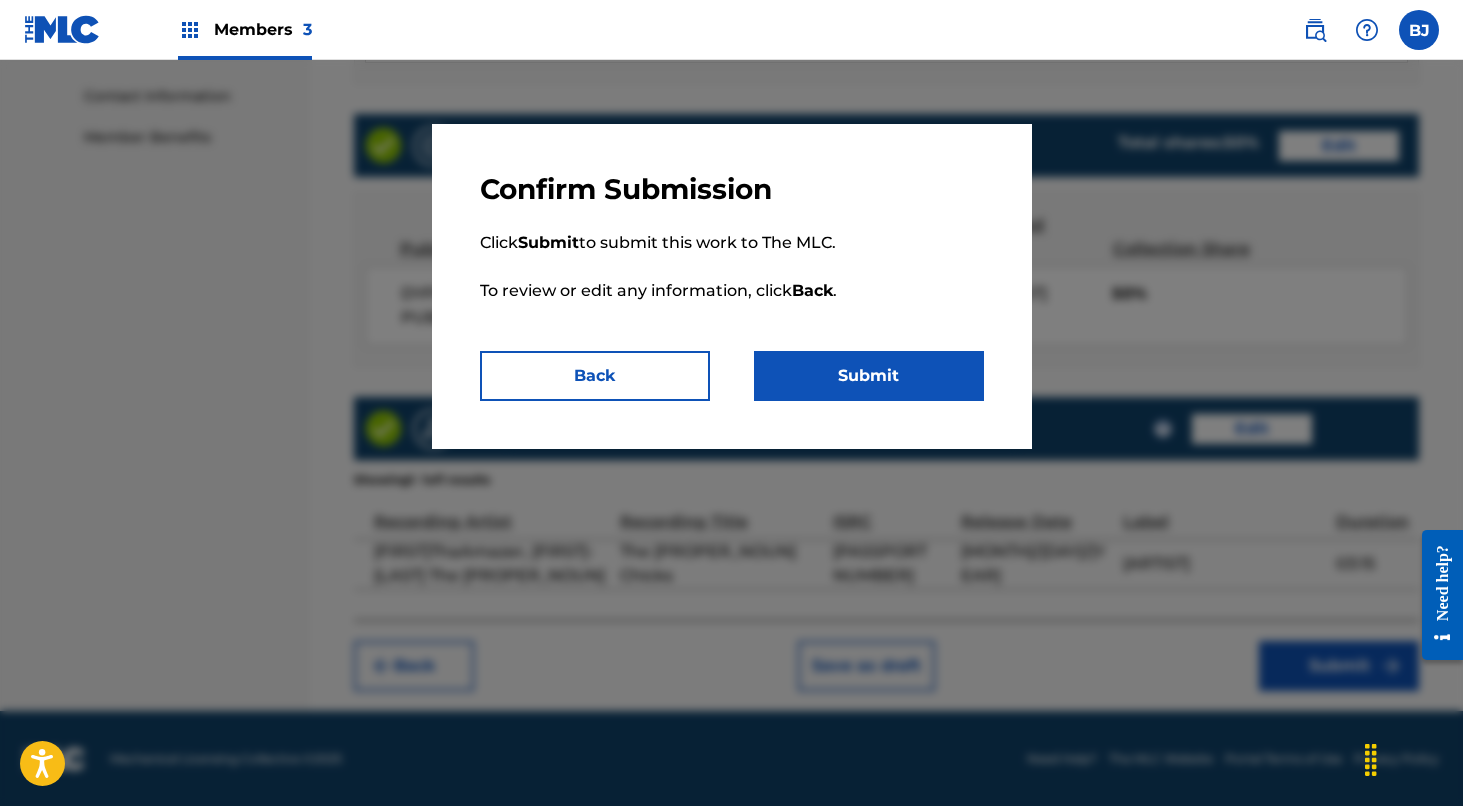 click on "Submit" at bounding box center [869, 376] 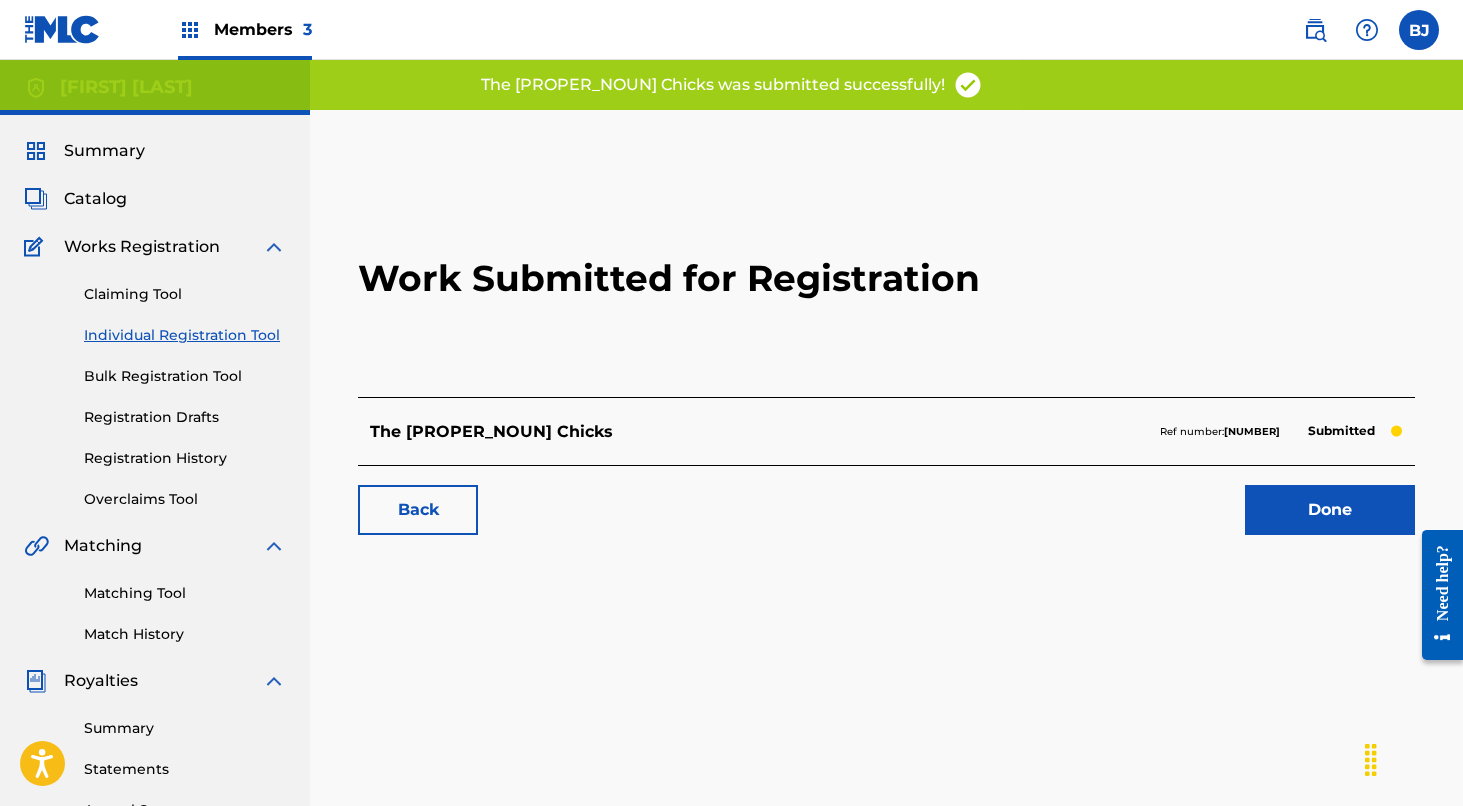 click on "Done" at bounding box center (1330, 510) 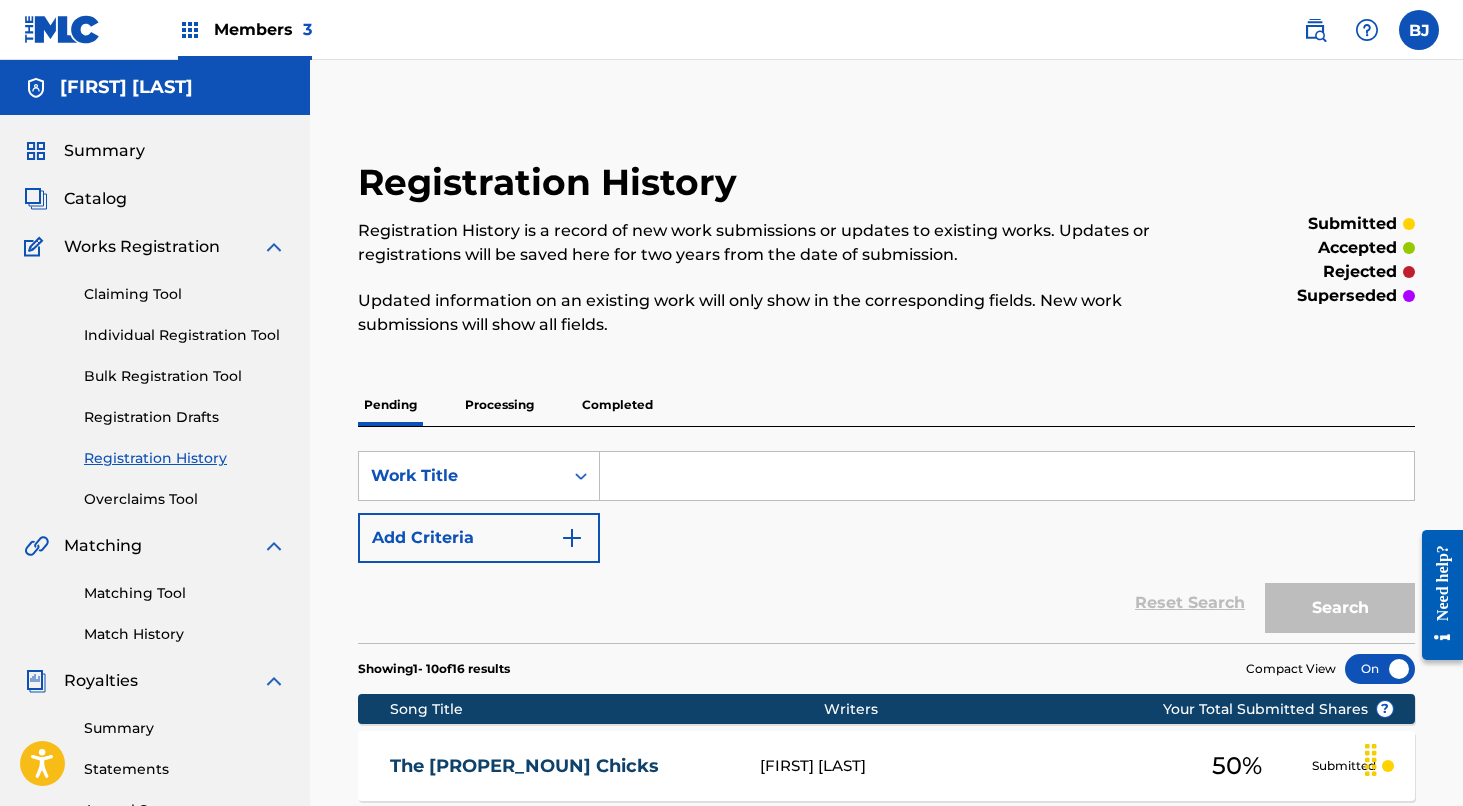 click on "Claiming Tool" at bounding box center [185, 294] 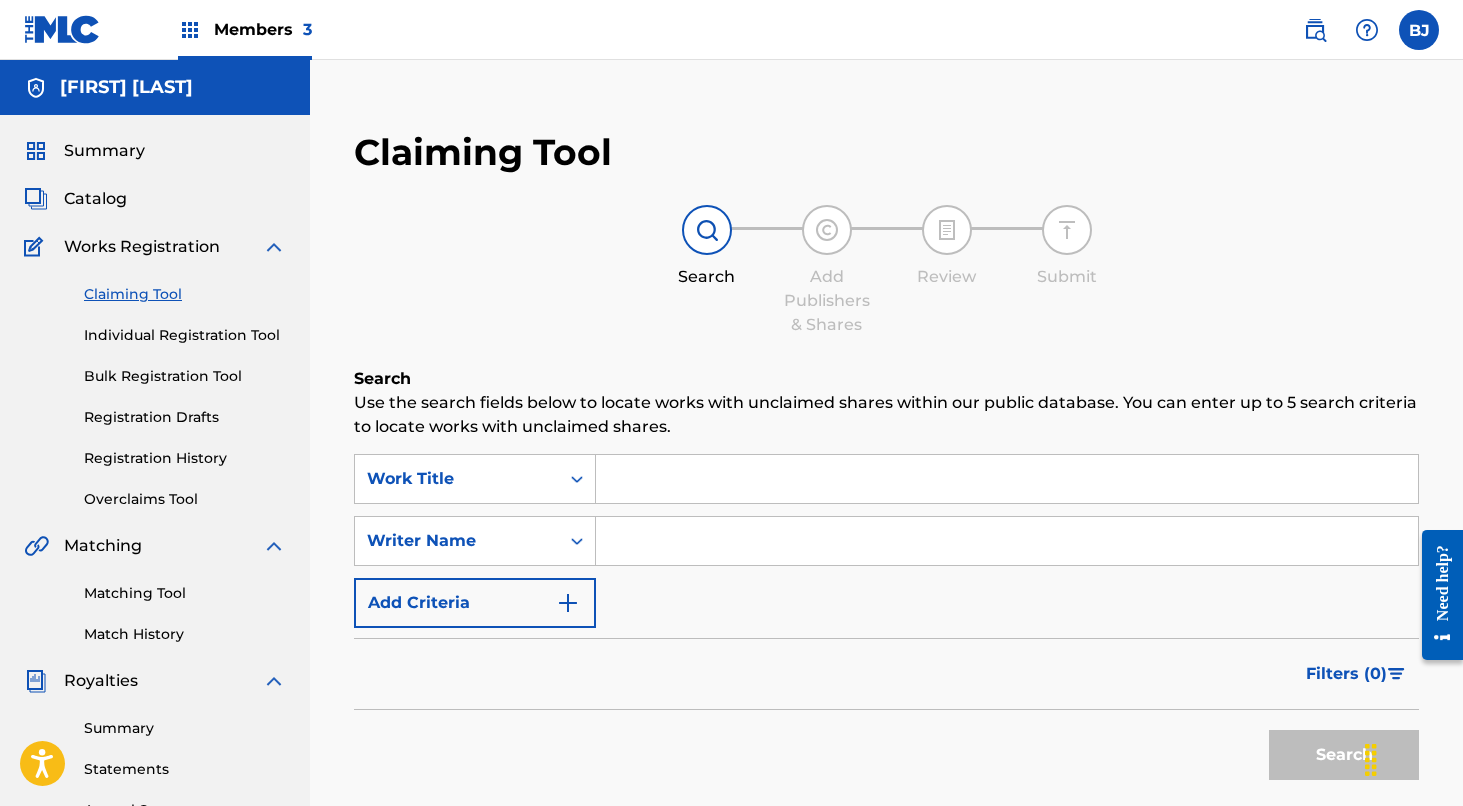 click at bounding box center [1007, 479] 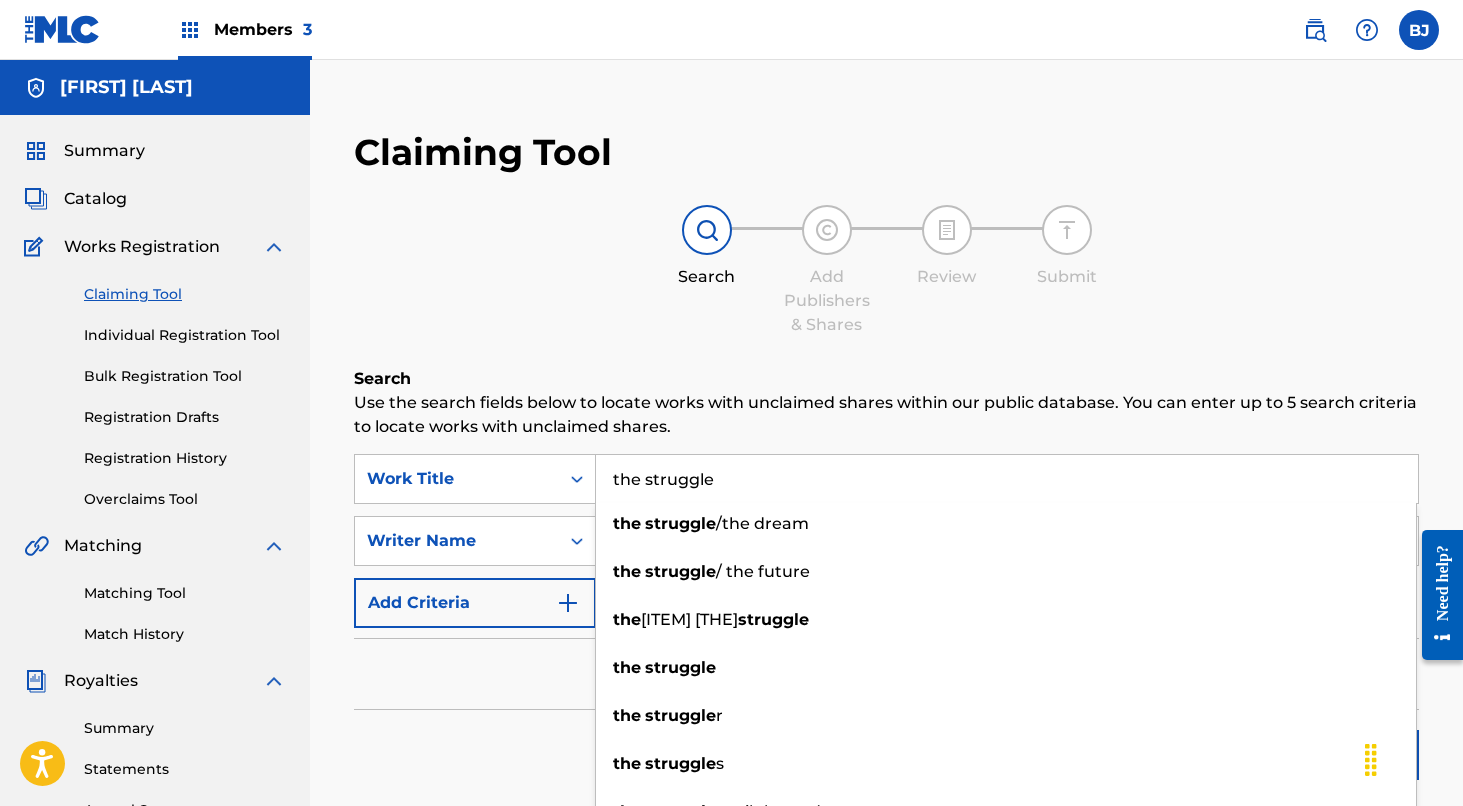type on "the struggle" 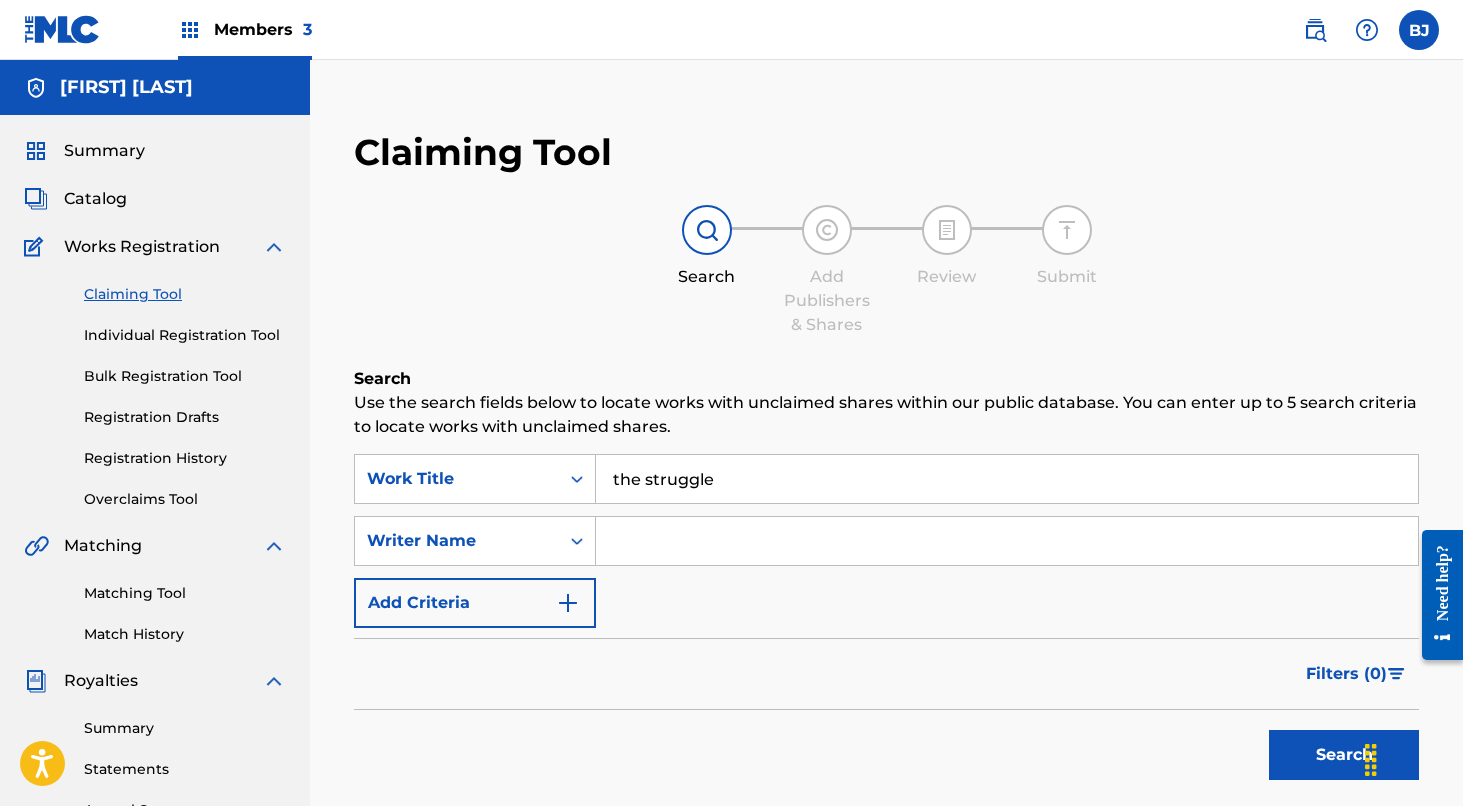 click on "[WORK TITLE] [ITEM] [WRITER NAME] [ADD CRITERIA]" at bounding box center (886, 541) 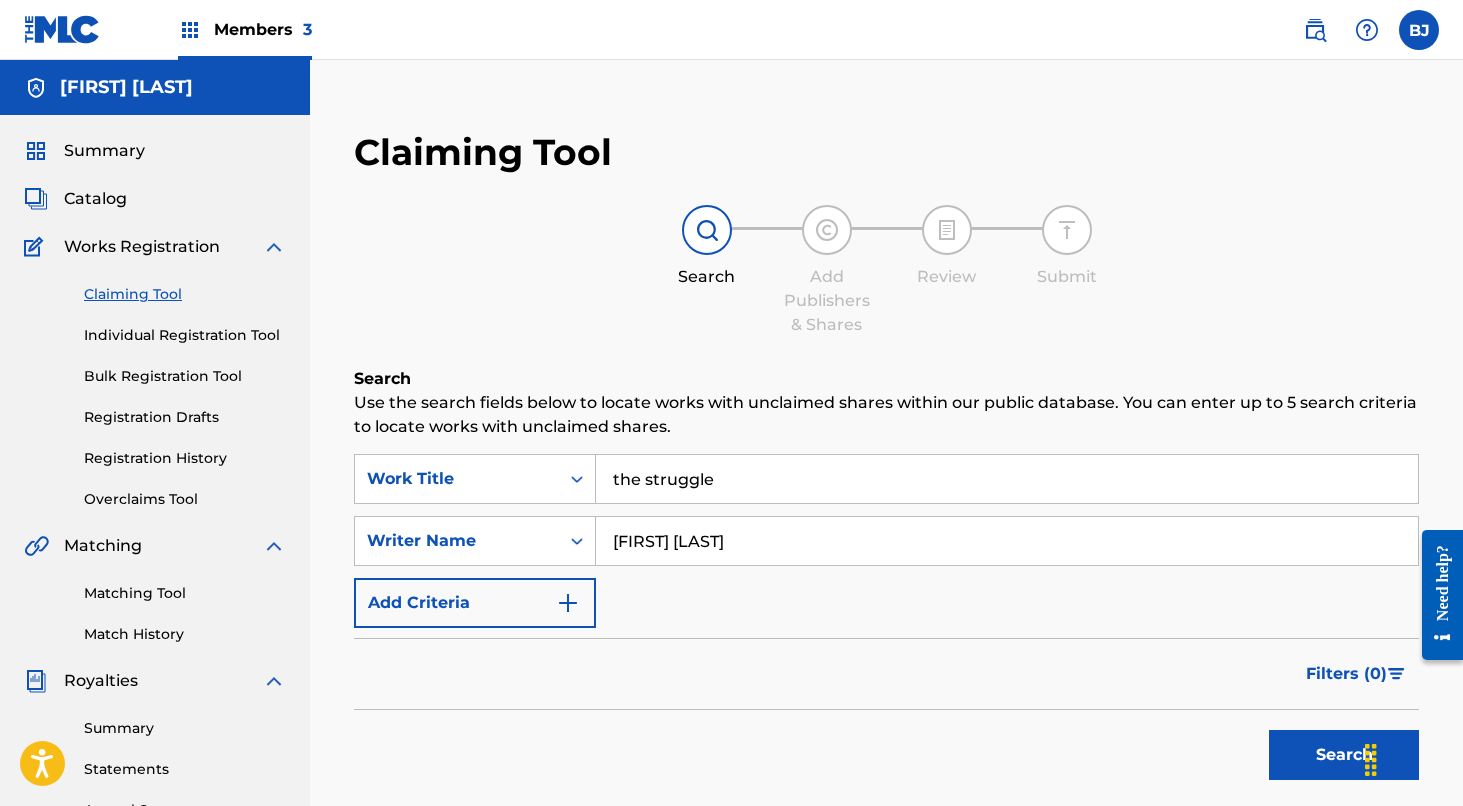 type on "[FIRST] [LAST]" 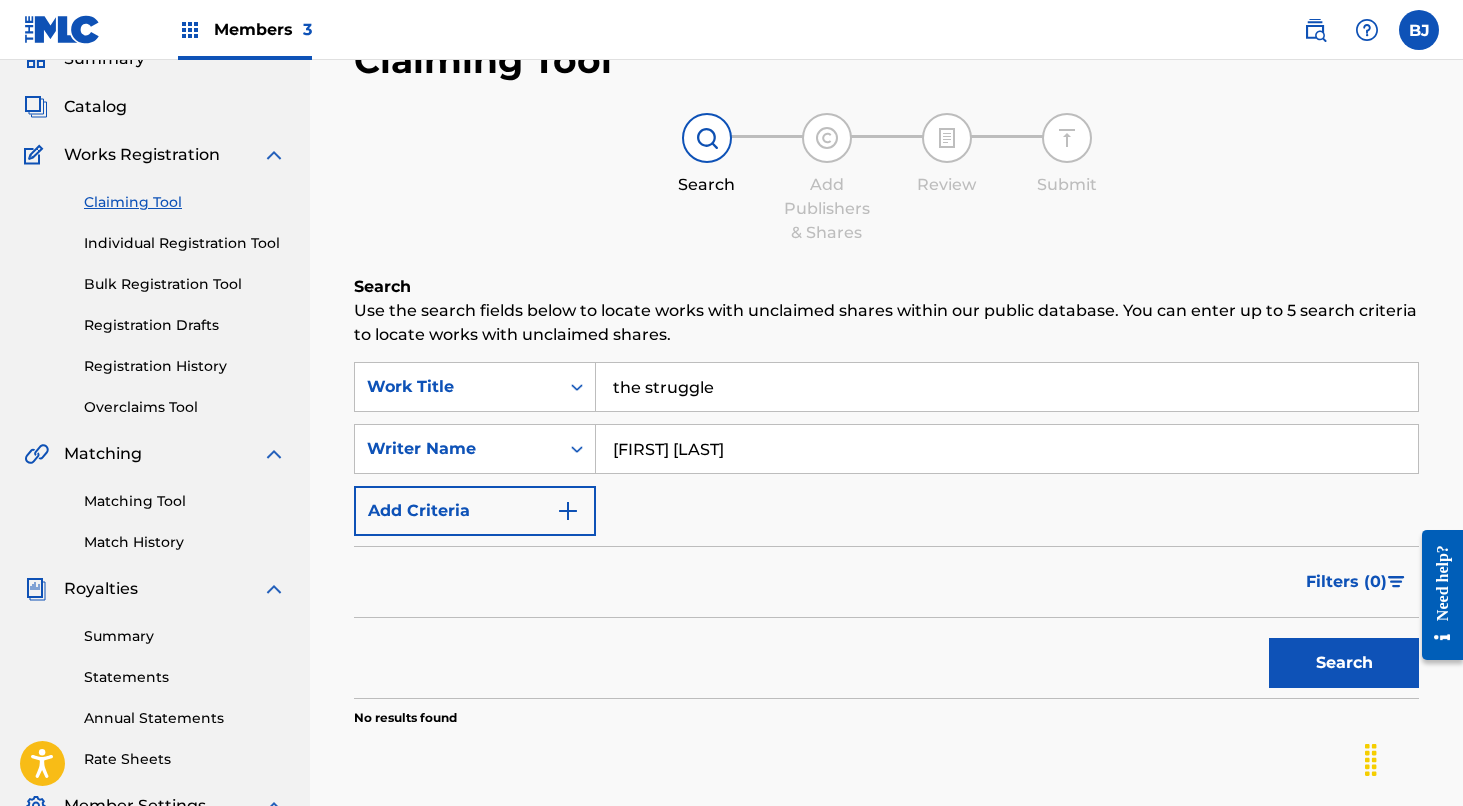 scroll, scrollTop: 94, scrollLeft: 0, axis: vertical 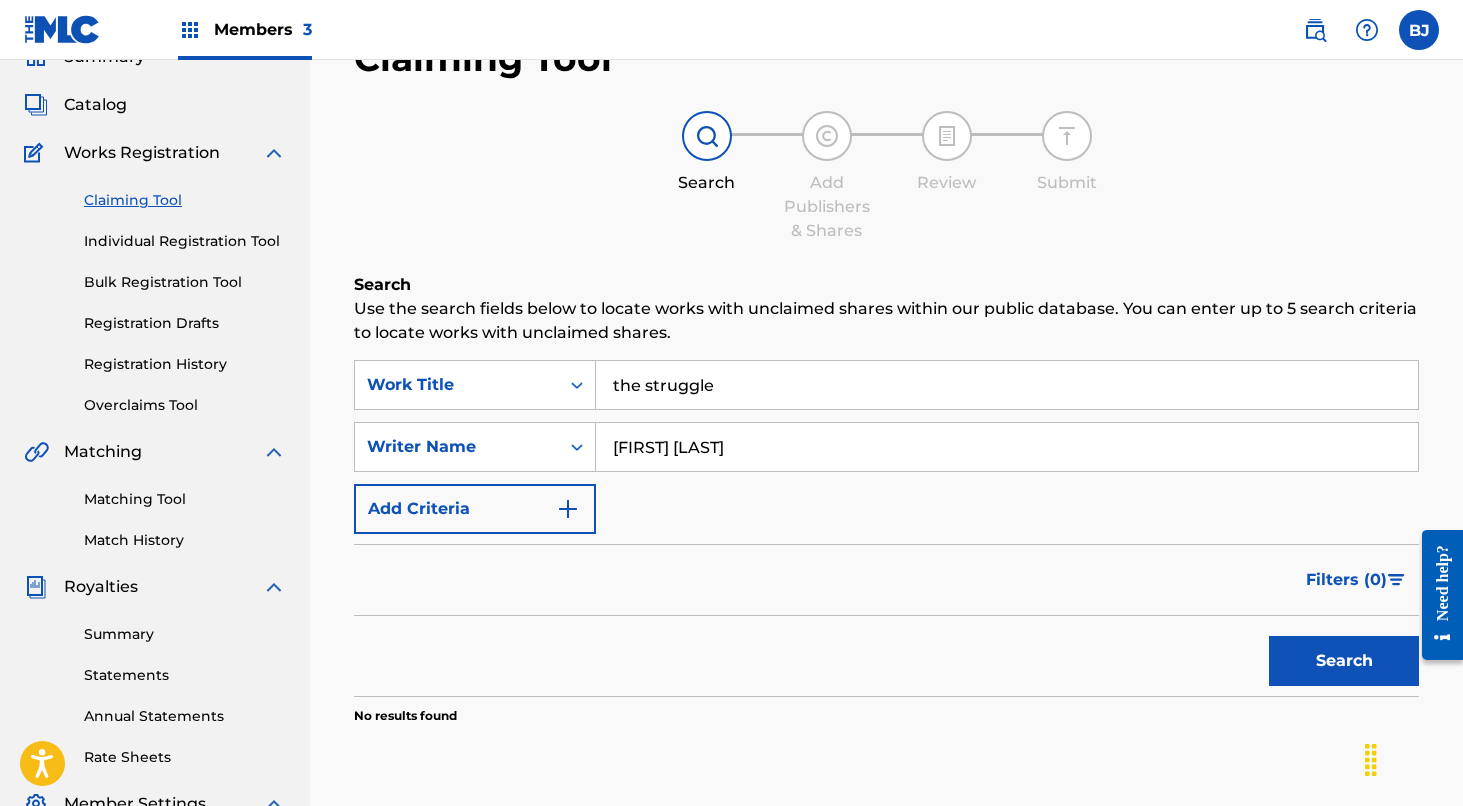 click on "Search" at bounding box center [1344, 661] 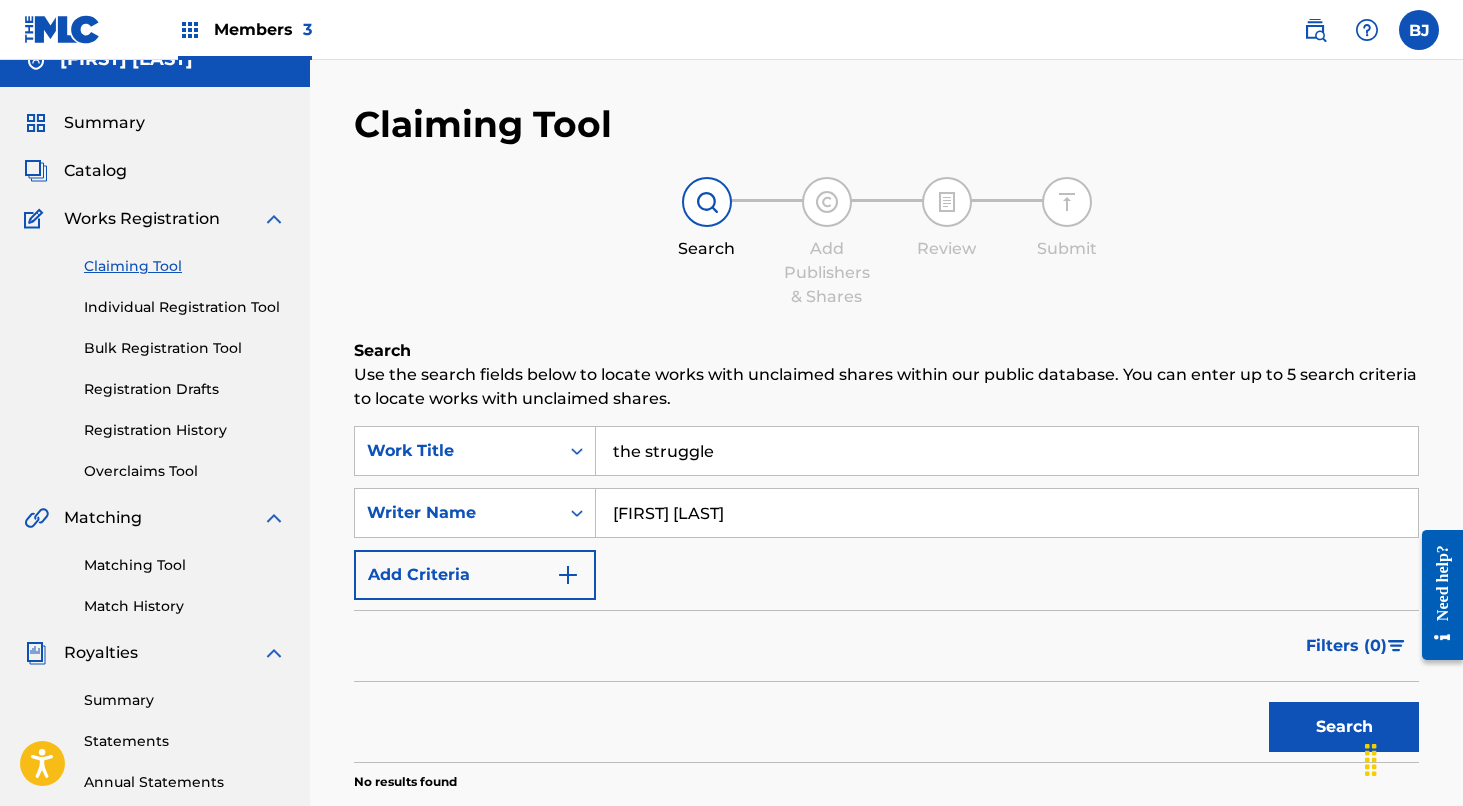 scroll, scrollTop: 21, scrollLeft: 0, axis: vertical 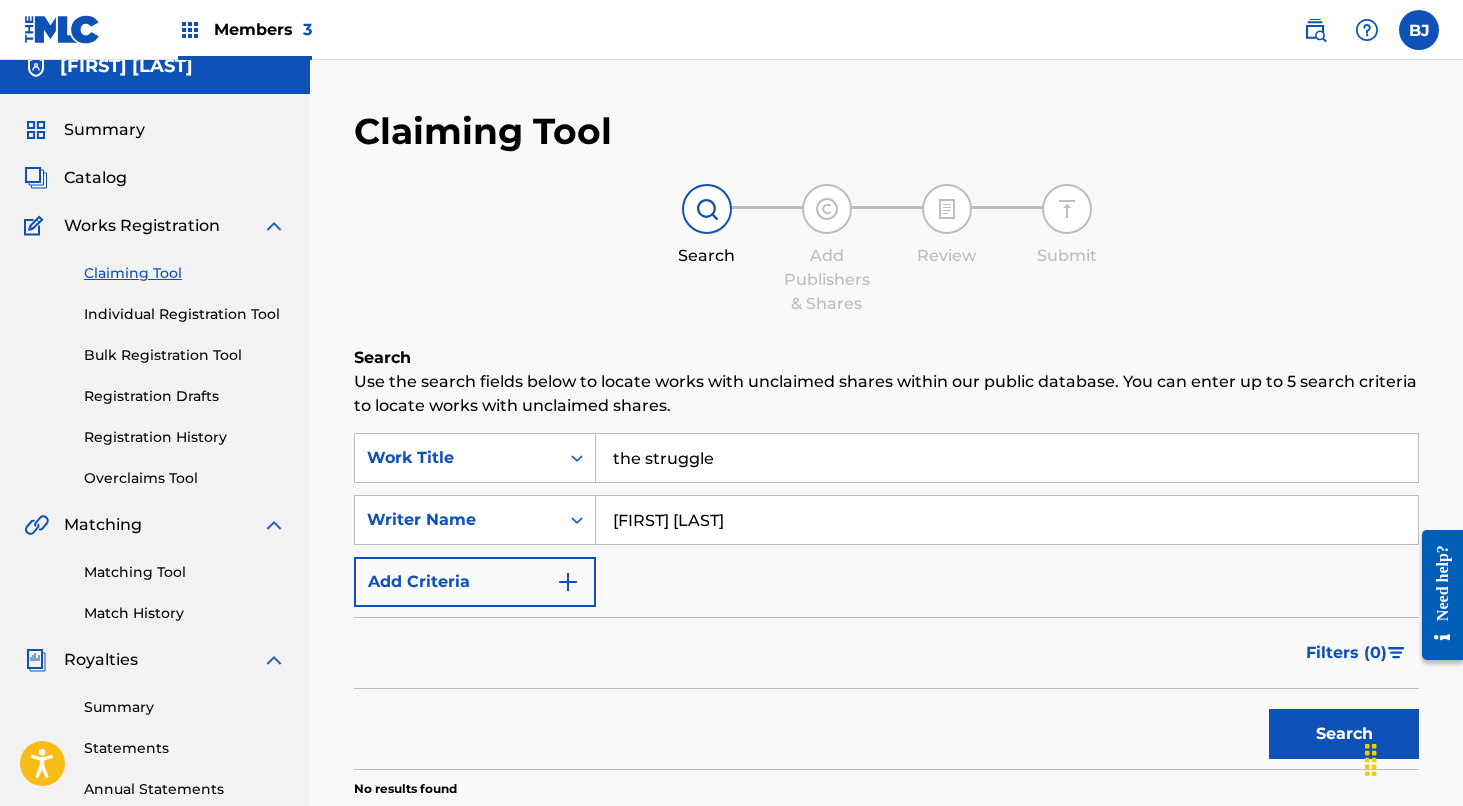 click on "Individual Registration Tool" at bounding box center (185, 314) 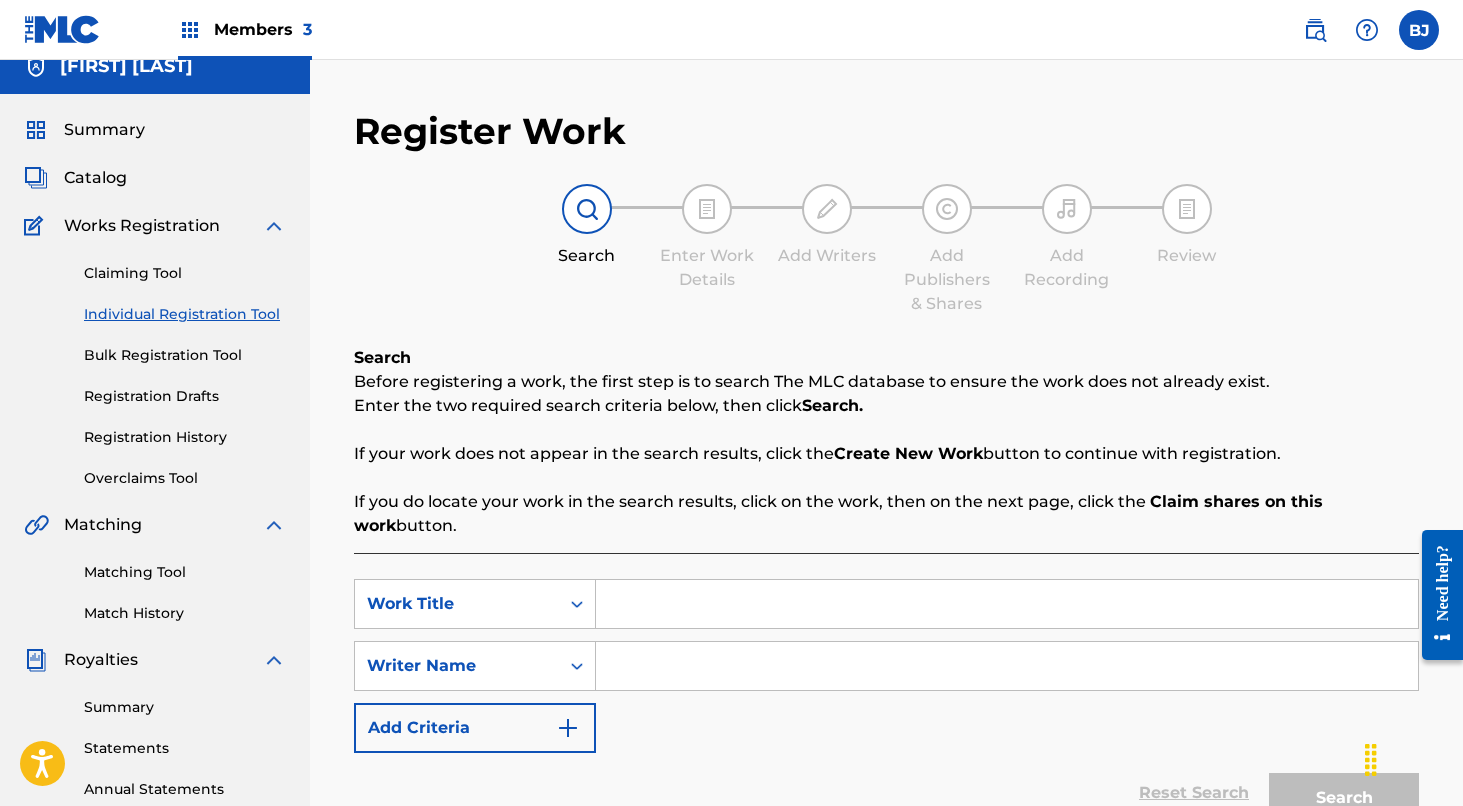 scroll, scrollTop: 0, scrollLeft: 0, axis: both 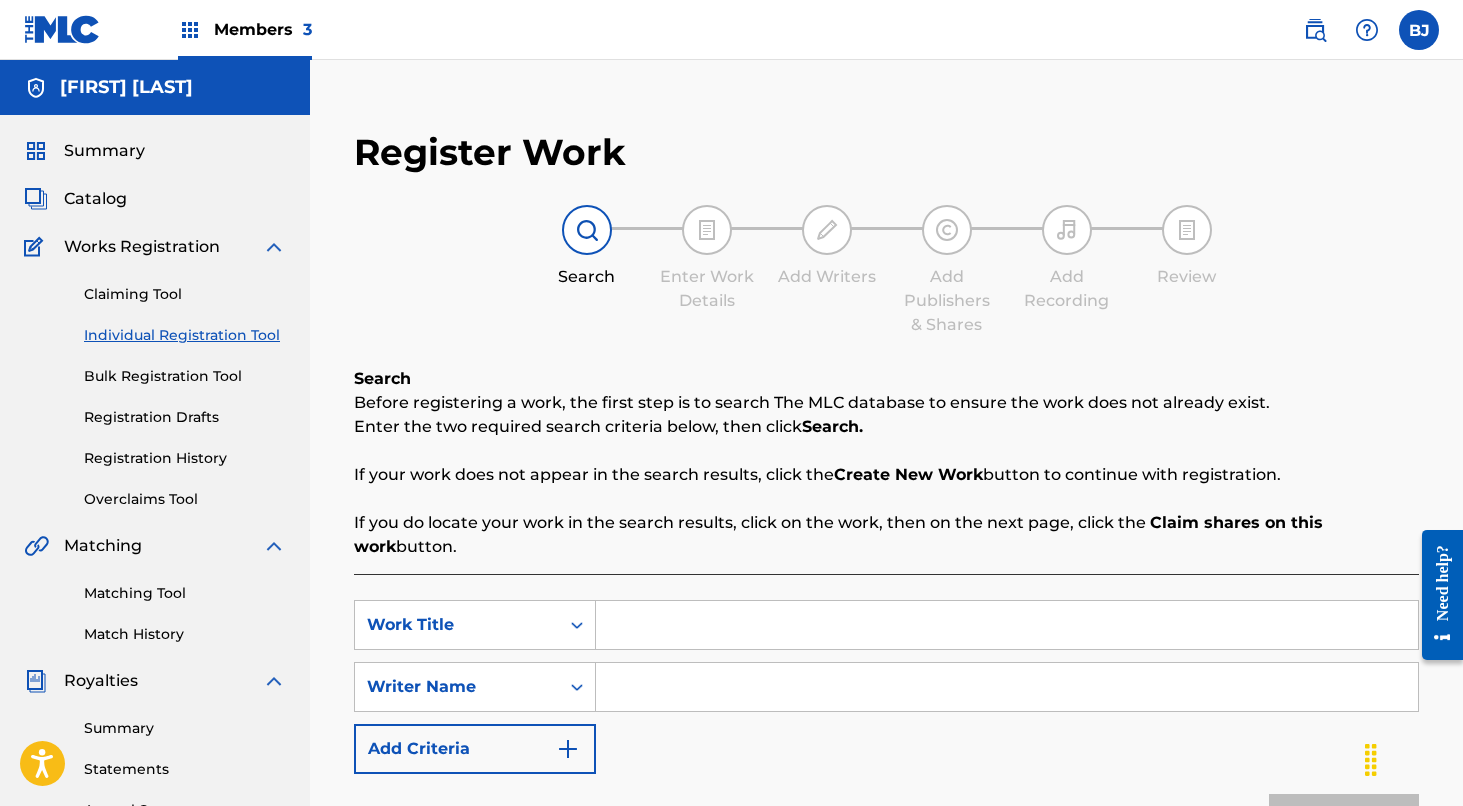 click at bounding box center [1007, 625] 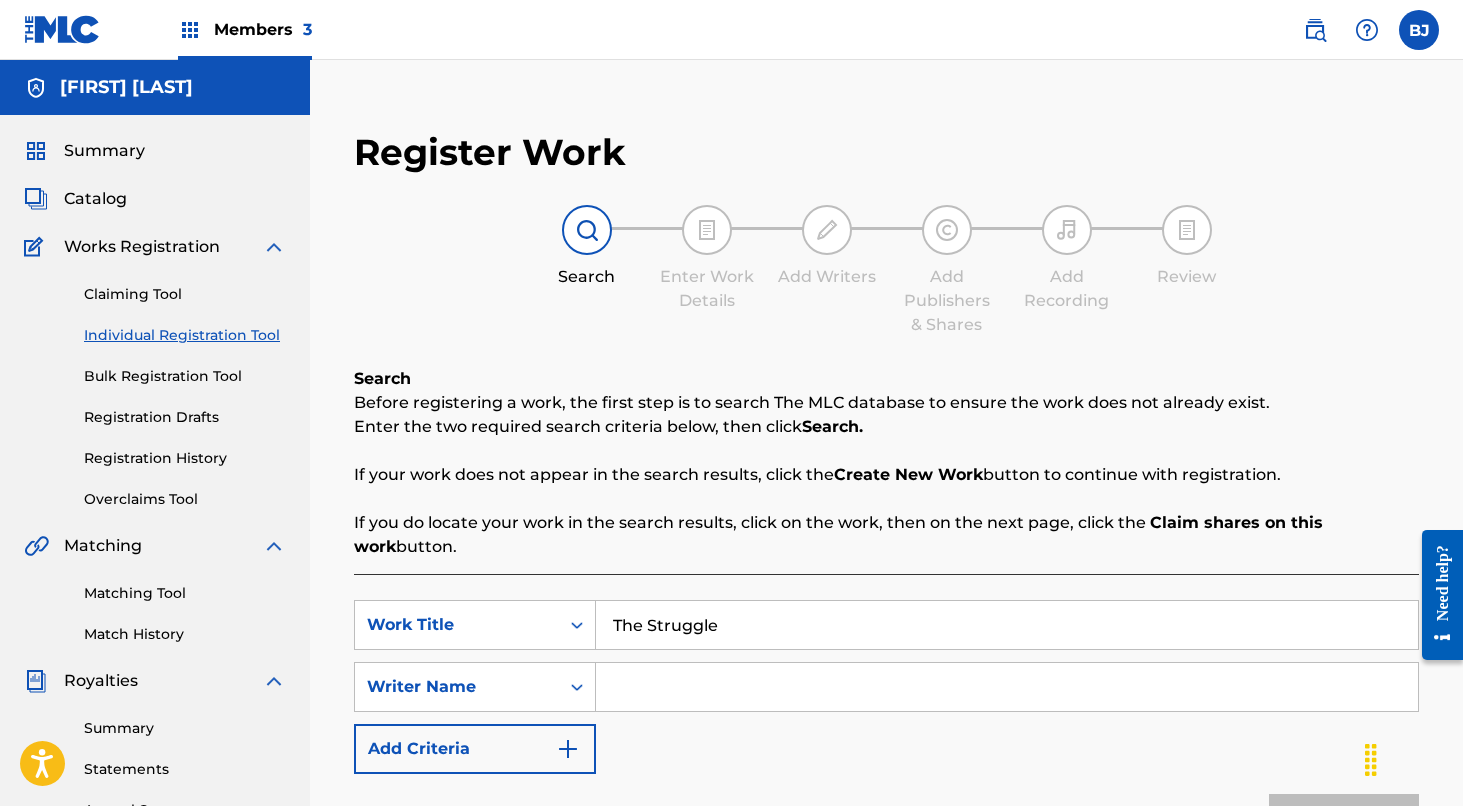 type on "The Struggle" 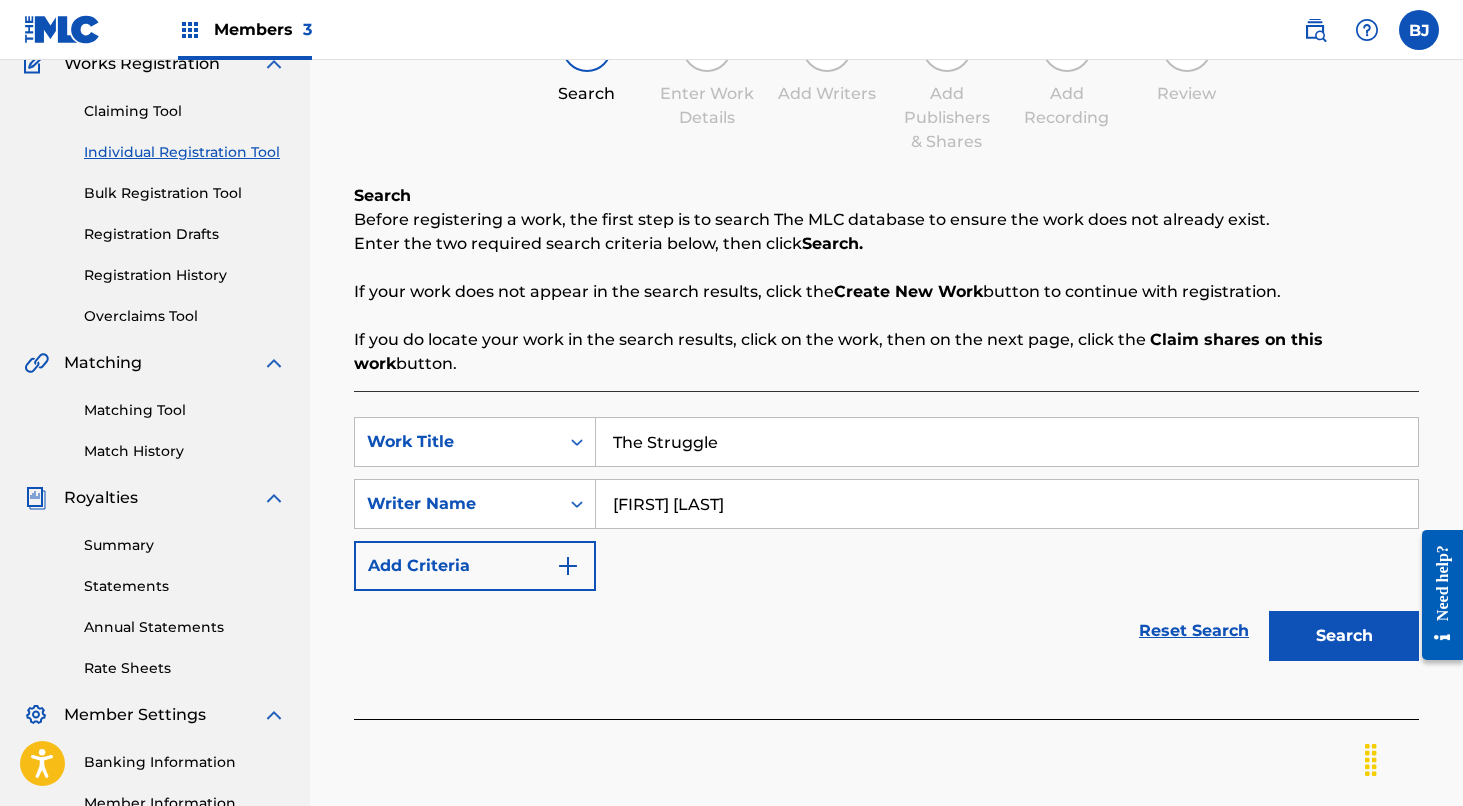 scroll, scrollTop: 212, scrollLeft: 0, axis: vertical 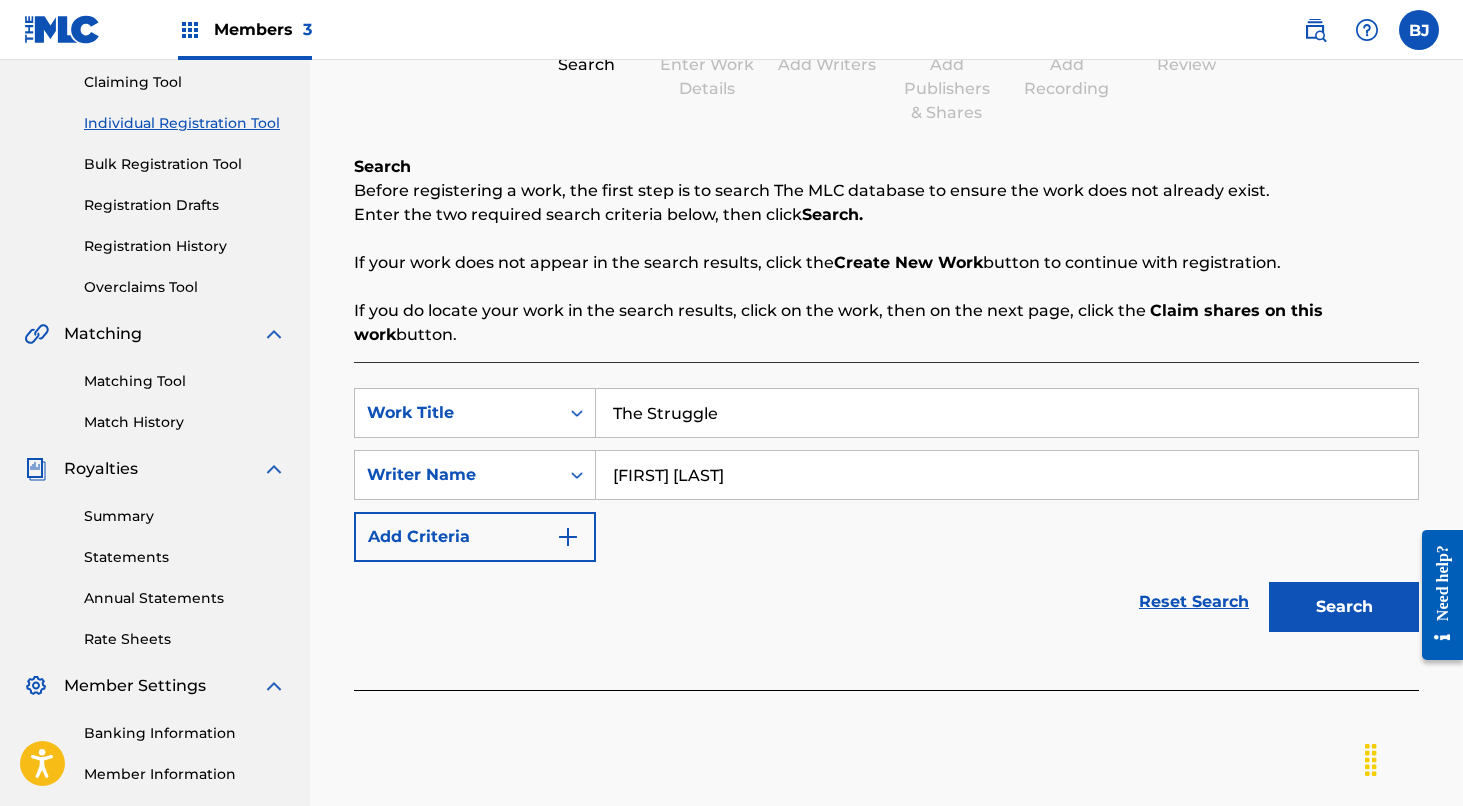 type on "[FIRST] [LAST]" 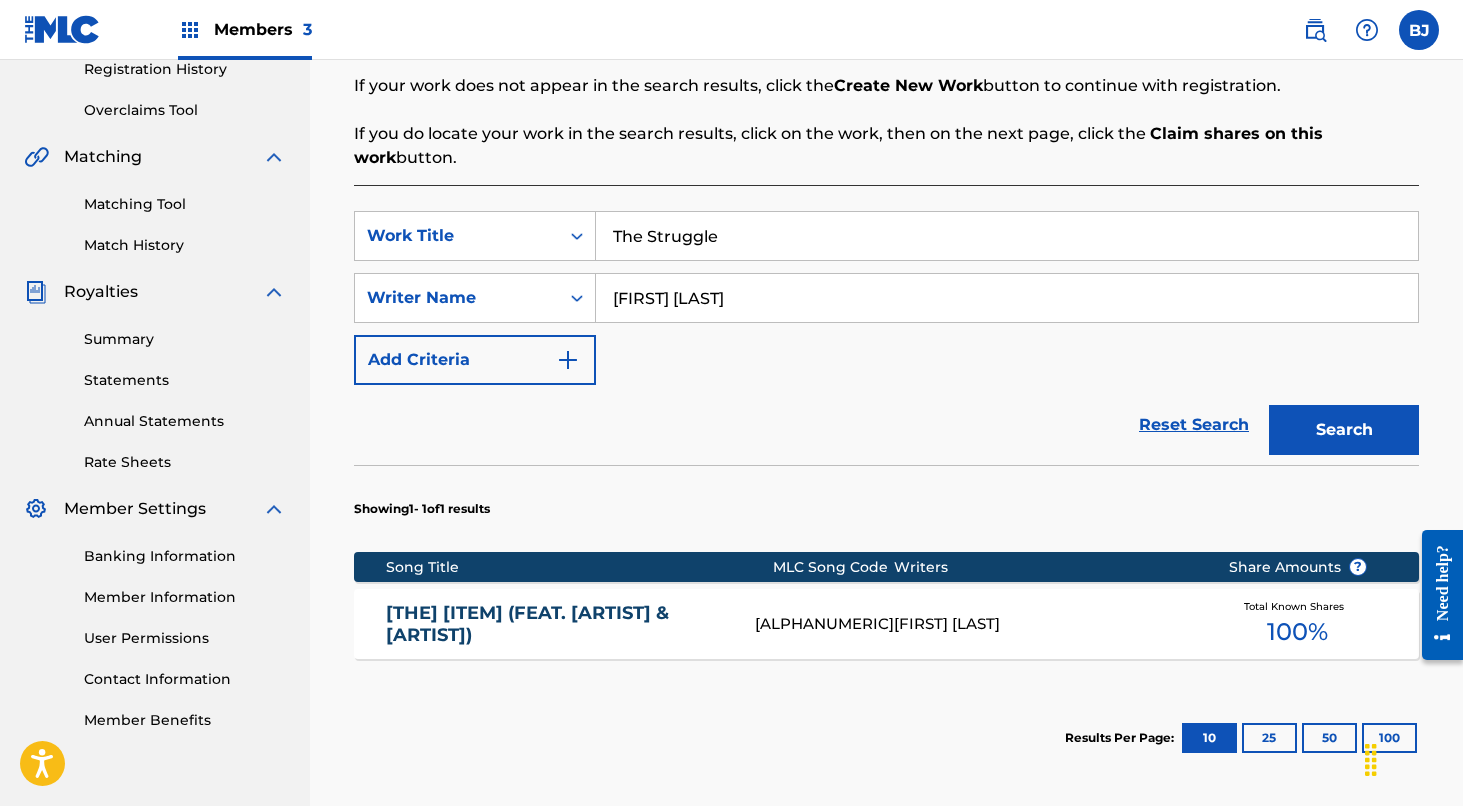 scroll, scrollTop: 390, scrollLeft: 0, axis: vertical 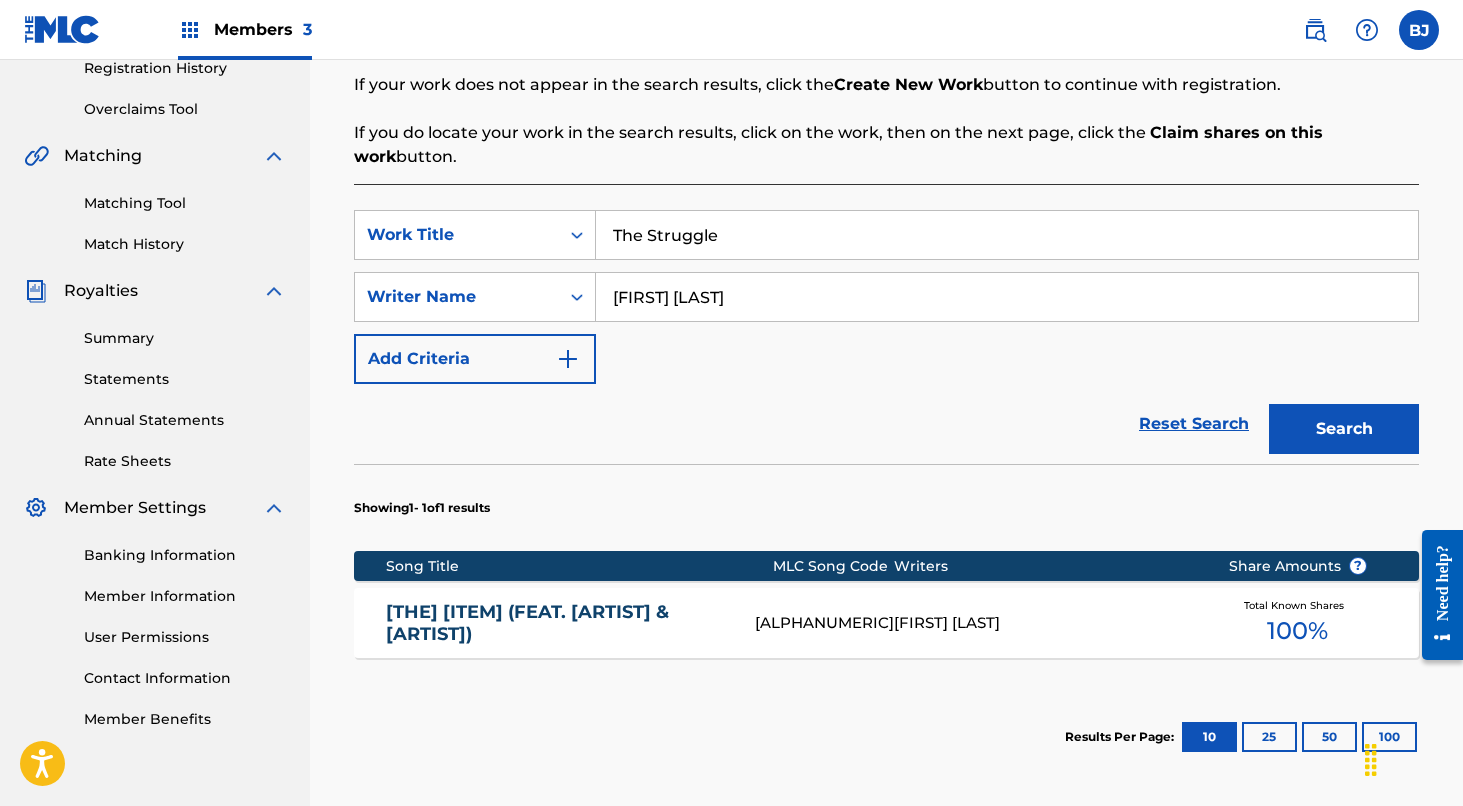 click on "[THE] [ITEM] (FEAT. [ARTIST] & [ARTIST])" at bounding box center (557, 623) 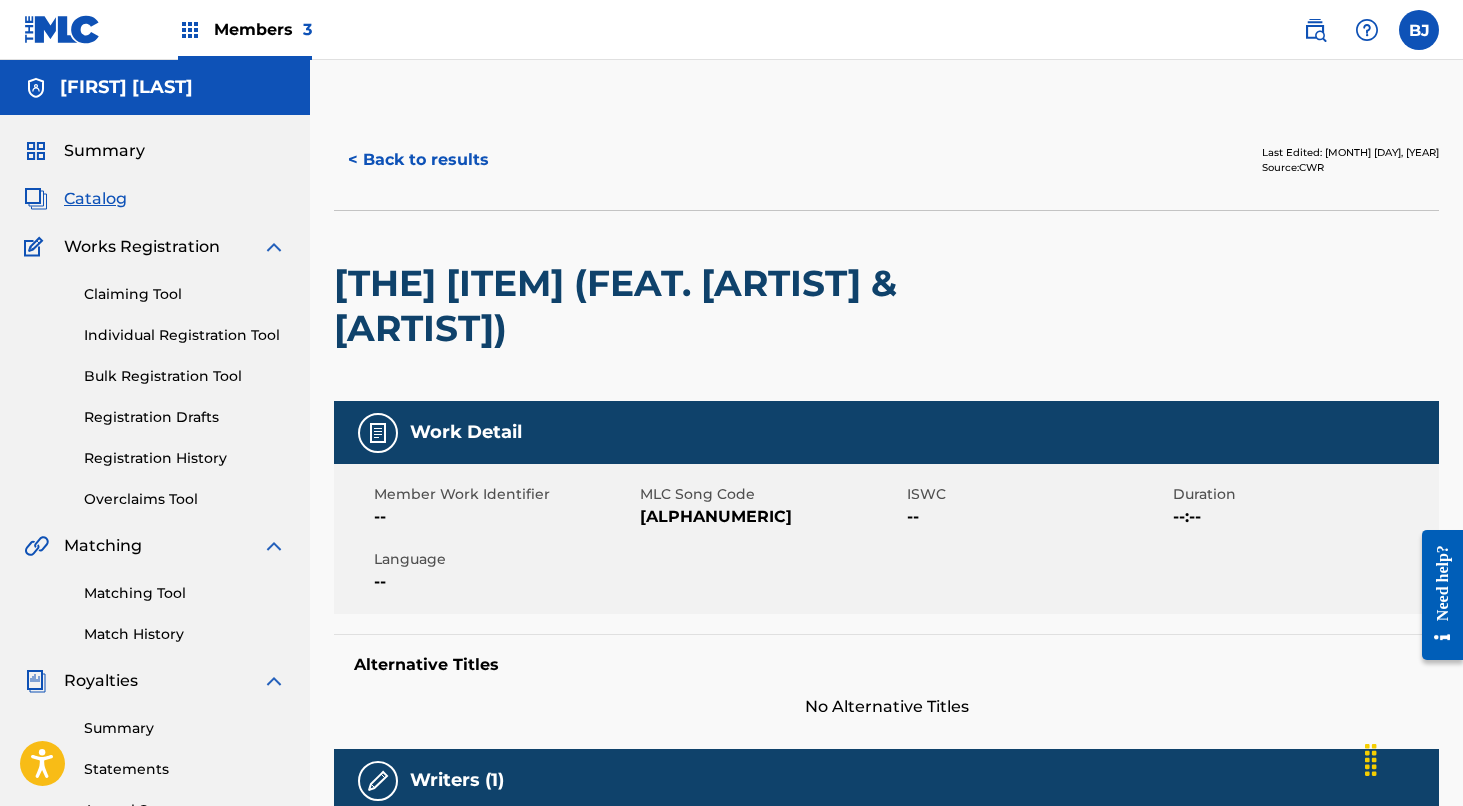scroll, scrollTop: 0, scrollLeft: 0, axis: both 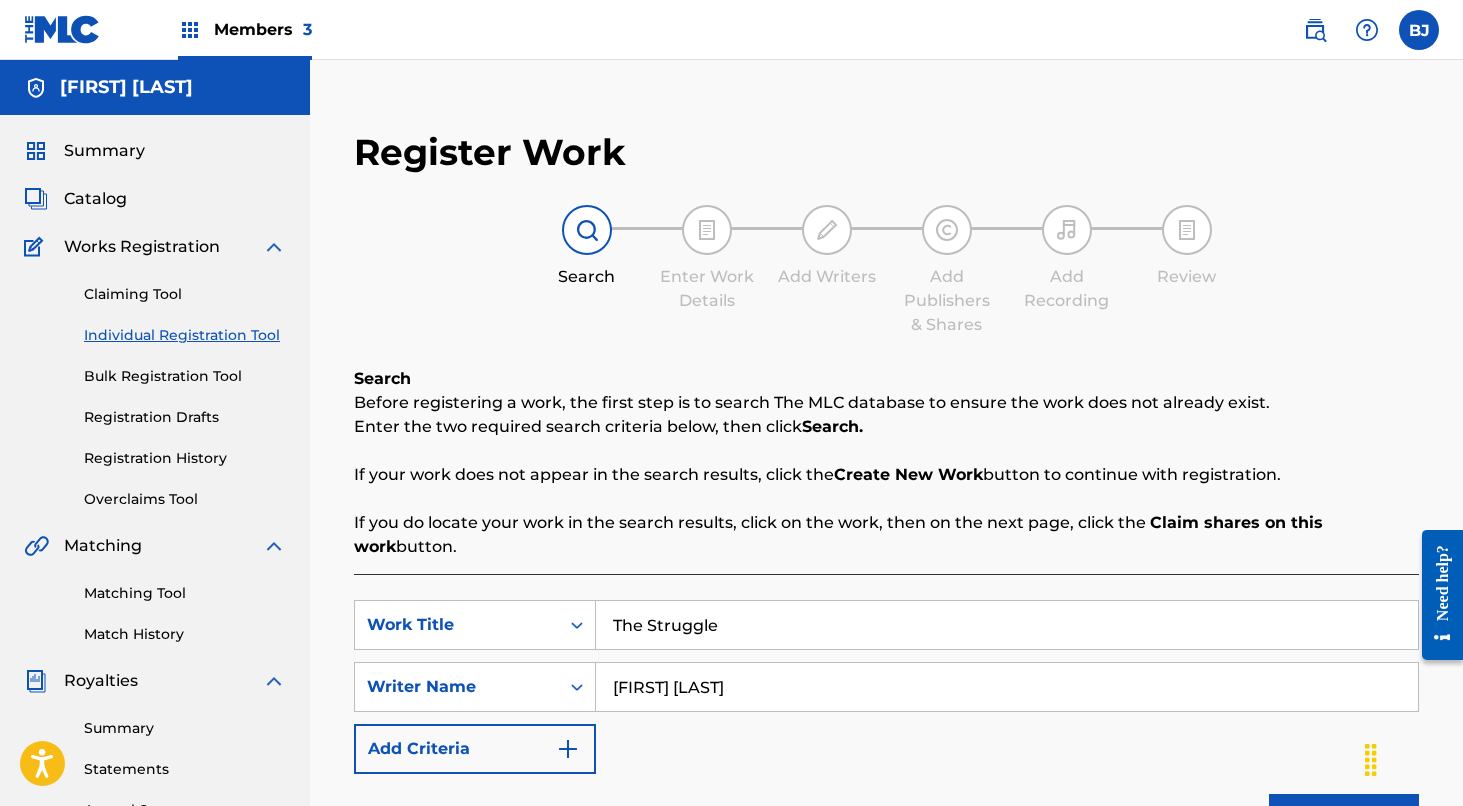 click on "The Struggle" at bounding box center (1007, 625) 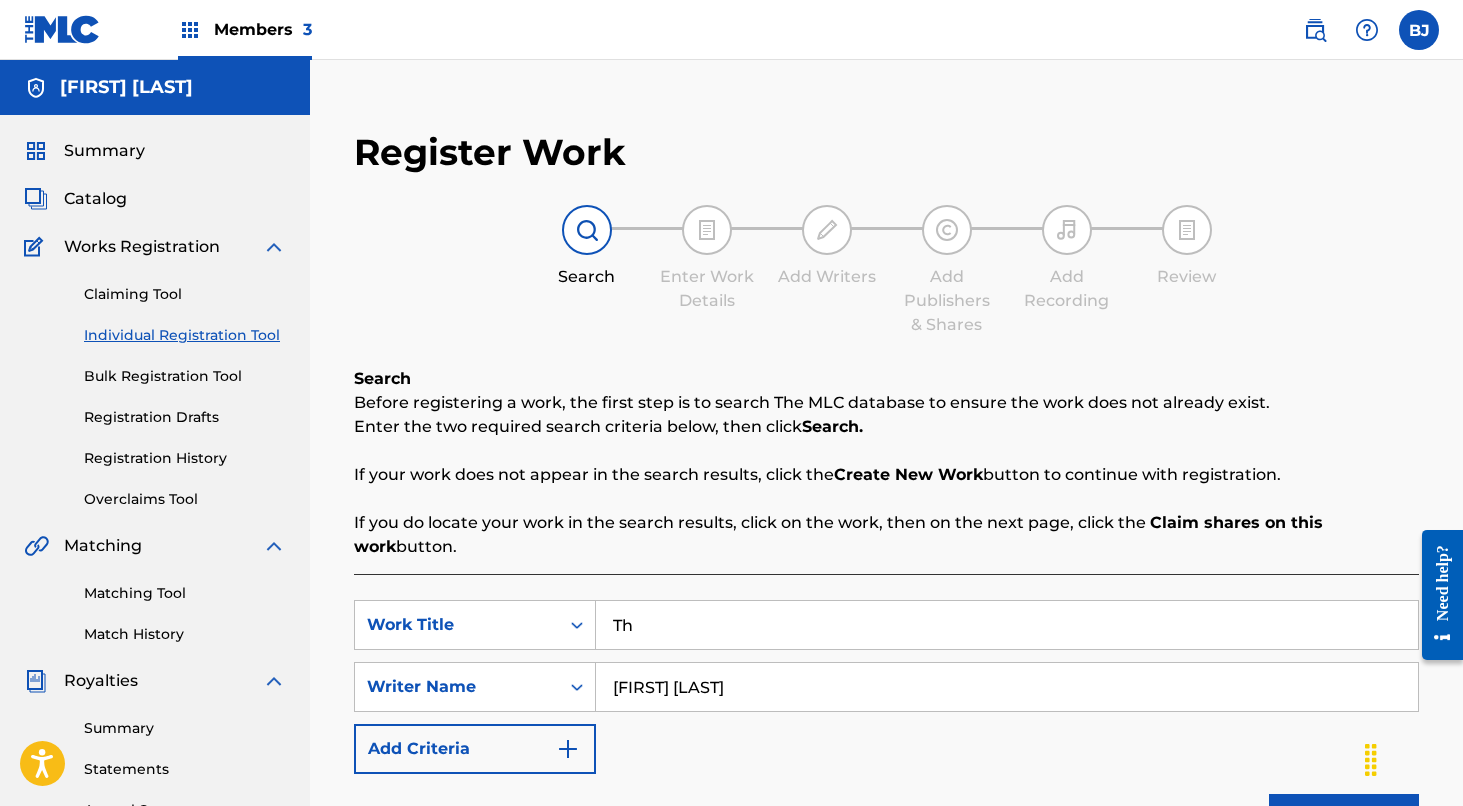 type on "T" 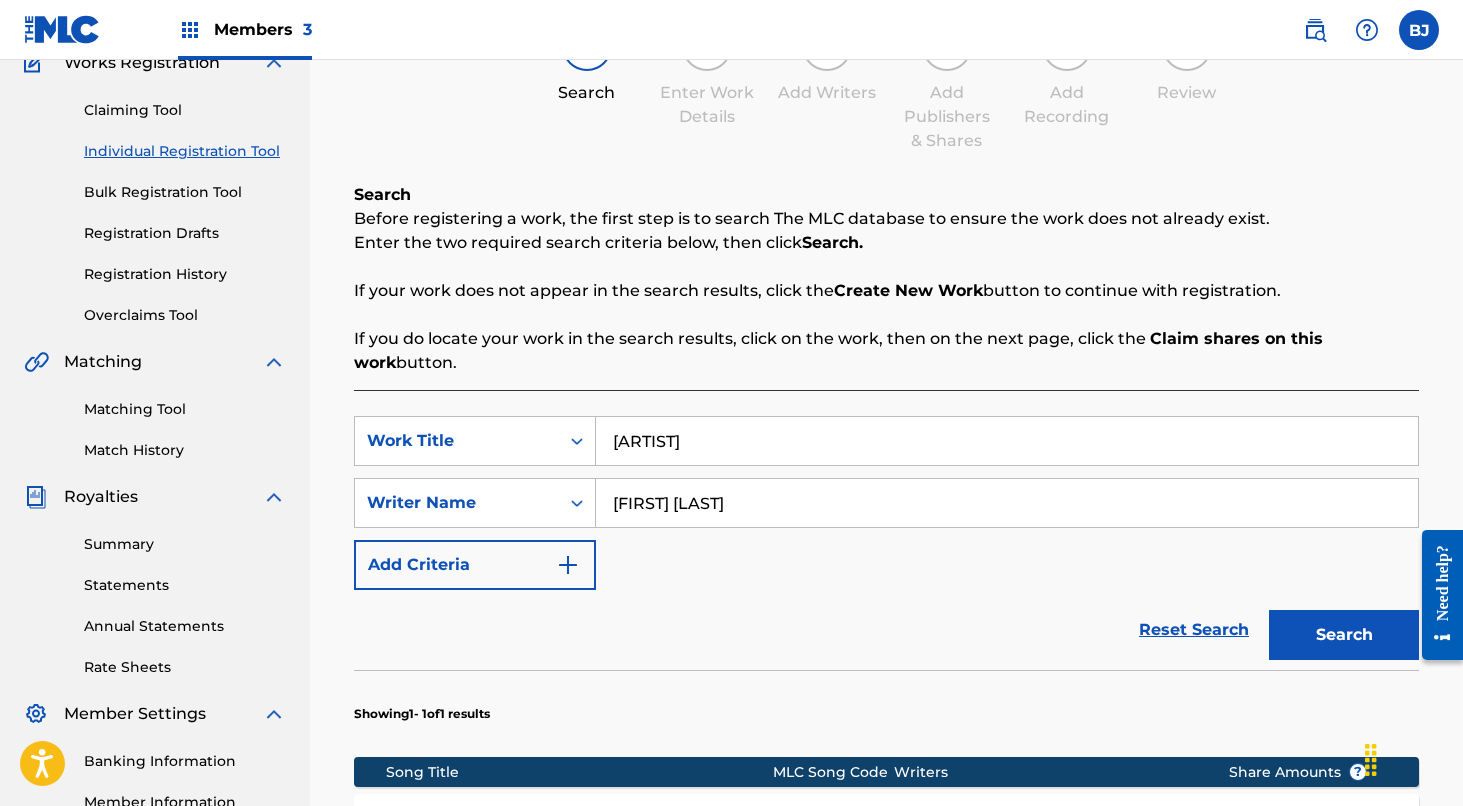 scroll, scrollTop: 188, scrollLeft: 0, axis: vertical 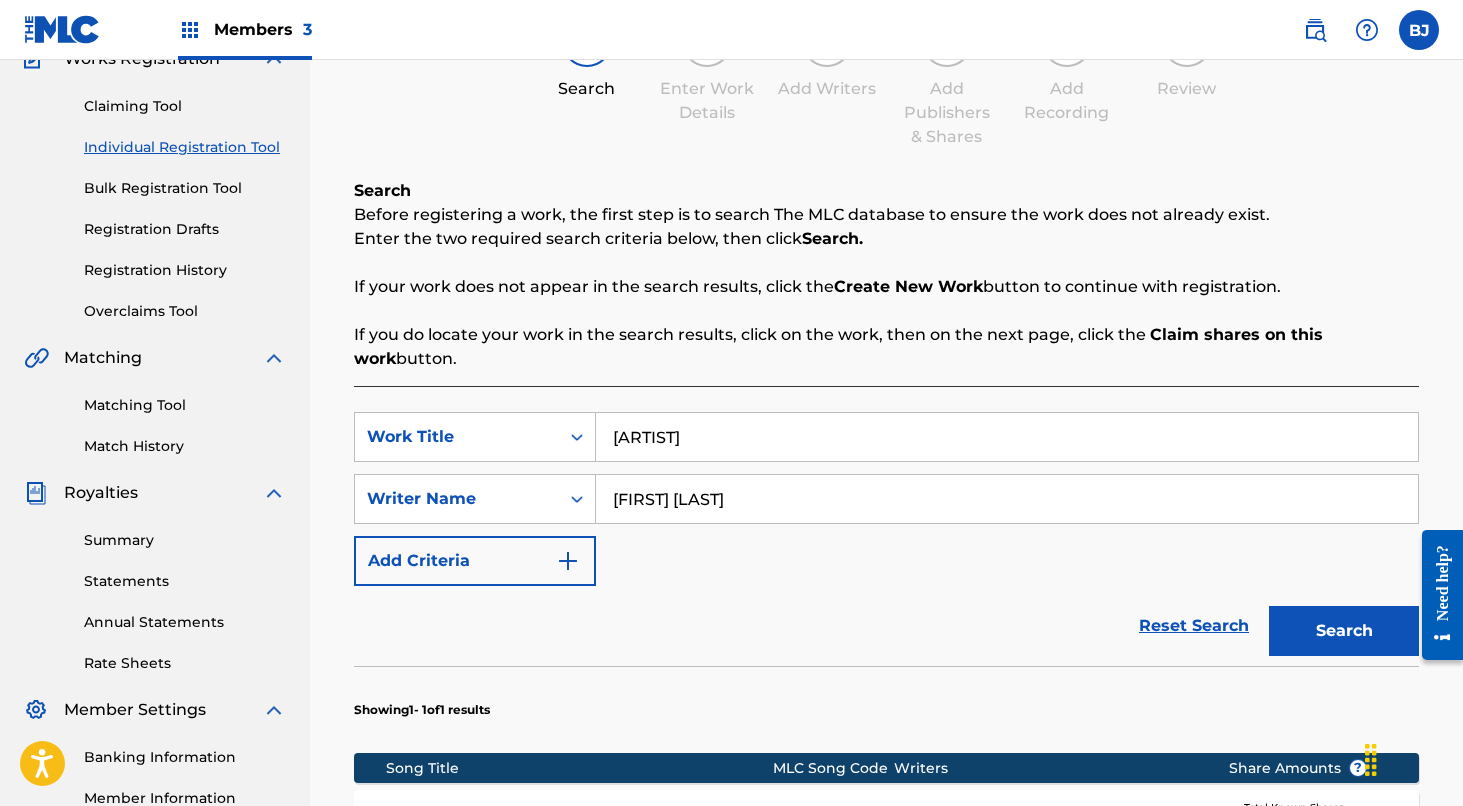 type on "[ARTIST]" 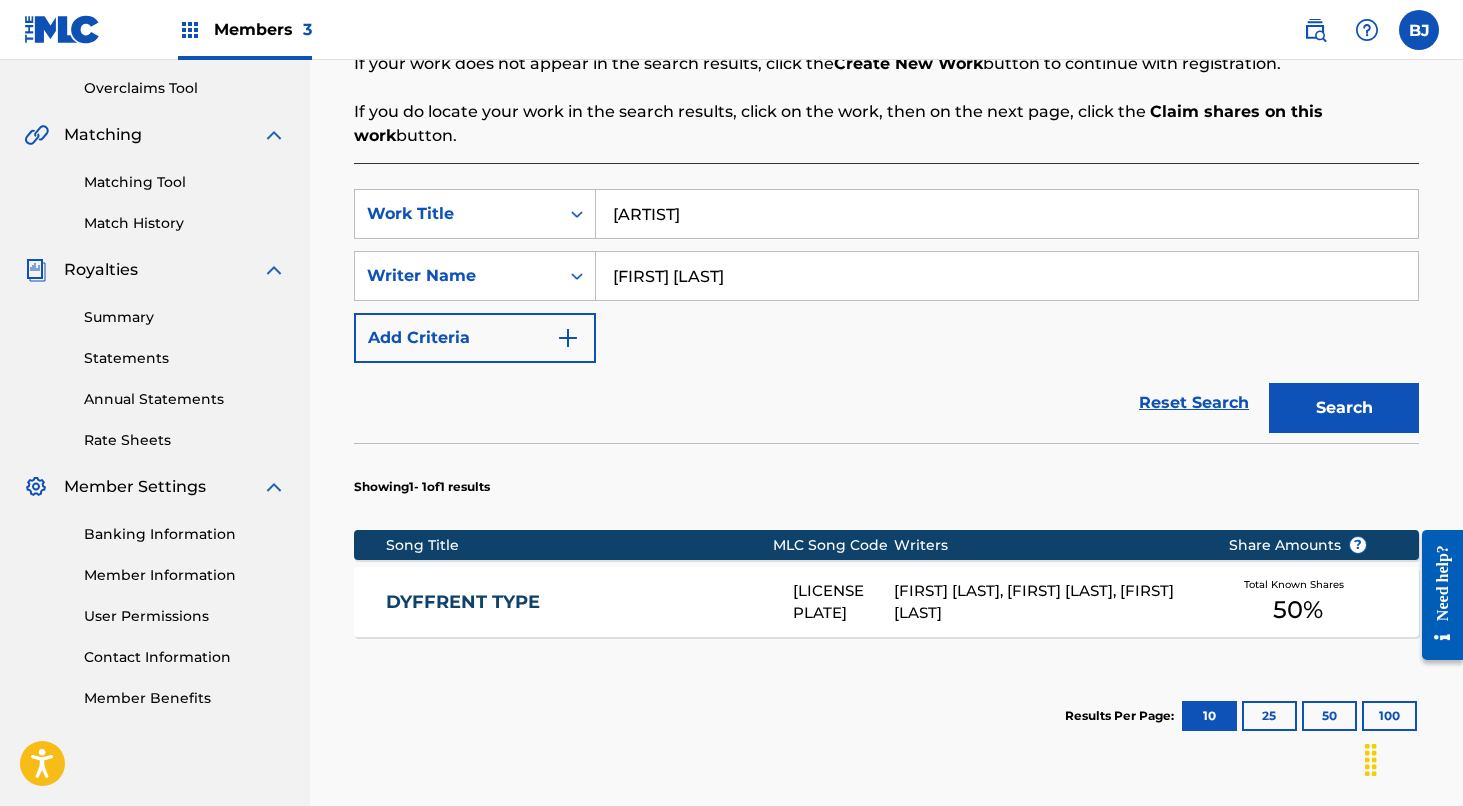 scroll, scrollTop: 425, scrollLeft: 0, axis: vertical 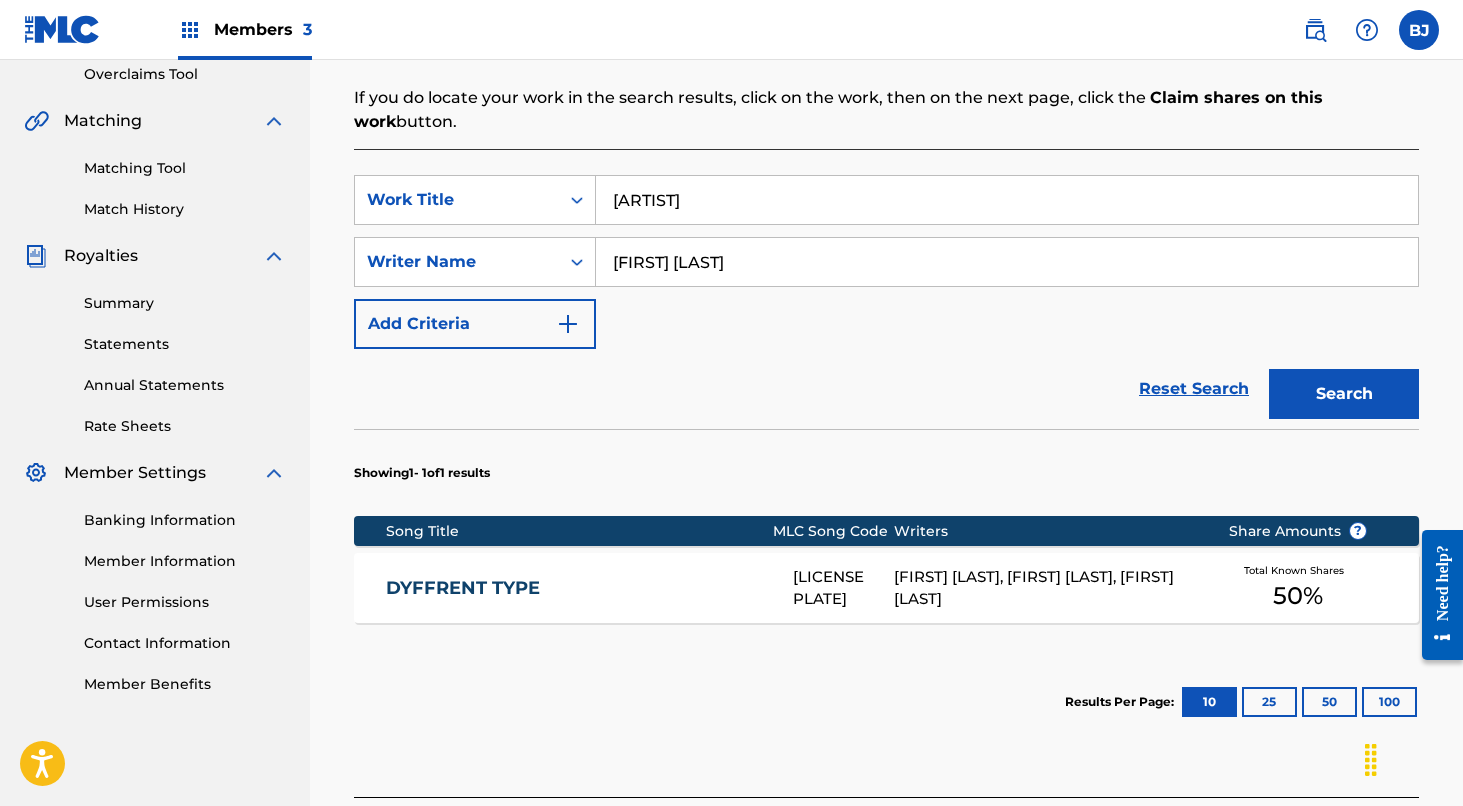 click on "[FIRST] [LAST], [FIRST] [LAST], [FIRST] [LAST]" at bounding box center [1046, 588] 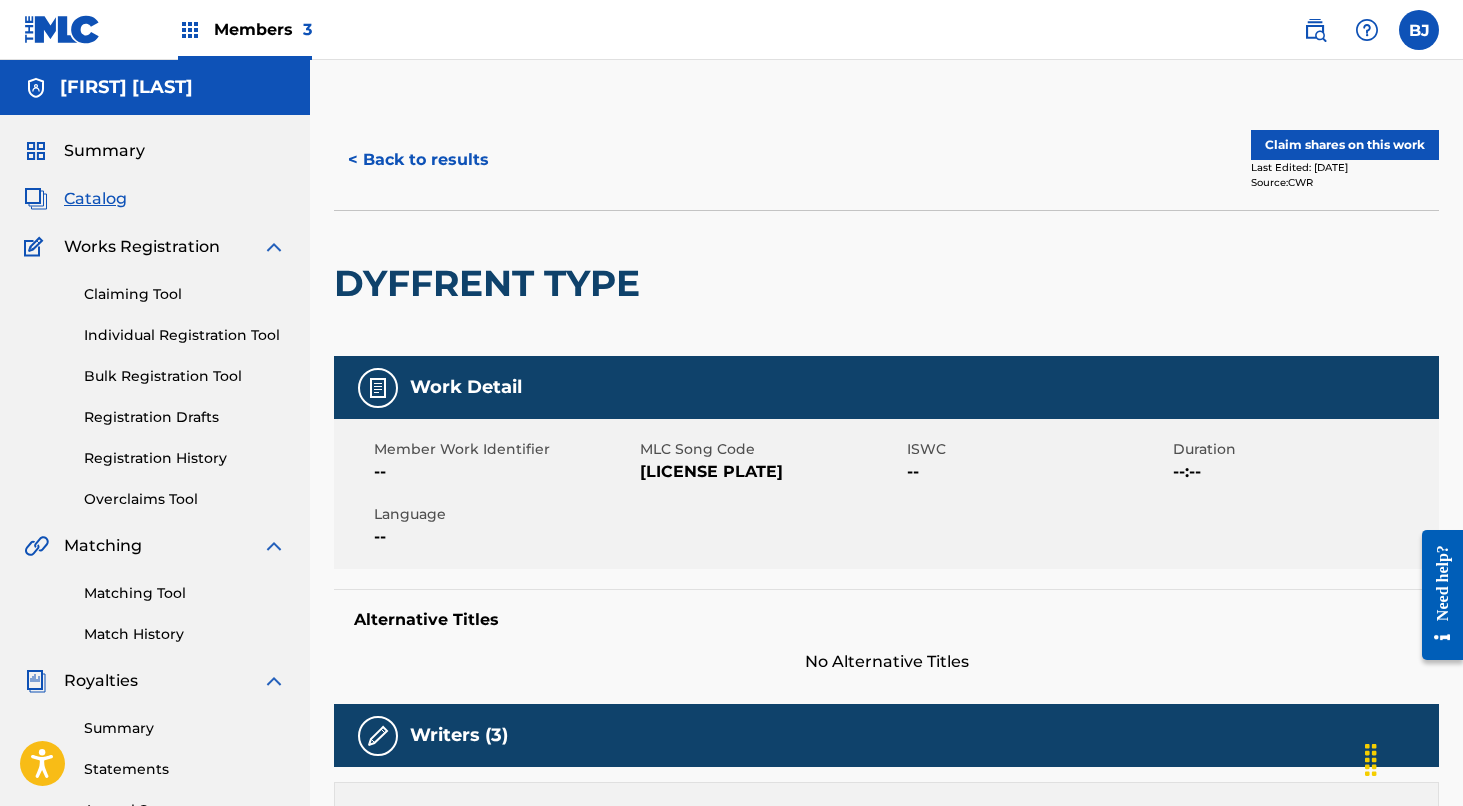 scroll, scrollTop: 0, scrollLeft: 0, axis: both 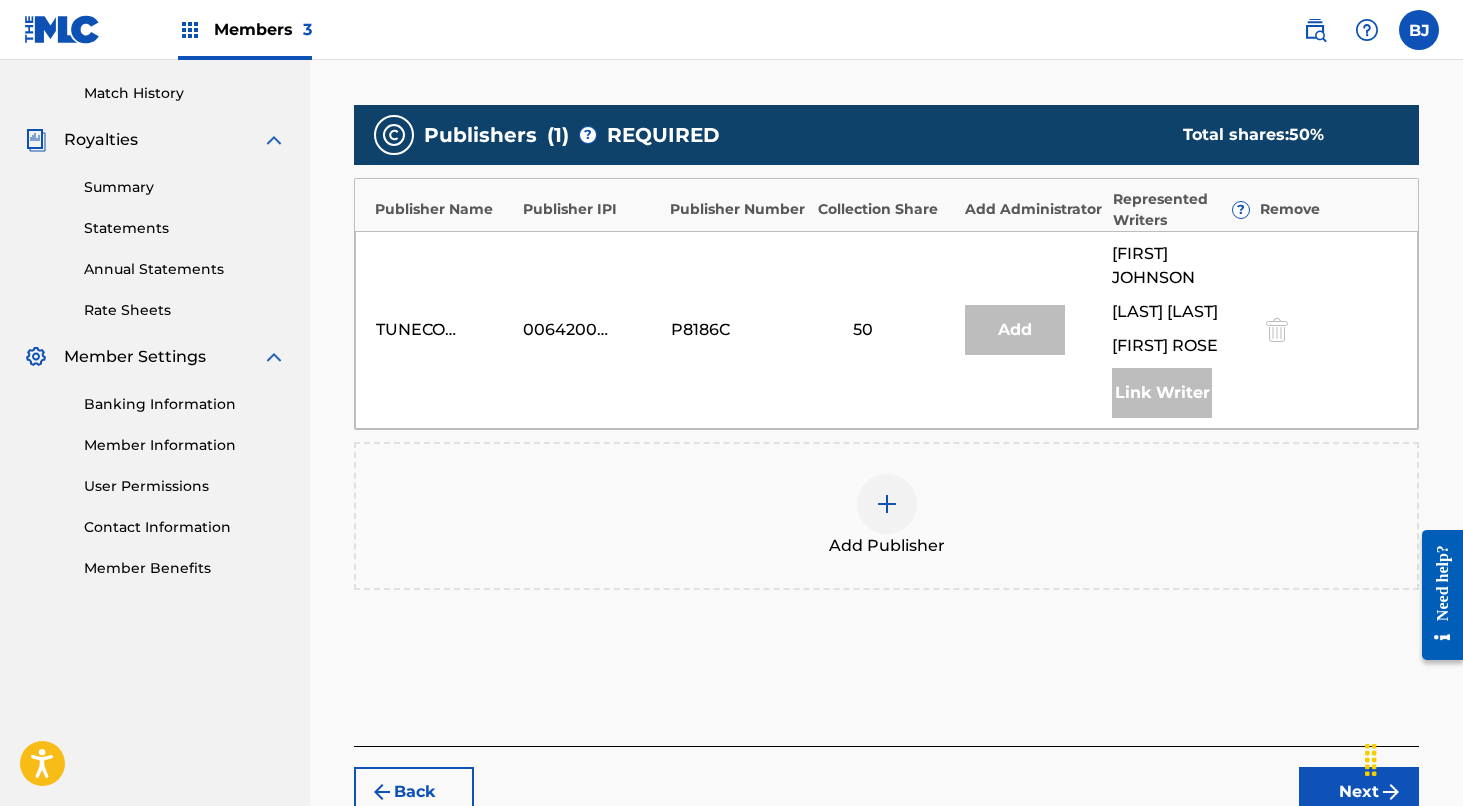 click at bounding box center (887, 504) 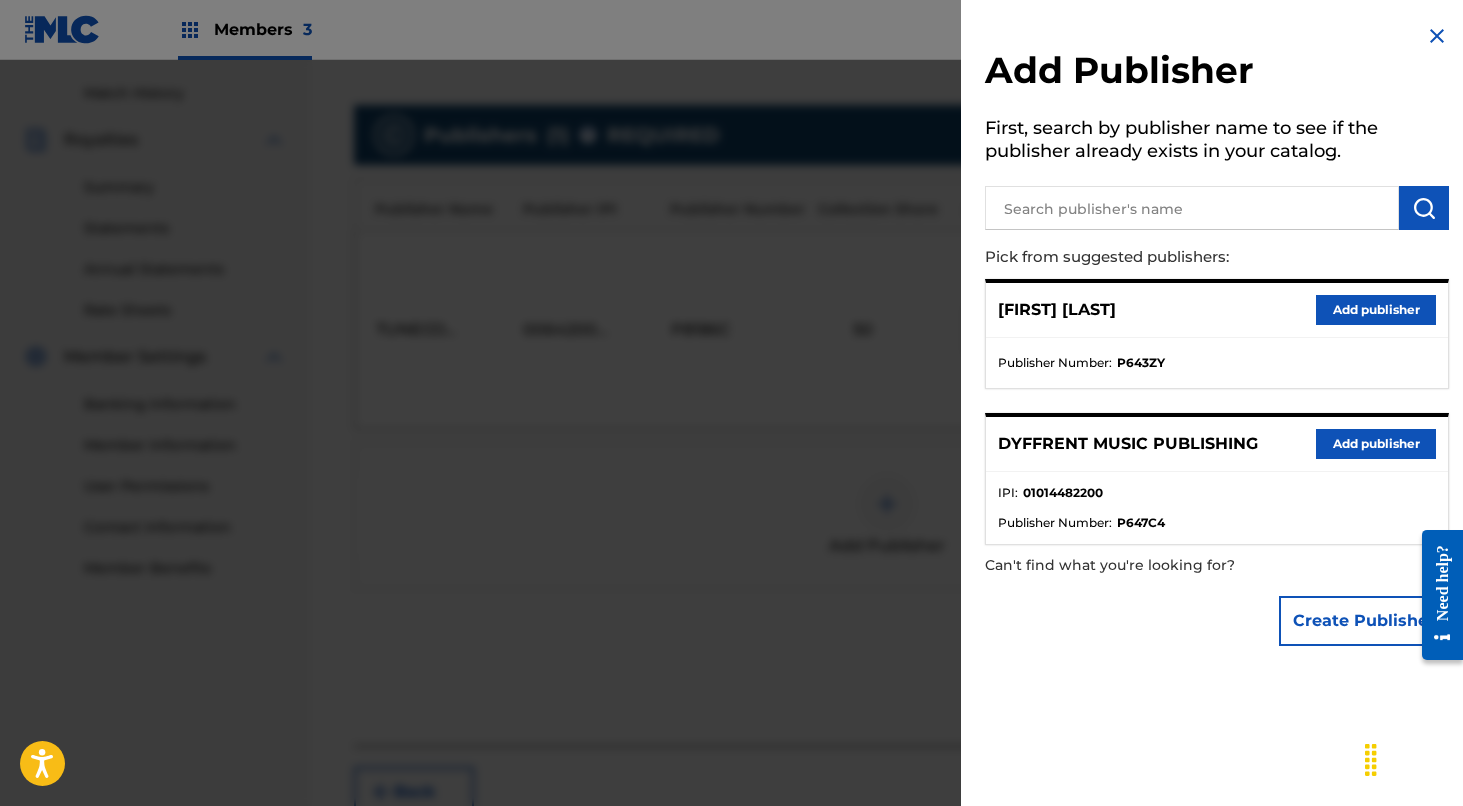 click on "Add publisher" at bounding box center (1376, 444) 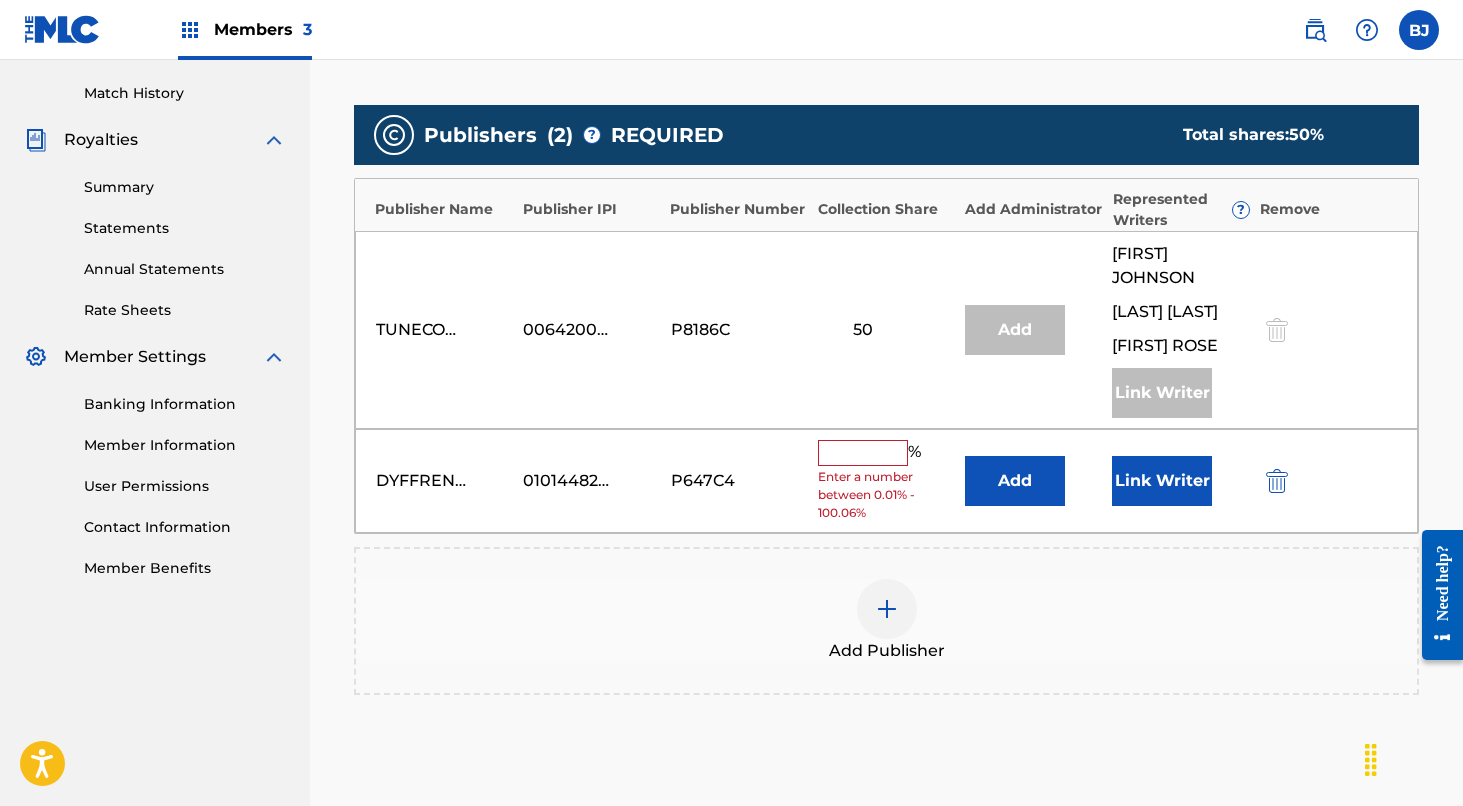 click at bounding box center (863, 453) 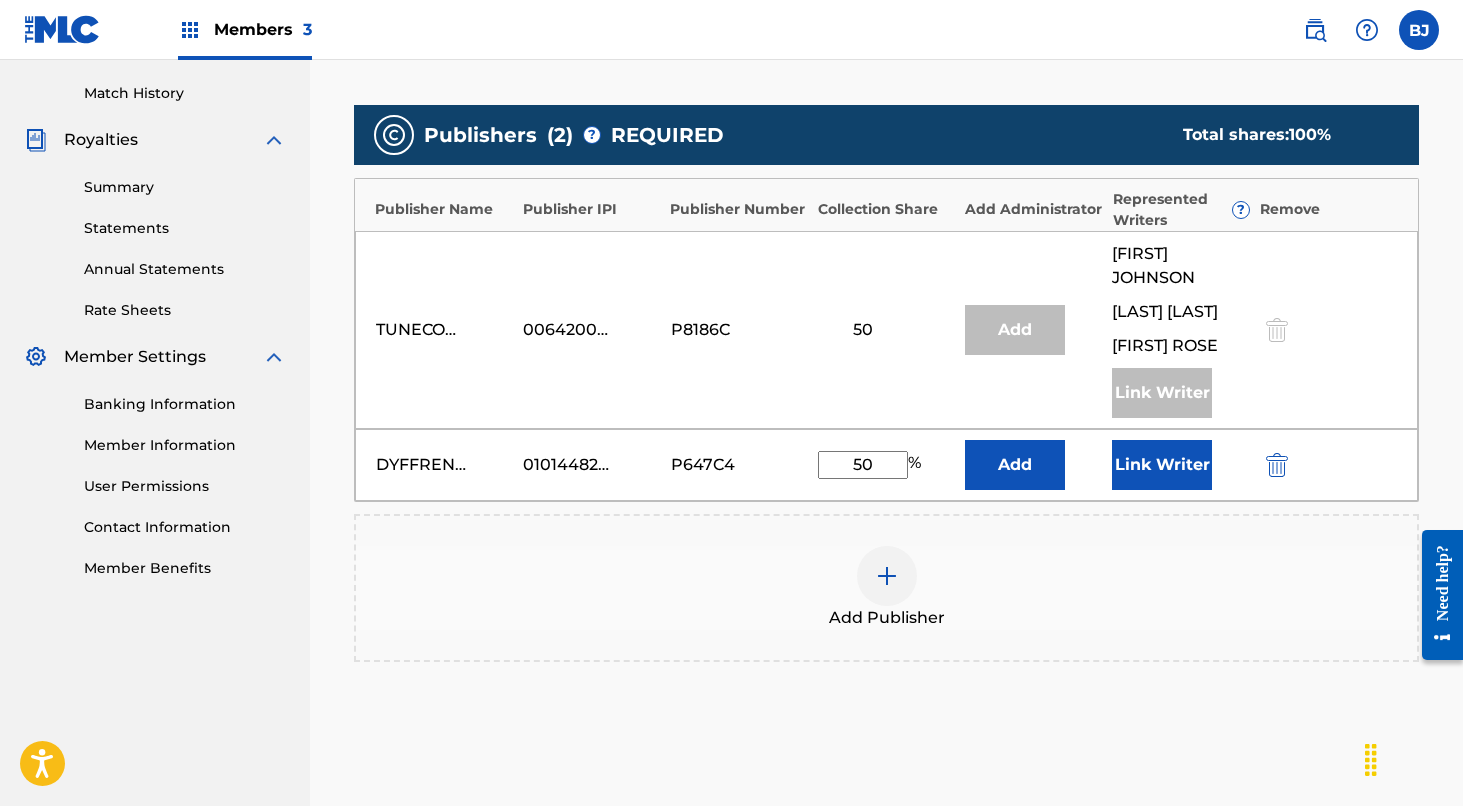type on "50" 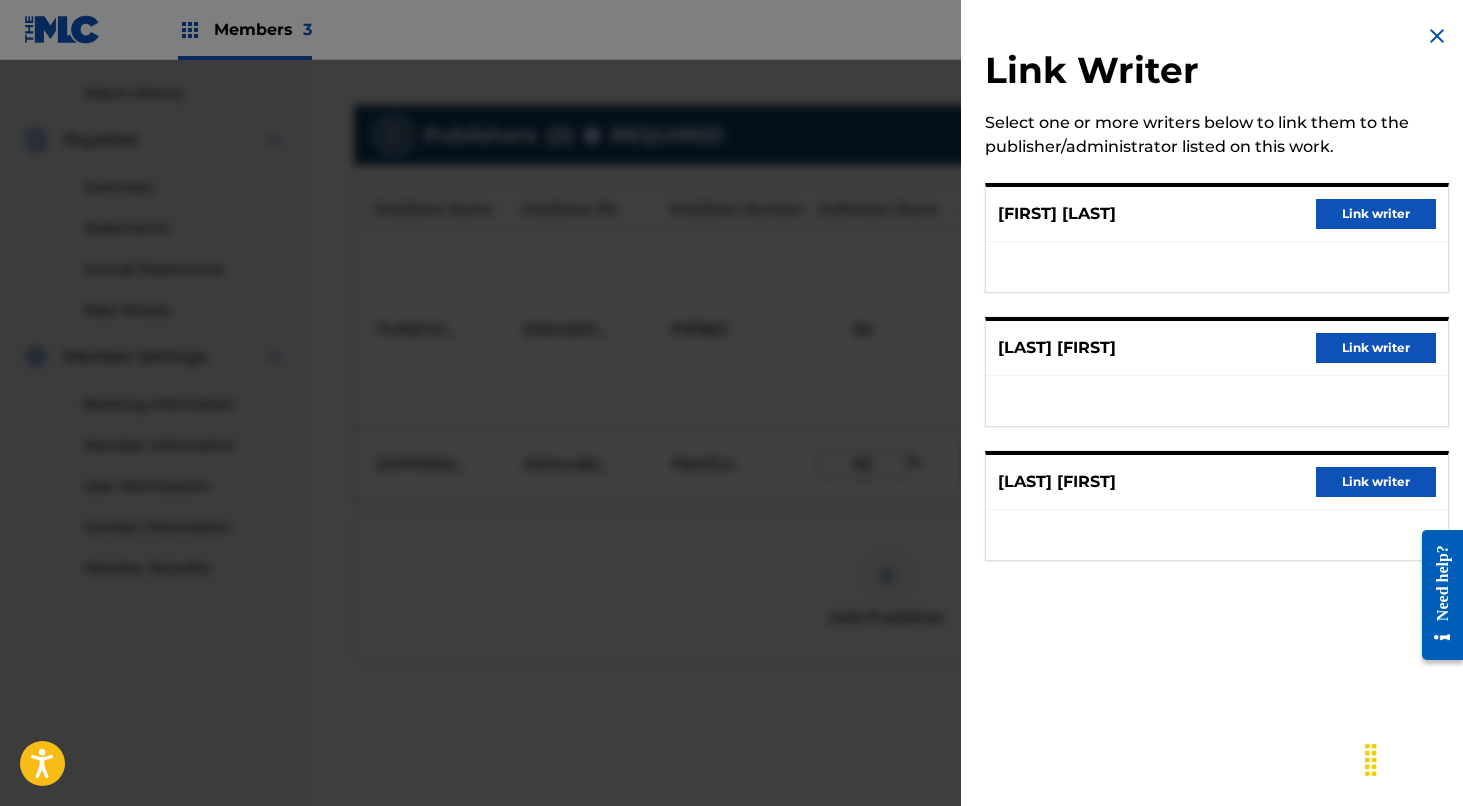 click on "Link writer" at bounding box center [1376, 214] 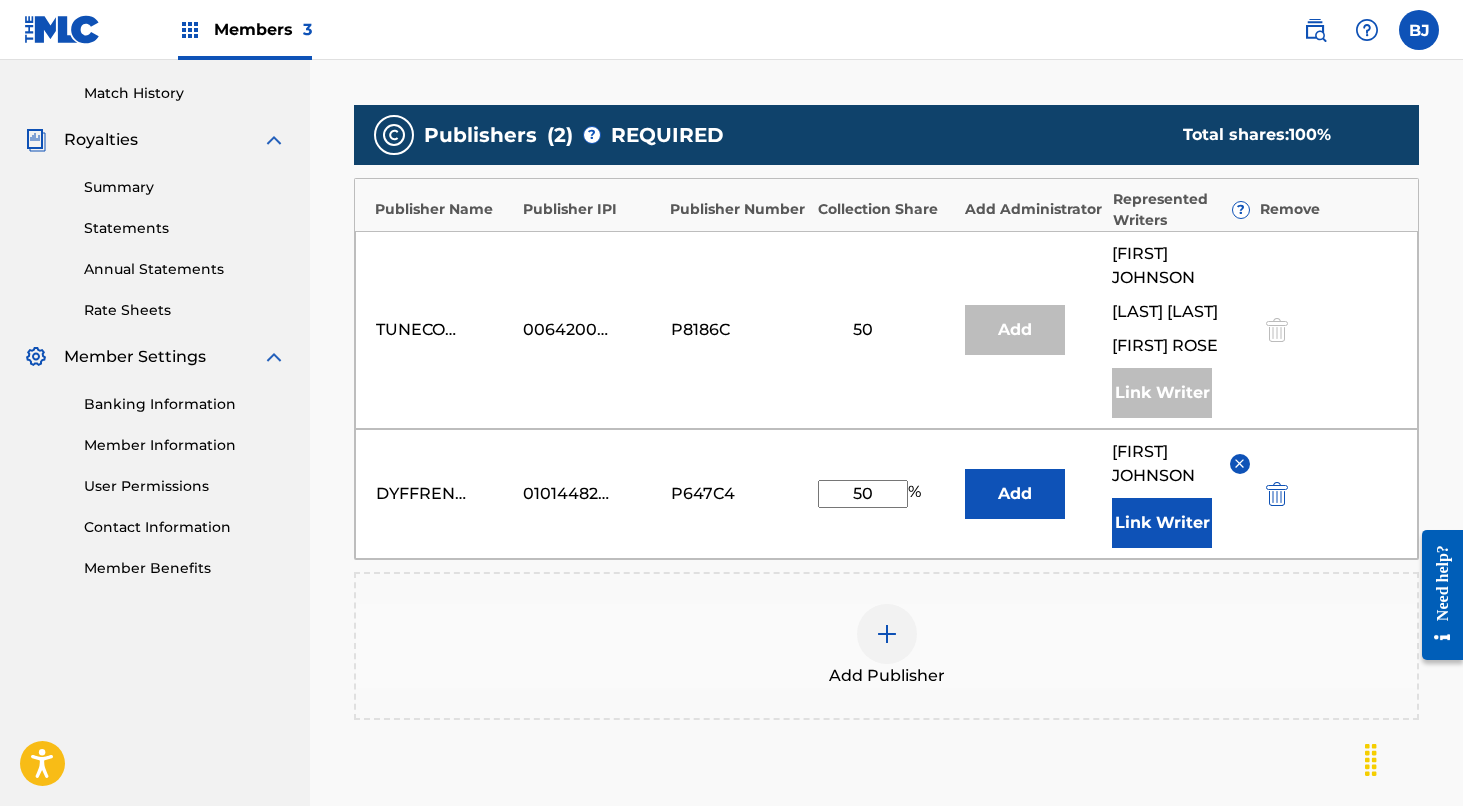 click at bounding box center [1239, 463] 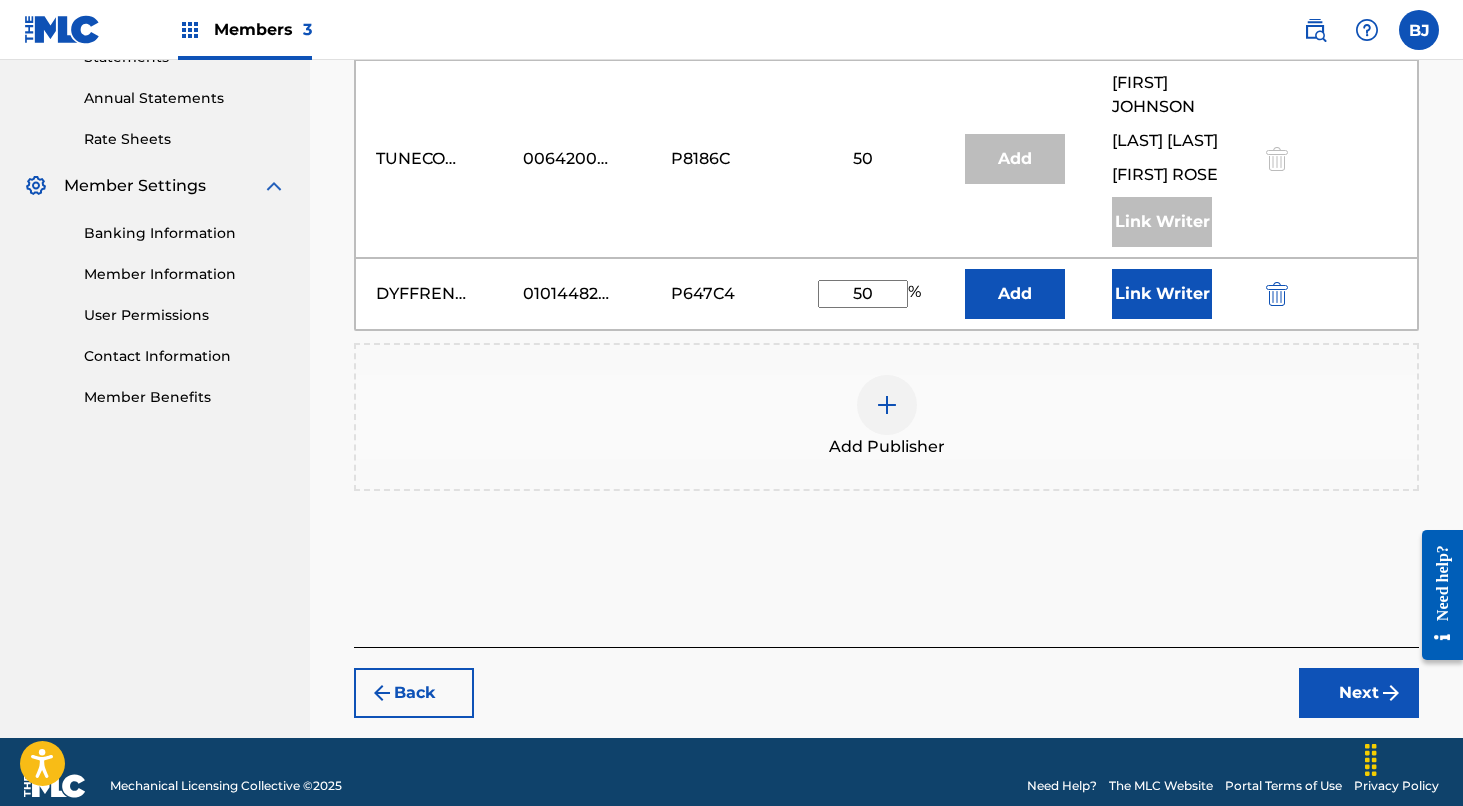 scroll, scrollTop: 765, scrollLeft: 0, axis: vertical 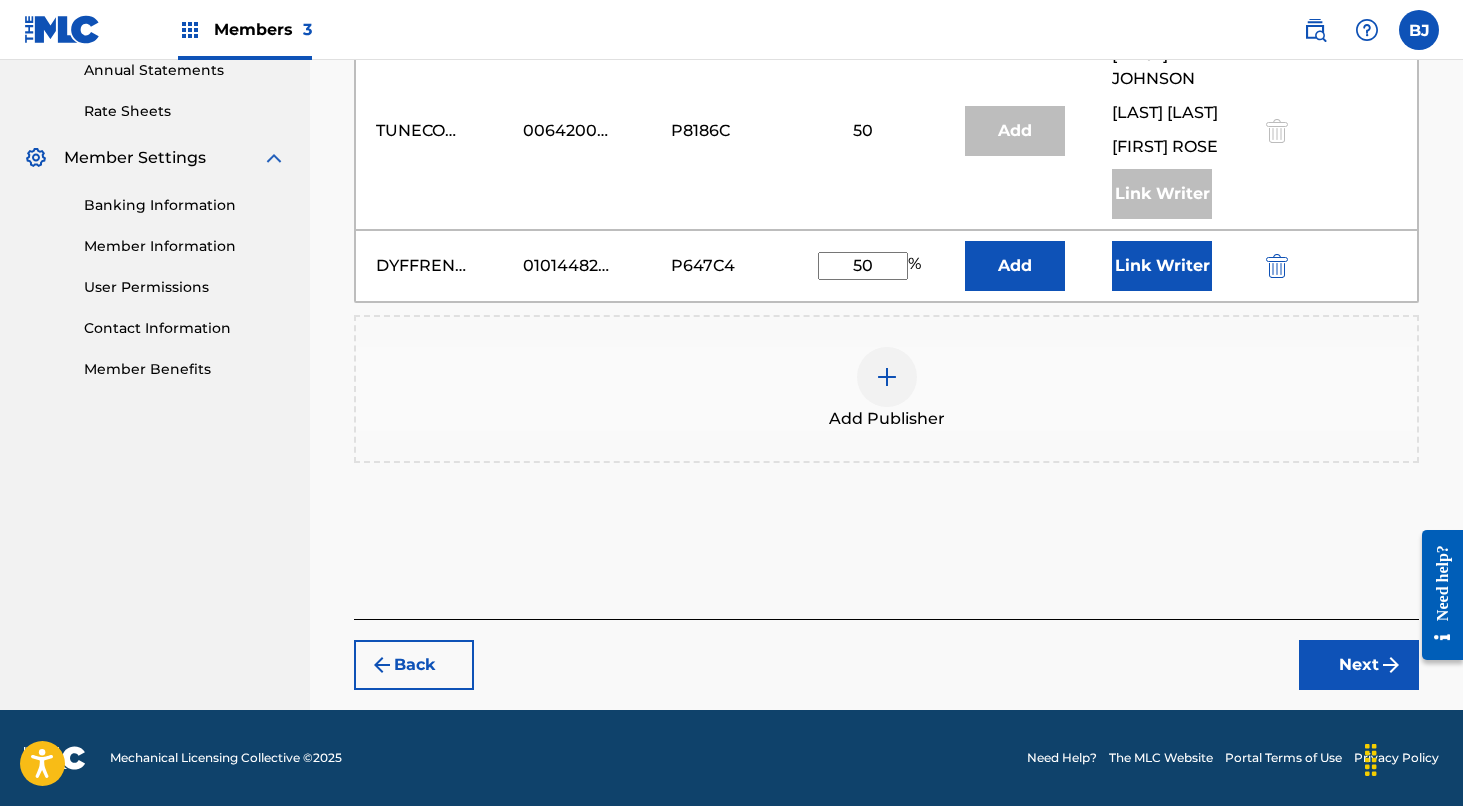 click on "Next" at bounding box center [1359, 665] 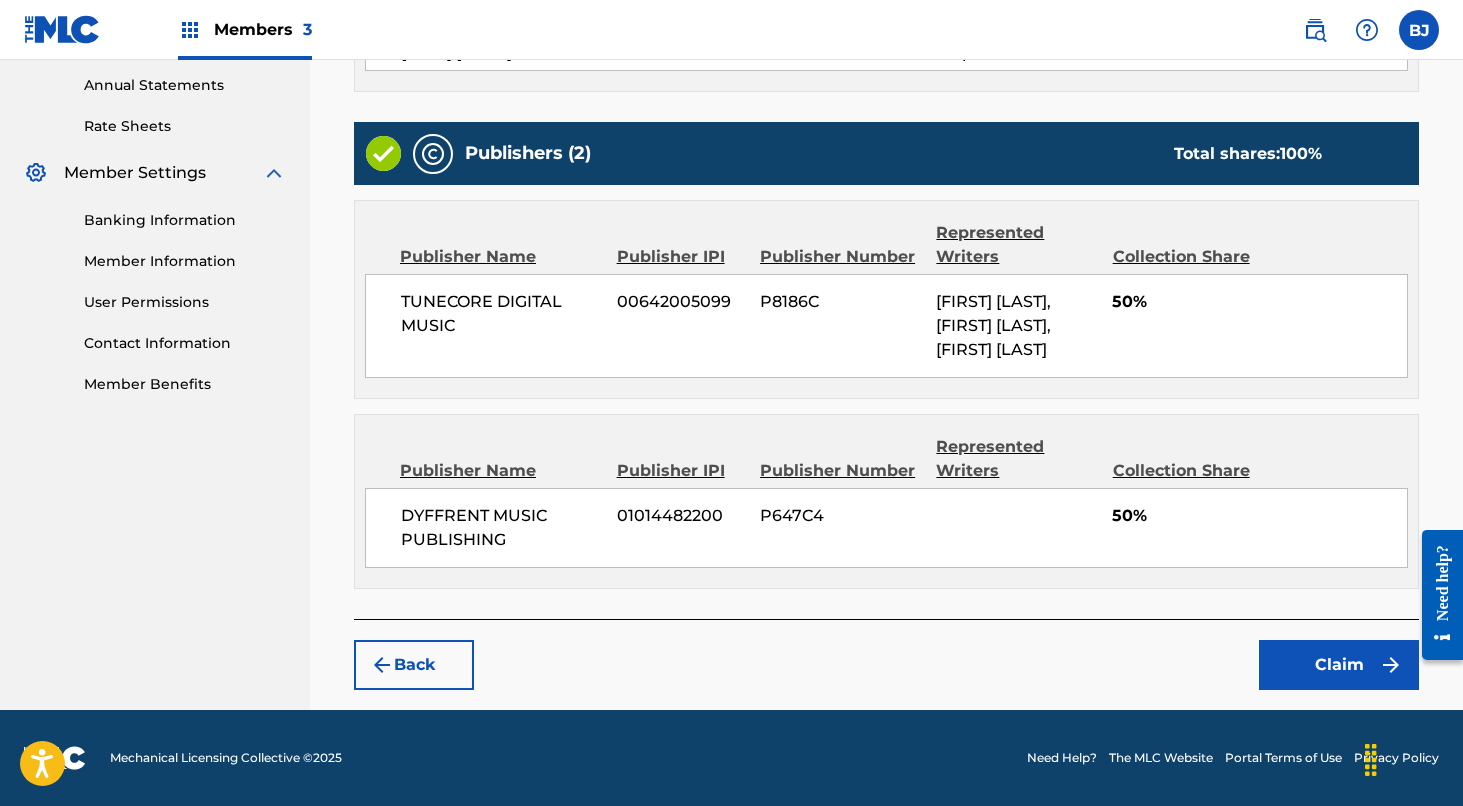 scroll, scrollTop: 722, scrollLeft: 0, axis: vertical 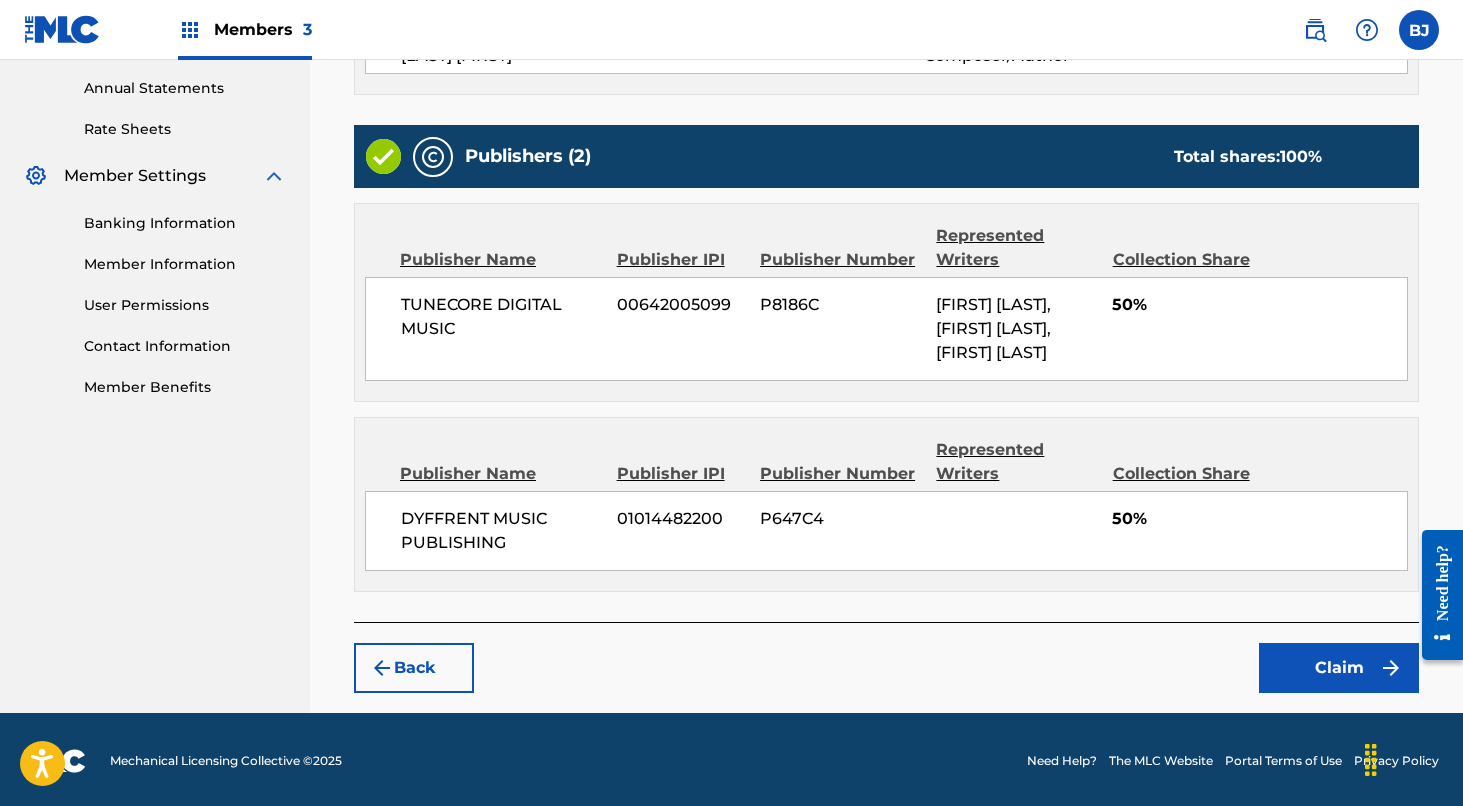 click on "Claim" at bounding box center (1339, 668) 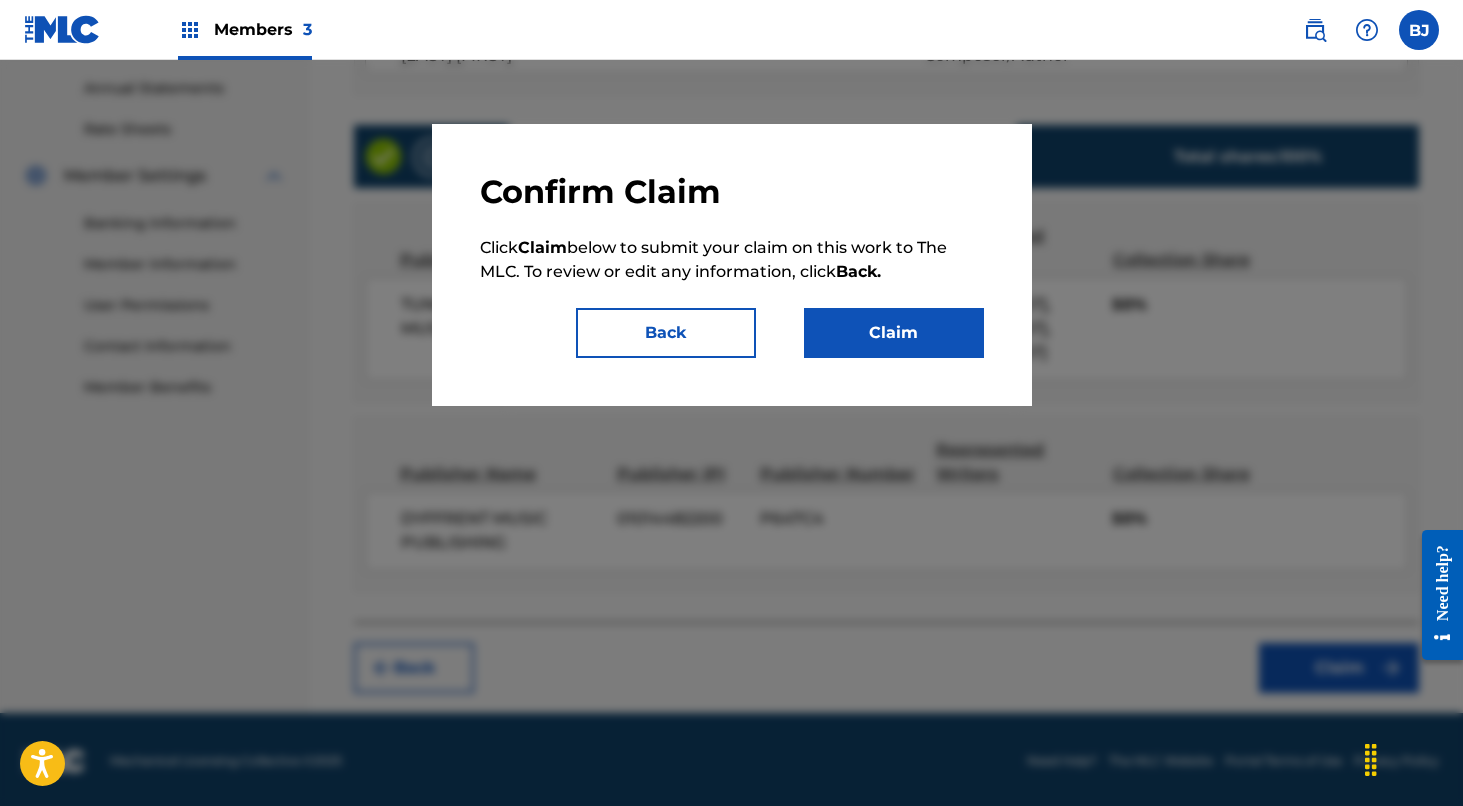 click on "Claim" at bounding box center [894, 333] 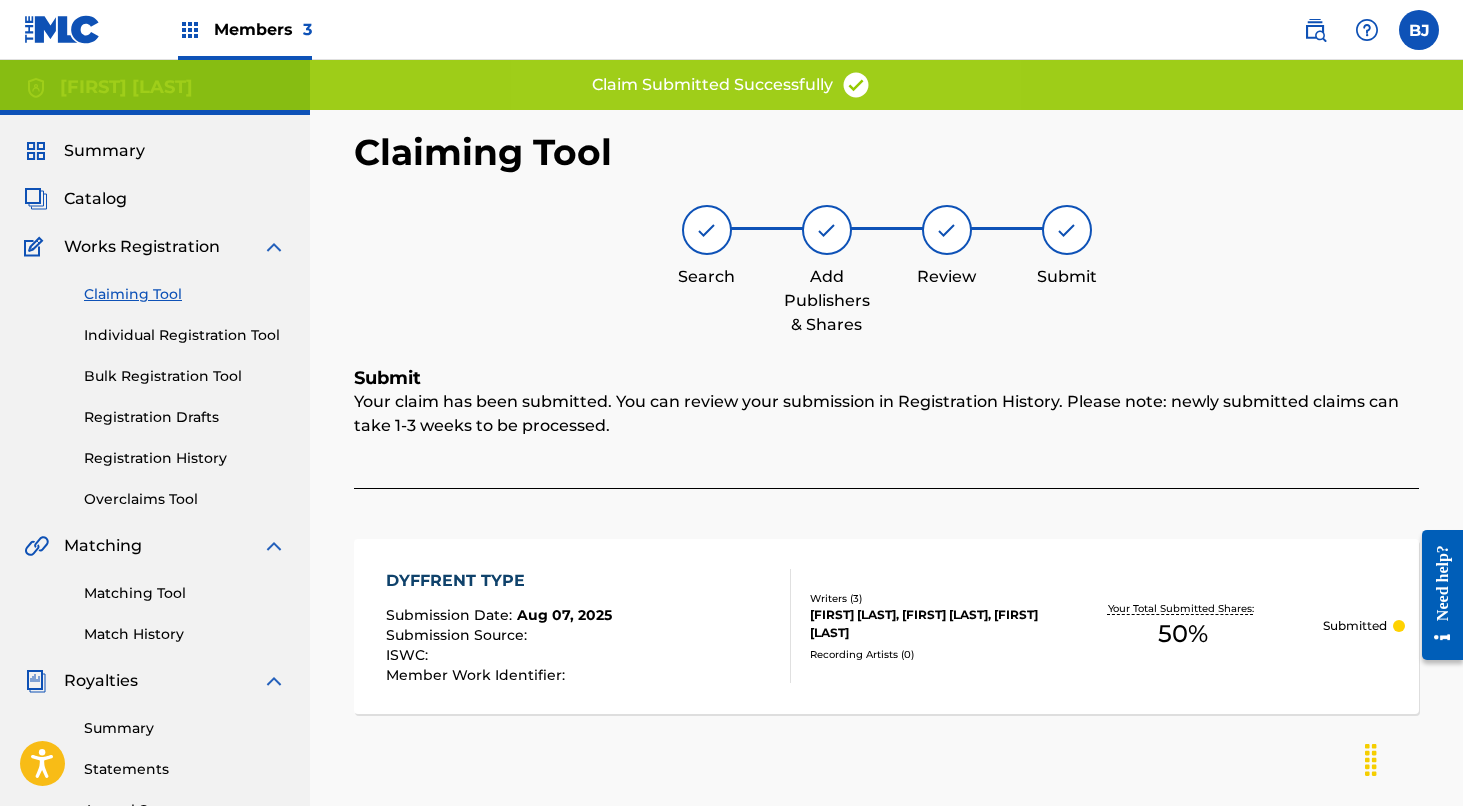 scroll, scrollTop: 0, scrollLeft: 0, axis: both 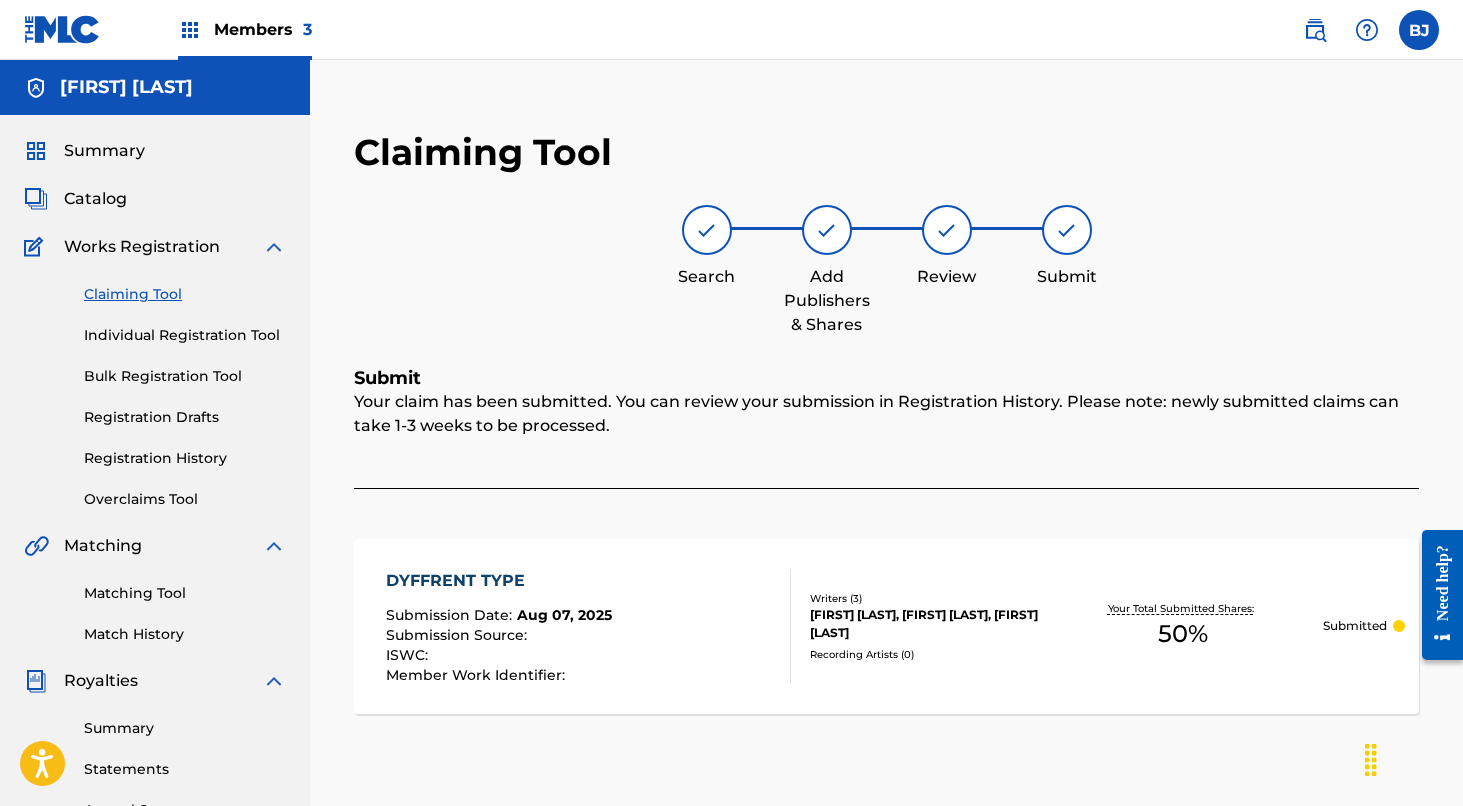 click on "[FIRST] [LAST]" at bounding box center (126, 87) 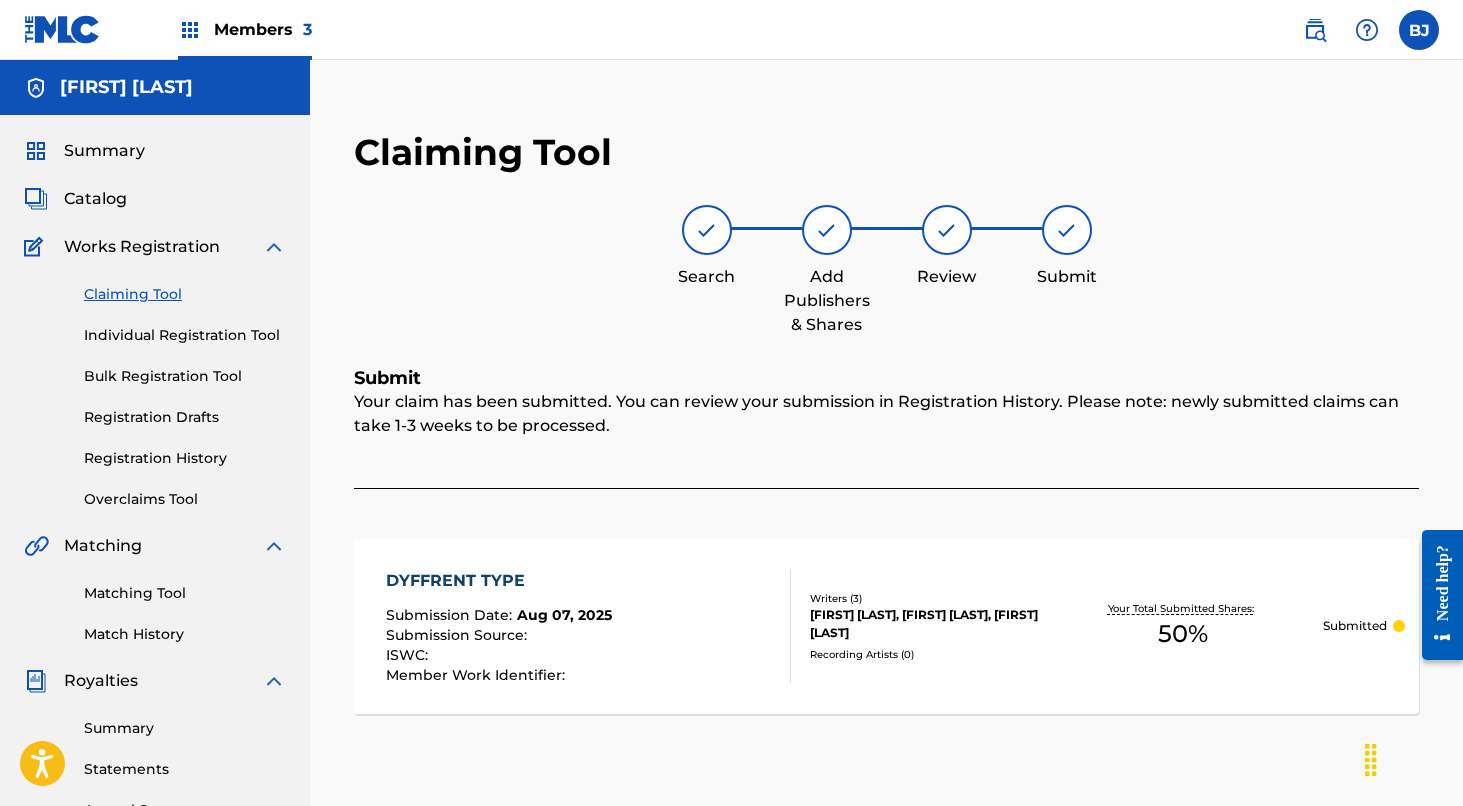 click at bounding box center (190, 30) 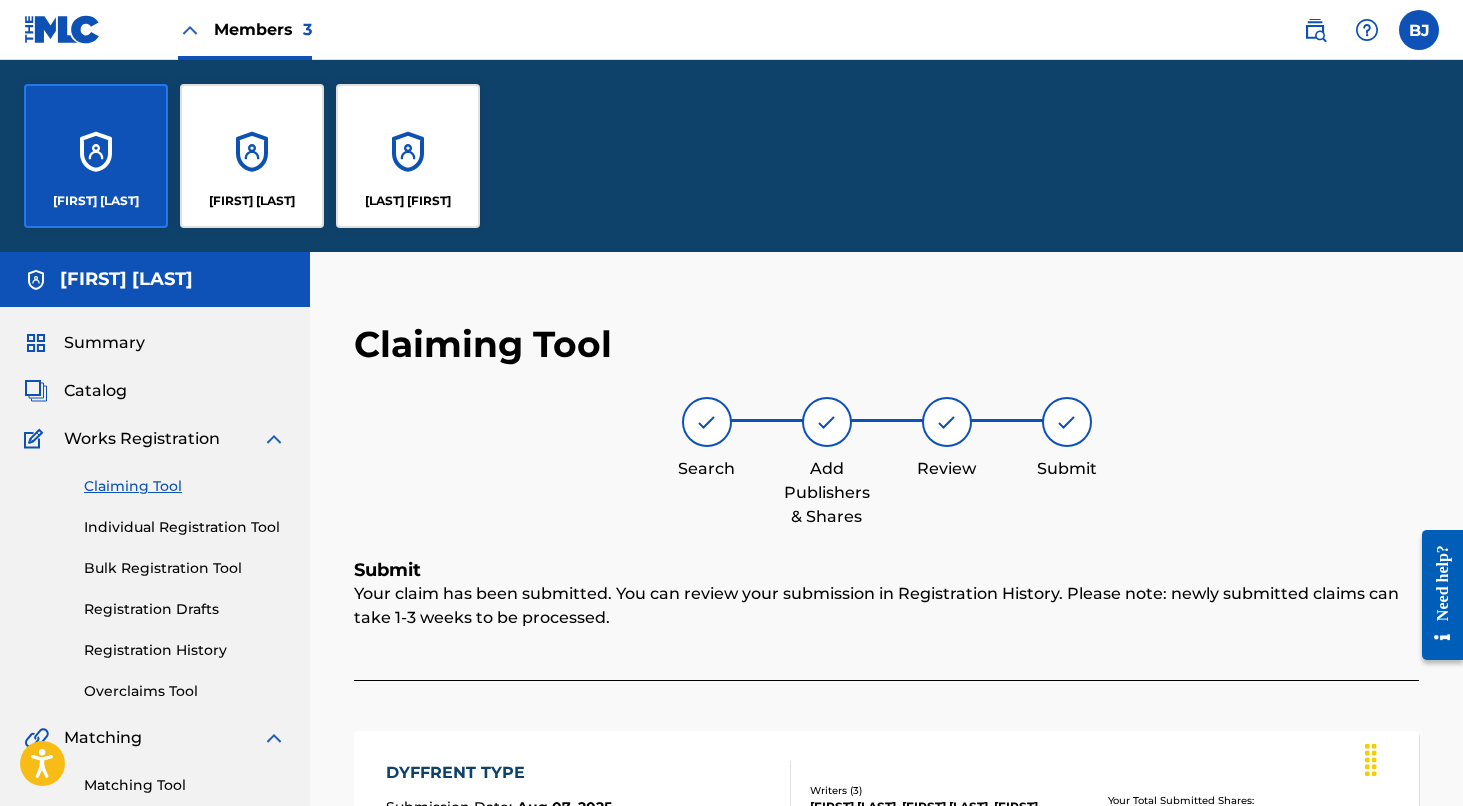 click at bounding box center [274, 439] 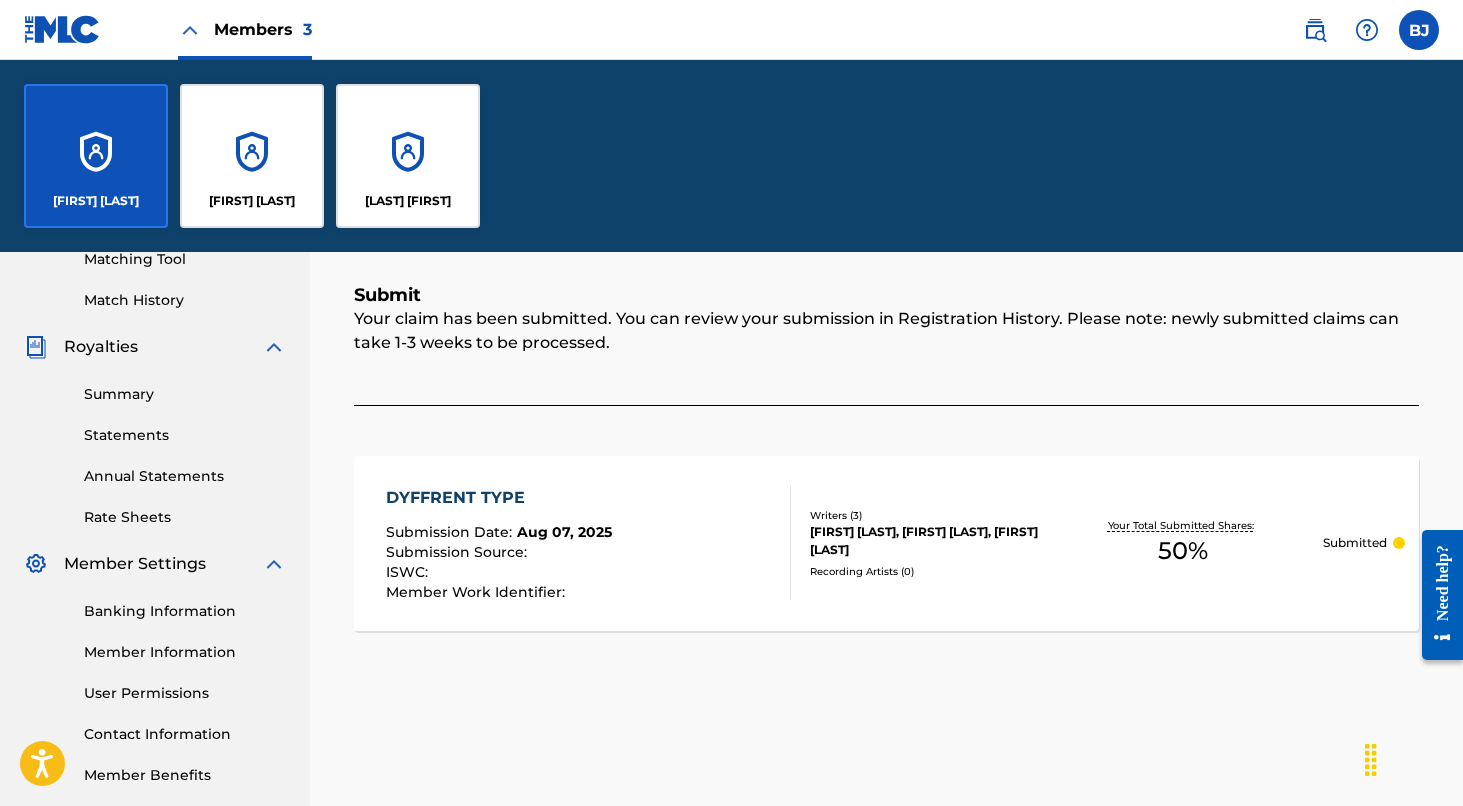 scroll, scrollTop: 312, scrollLeft: 0, axis: vertical 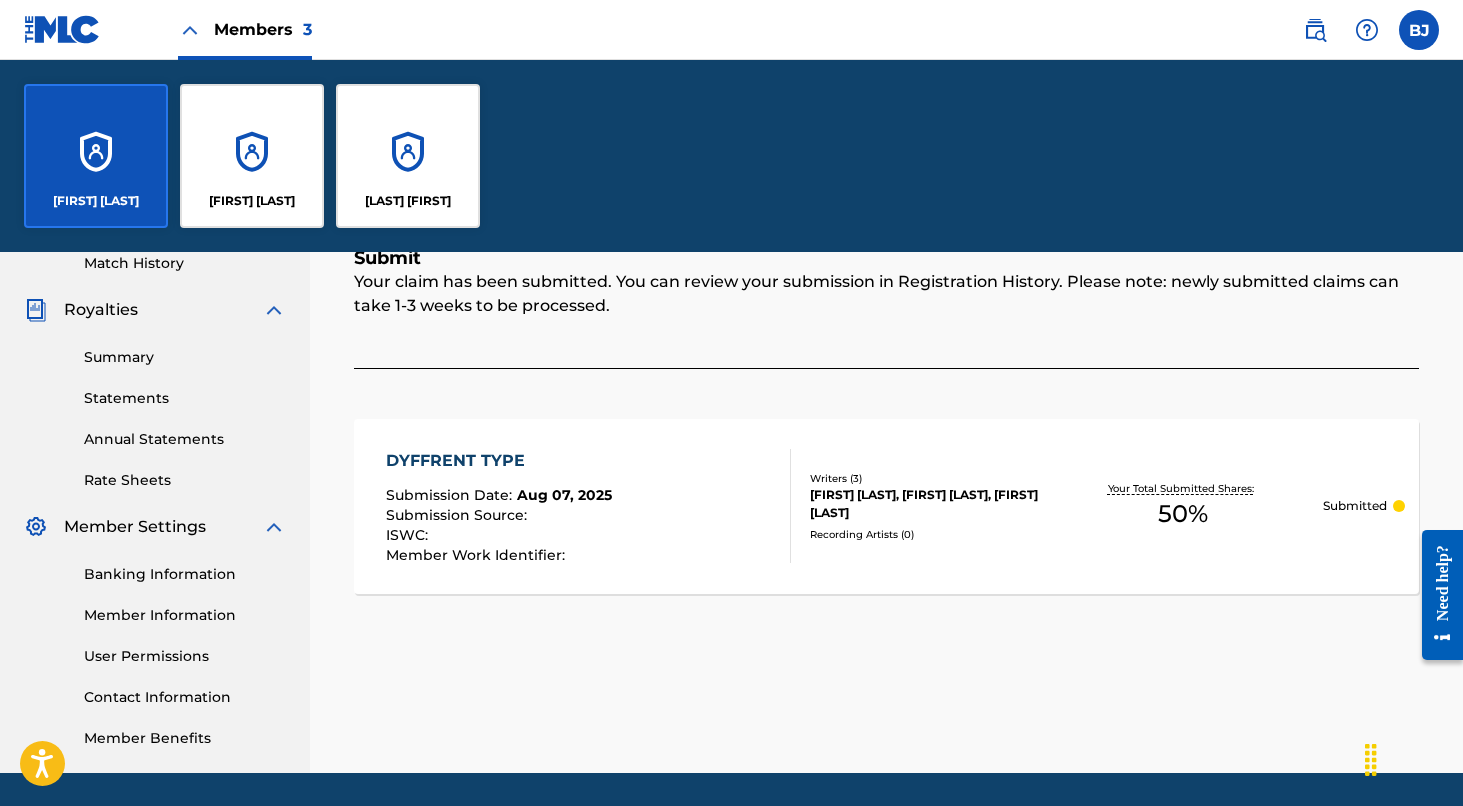 click on "Member Information" at bounding box center (185, 615) 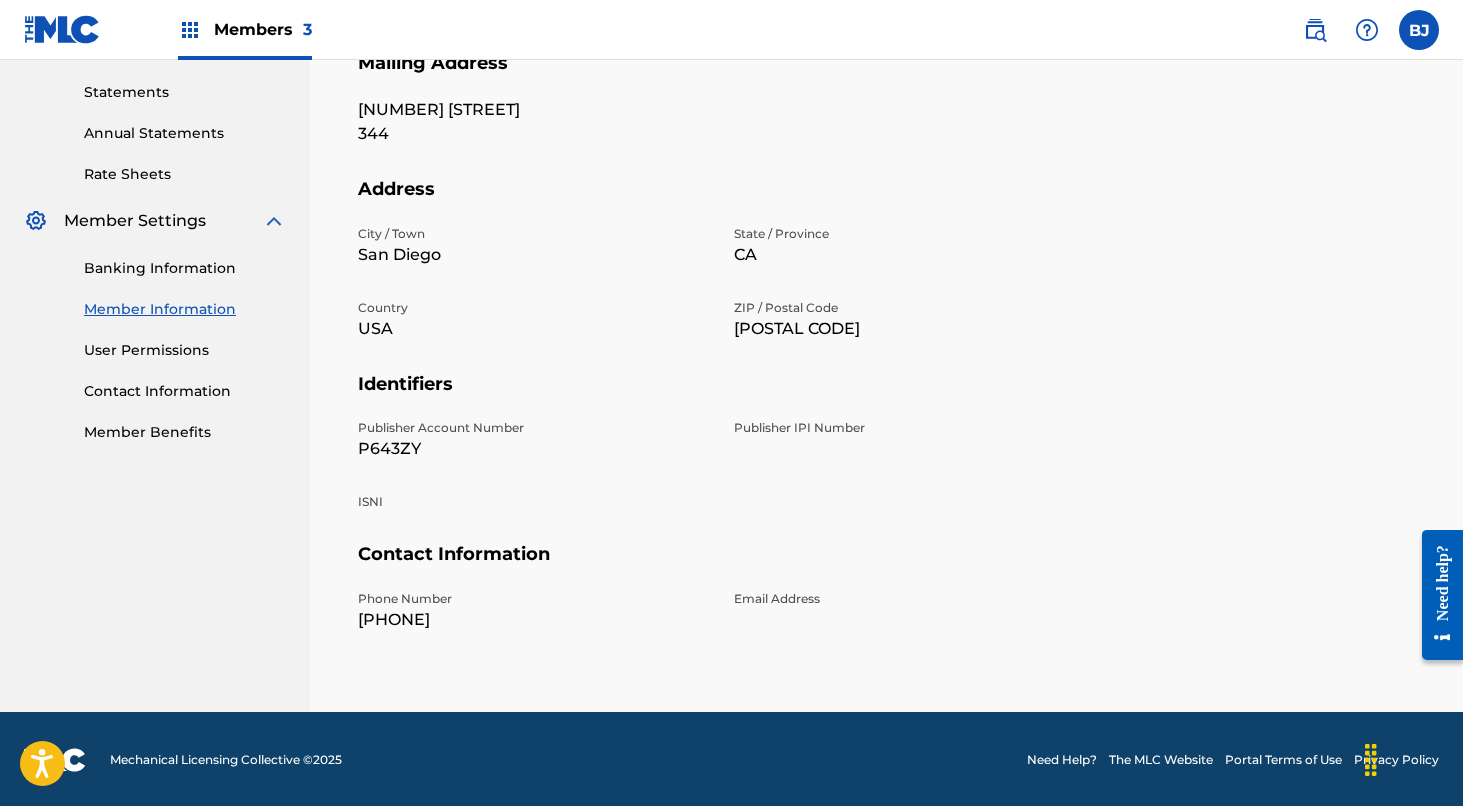scroll, scrollTop: 425, scrollLeft: 0, axis: vertical 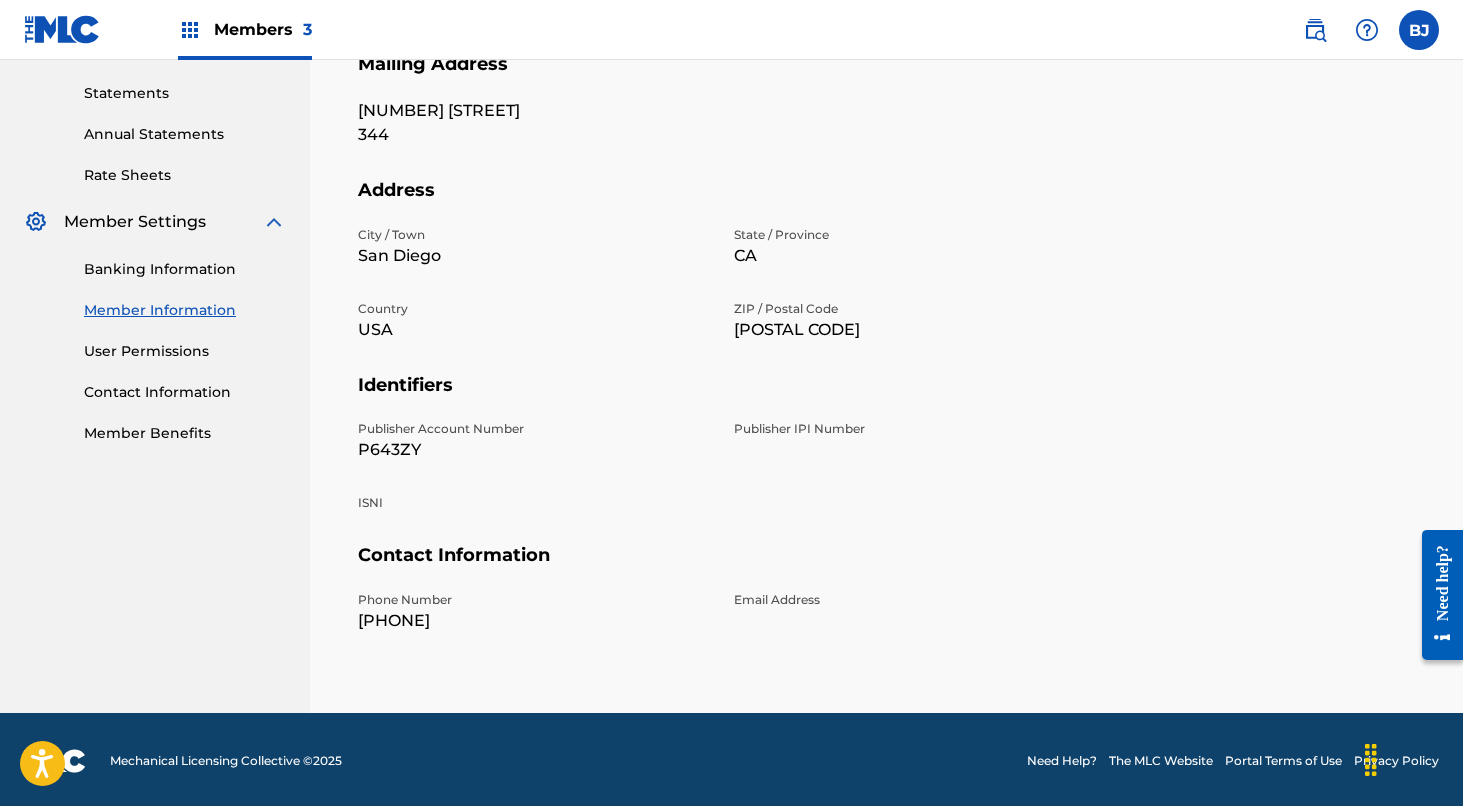 click on "Publisher IPI Number" at bounding box center (910, 429) 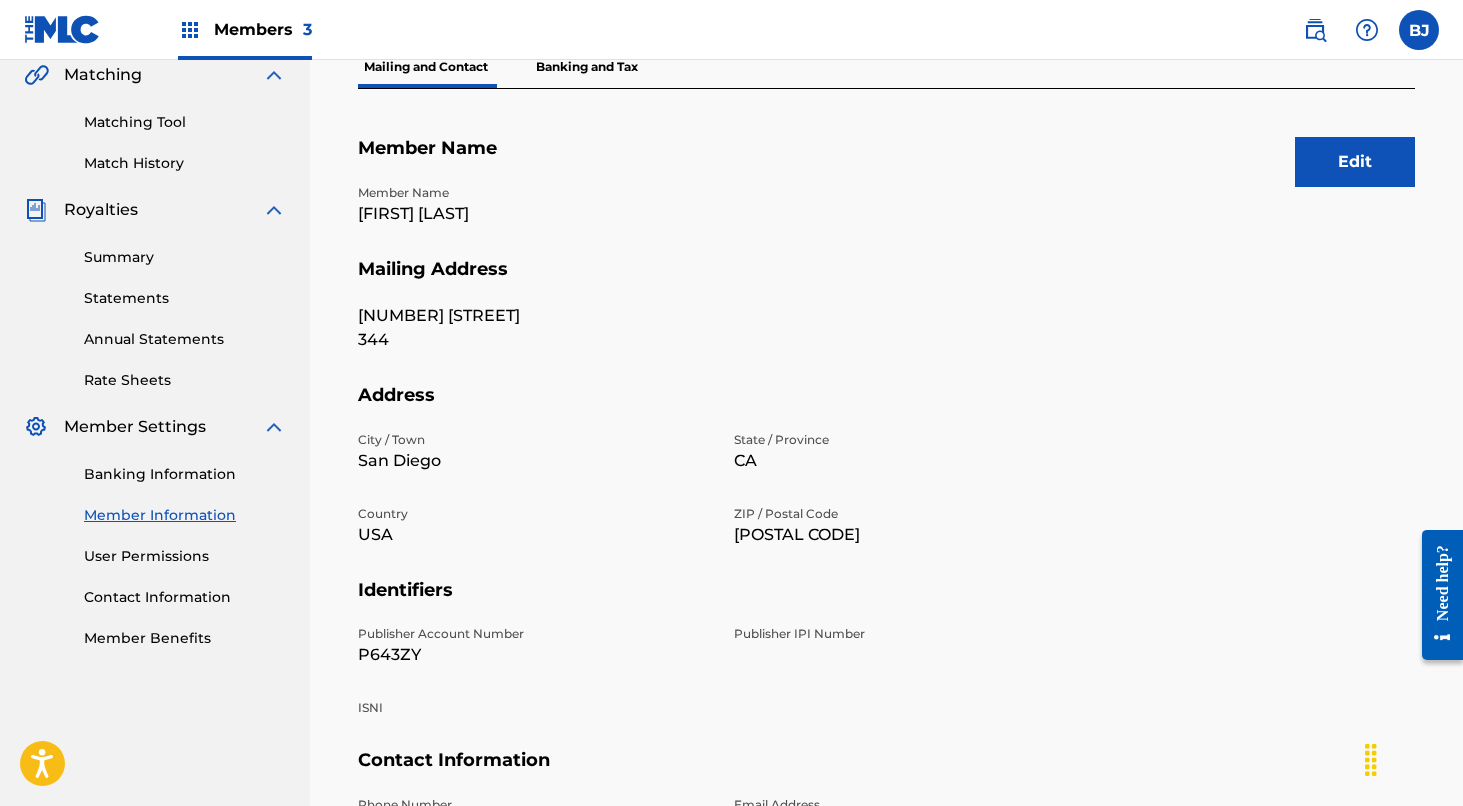 scroll, scrollTop: 222, scrollLeft: 0, axis: vertical 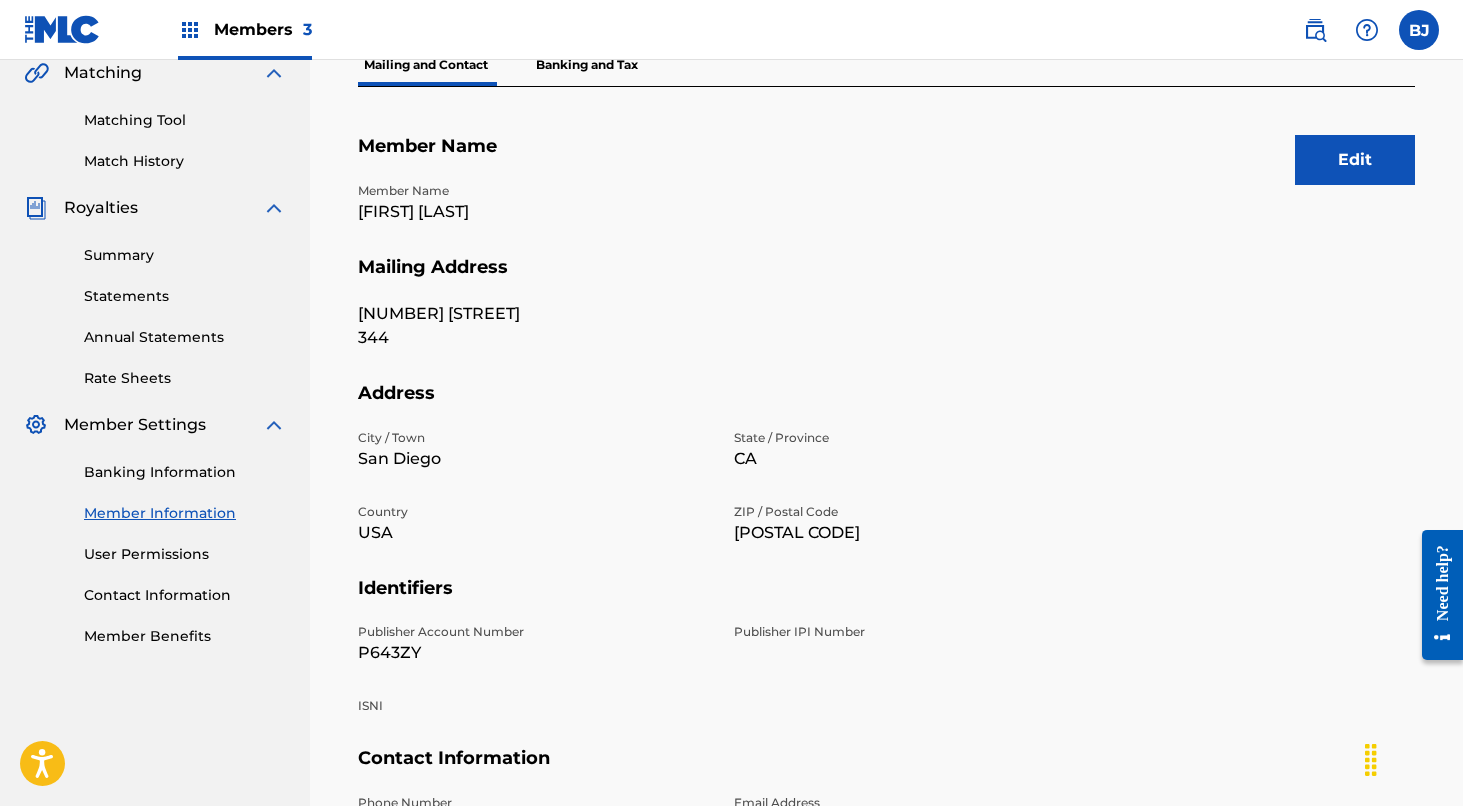 click on "Edit" at bounding box center (1355, 160) 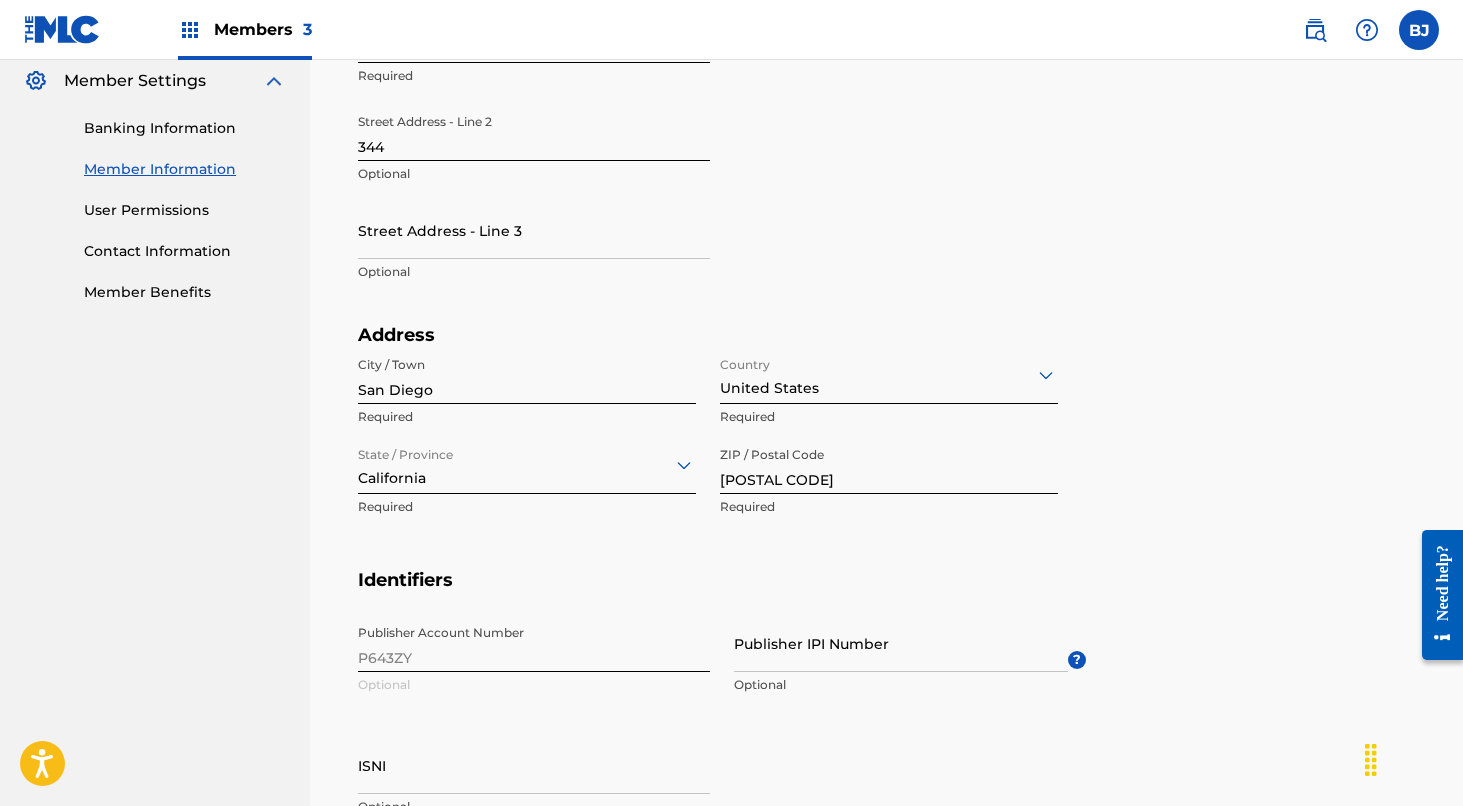 scroll, scrollTop: 588, scrollLeft: 0, axis: vertical 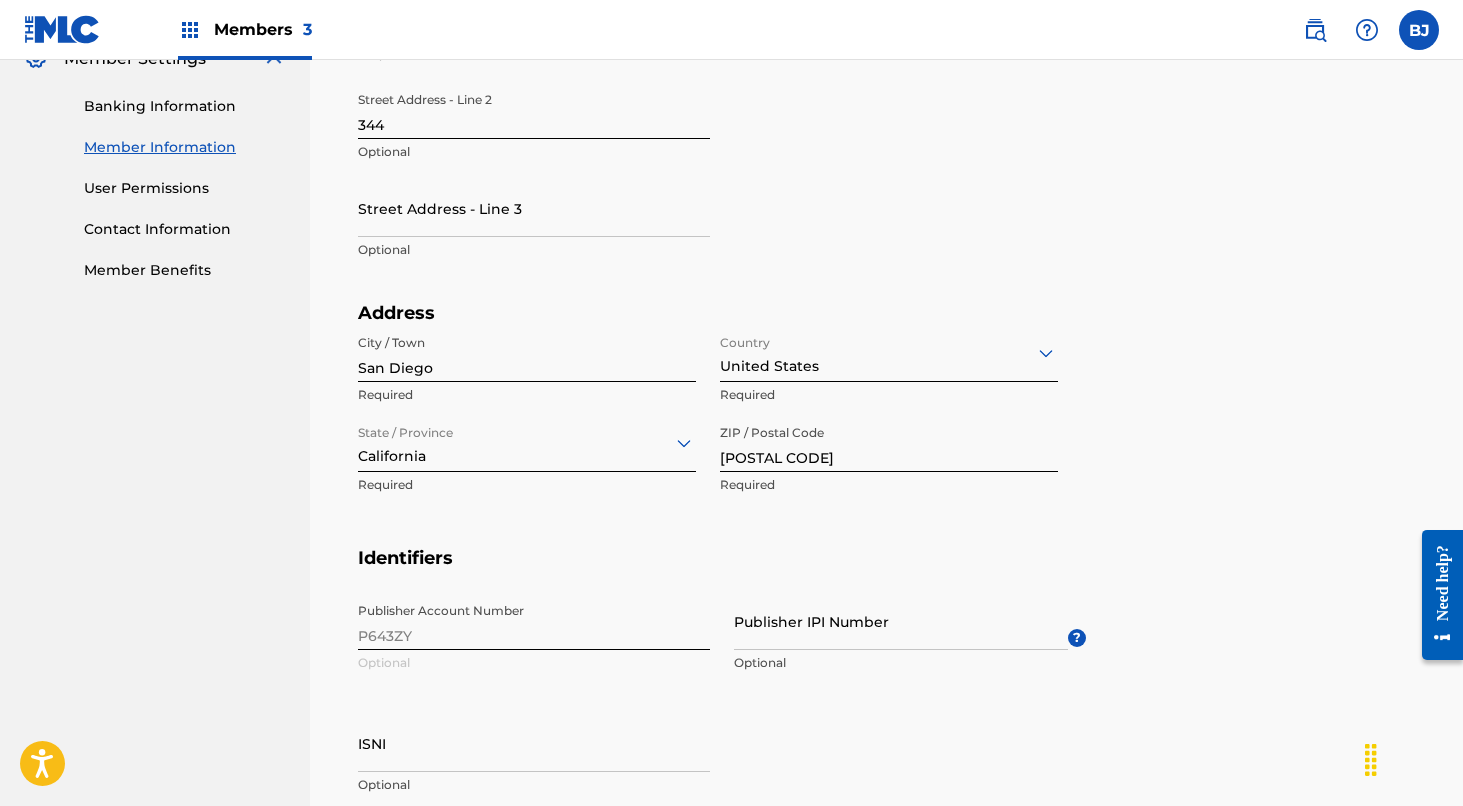 click on "Publisher IPI Number" at bounding box center (901, 621) 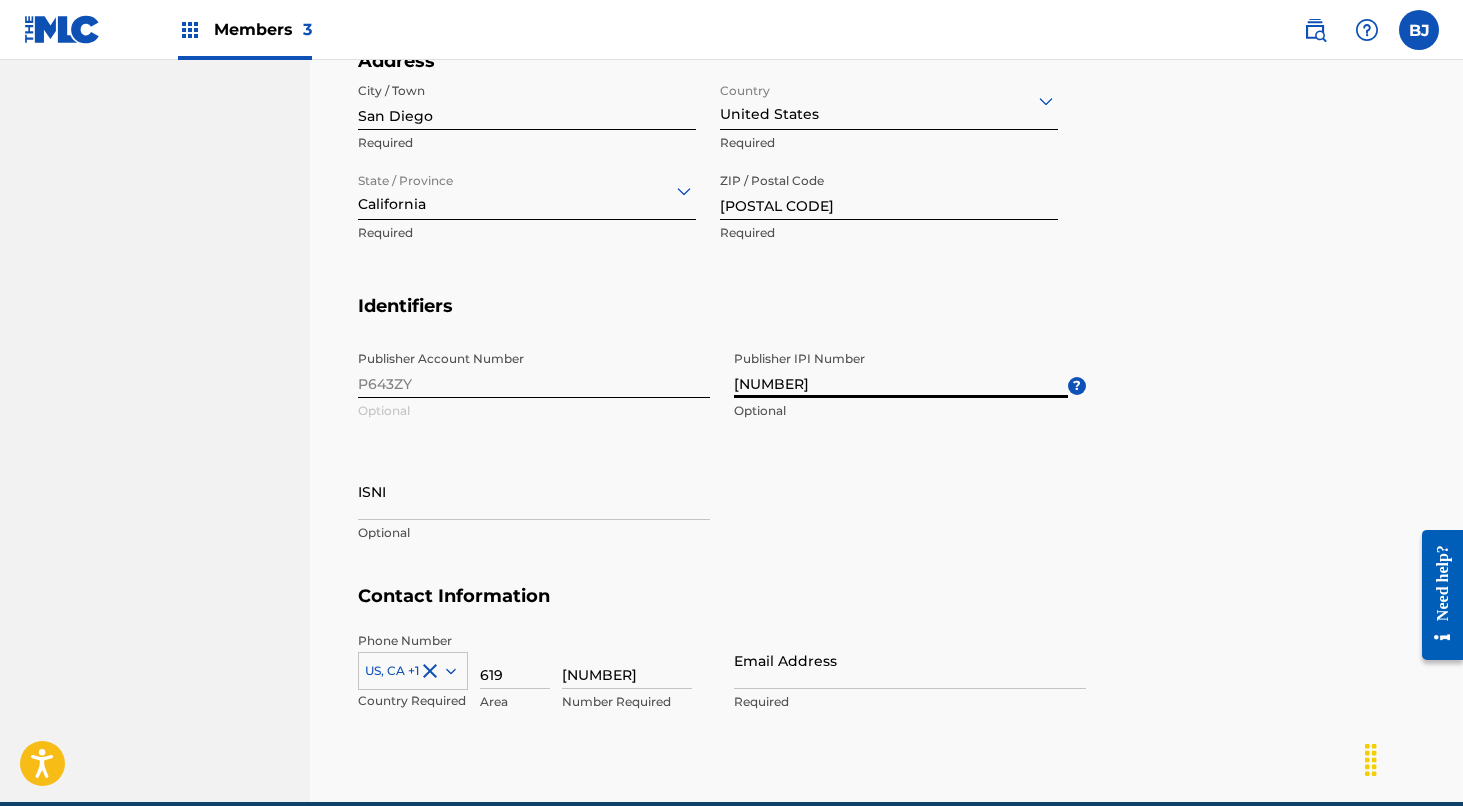 scroll, scrollTop: 874, scrollLeft: 0, axis: vertical 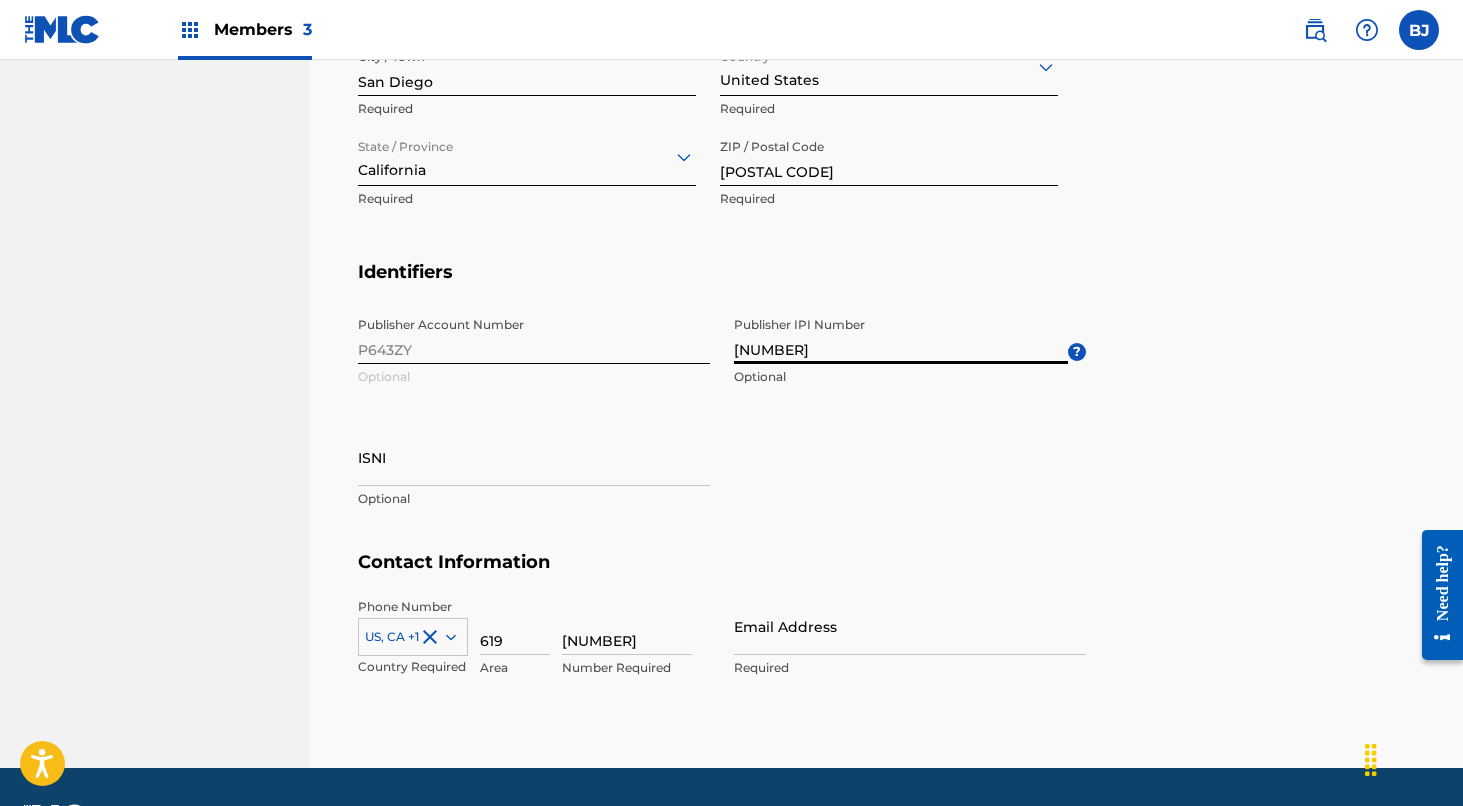 type on "[NUMBER]" 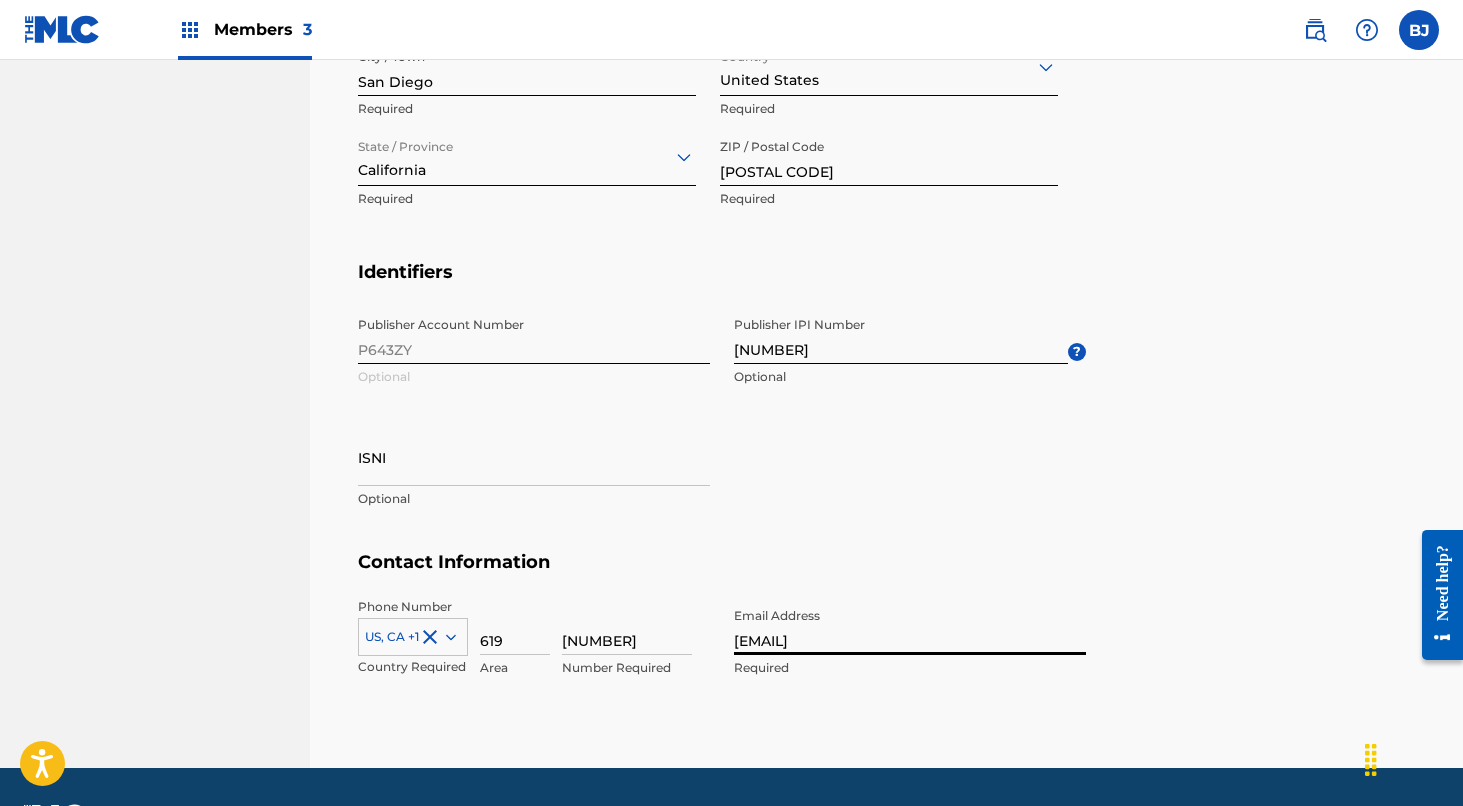 type on "[EMAIL]" 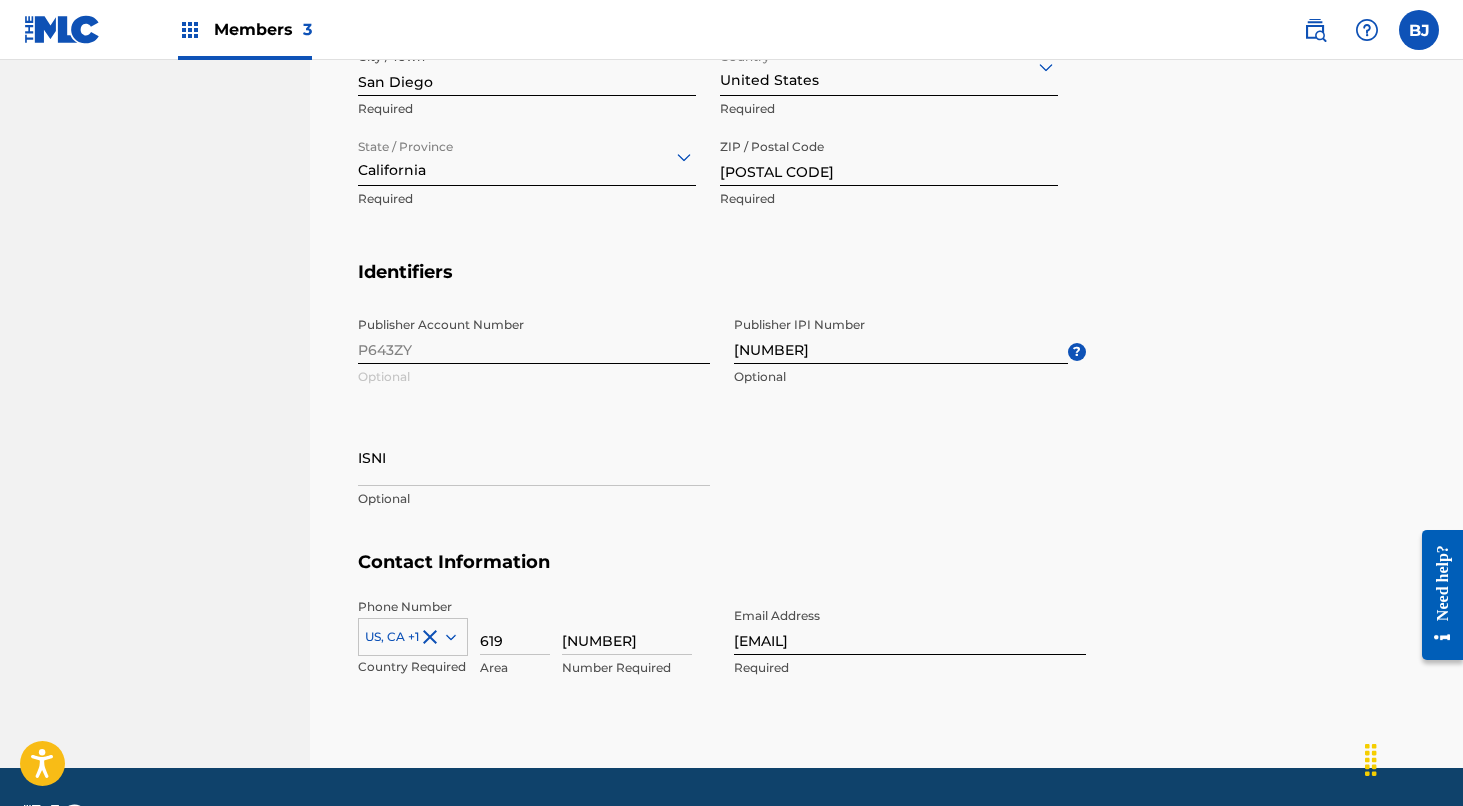 click on "[CONTACT INFORMATION] [PHONE NUMBER] [COUNTRY] [STATE] [AREA CODE] [PHONE NUMBER] [EMAIL ADDRESS] [EMAIL]" at bounding box center [886, 635] 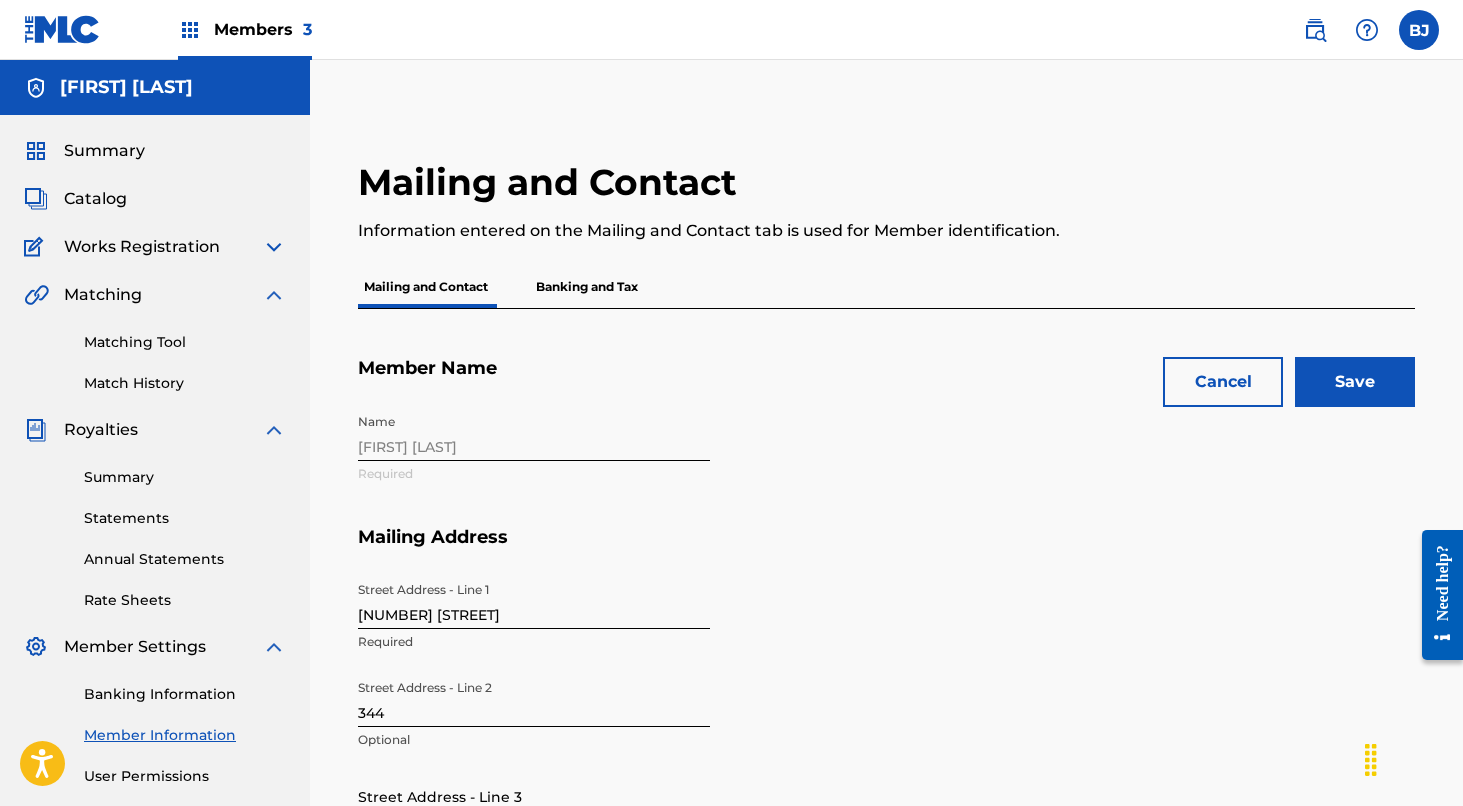 scroll, scrollTop: 0, scrollLeft: 0, axis: both 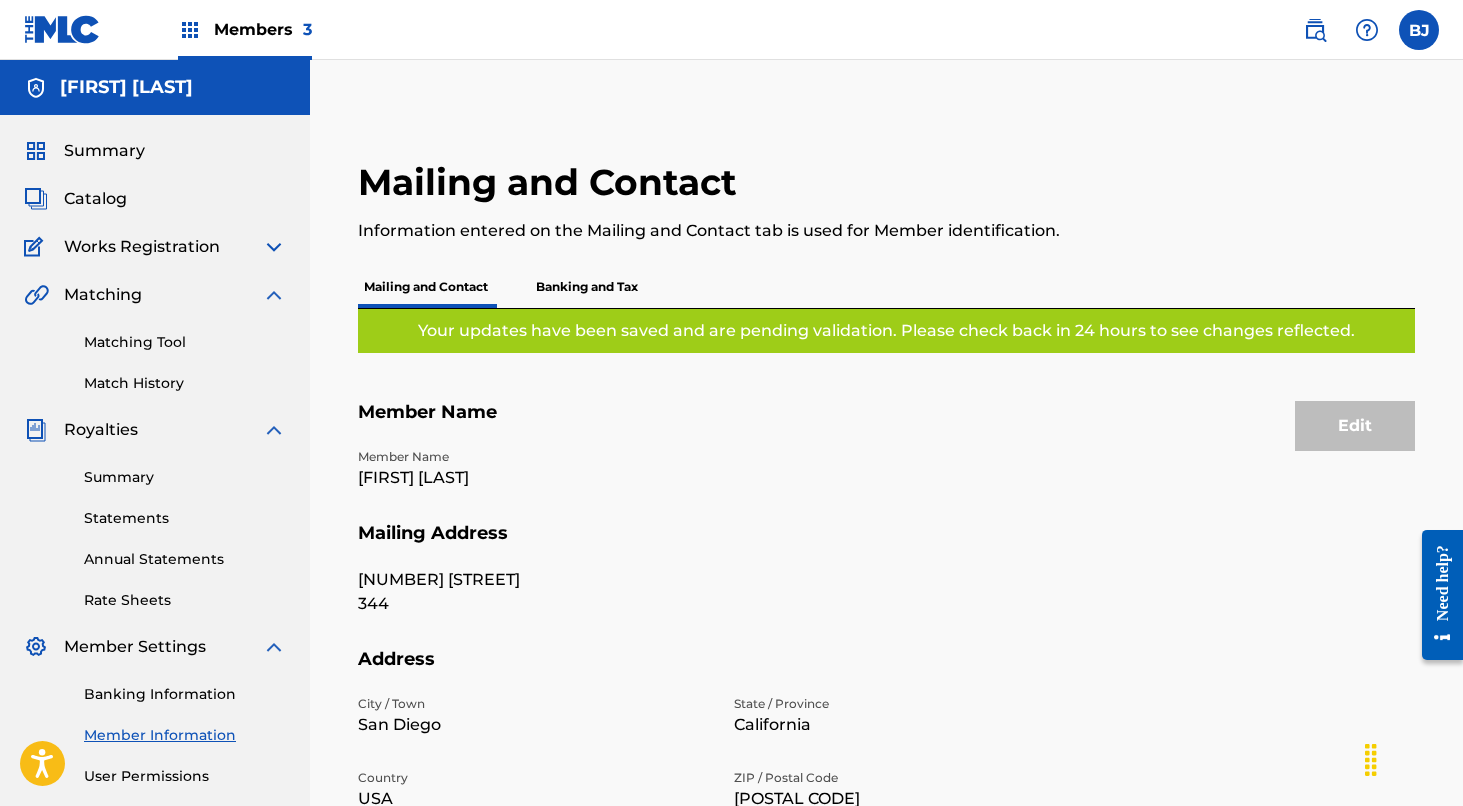 click on "Members    3" at bounding box center (263, 29) 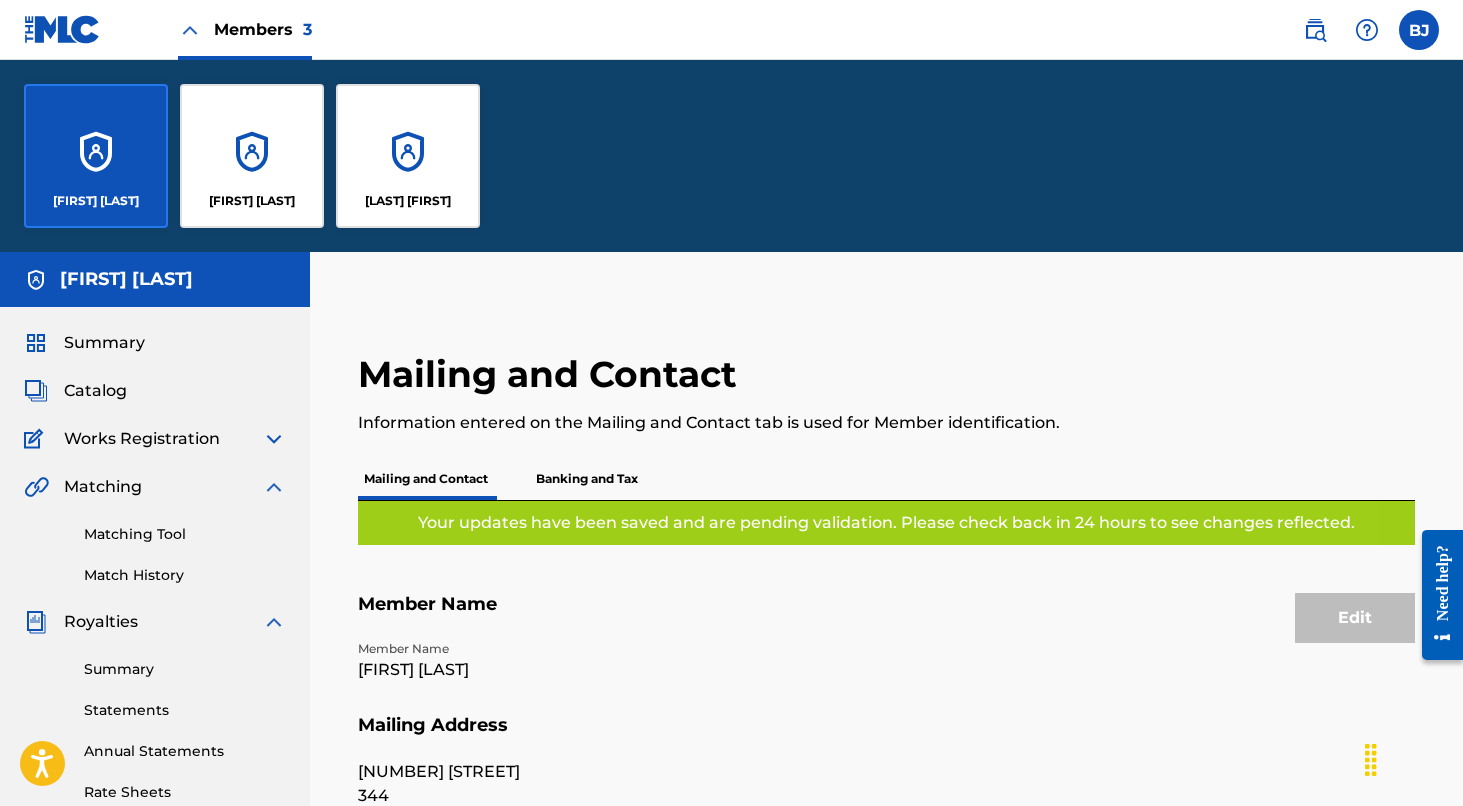 click on "[FIRST] [LAST]" at bounding box center (252, 156) 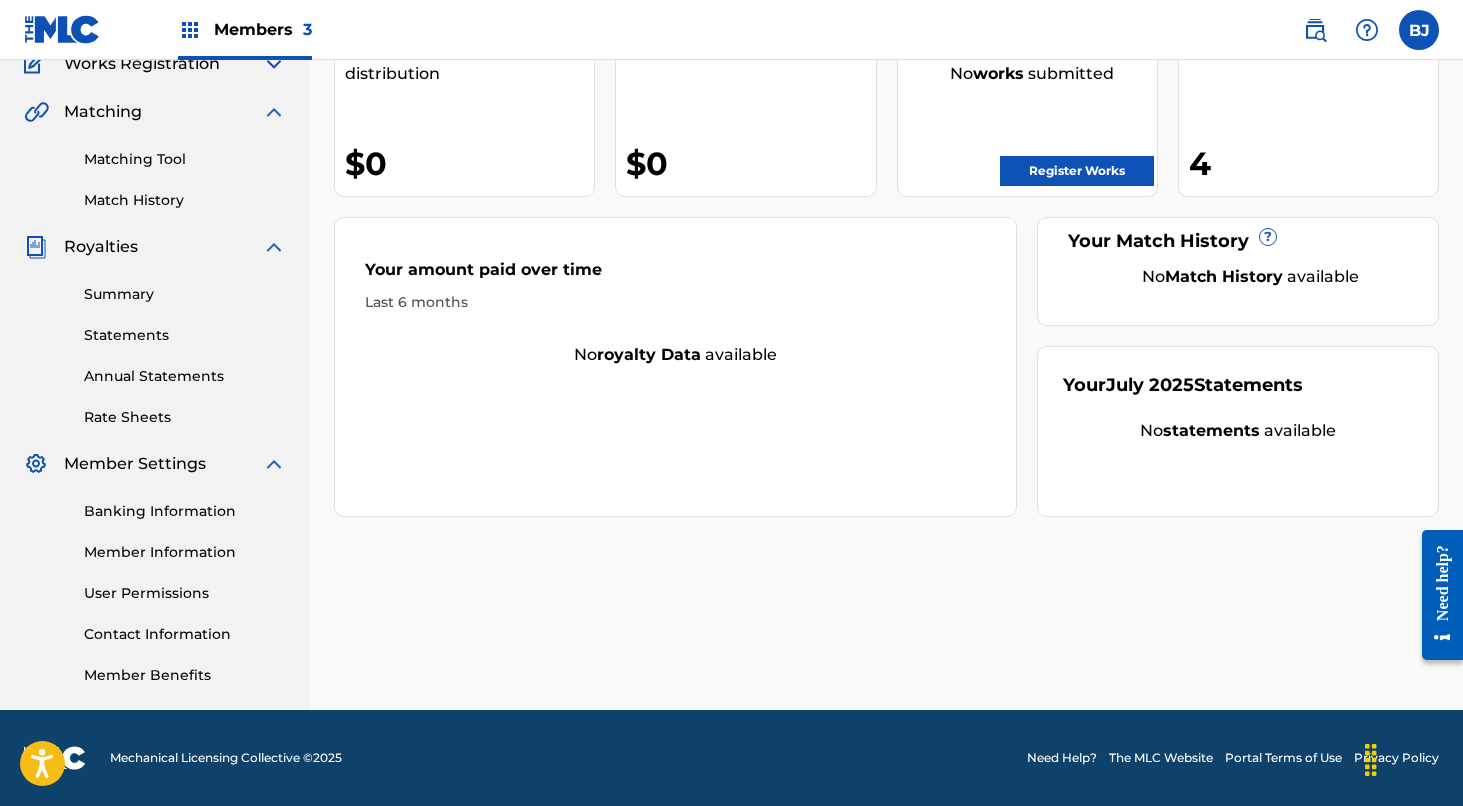 scroll, scrollTop: 183, scrollLeft: 0, axis: vertical 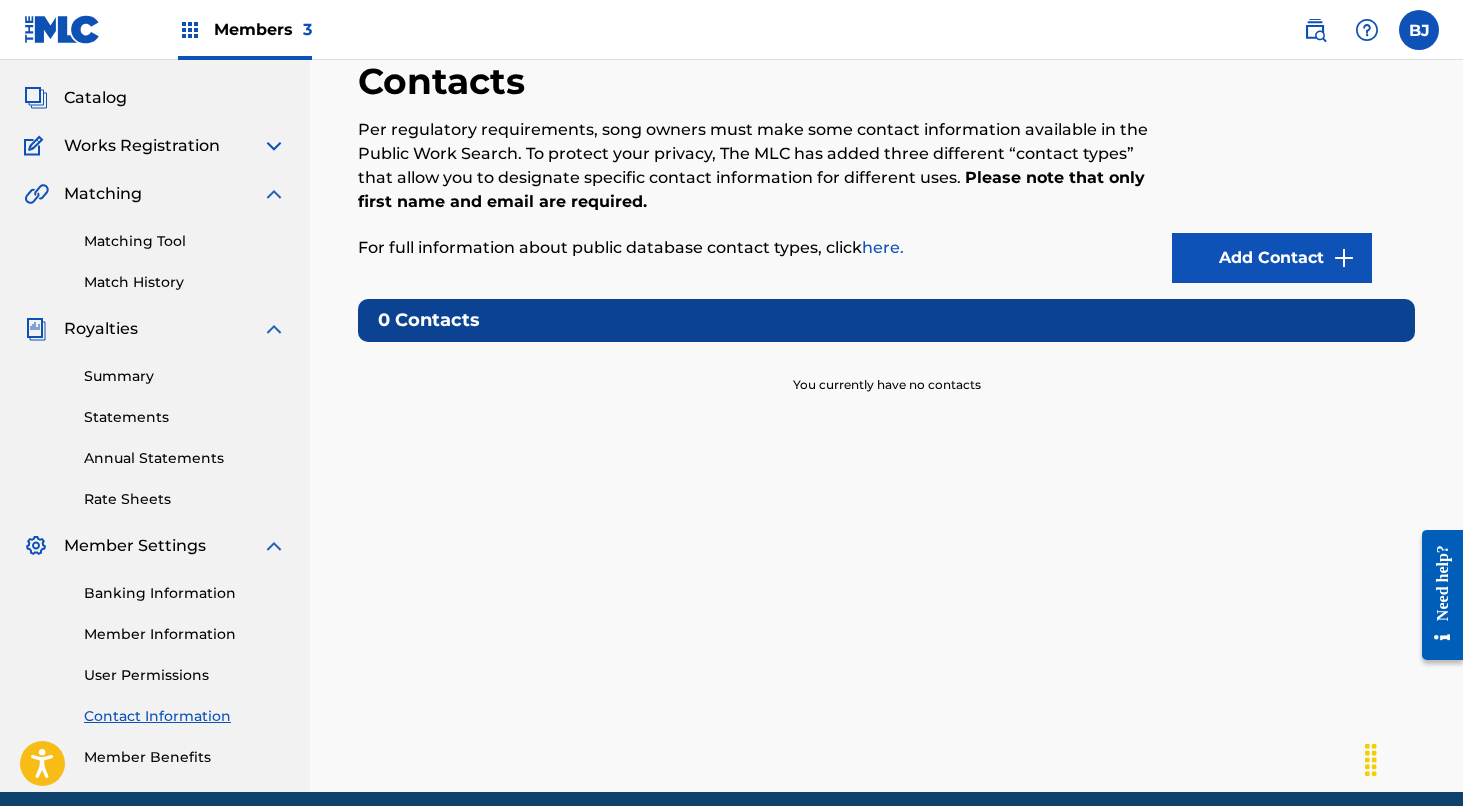 click on "Member Information" at bounding box center (185, 634) 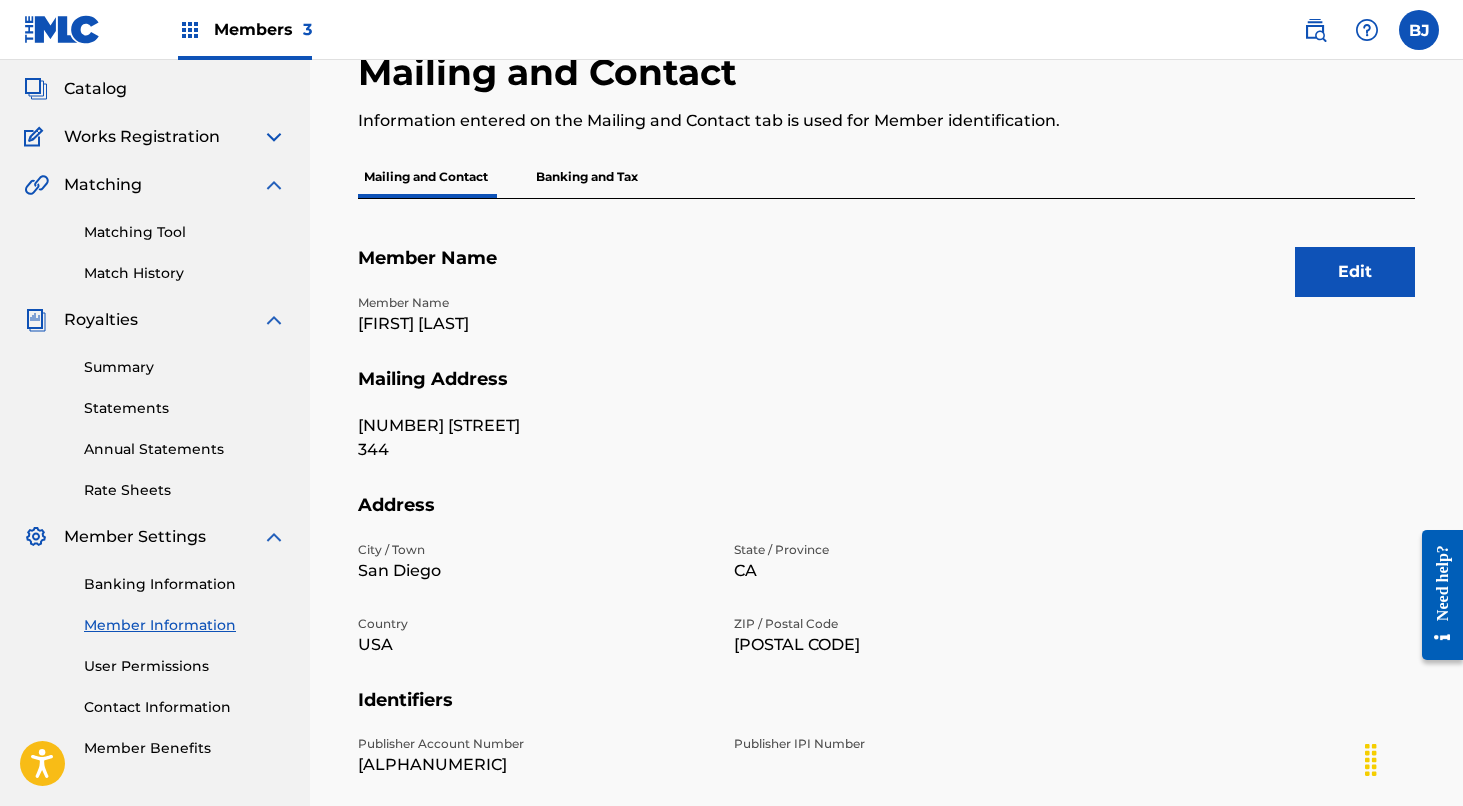 scroll, scrollTop: 137, scrollLeft: 0, axis: vertical 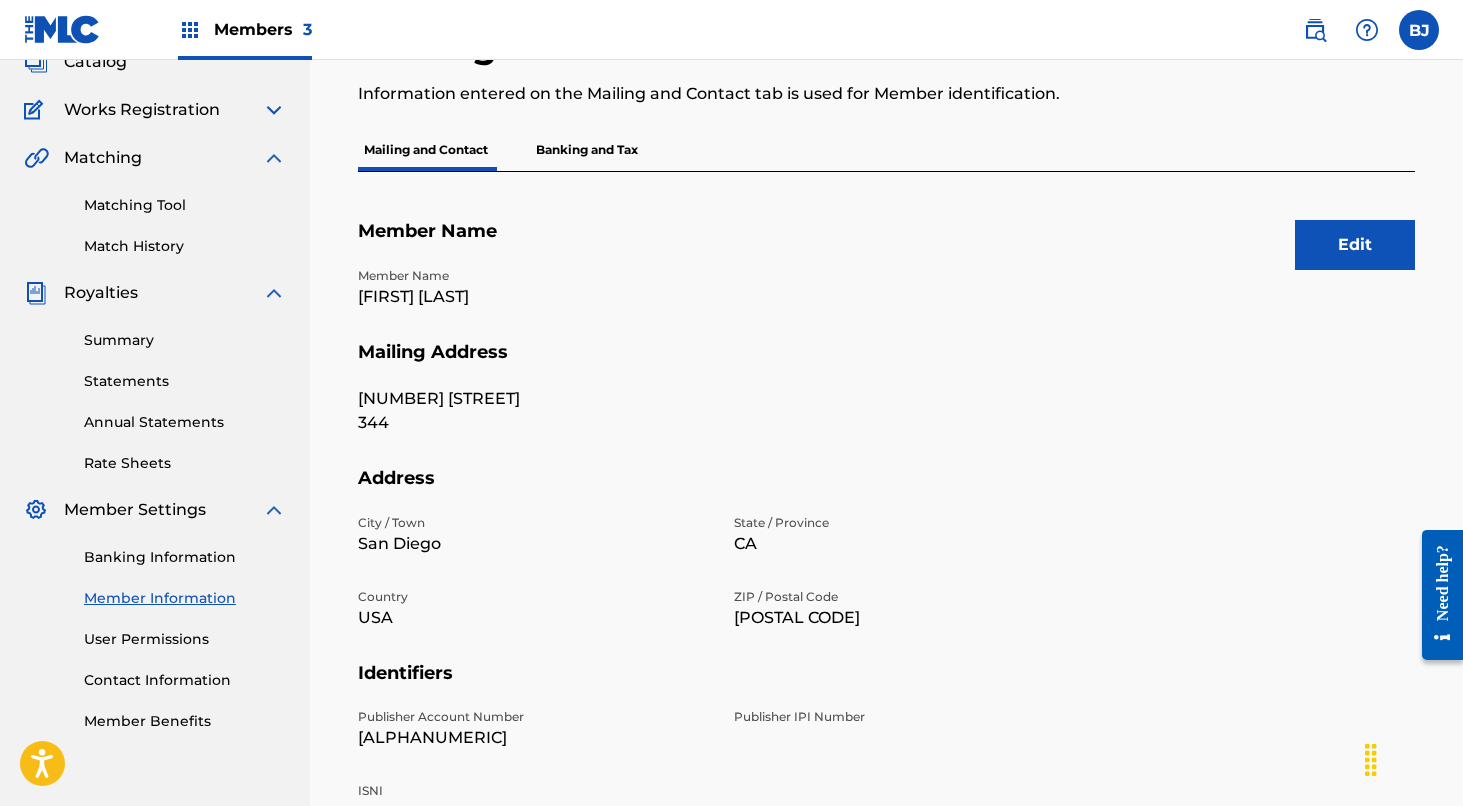click on "Edit" at bounding box center [1355, 245] 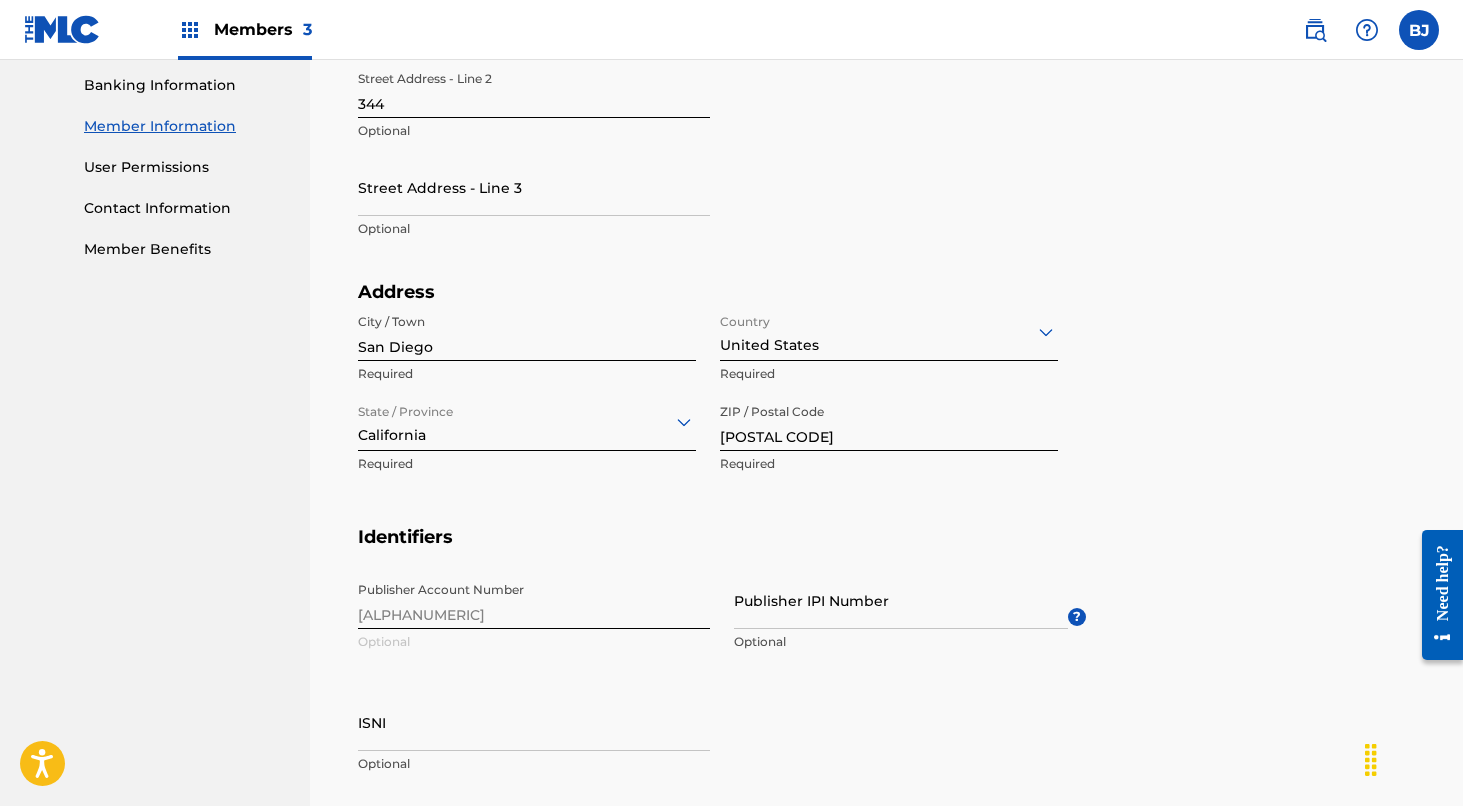 scroll, scrollTop: 649, scrollLeft: 0, axis: vertical 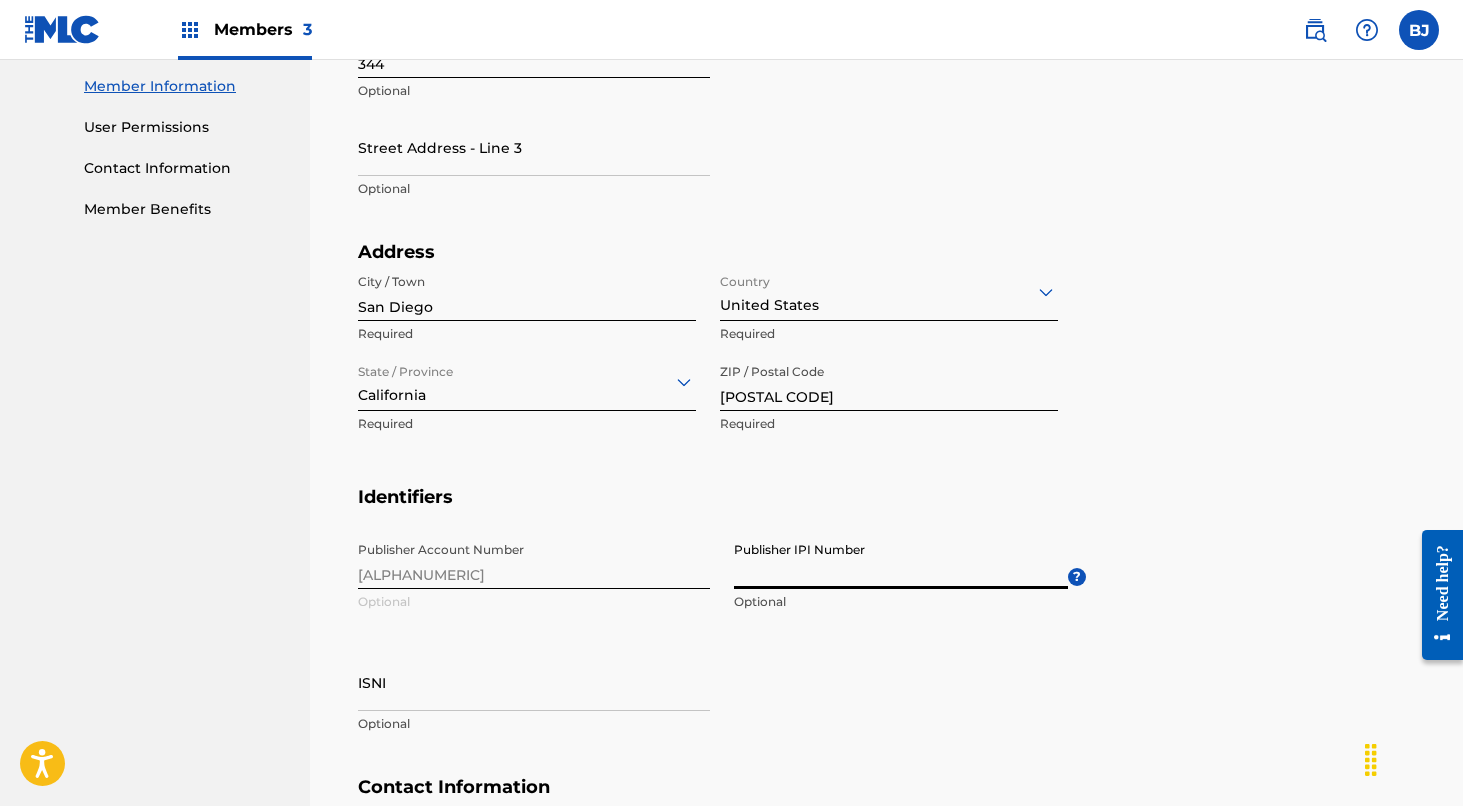 click on "Publisher IPI Number" at bounding box center [901, 560] 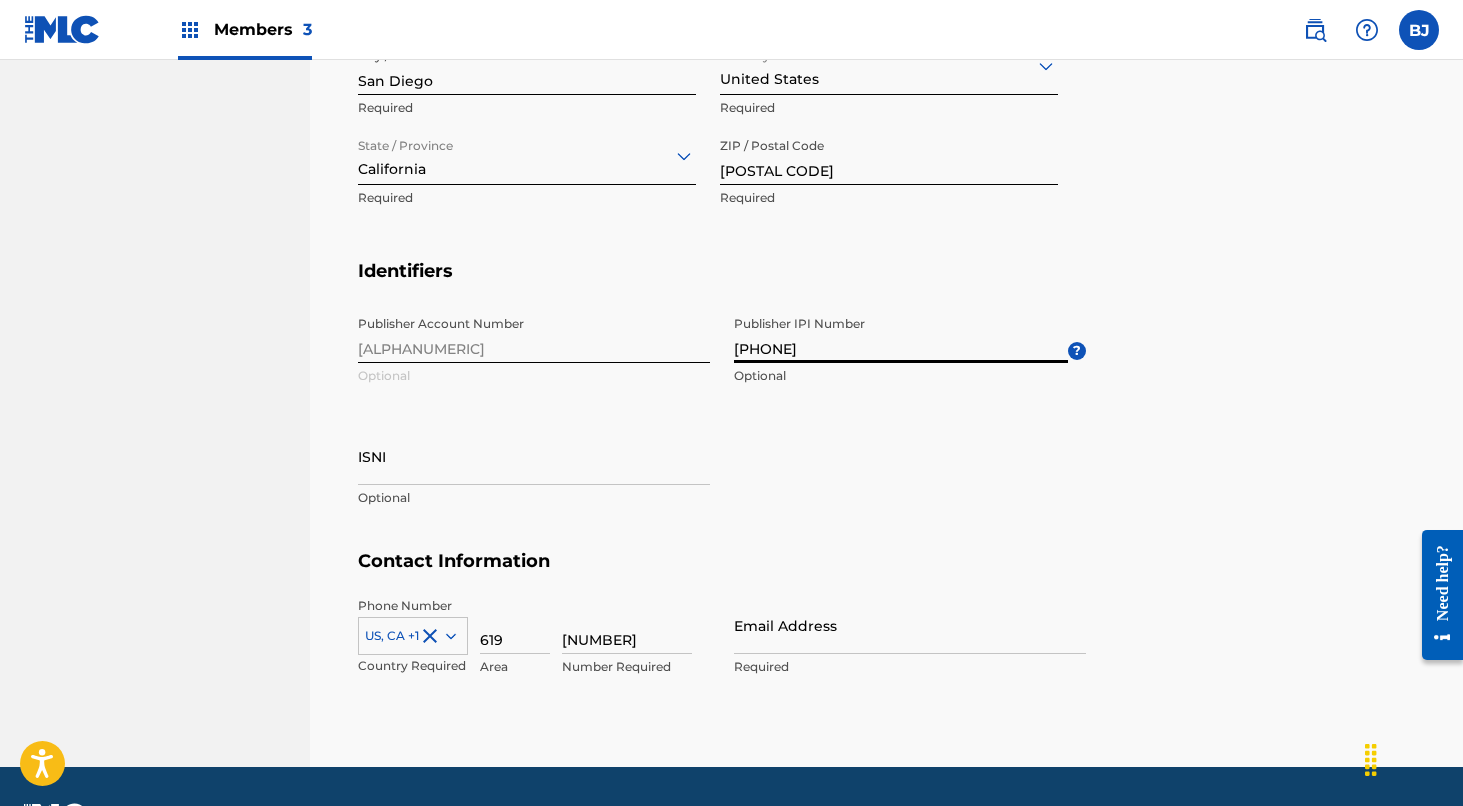 scroll, scrollTop: 894, scrollLeft: 0, axis: vertical 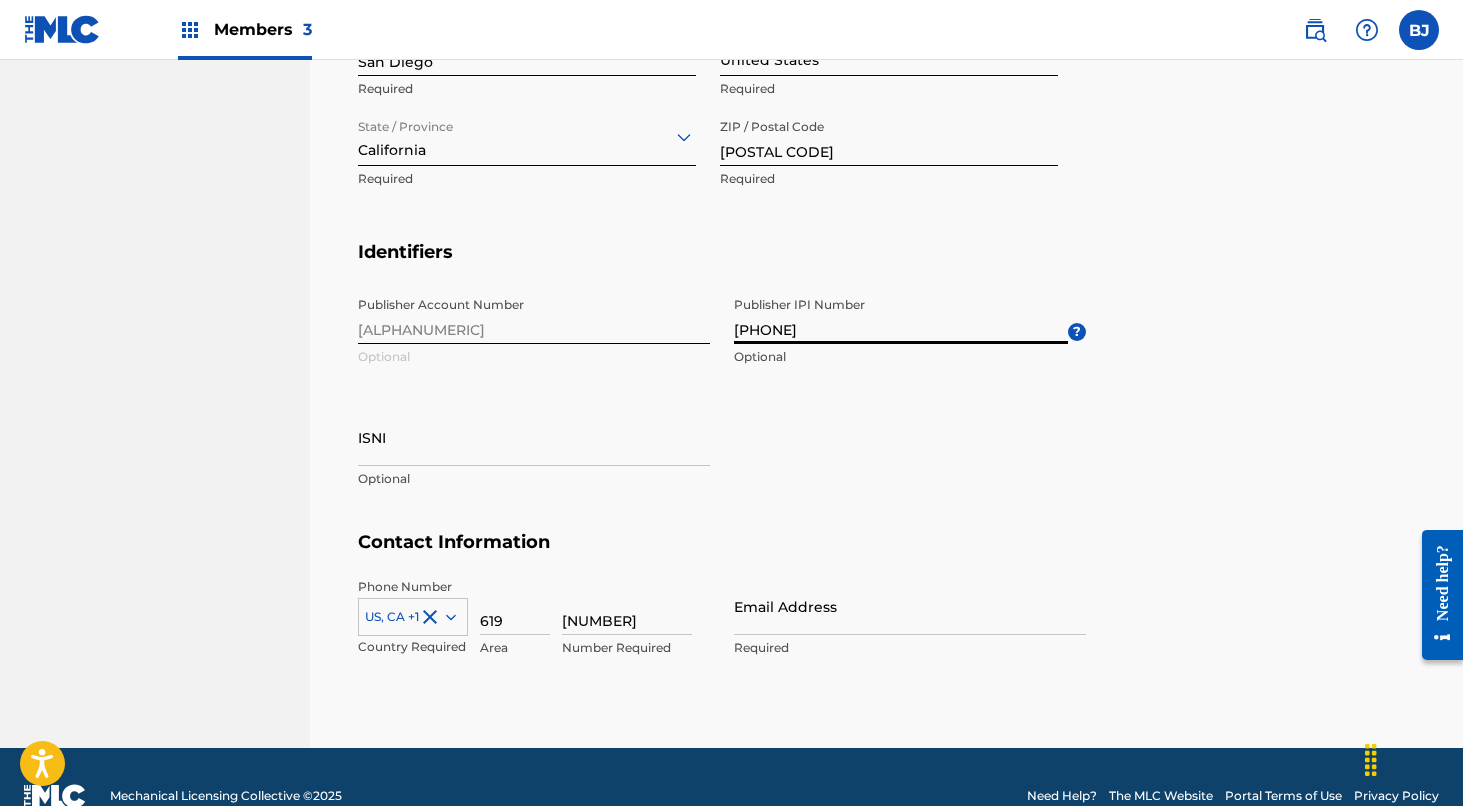 type on "[PHONE]" 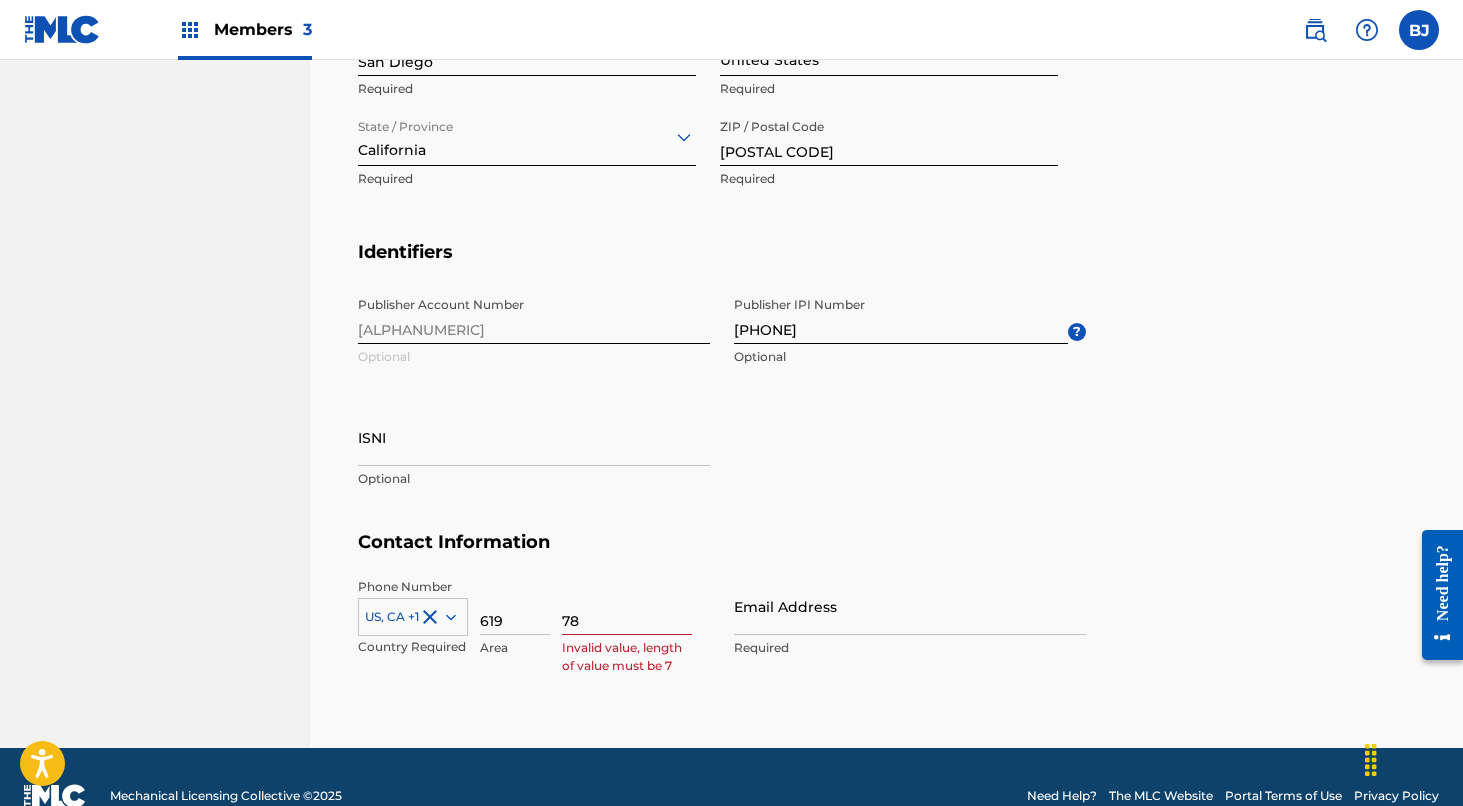 type on "7" 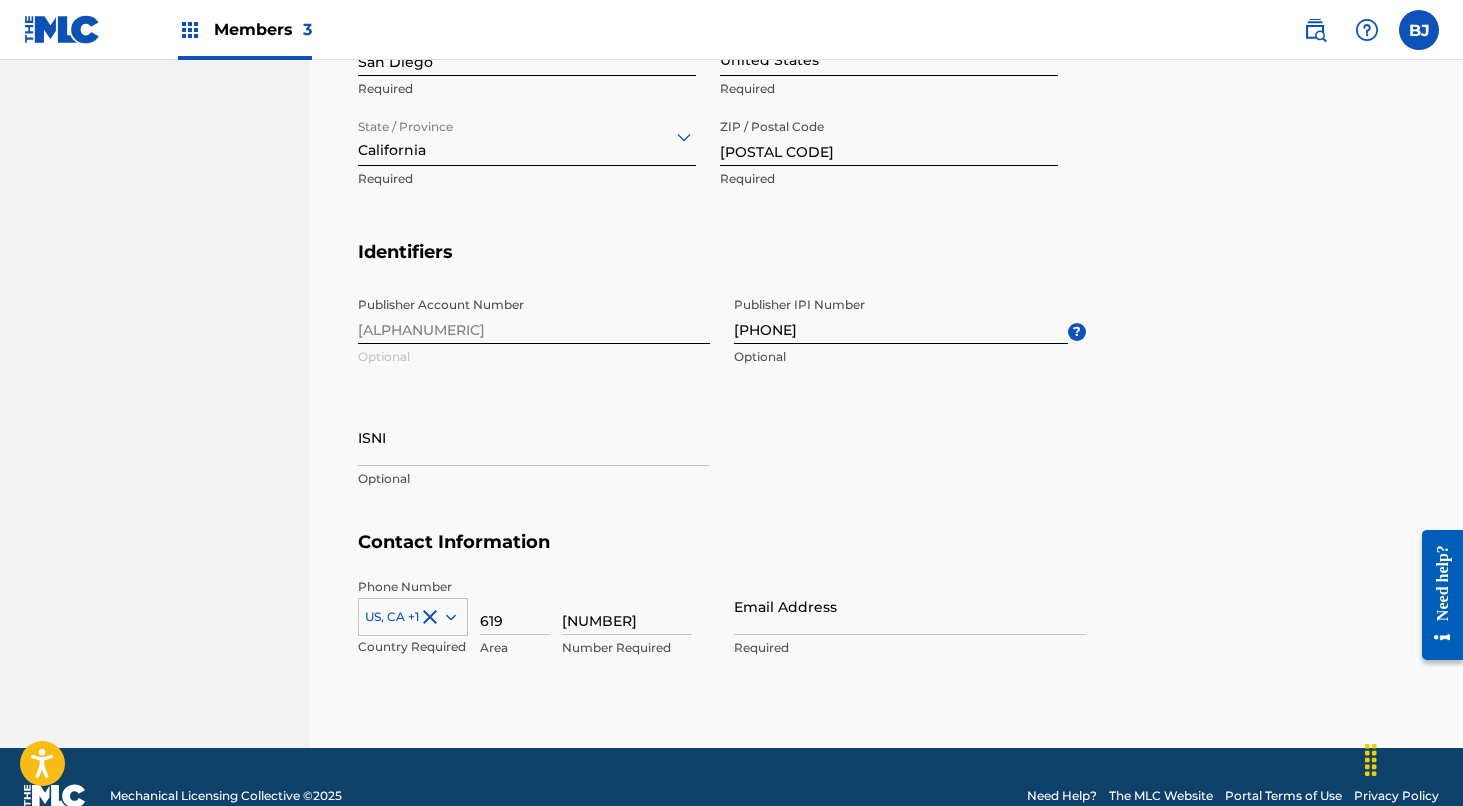 type on "[NUMBER]" 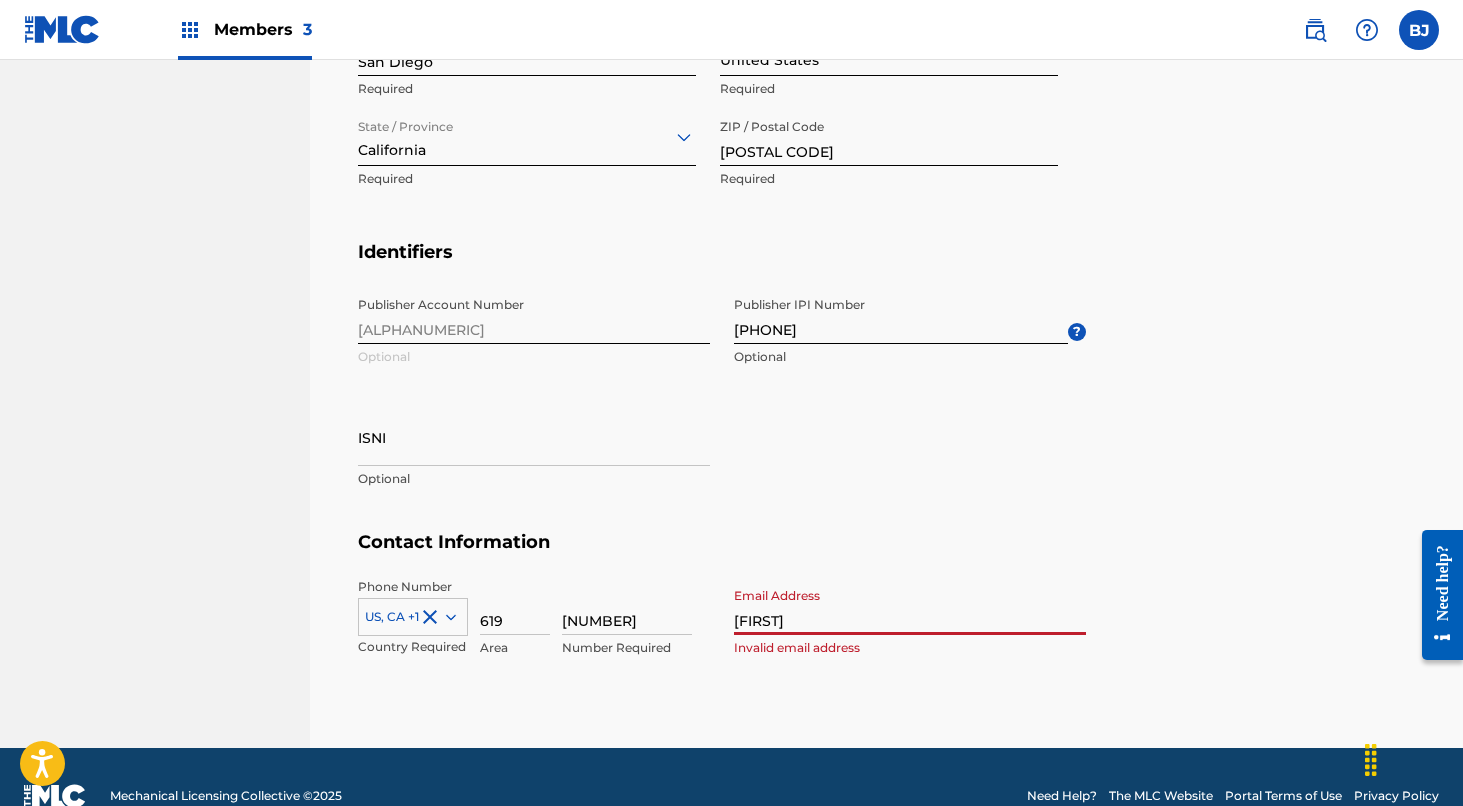 click on "[FIRST]" at bounding box center (910, 606) 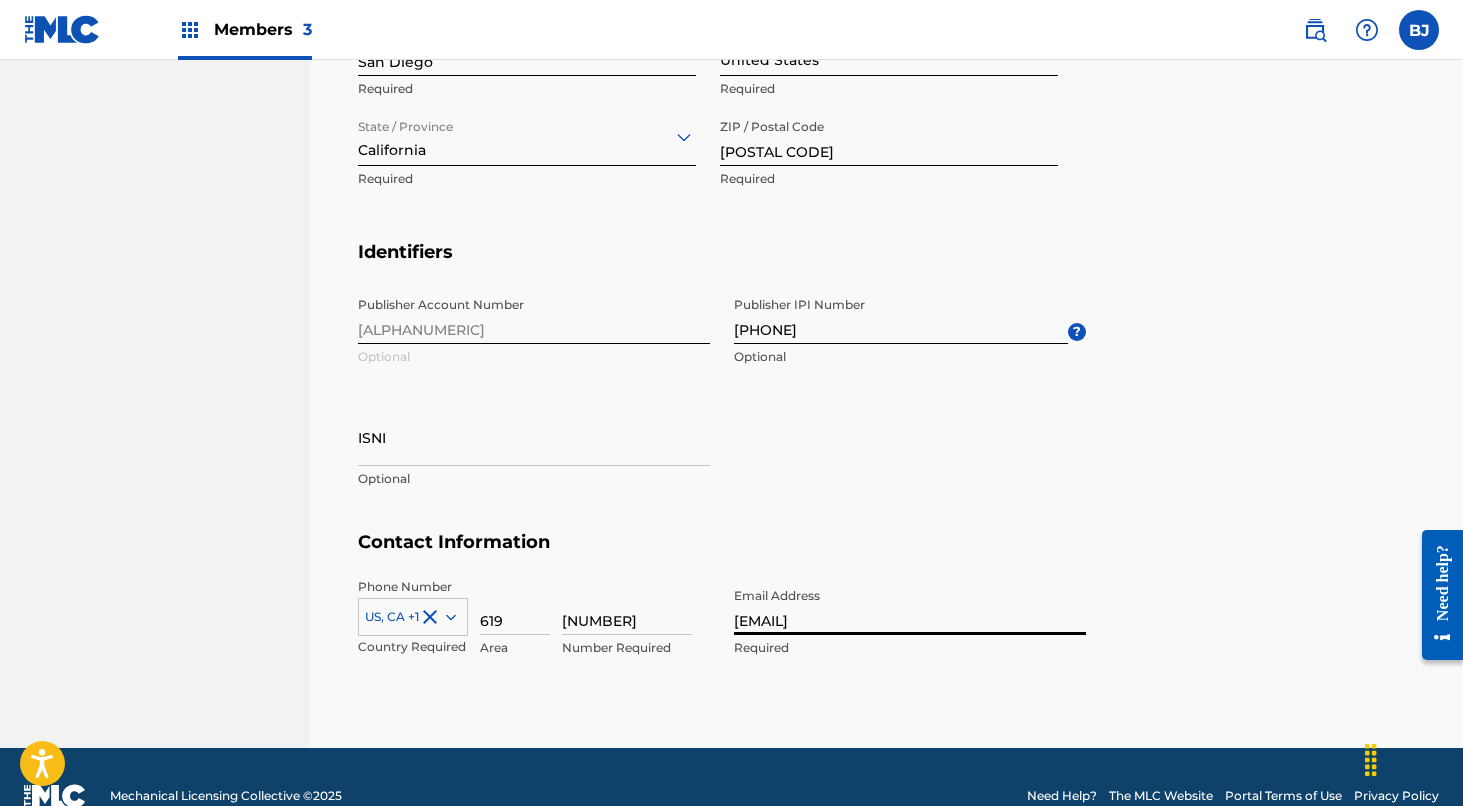 type on "[EMAIL]" 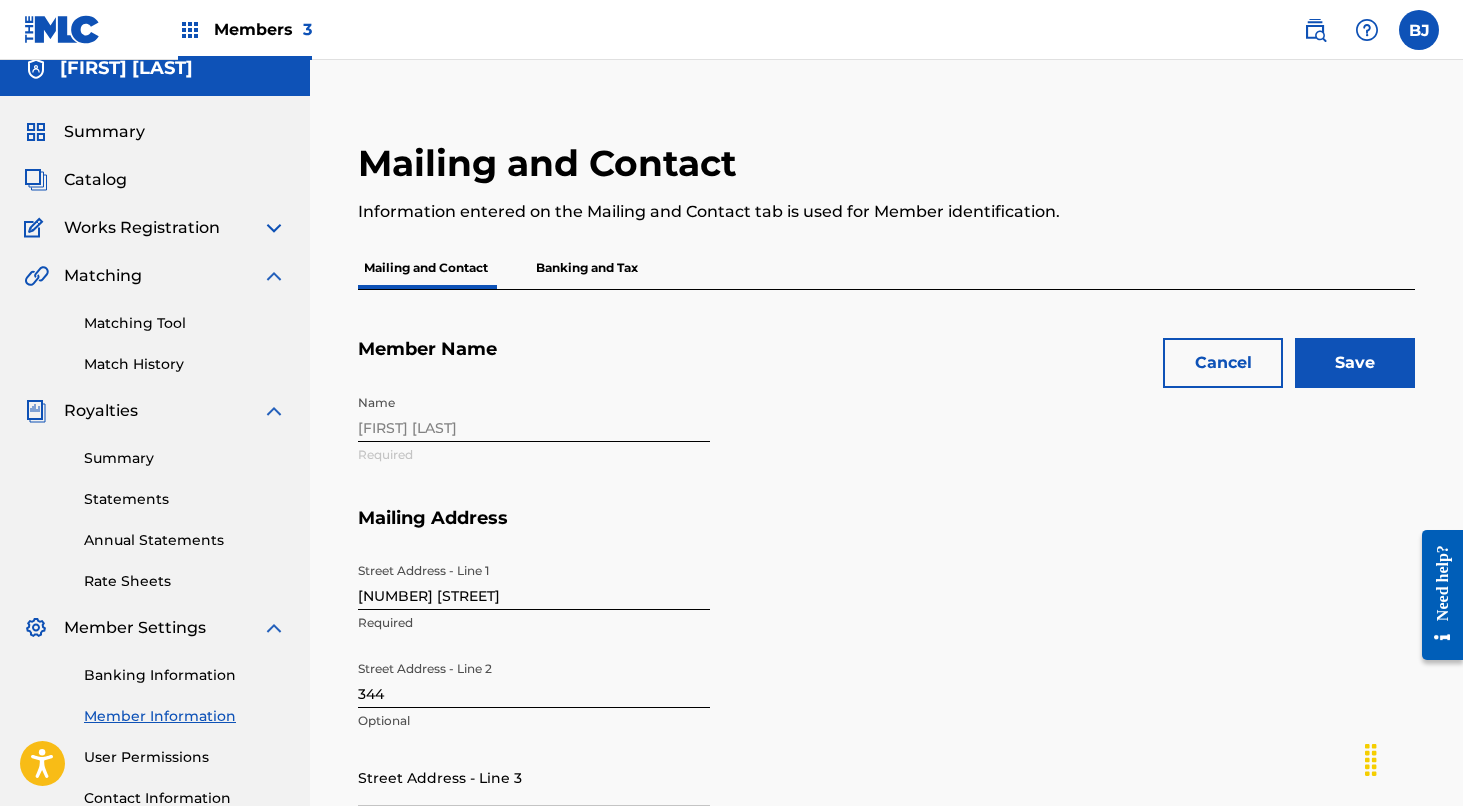 scroll, scrollTop: 19, scrollLeft: 0, axis: vertical 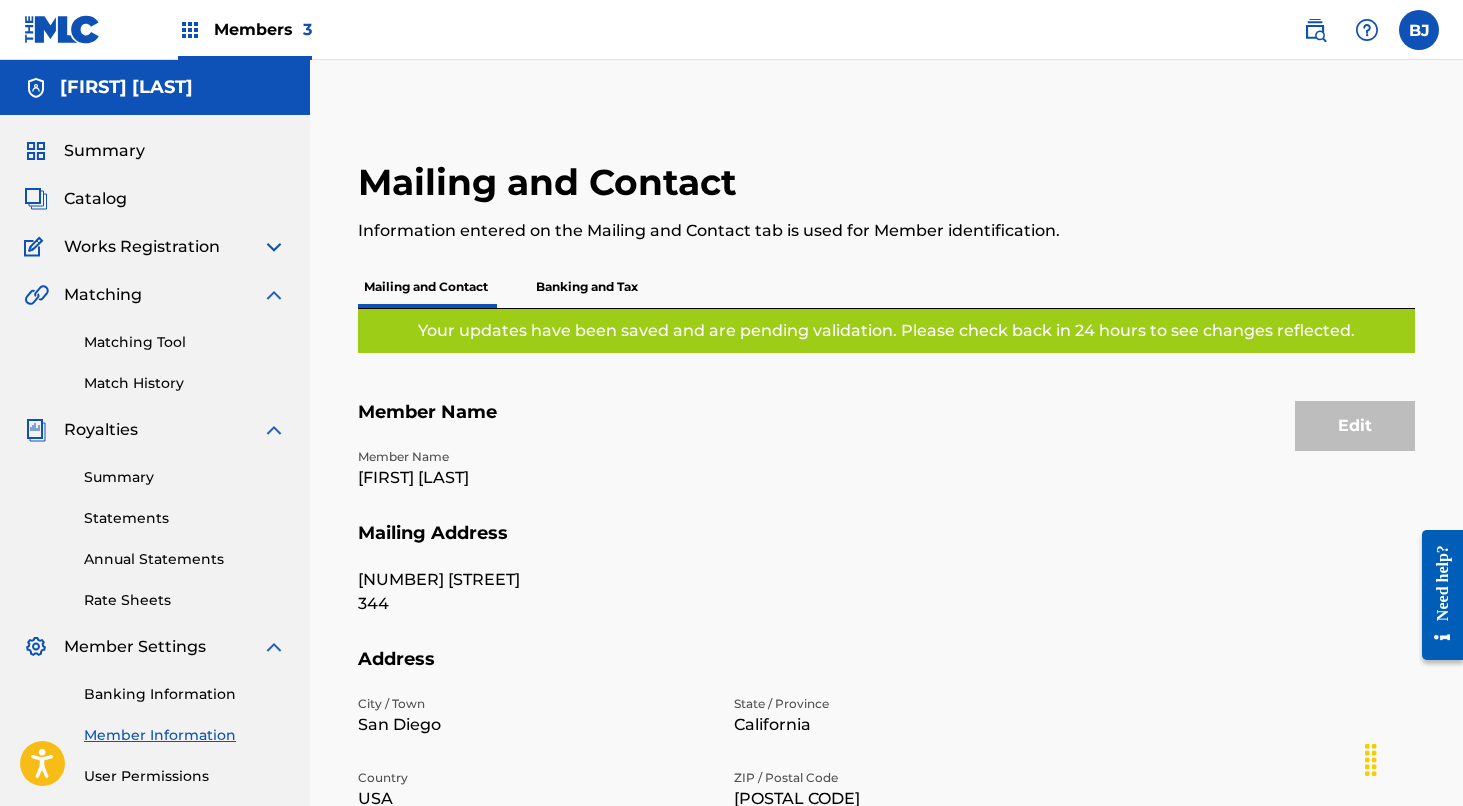 click on "Members    3" at bounding box center (263, 29) 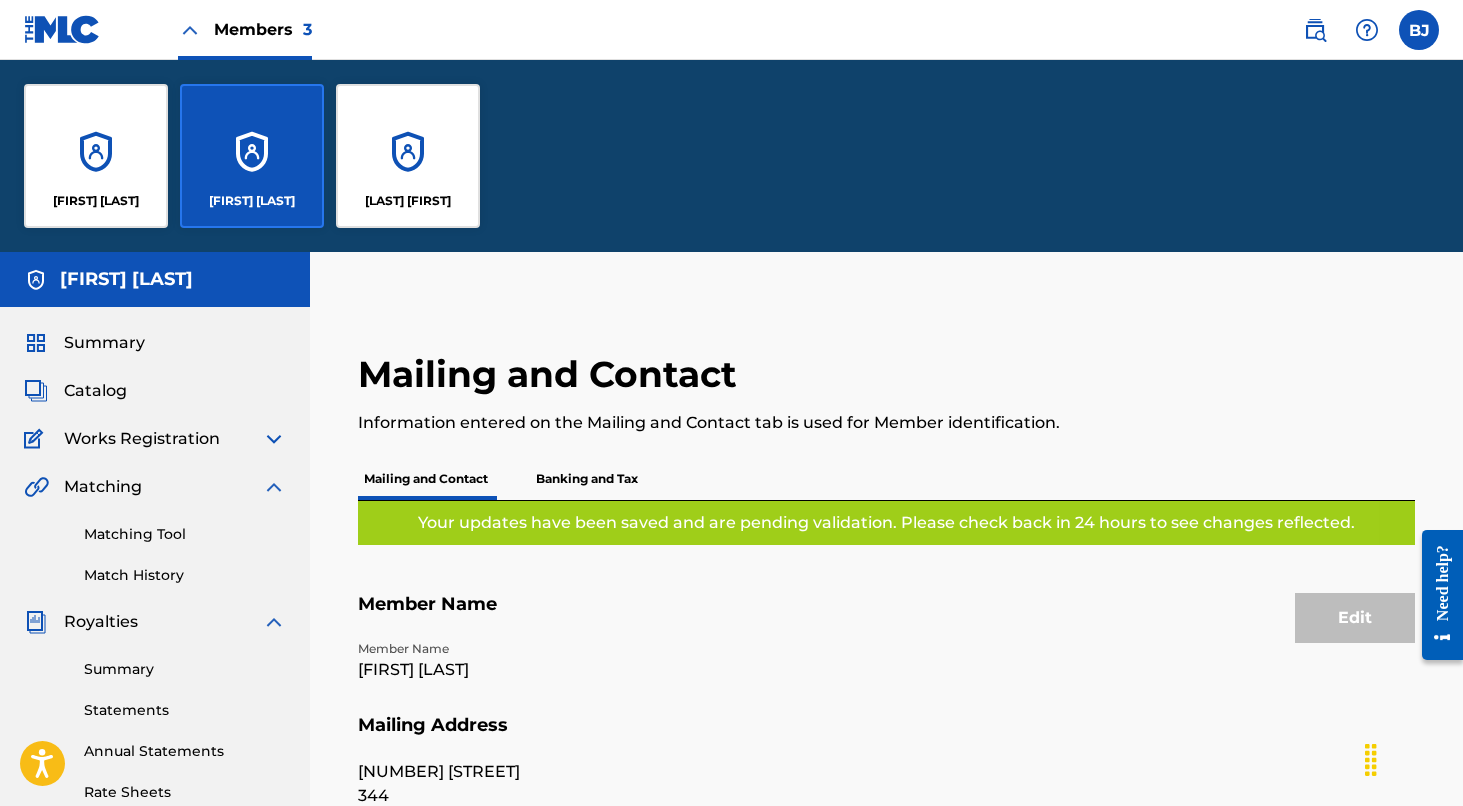 click on "[LAST] [FIRST]" at bounding box center [408, 156] 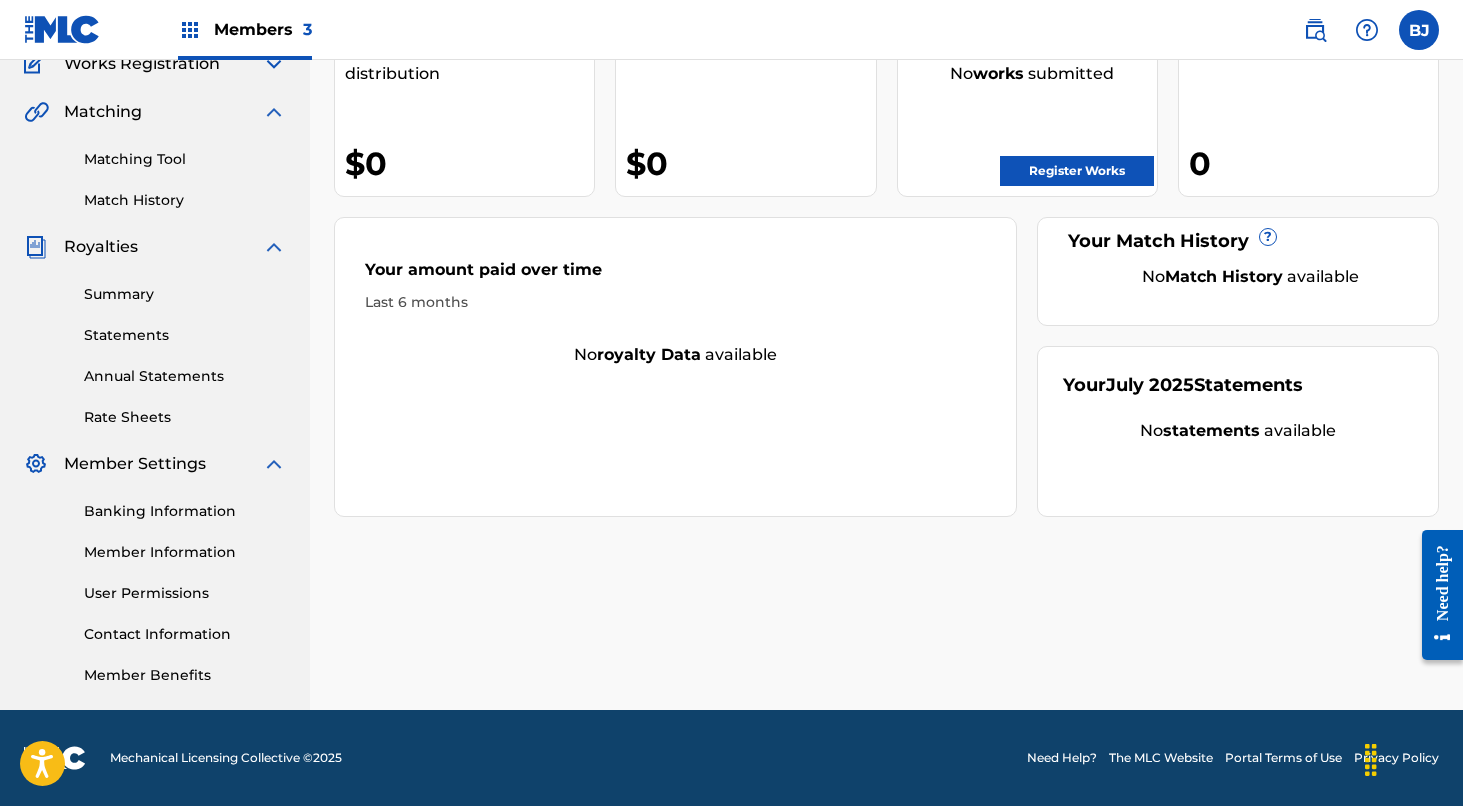 scroll, scrollTop: 183, scrollLeft: 0, axis: vertical 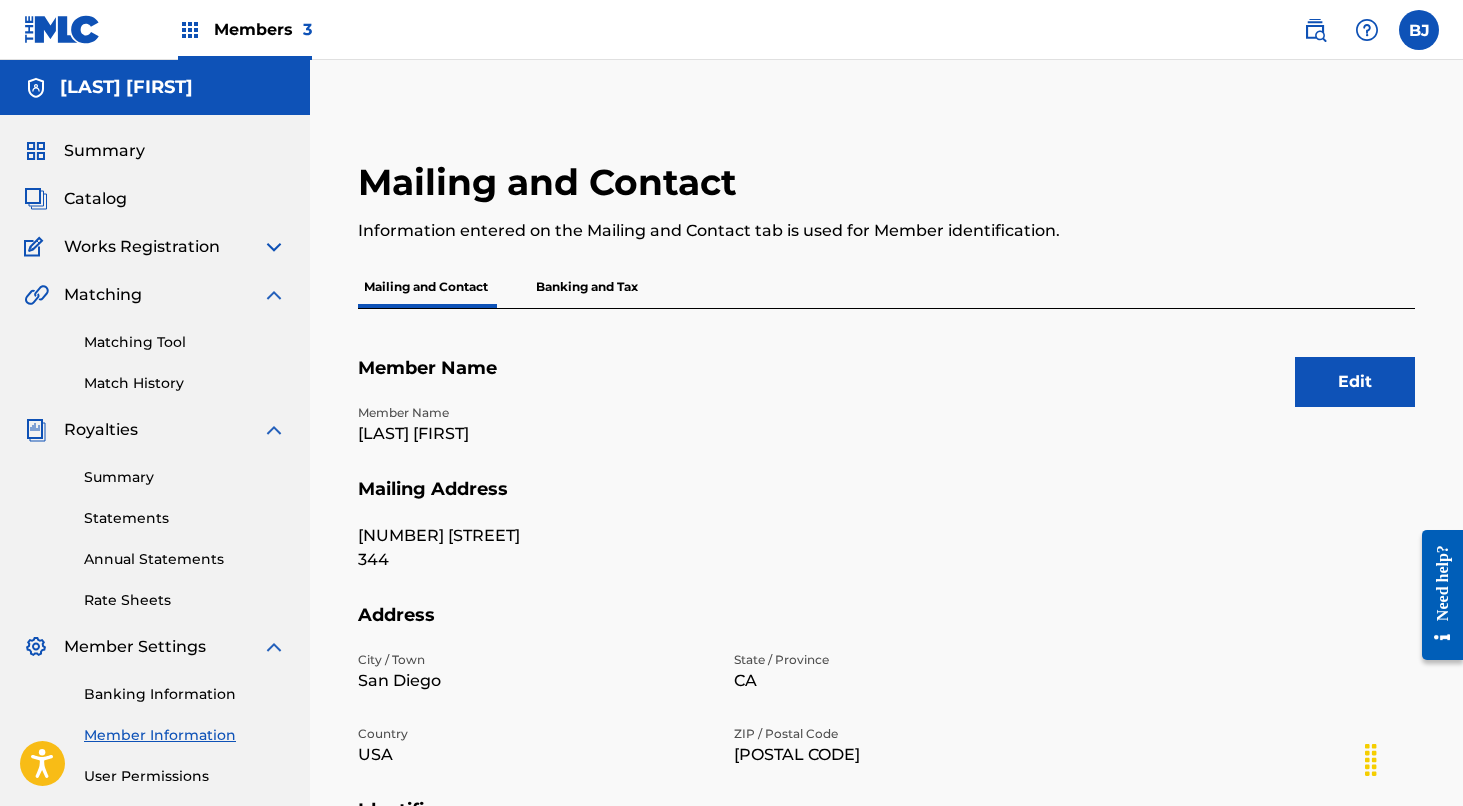 click on "Edit" at bounding box center [1355, 382] 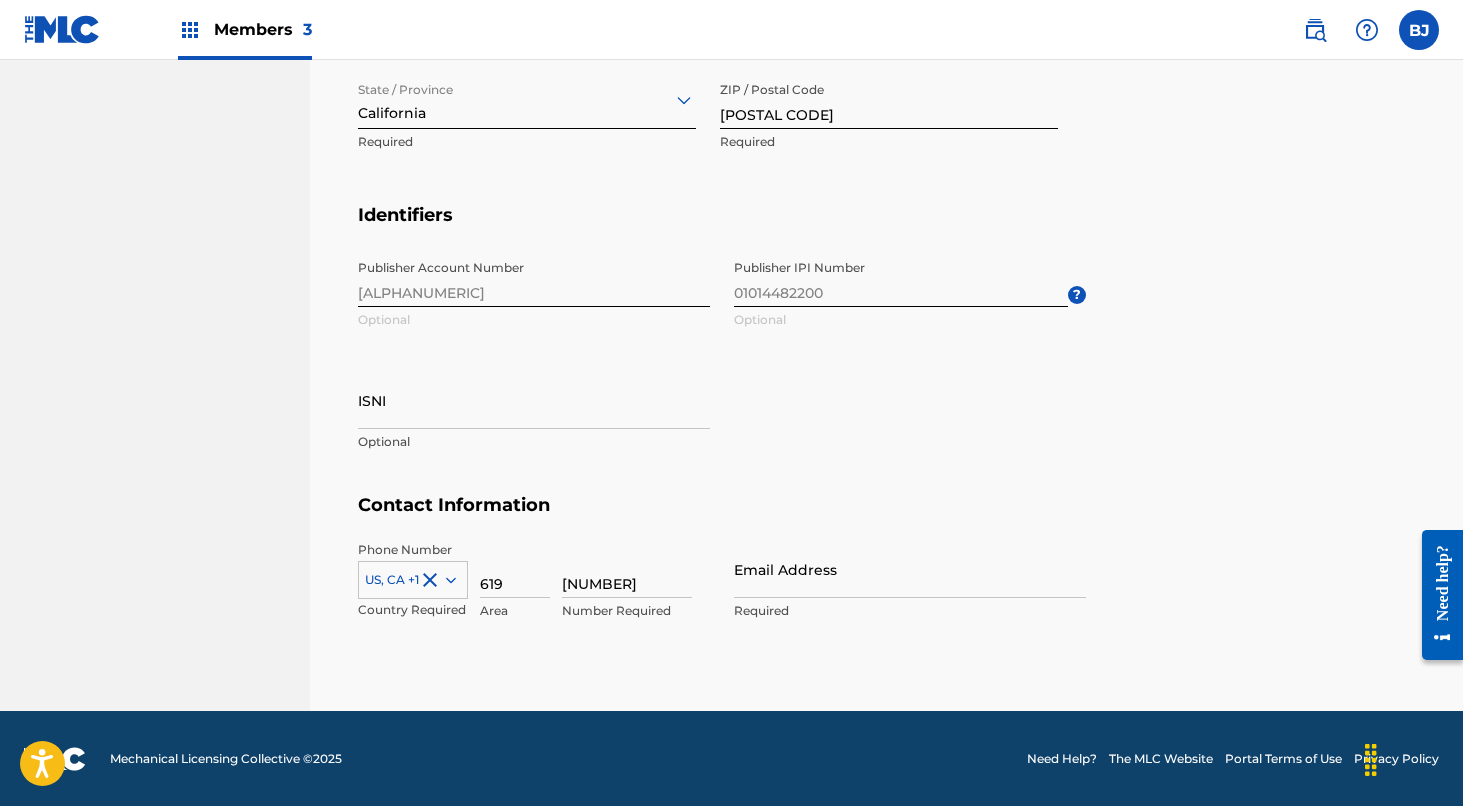 scroll, scrollTop: 929, scrollLeft: 0, axis: vertical 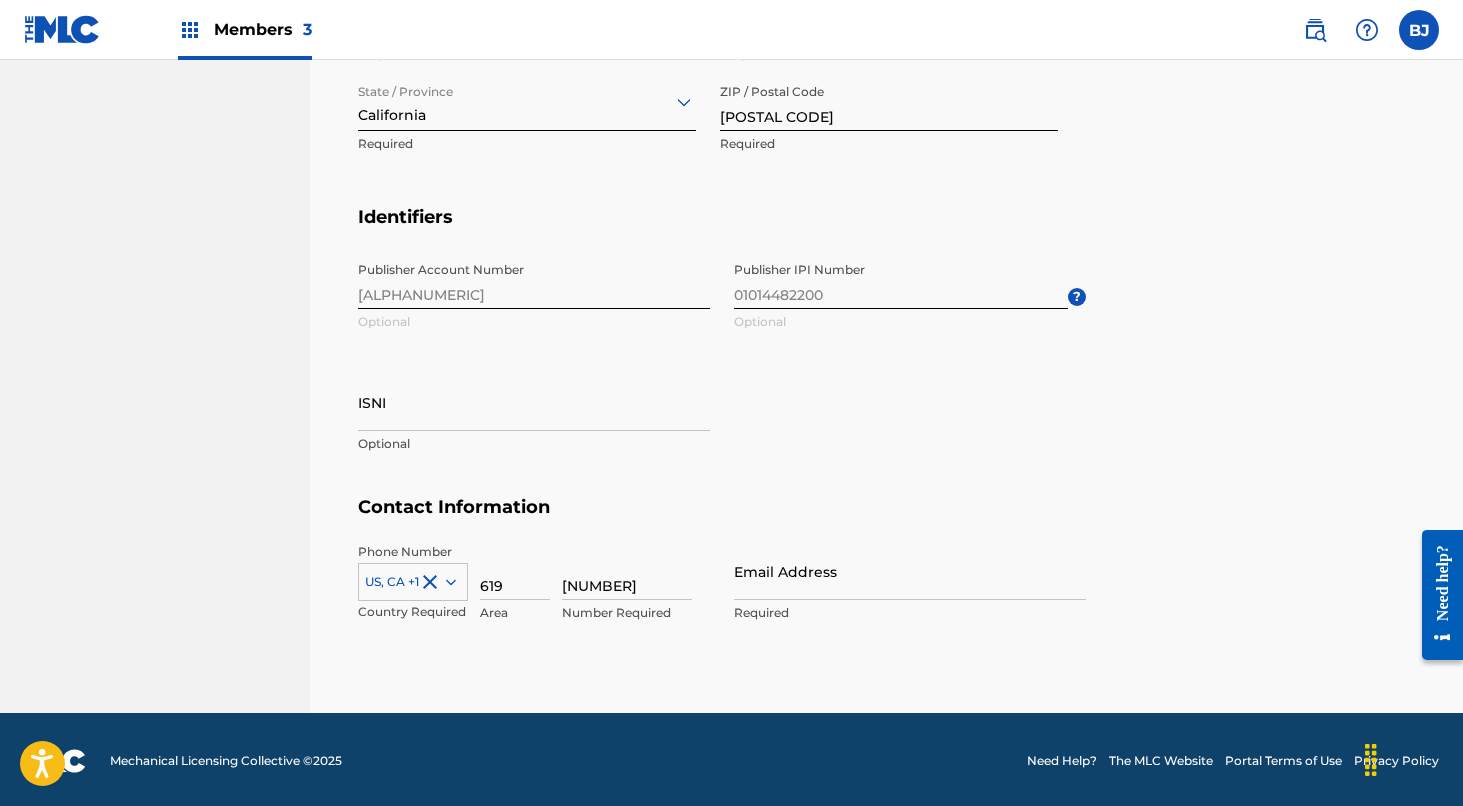 click on "619" at bounding box center [515, 571] 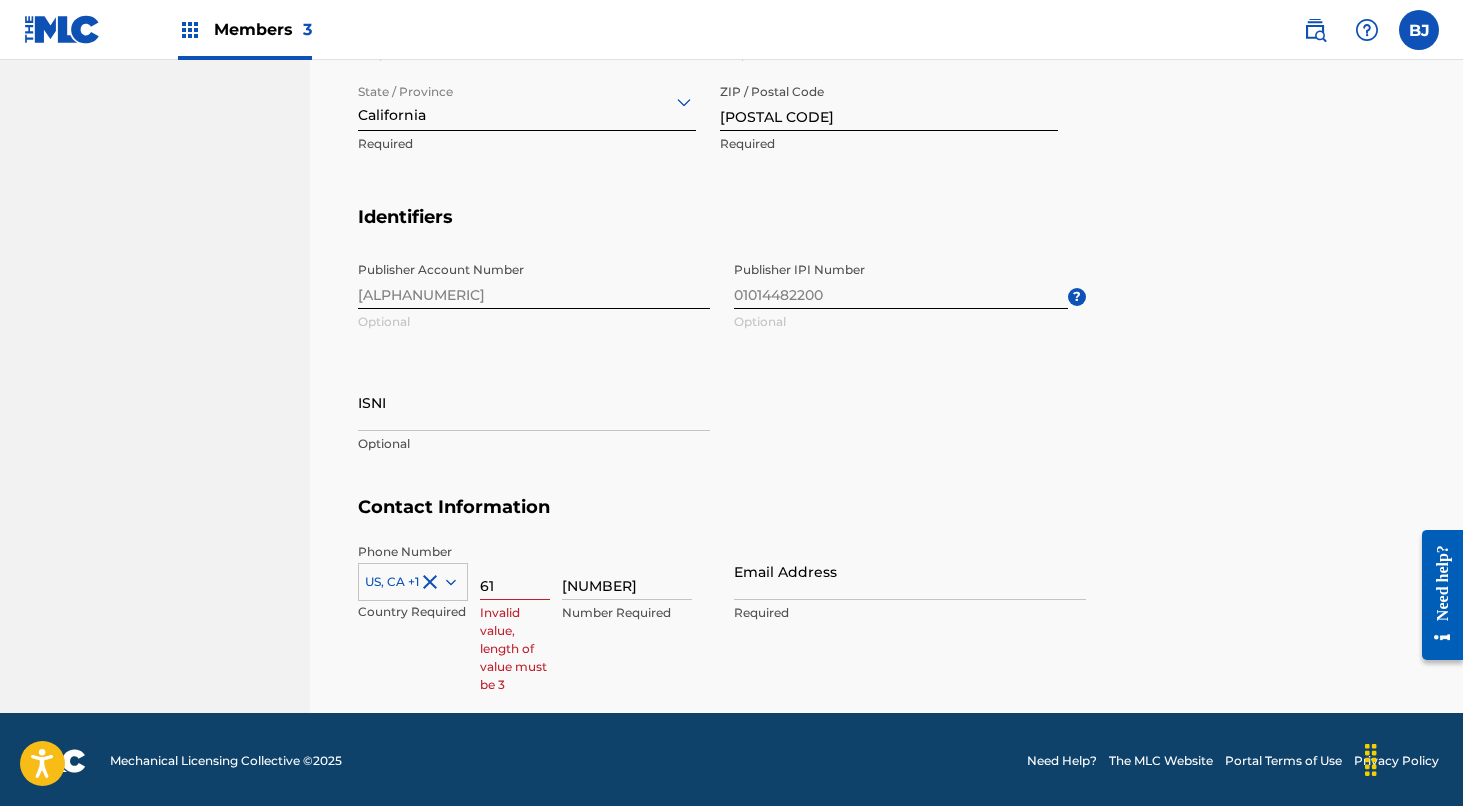 type on "6" 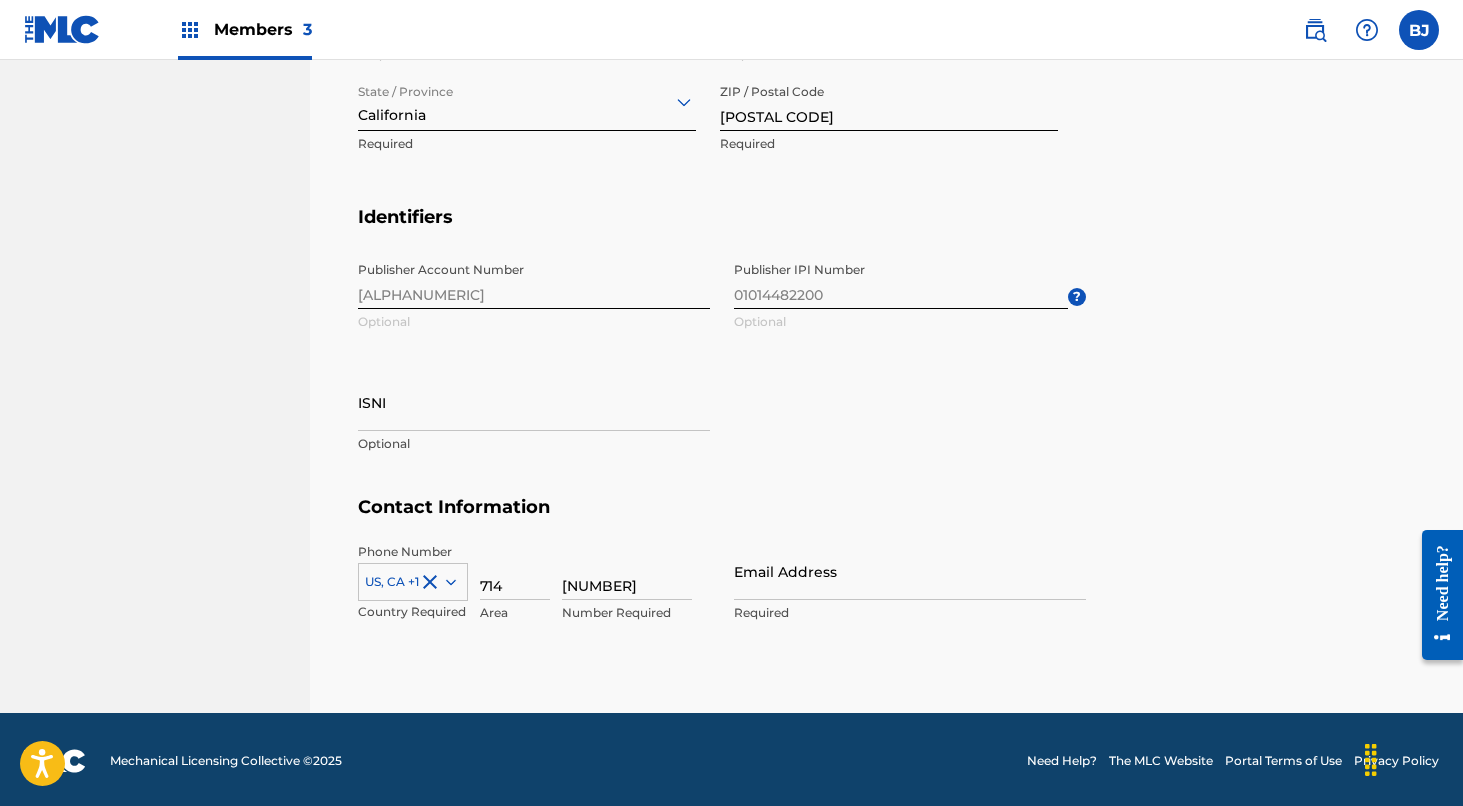 type on "714" 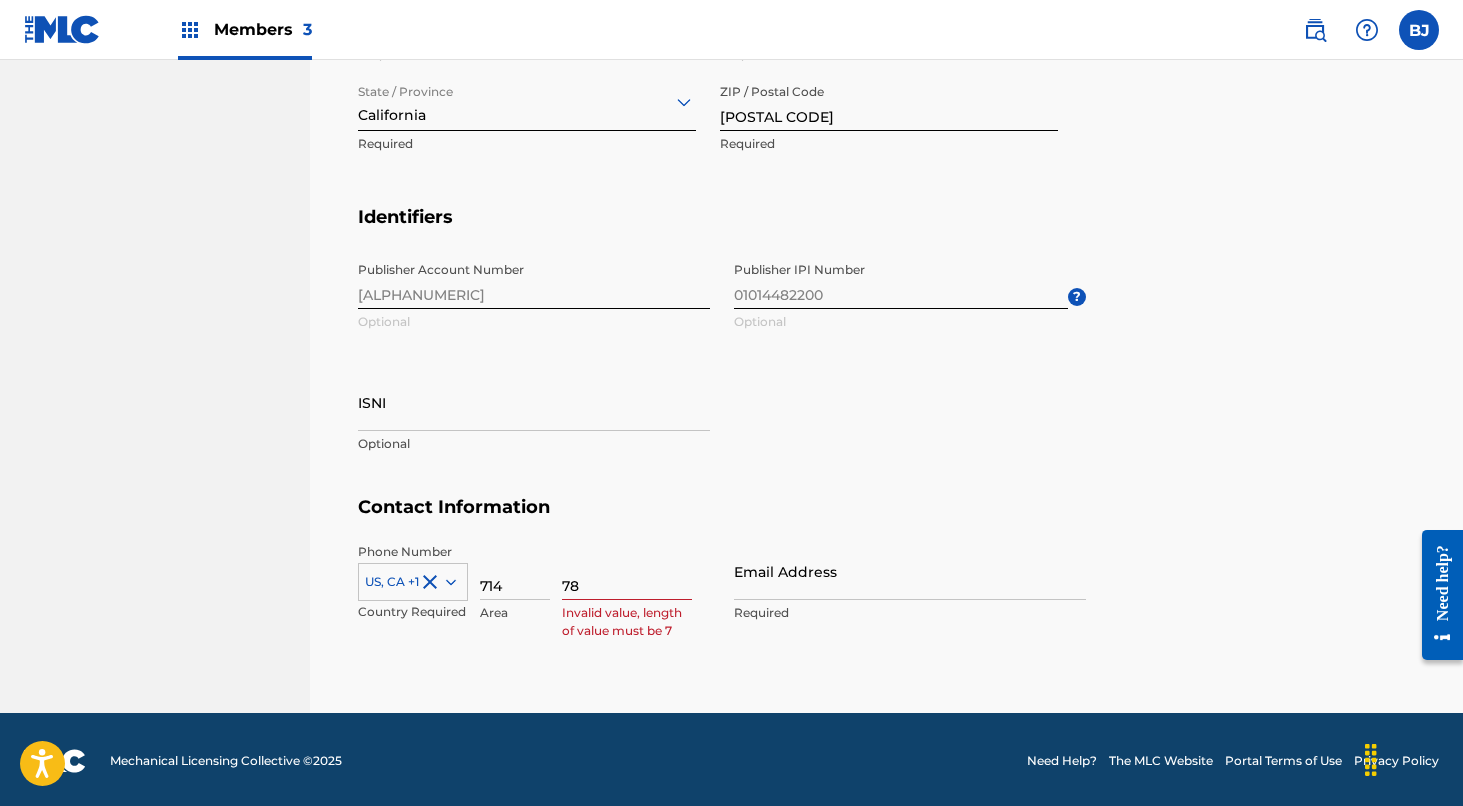 type on "7" 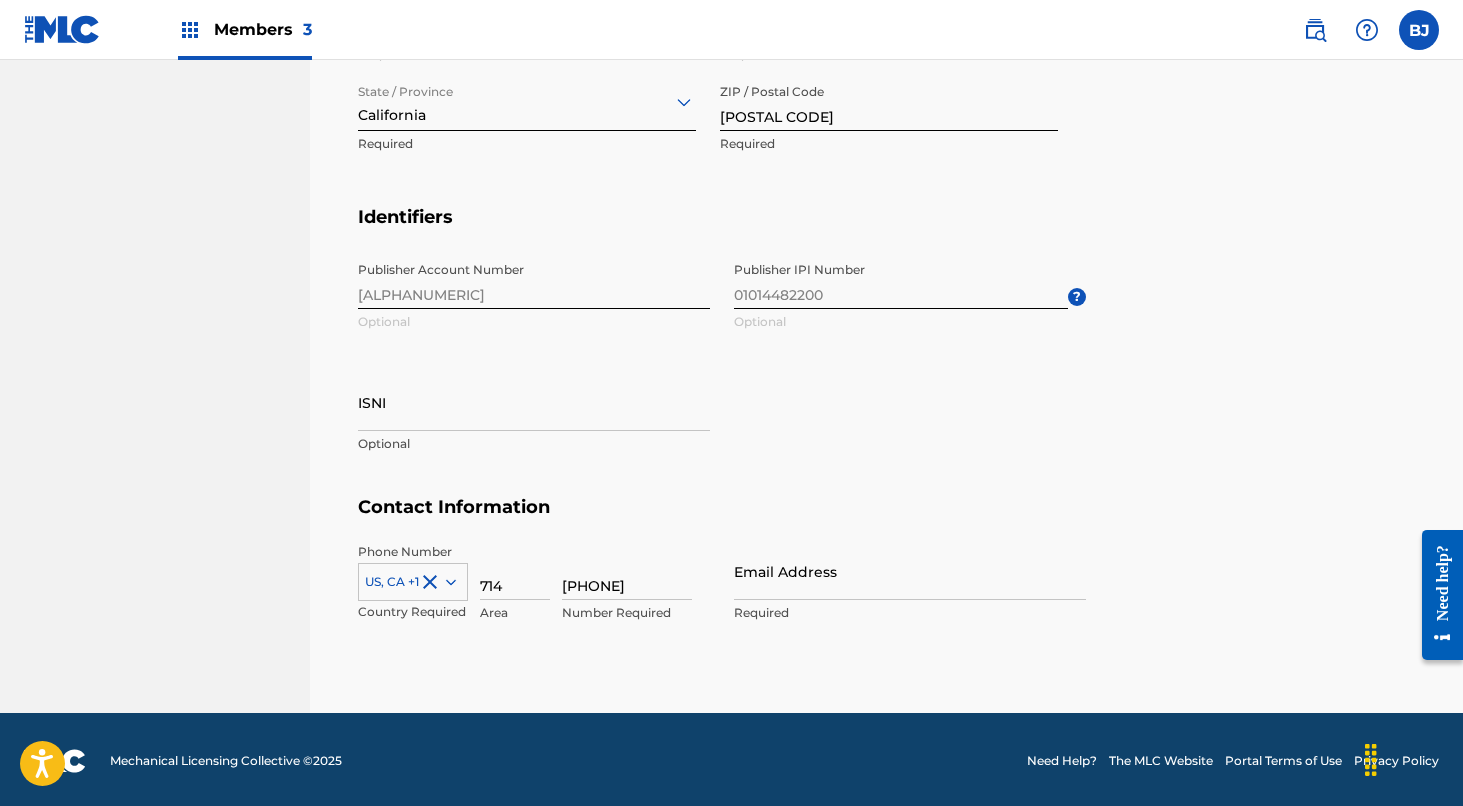 type on "[PHONE]" 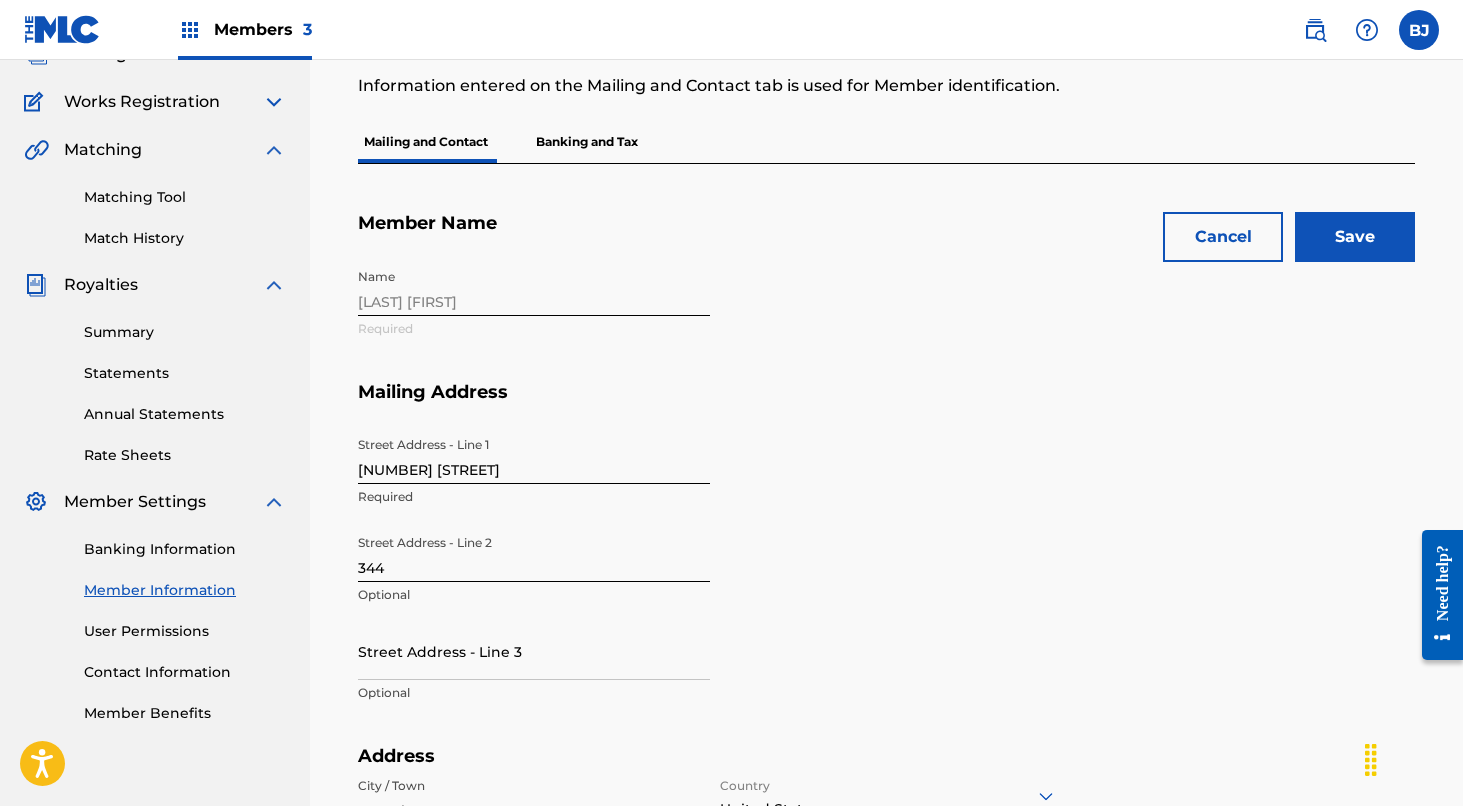 scroll, scrollTop: 143, scrollLeft: 0, axis: vertical 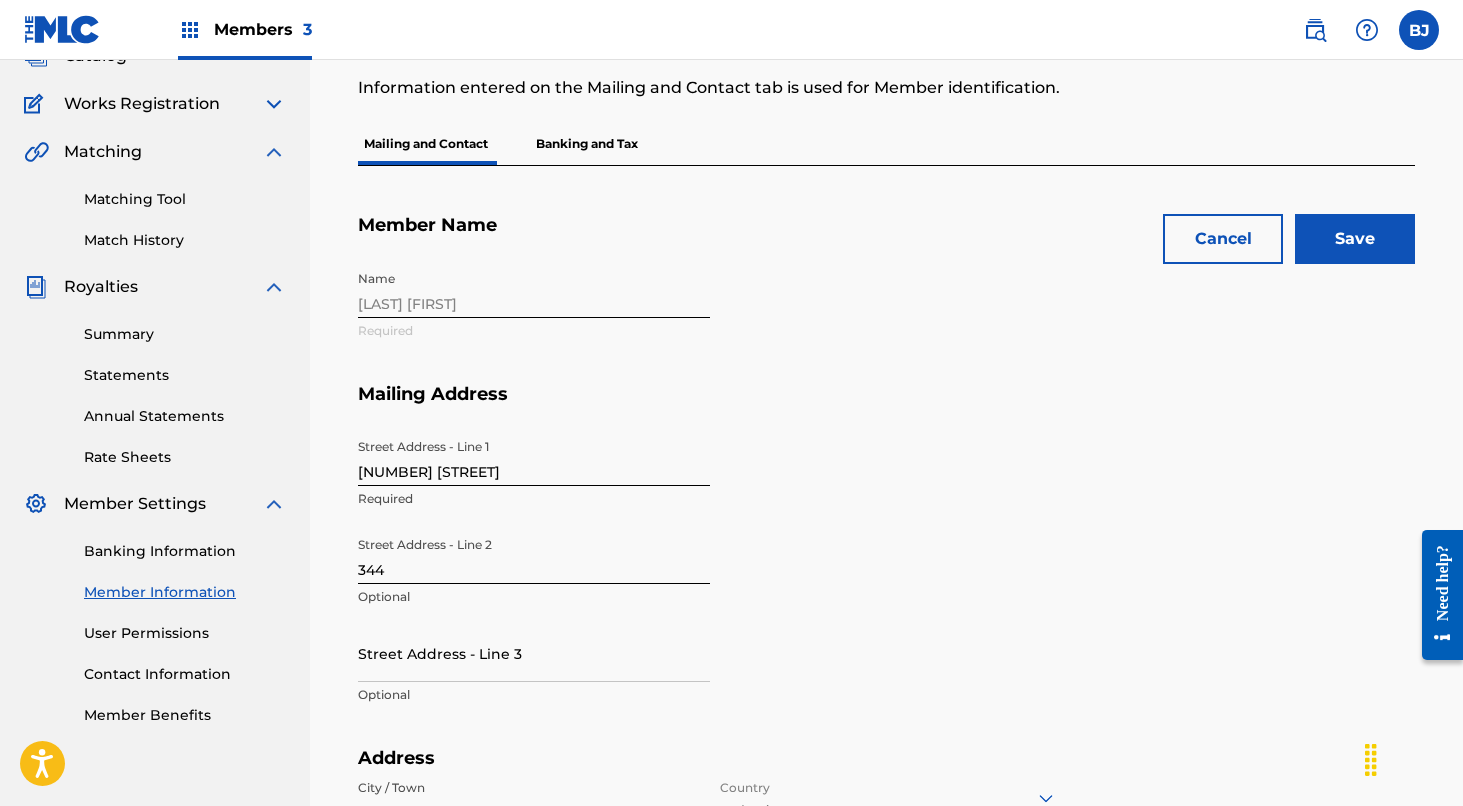 type on "[EMAIL]" 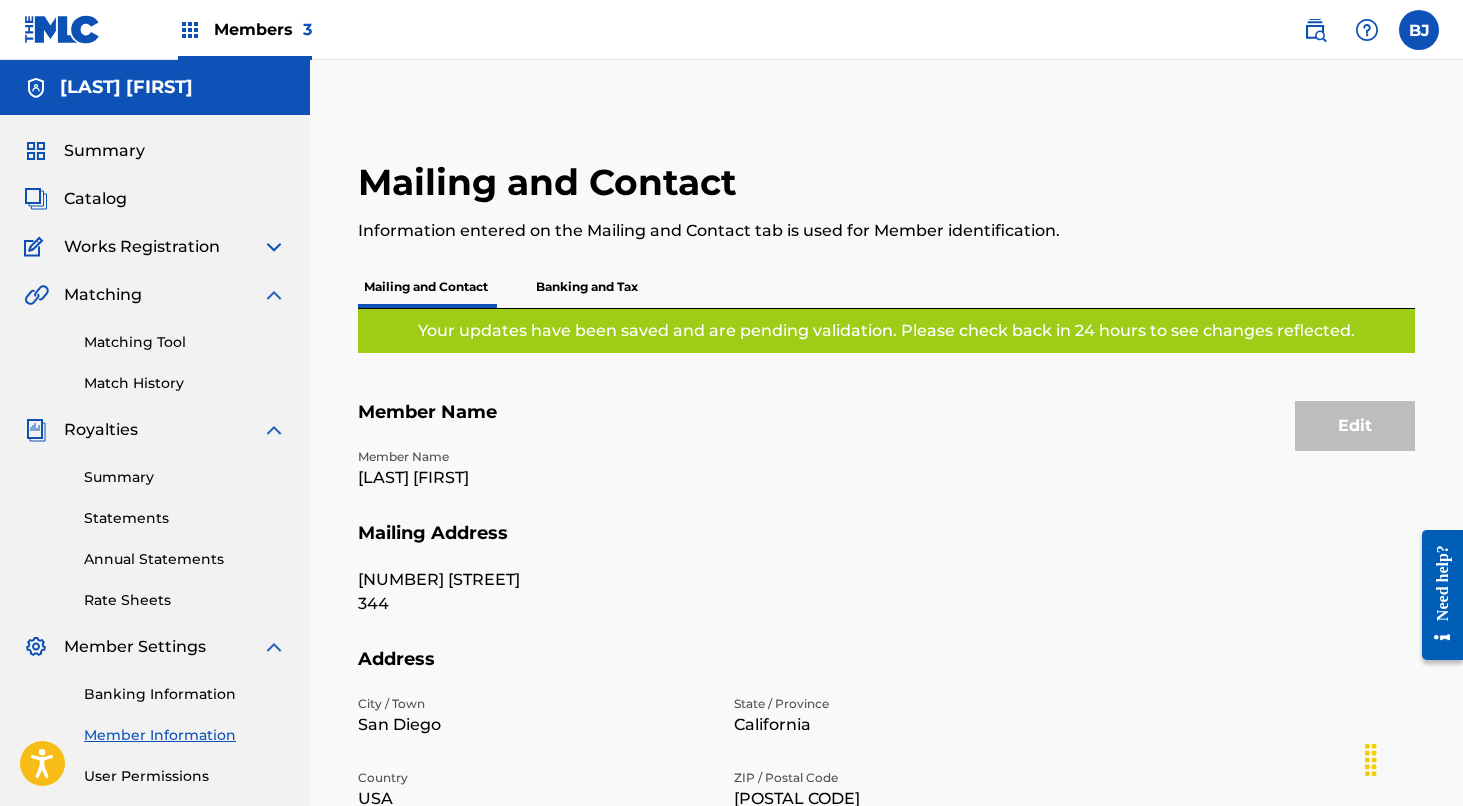 scroll, scrollTop: 0, scrollLeft: 0, axis: both 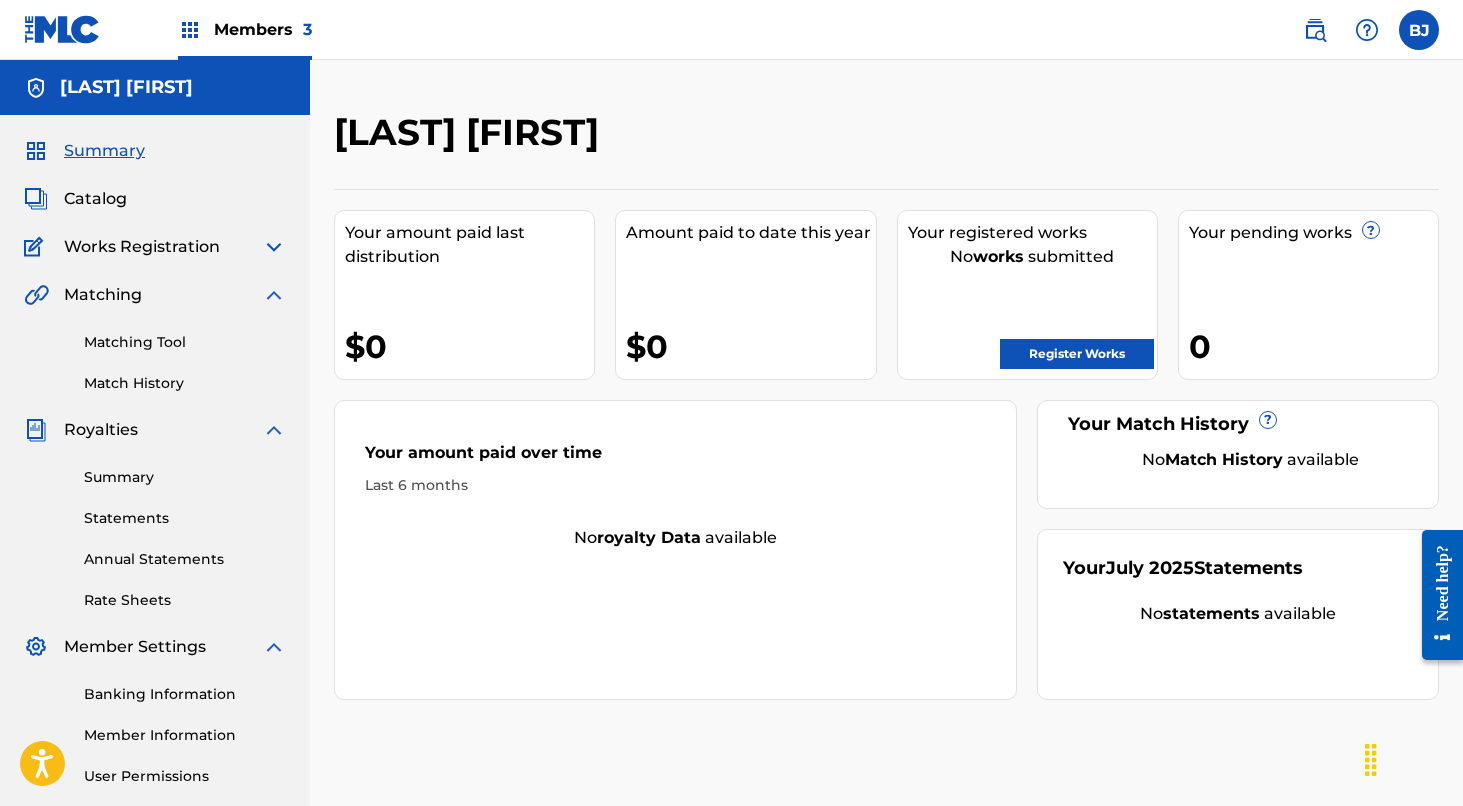 click on "Catalog" at bounding box center (95, 199) 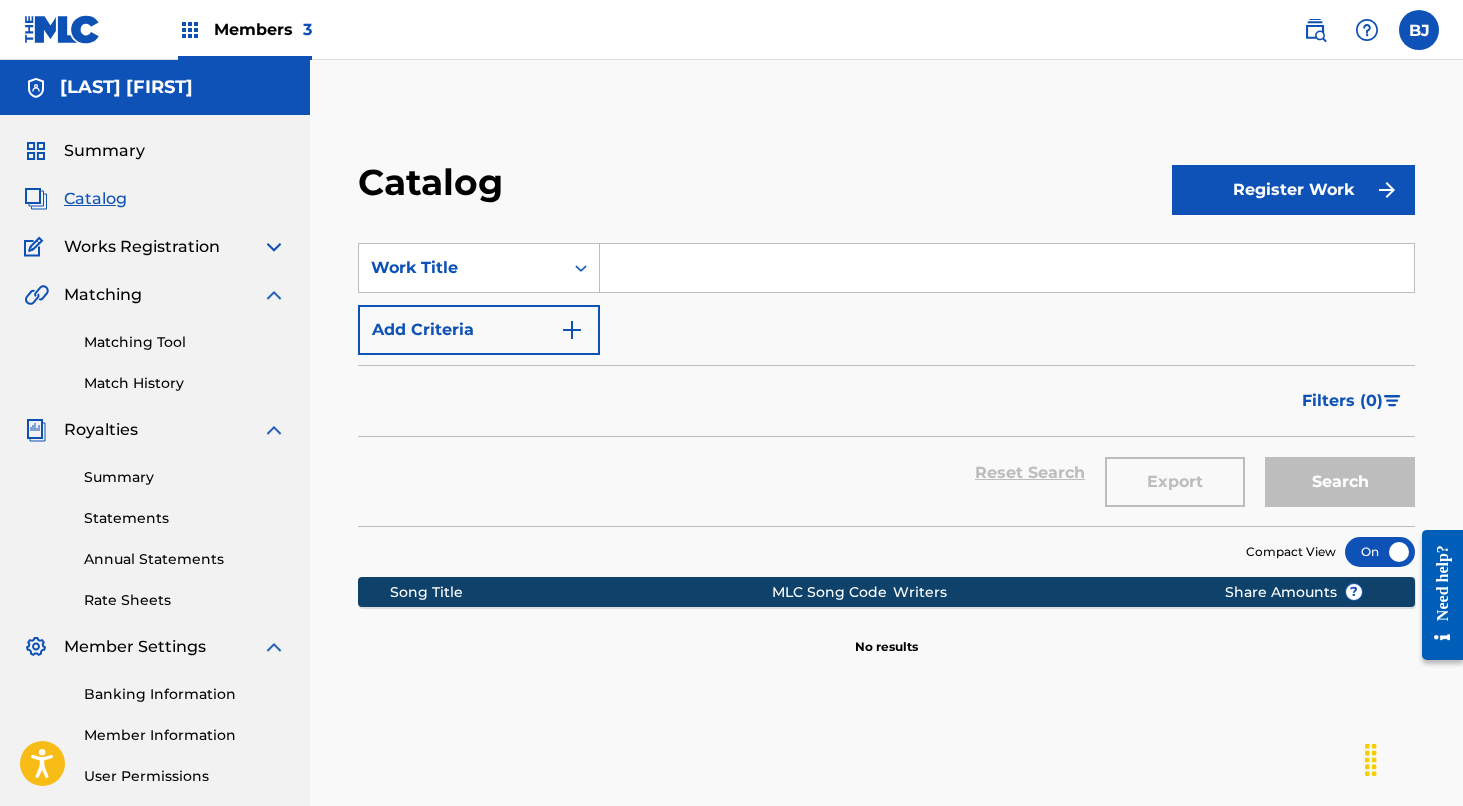 click on "Works Registration" at bounding box center (142, 247) 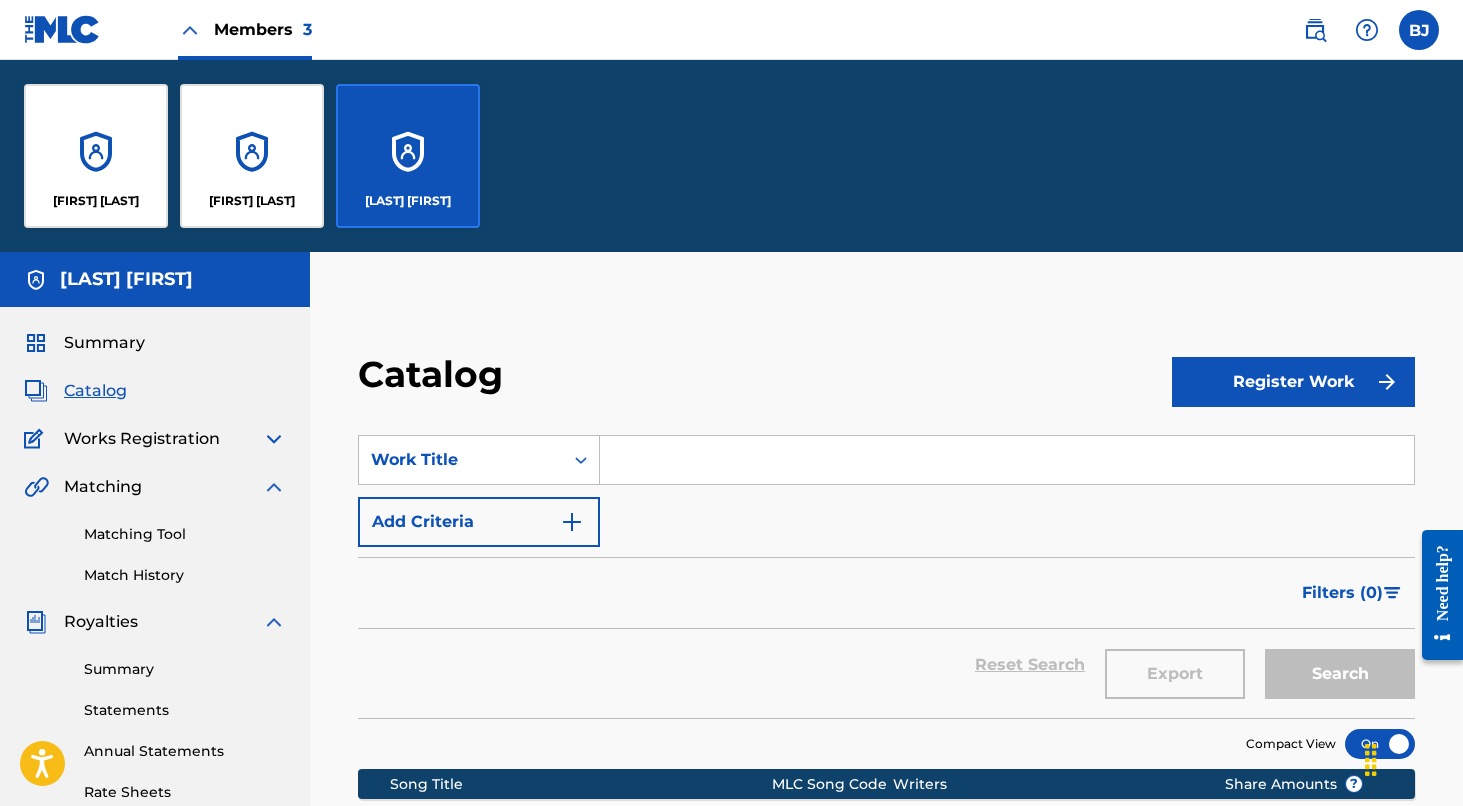 click on "[FIRST] [LAST]" at bounding box center (96, 156) 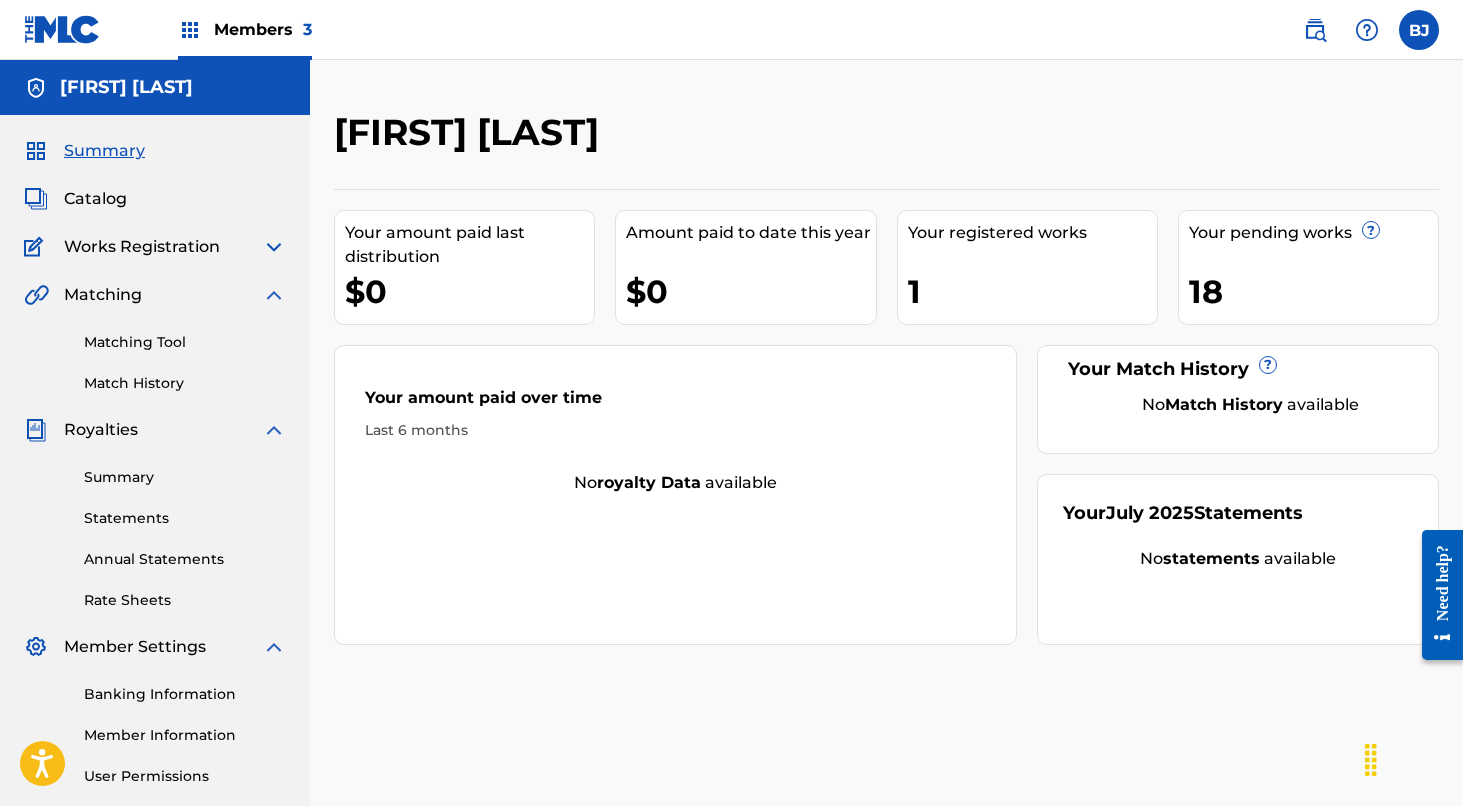 click on "Catalog" at bounding box center (95, 199) 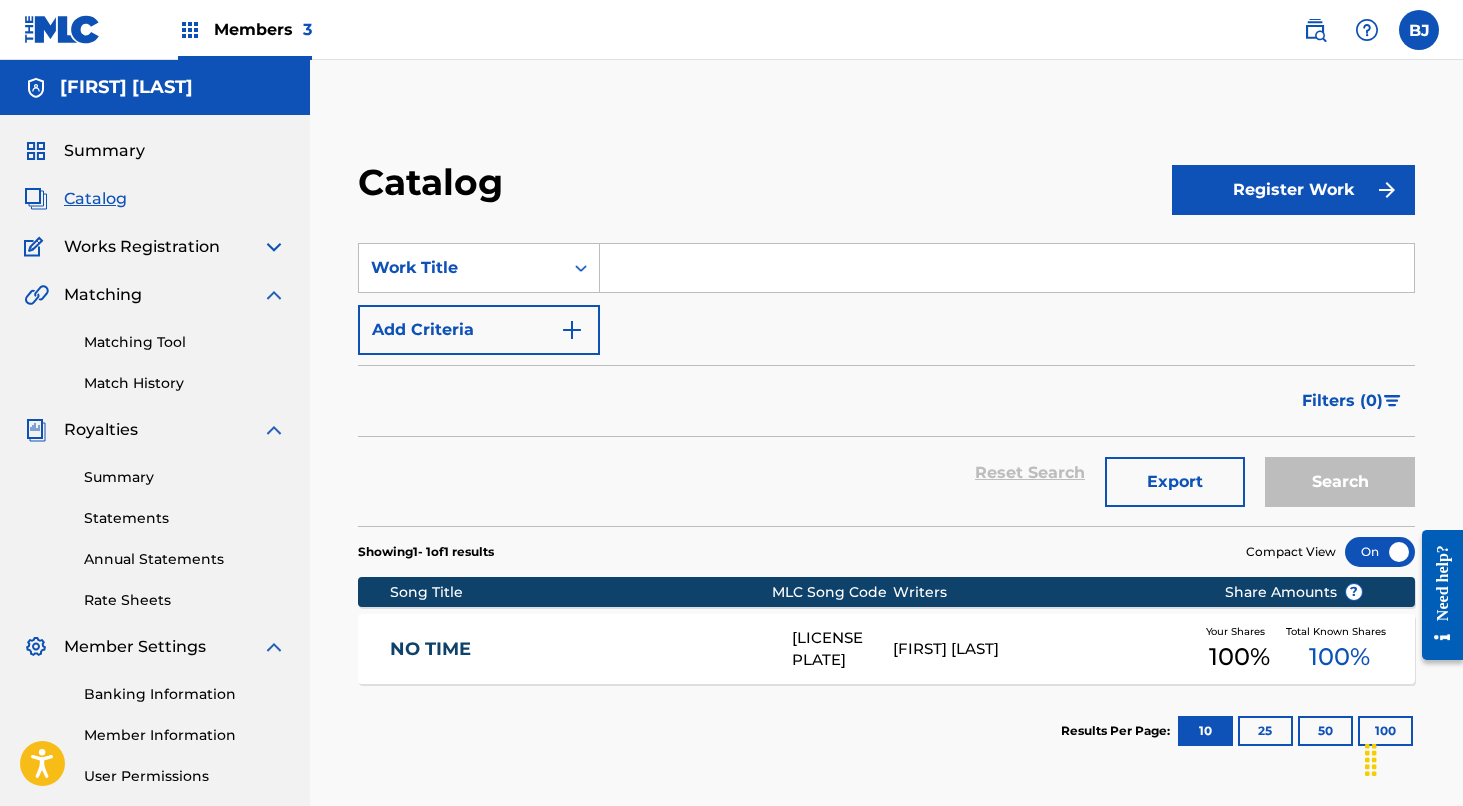 click on "[FIRST] [LAST]" at bounding box center (1043, 649) 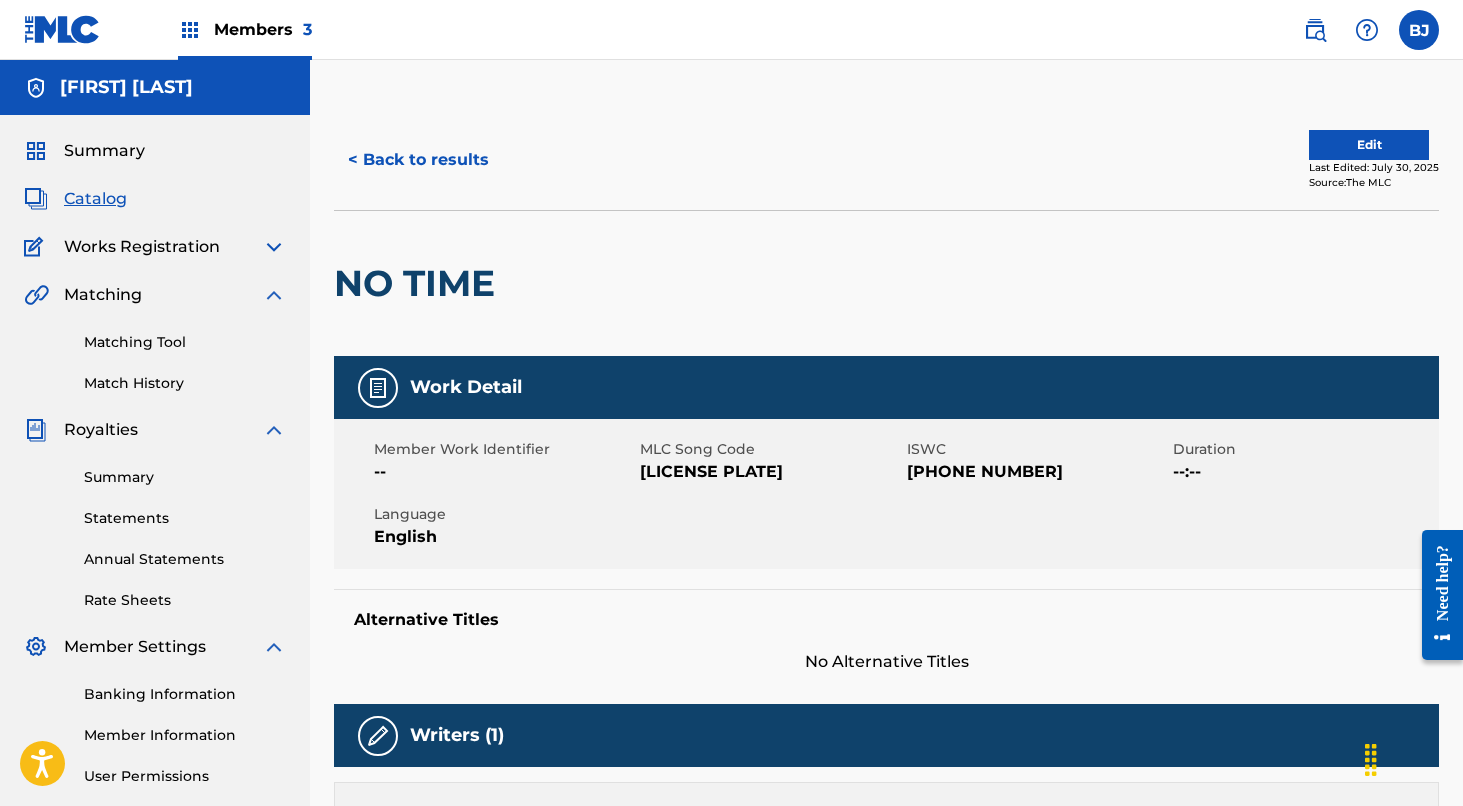 scroll, scrollTop: 0, scrollLeft: 0, axis: both 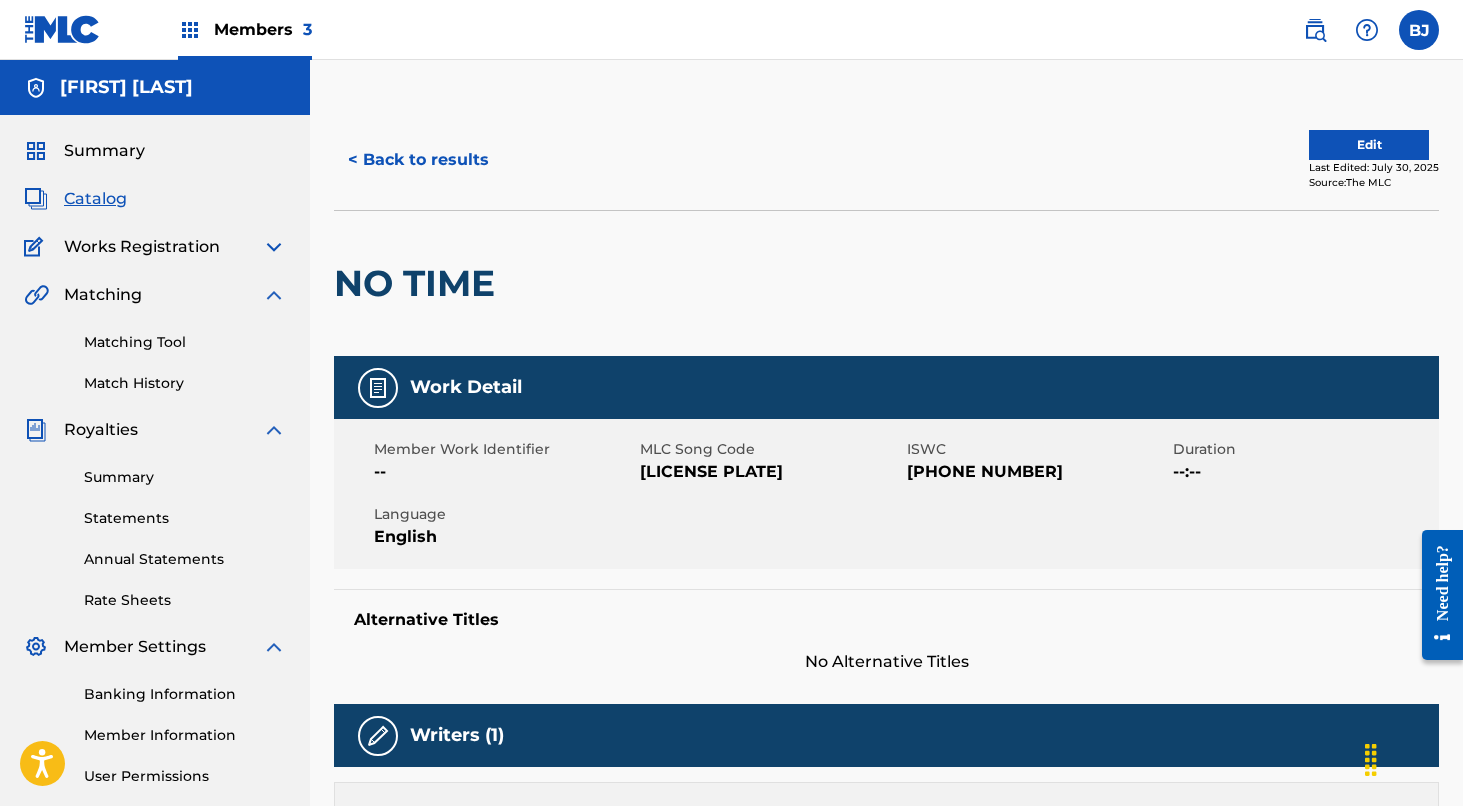 click on "< Back to results" at bounding box center [418, 160] 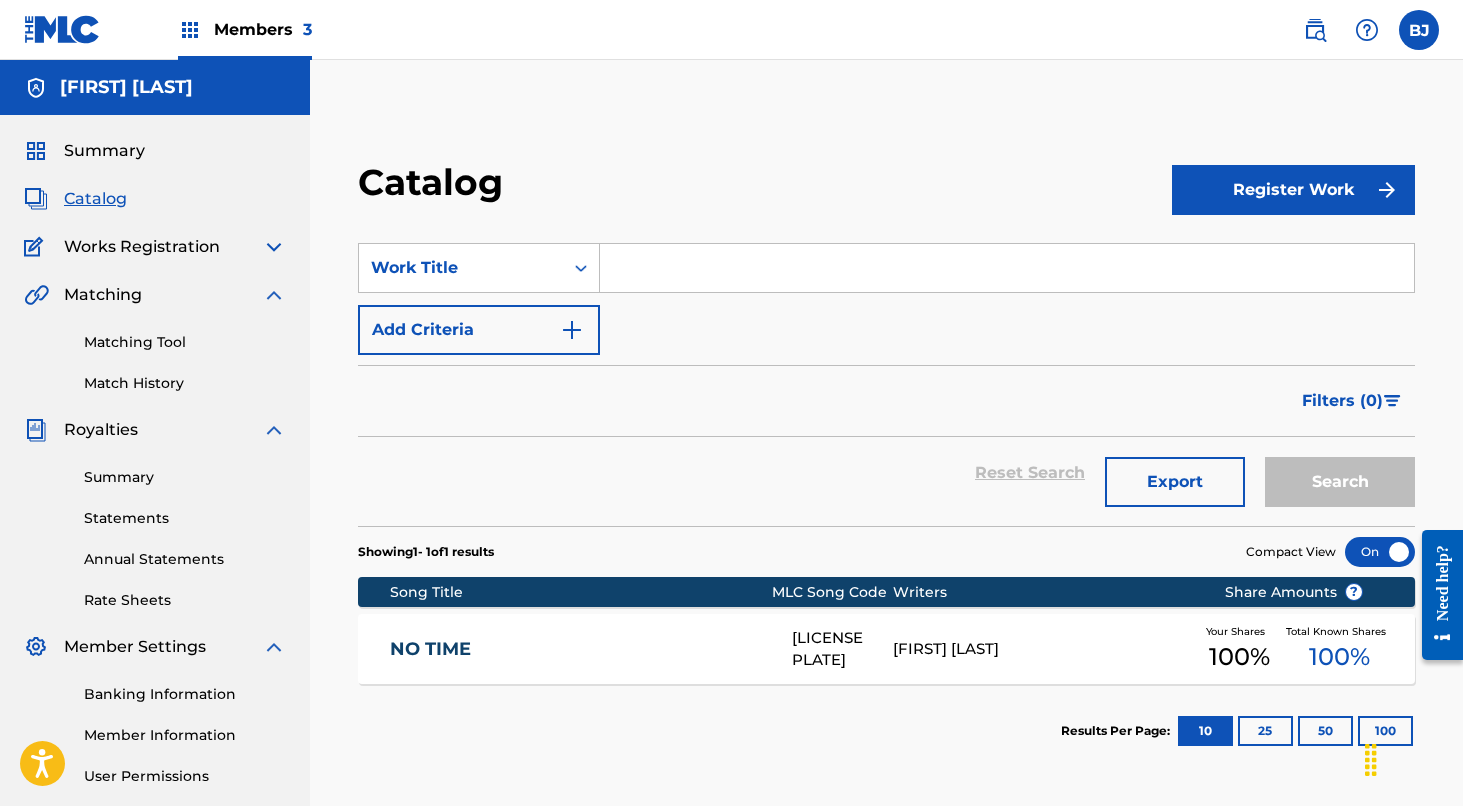 scroll, scrollTop: 0, scrollLeft: 0, axis: both 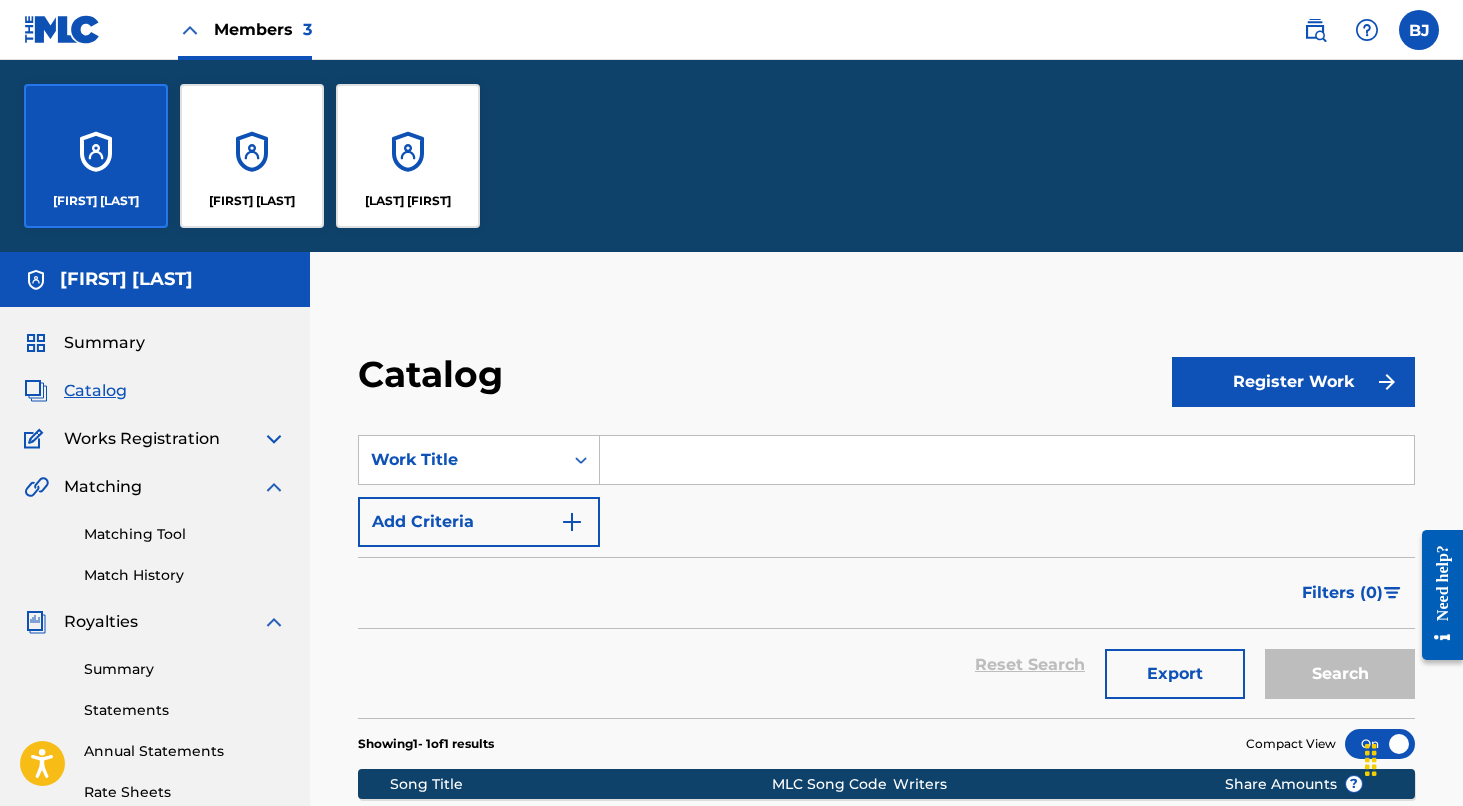 click on "[LAST] [FIRST]" at bounding box center (408, 201) 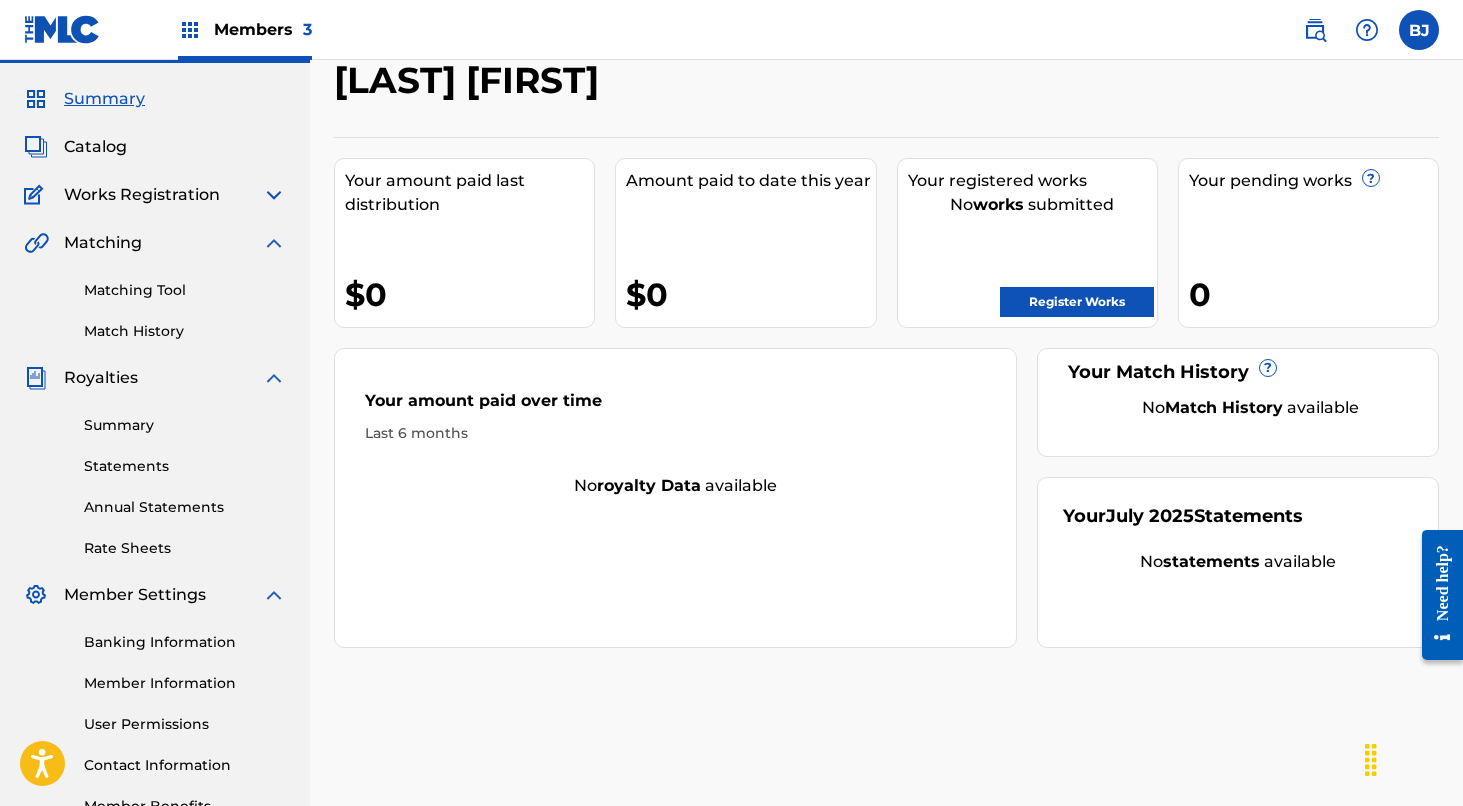 scroll, scrollTop: 7, scrollLeft: 0, axis: vertical 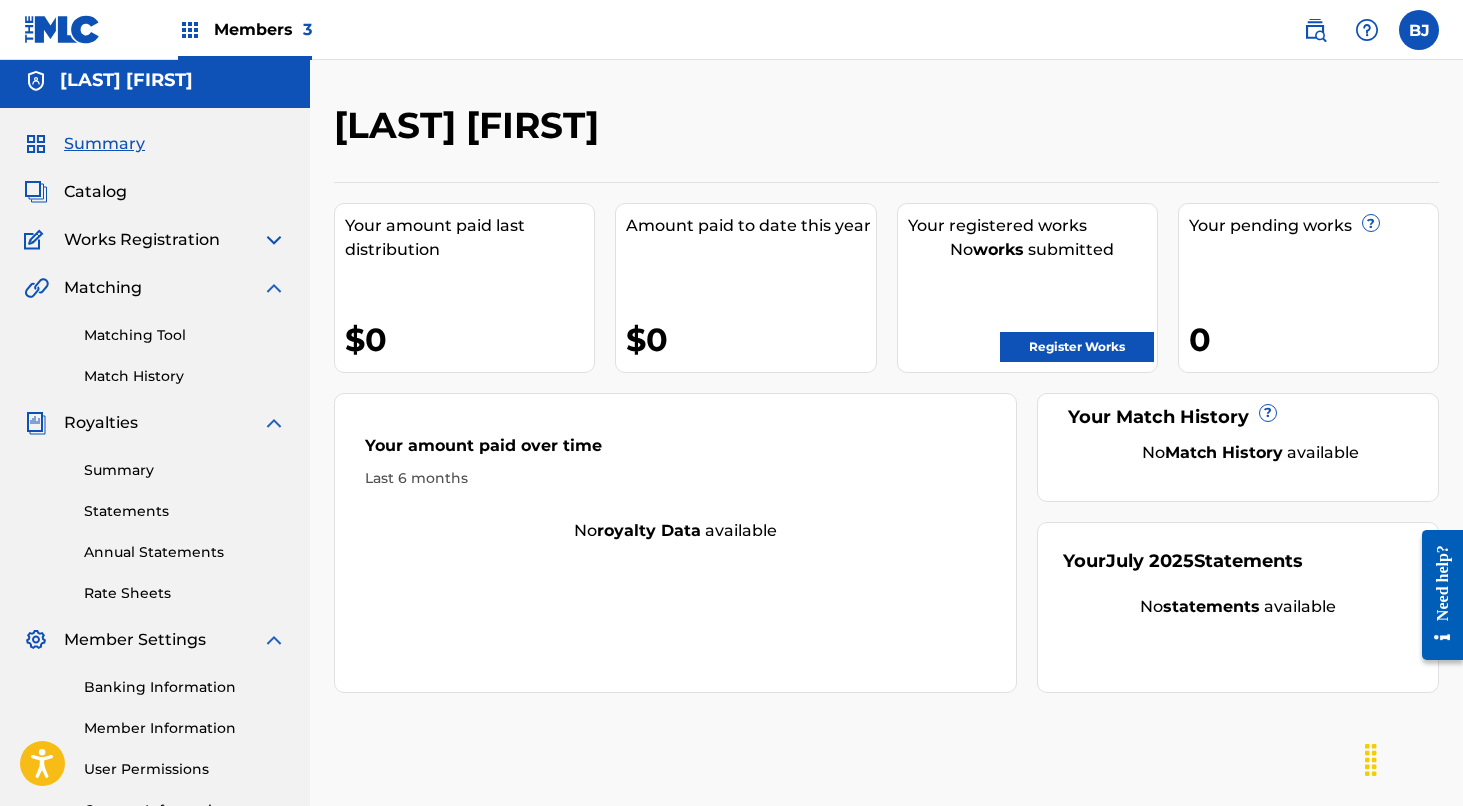 click at bounding box center [274, 240] 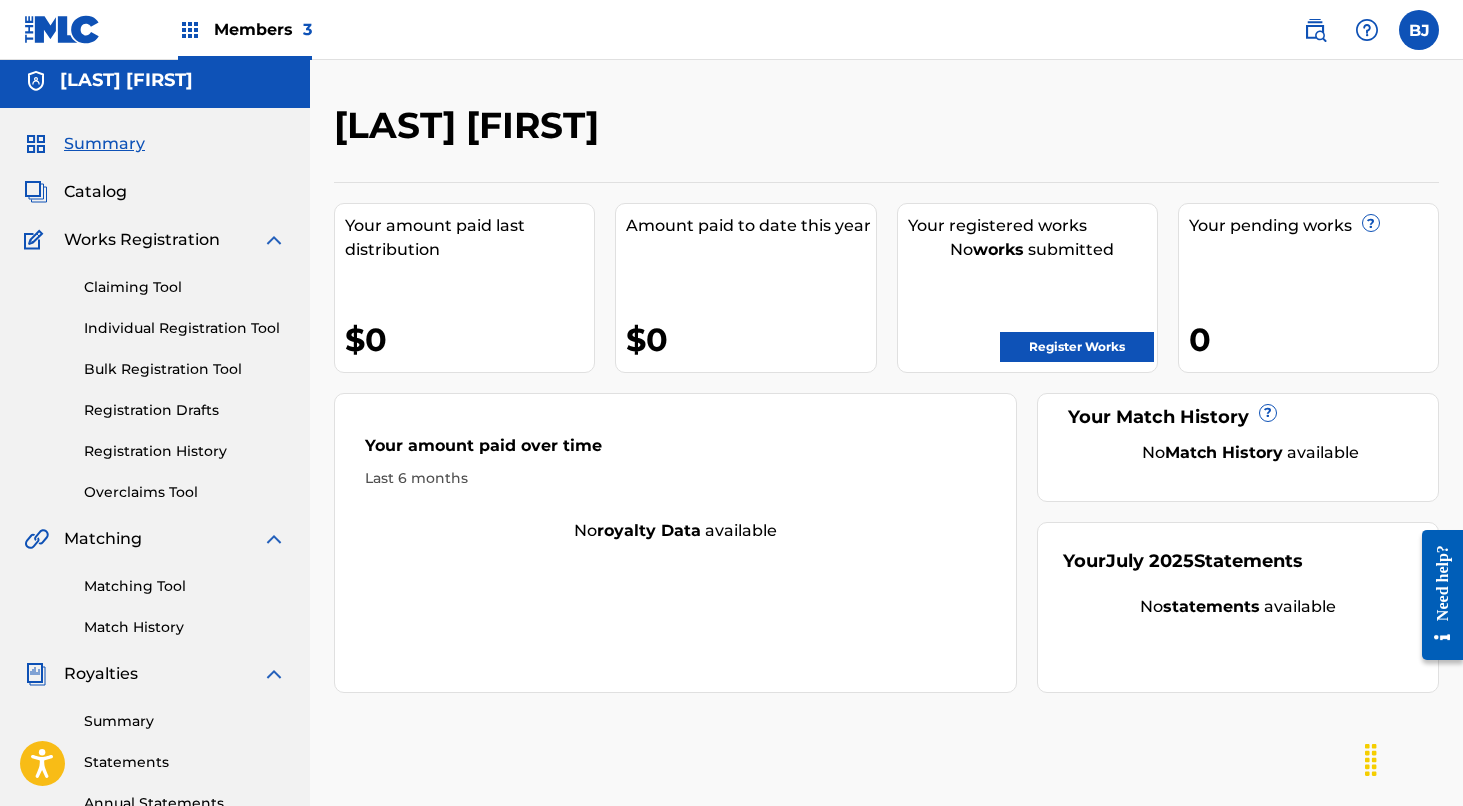 click on "Individual Registration Tool" at bounding box center [185, 328] 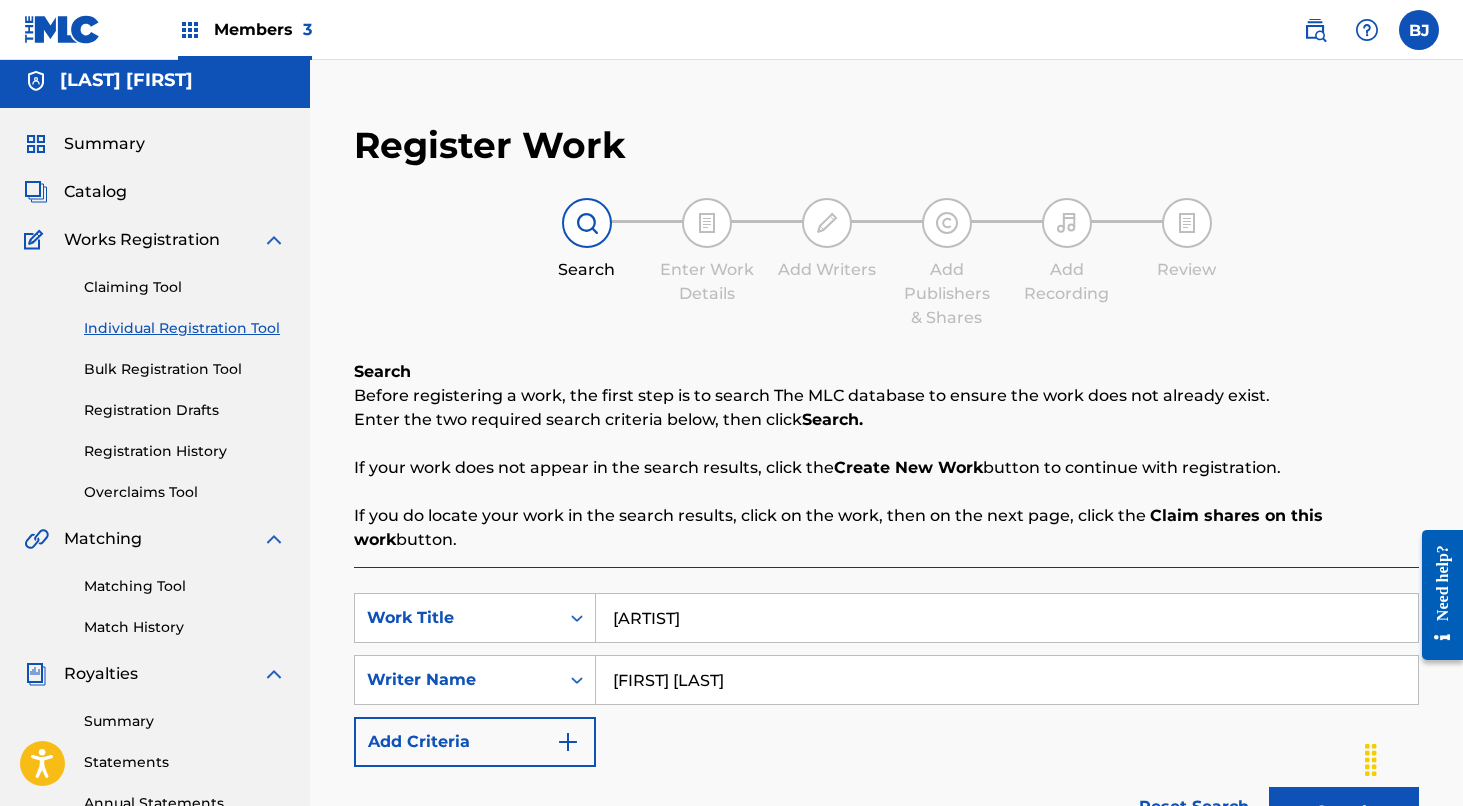 scroll, scrollTop: 0, scrollLeft: 0, axis: both 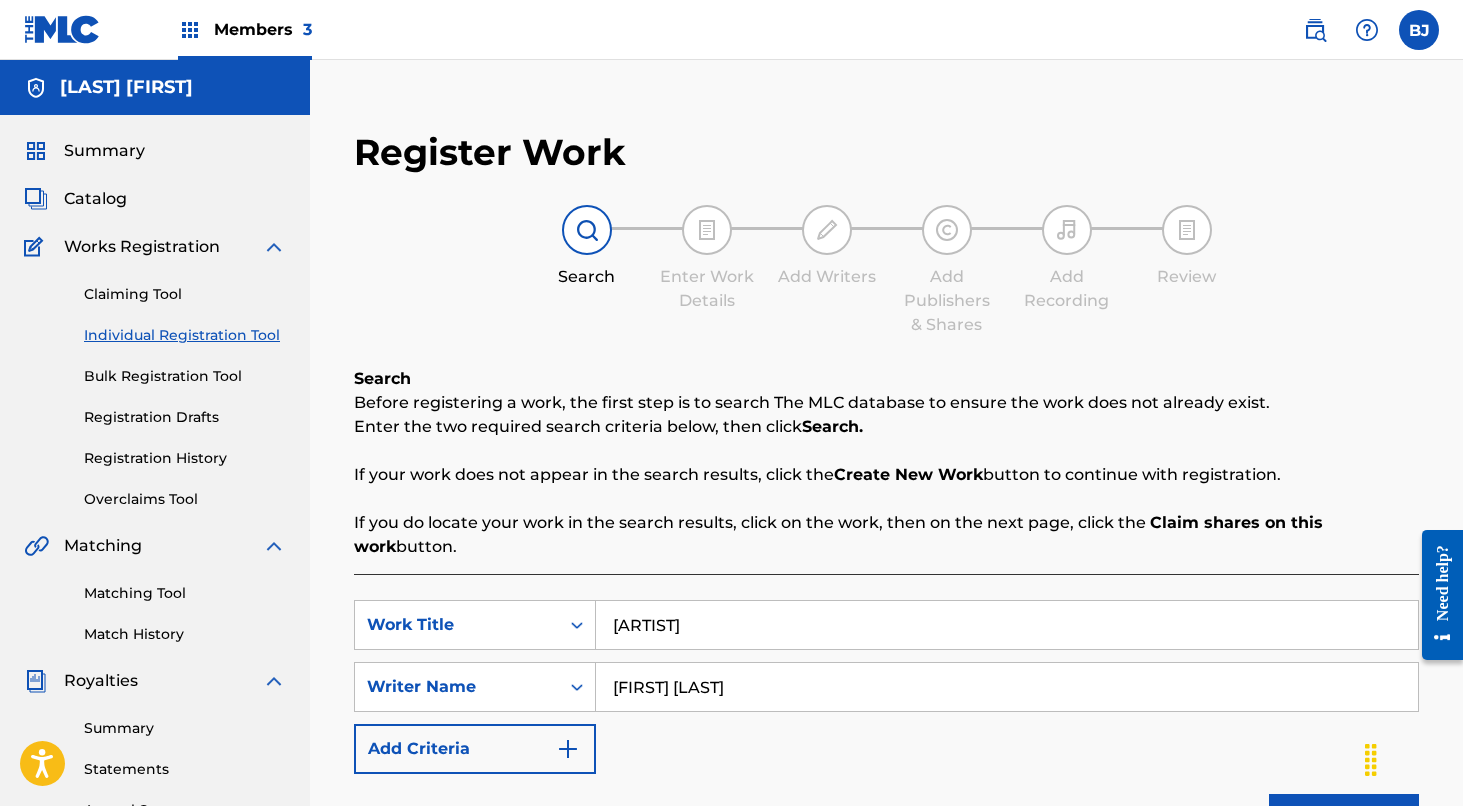 click on "[FIRST] [LAST]" at bounding box center (1007, 687) 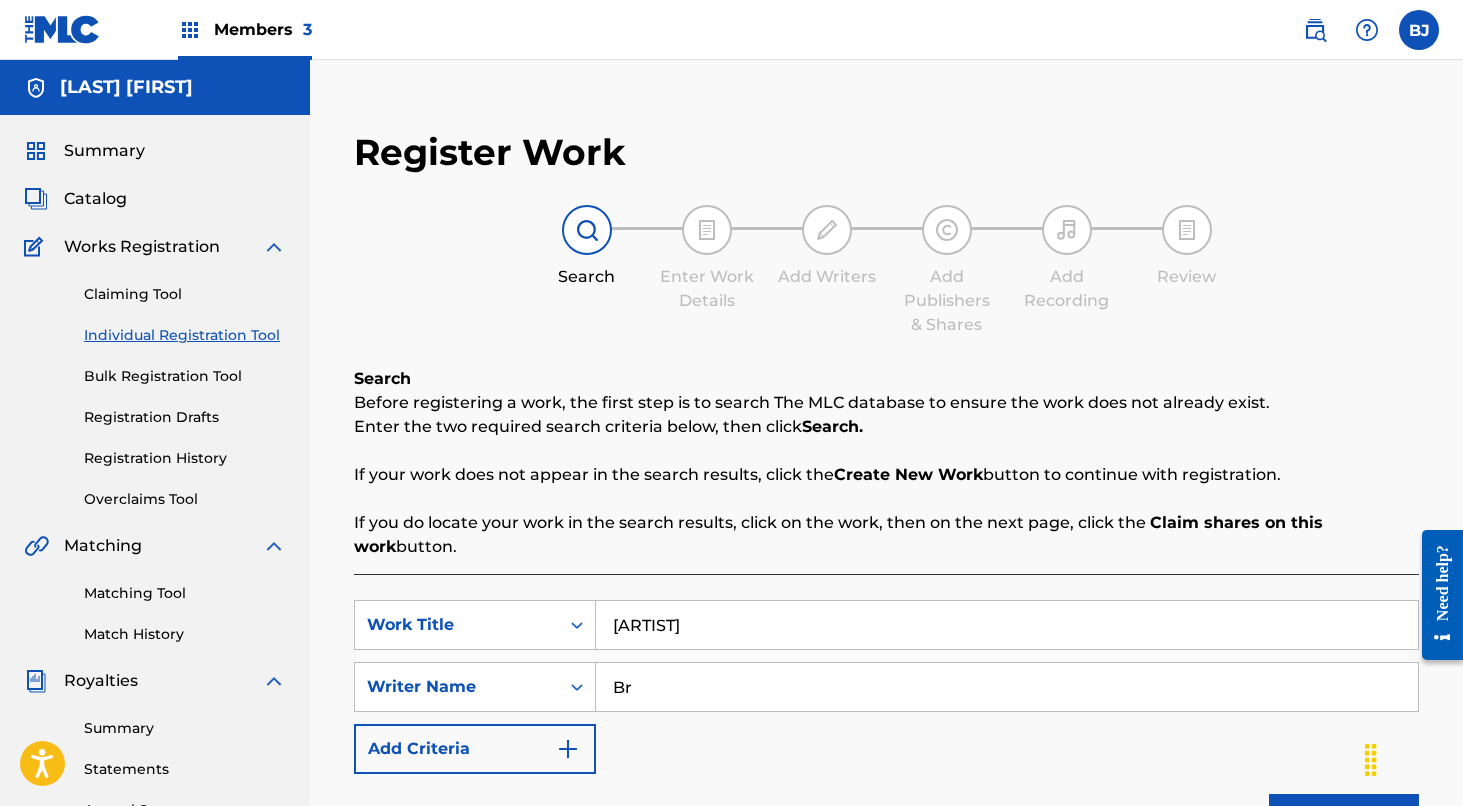type on "B" 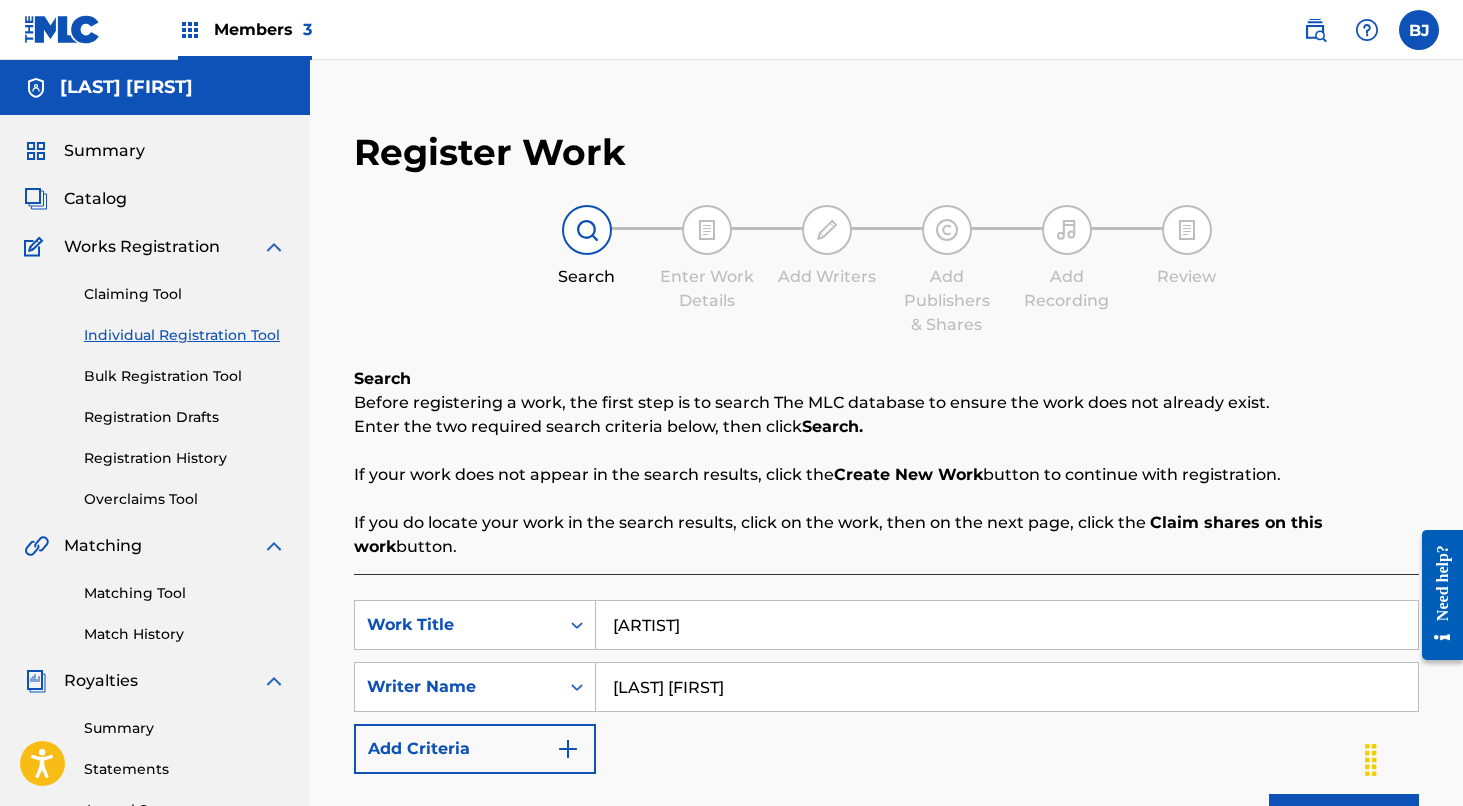 type on "[LAST] [FIRST]" 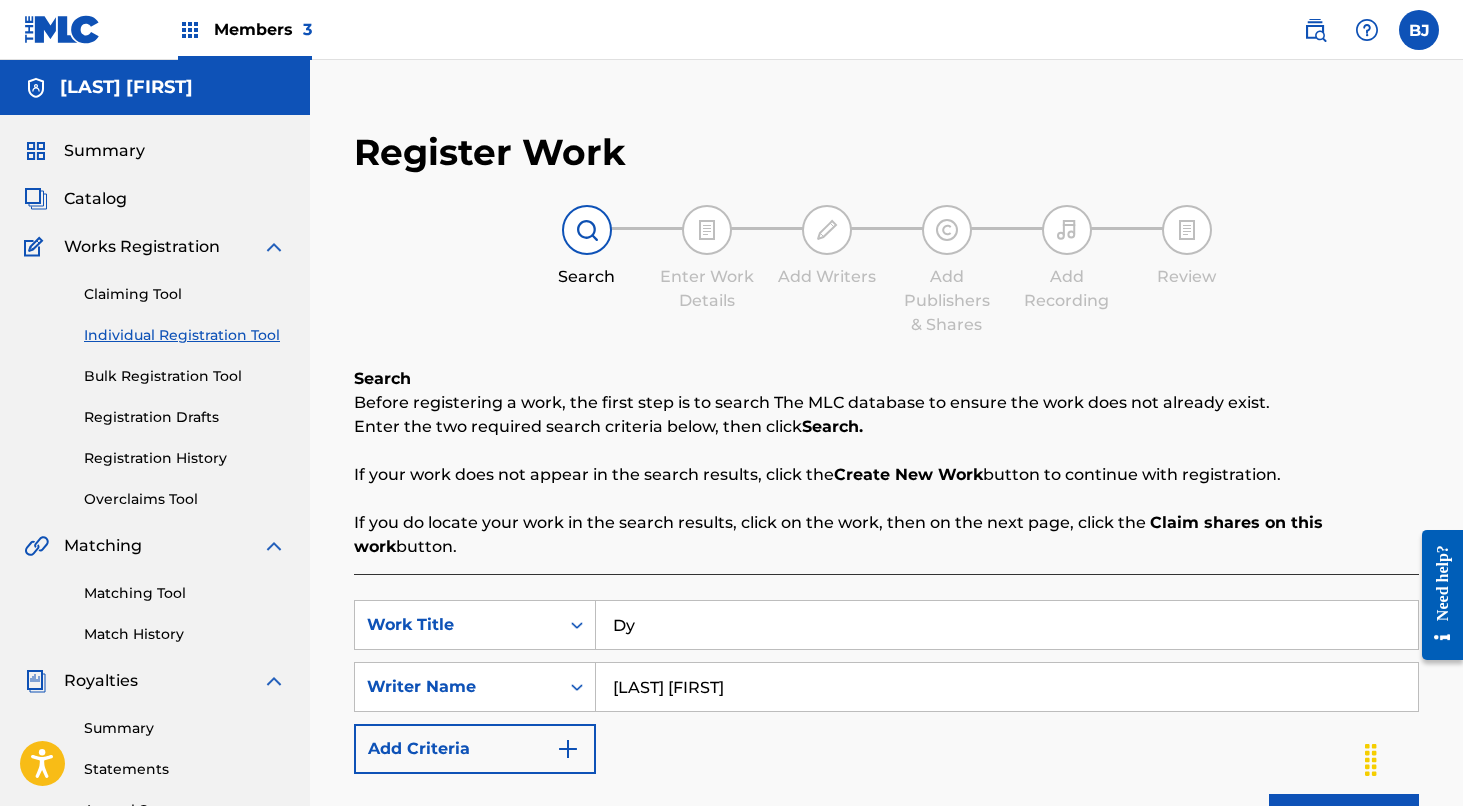 type on "D" 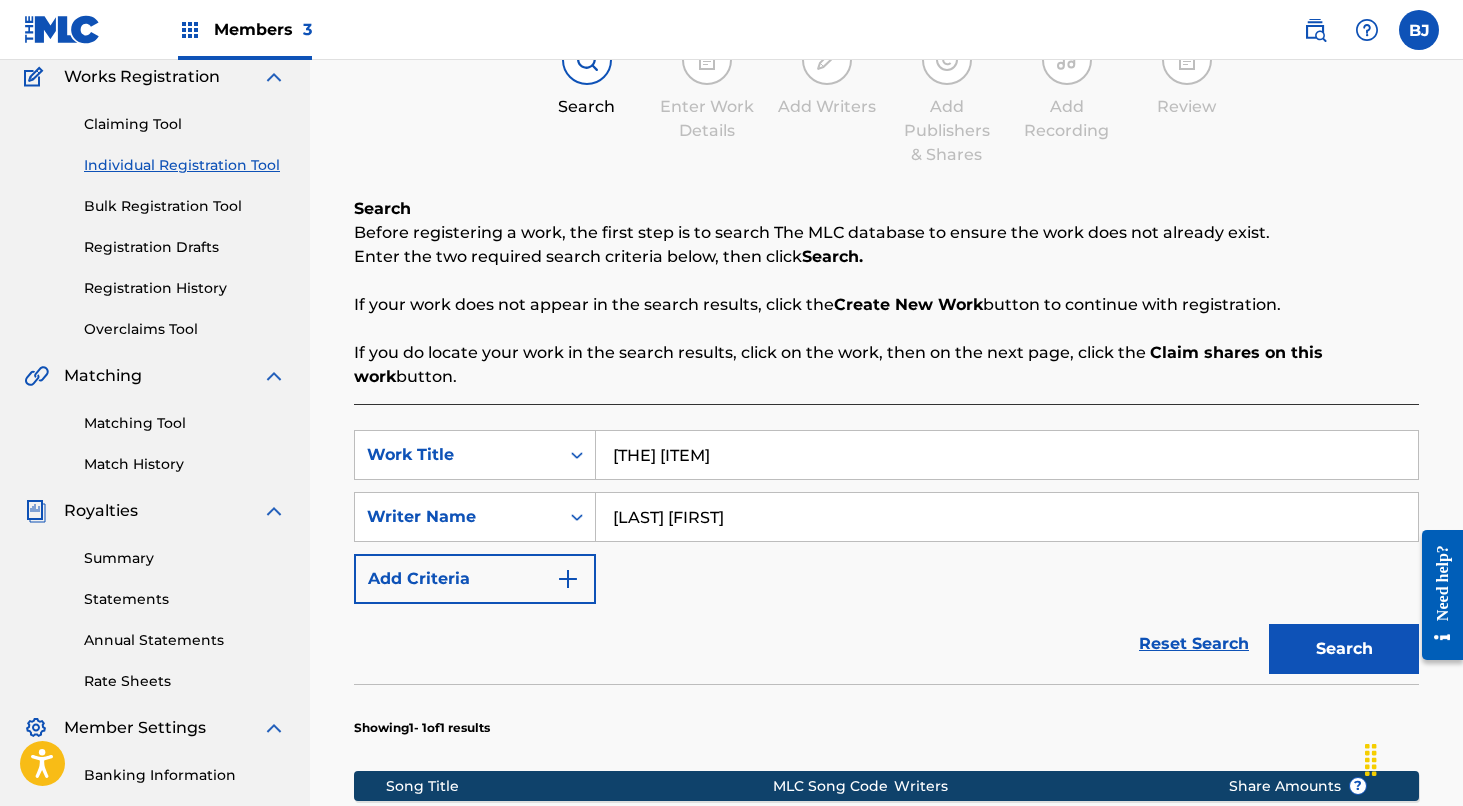 scroll, scrollTop: 176, scrollLeft: 0, axis: vertical 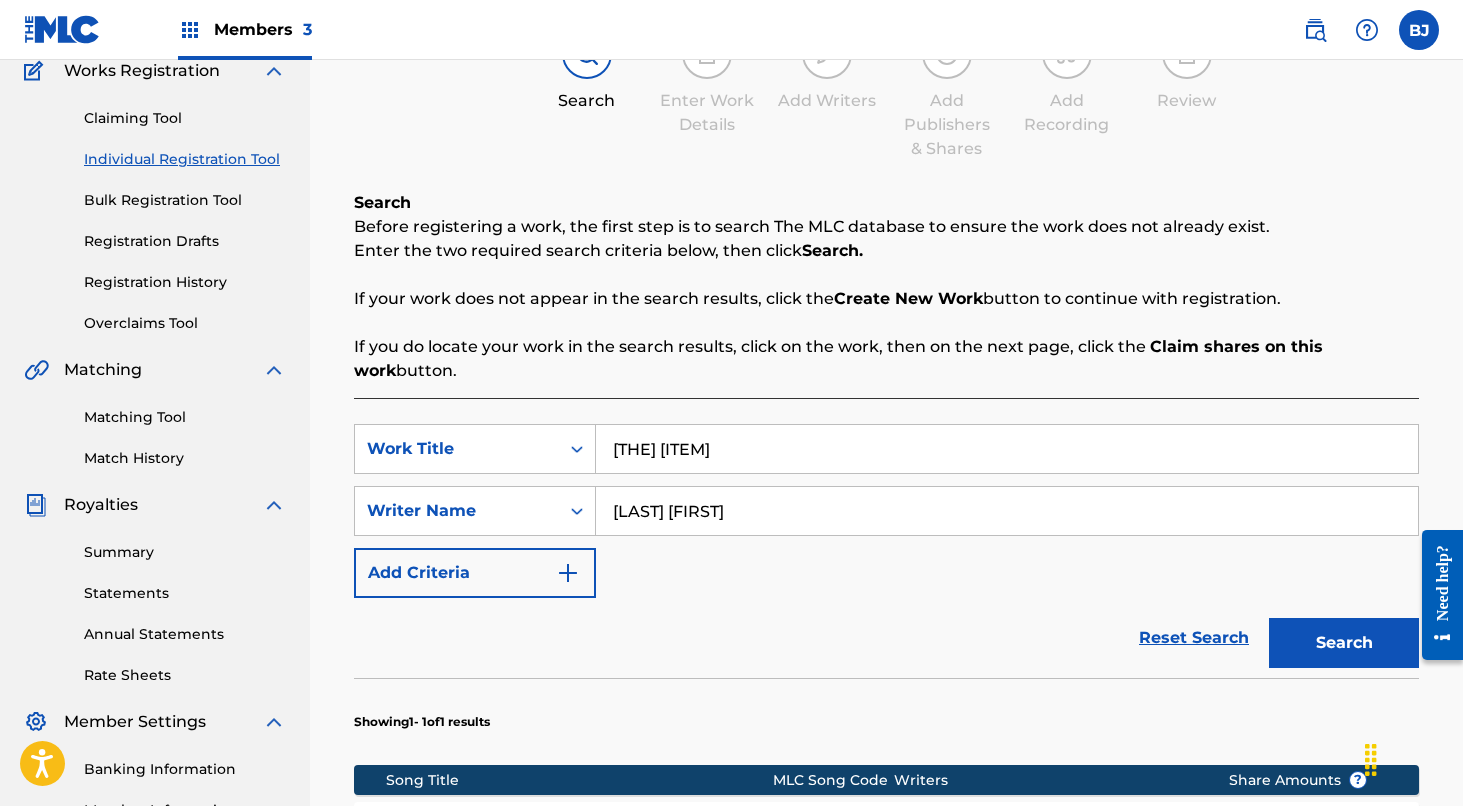 type on "[THE] [ITEM]" 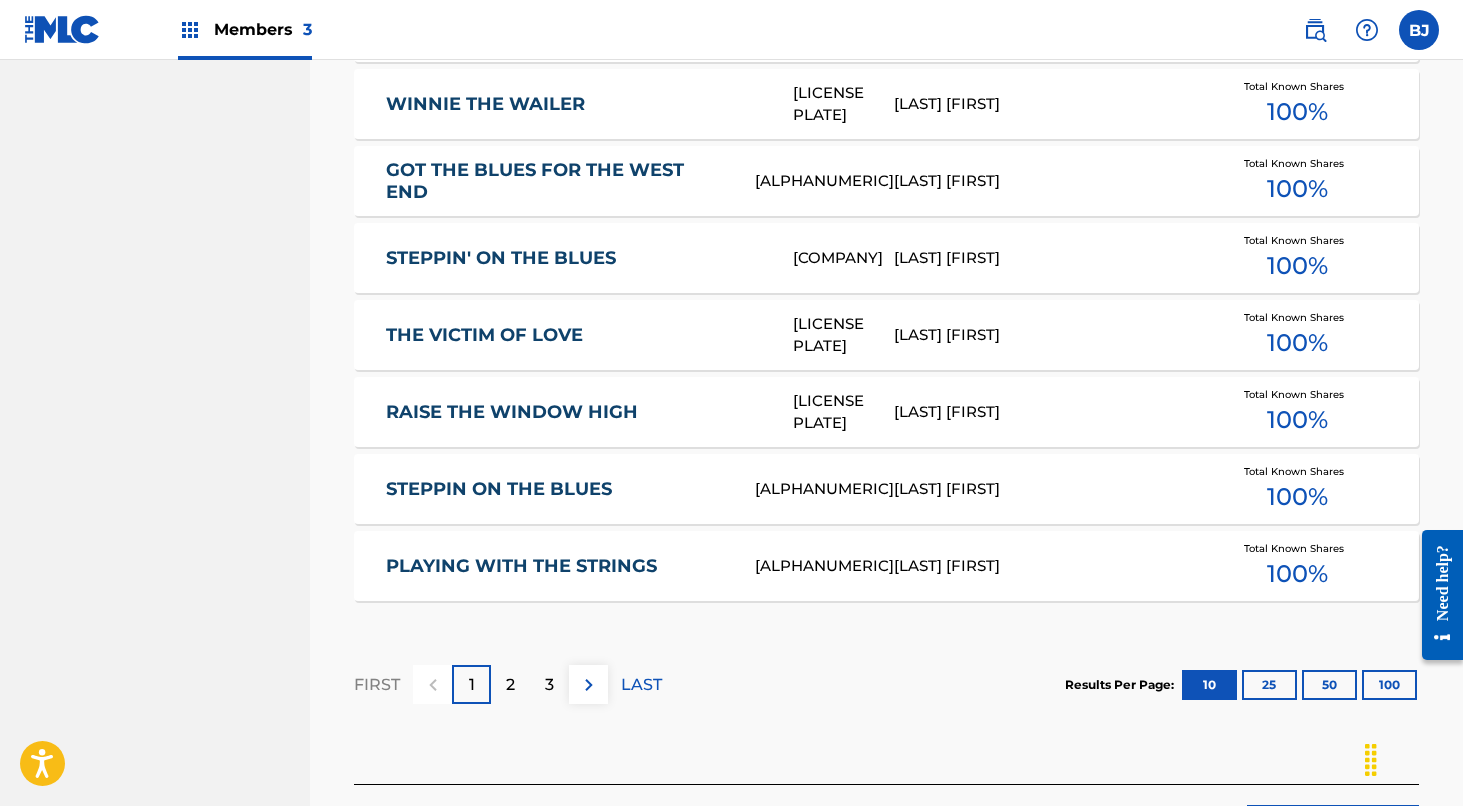 scroll, scrollTop: 1141, scrollLeft: 0, axis: vertical 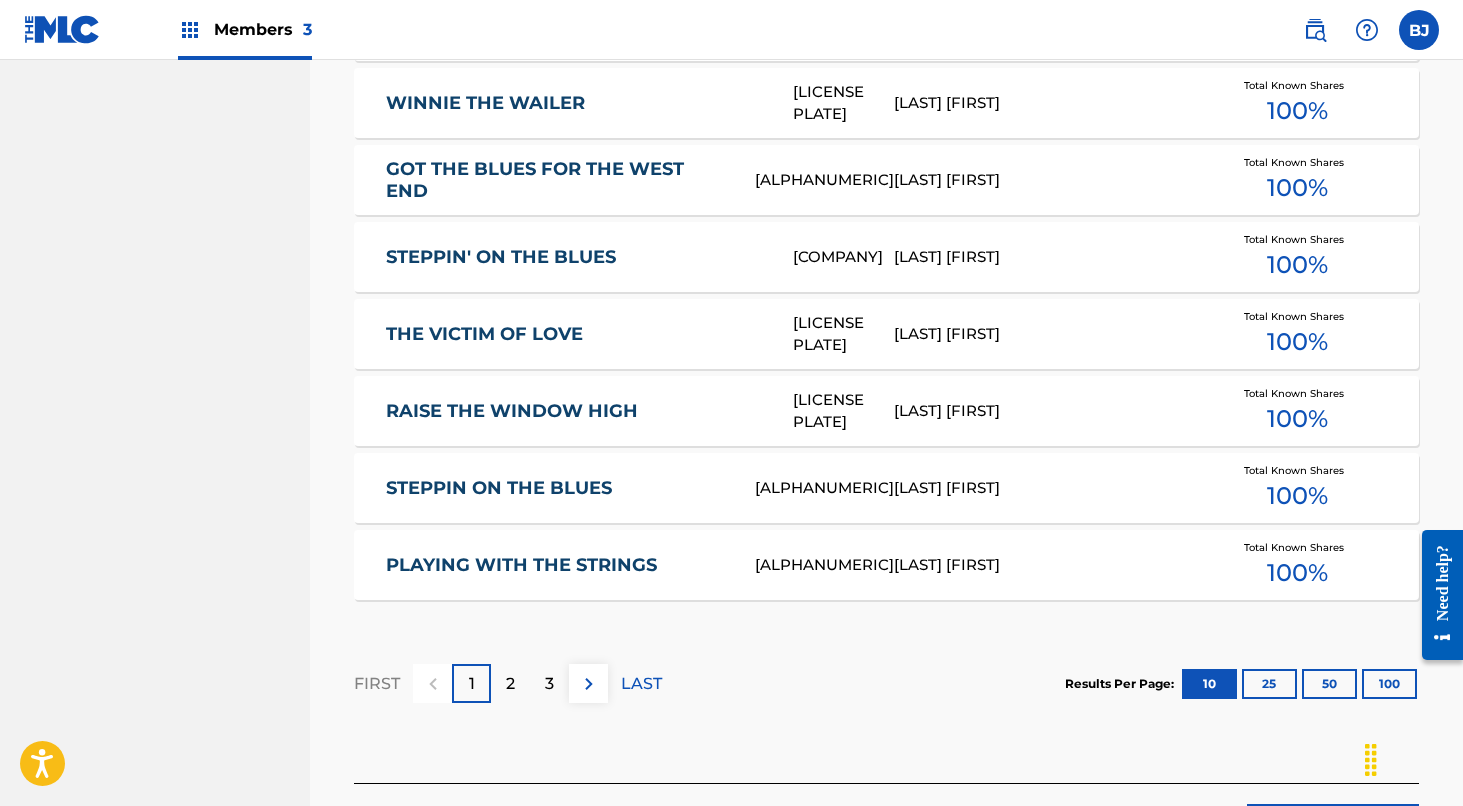 click on "2" at bounding box center [510, 684] 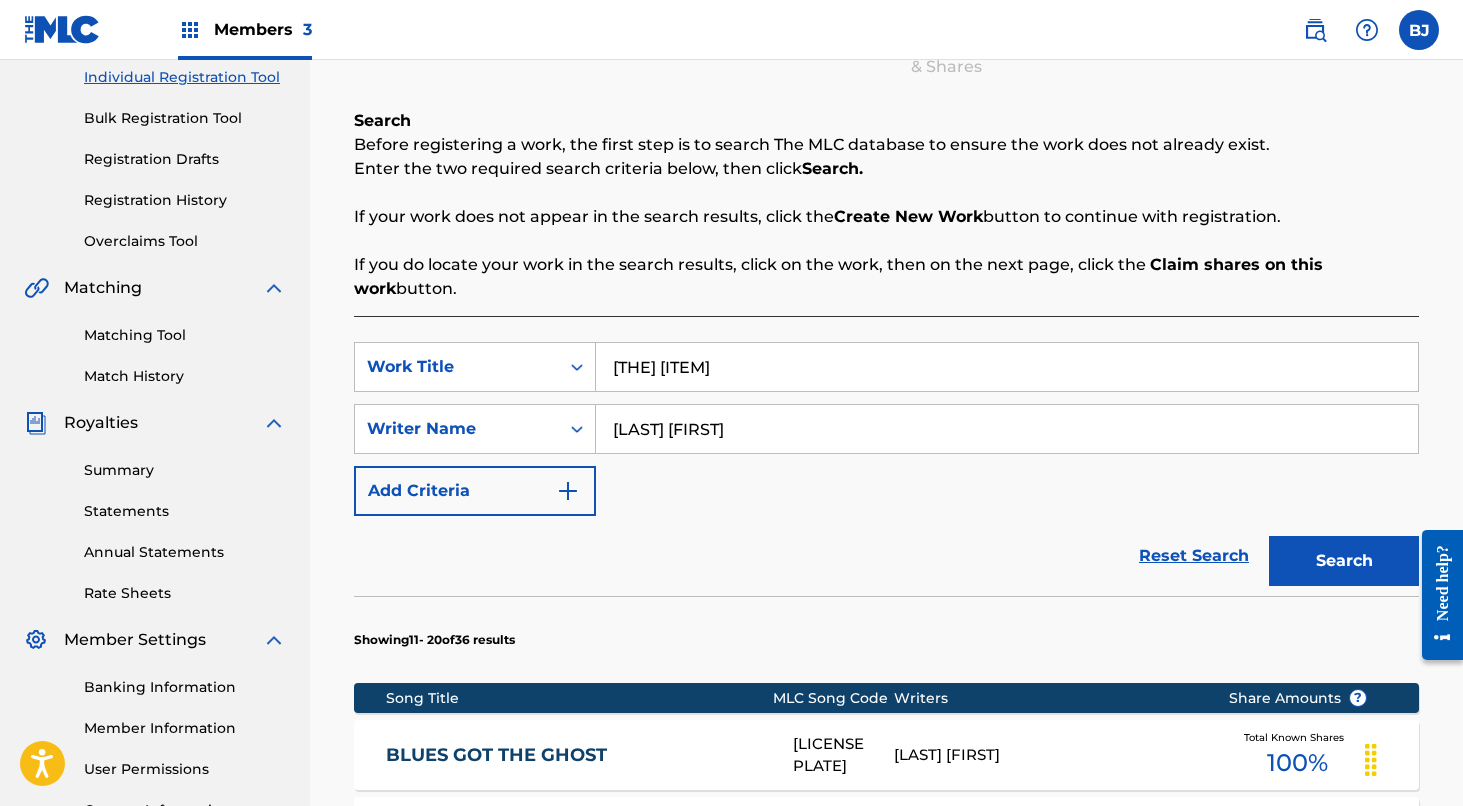 scroll, scrollTop: 234, scrollLeft: 0, axis: vertical 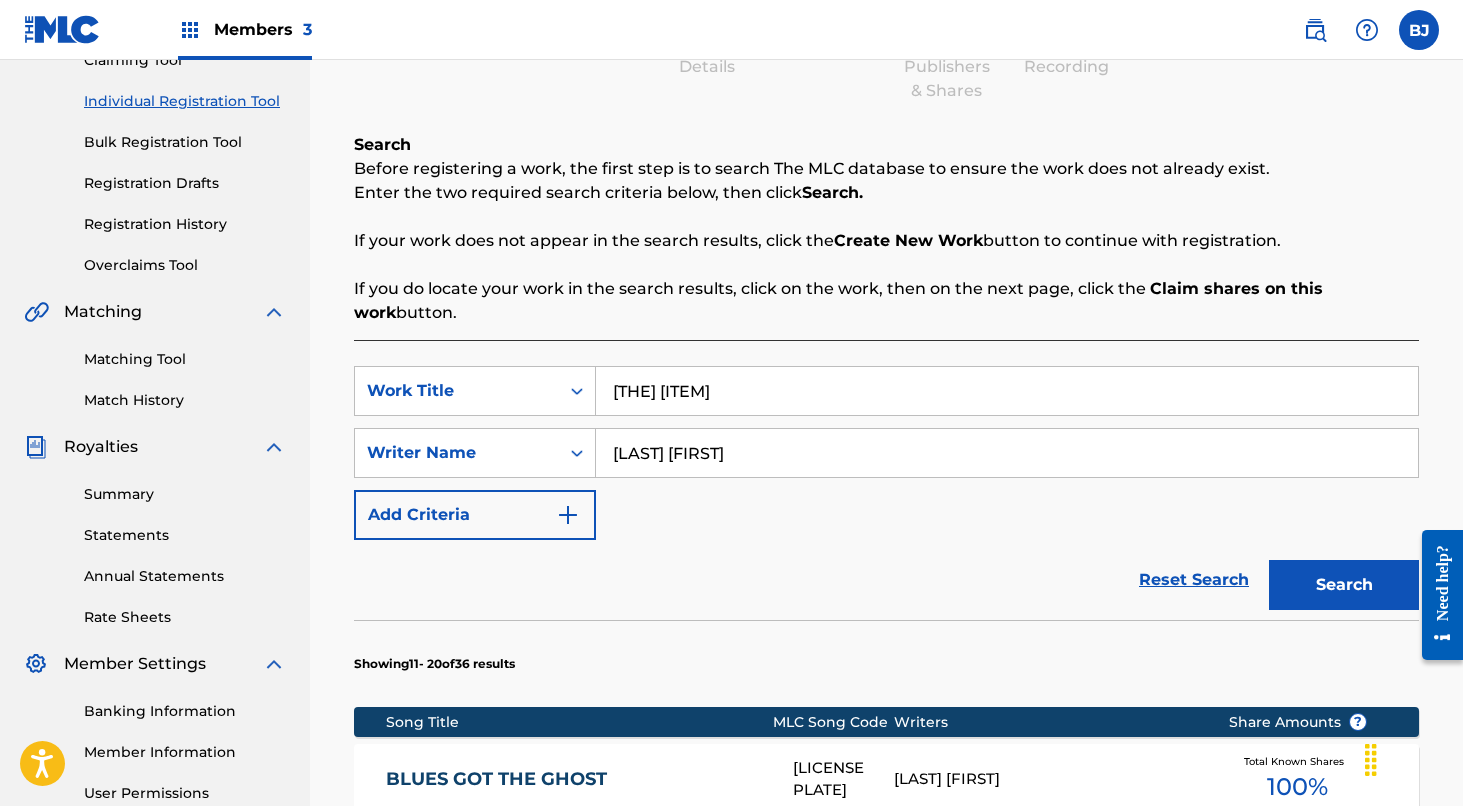 click on "[LAST] [FIRST]" at bounding box center [1007, 453] 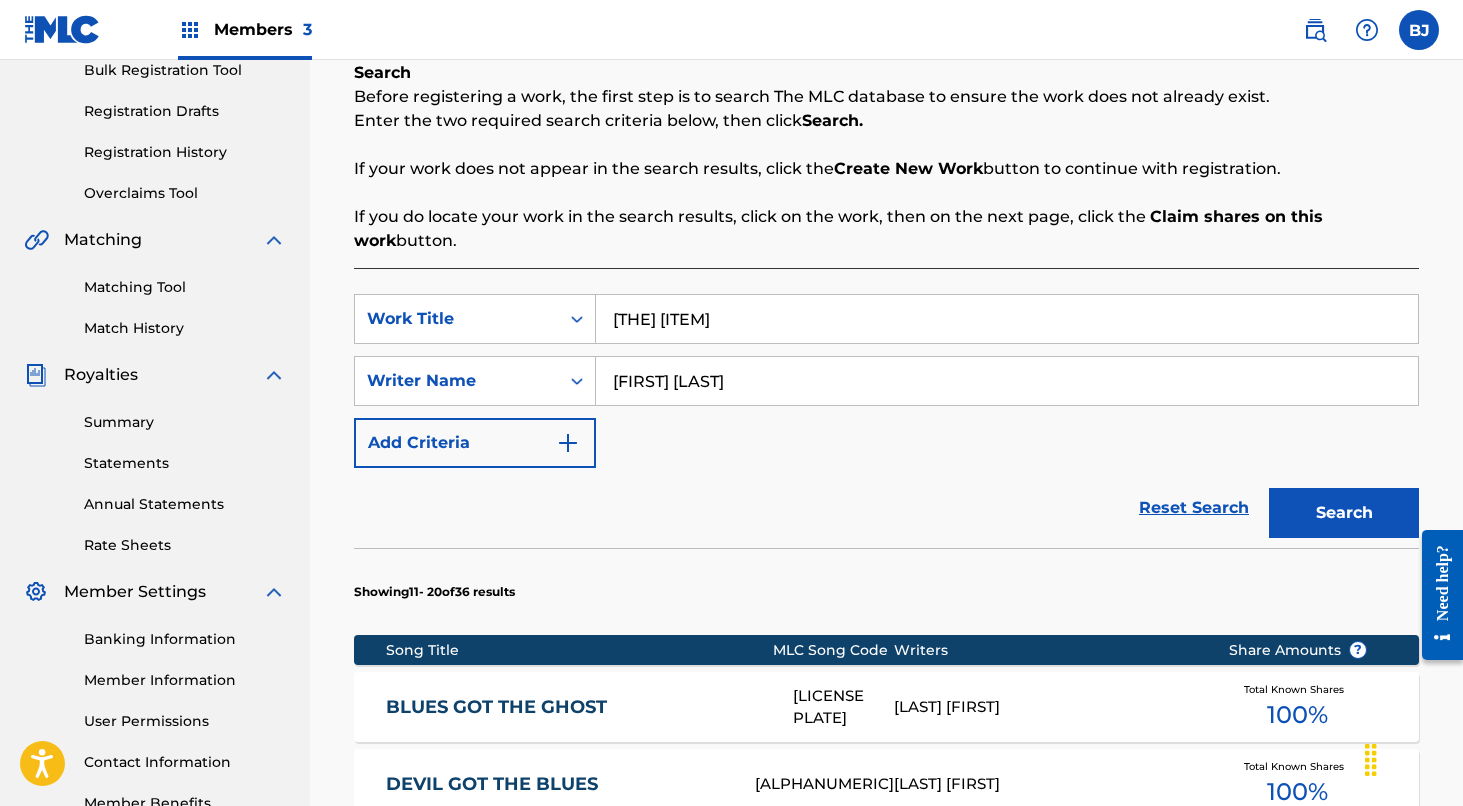 scroll, scrollTop: 315, scrollLeft: 0, axis: vertical 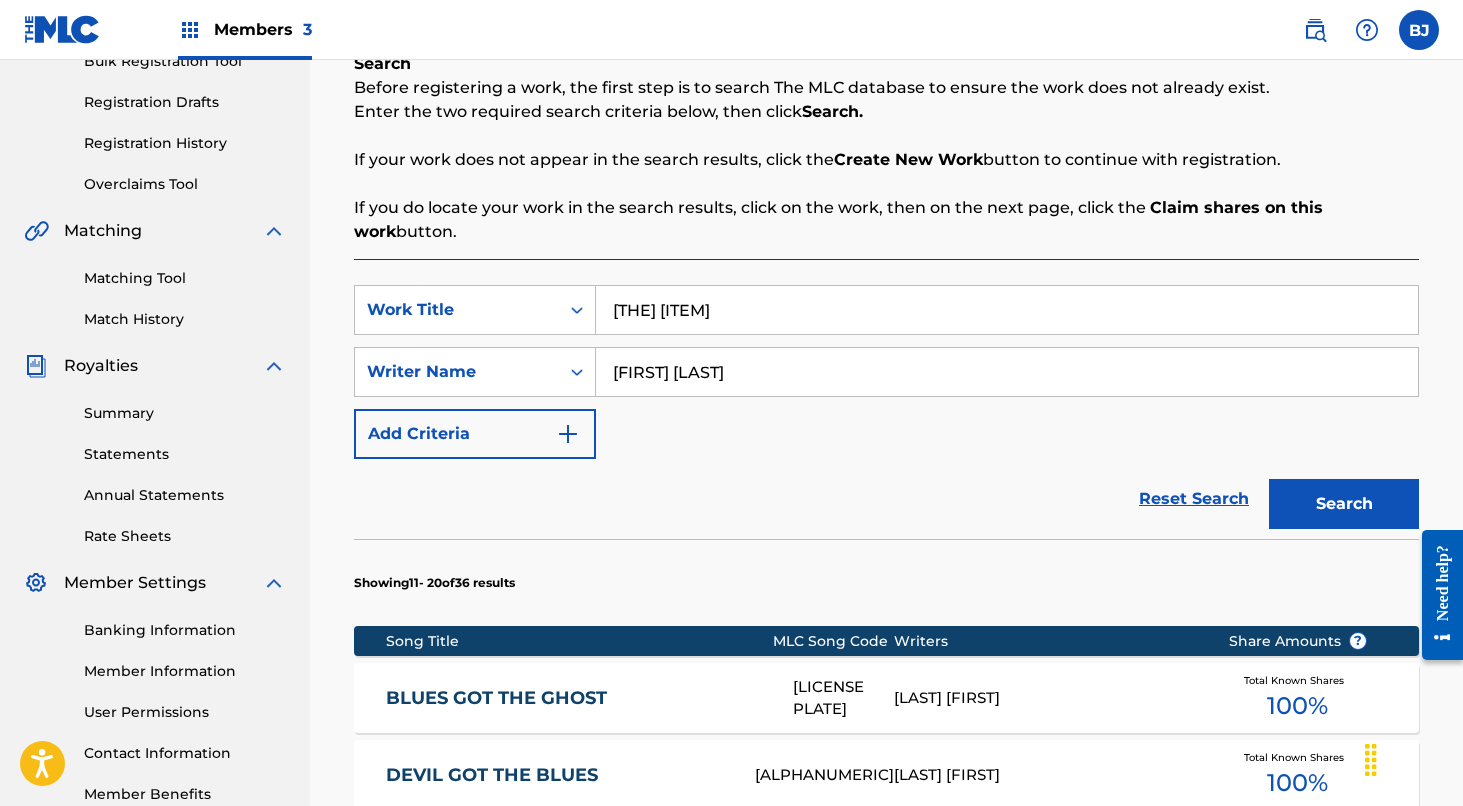 type on "[FIRST] [LAST]" 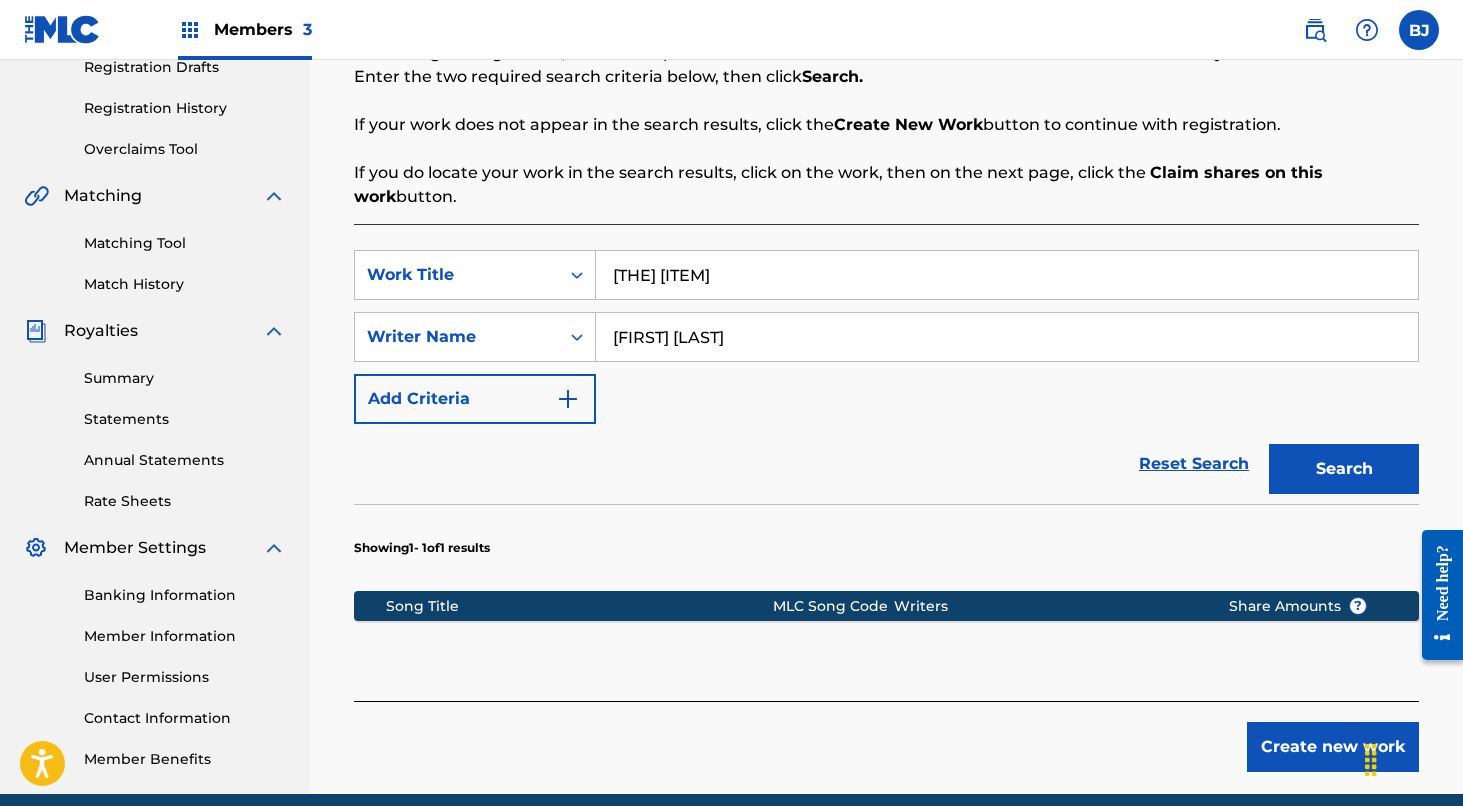 scroll, scrollTop: 351, scrollLeft: 0, axis: vertical 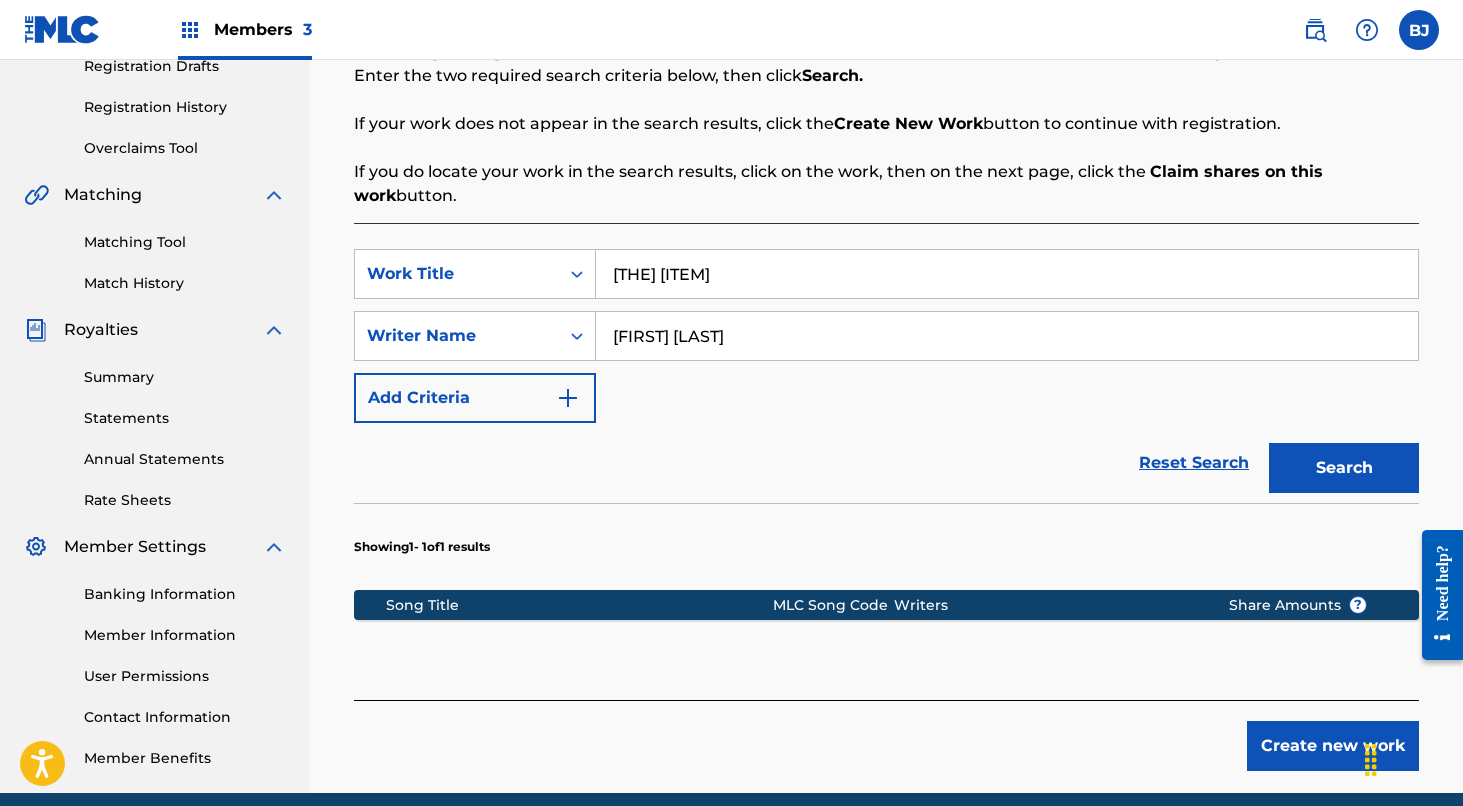 click on "[THE] [ITEM]" at bounding box center [1007, 274] 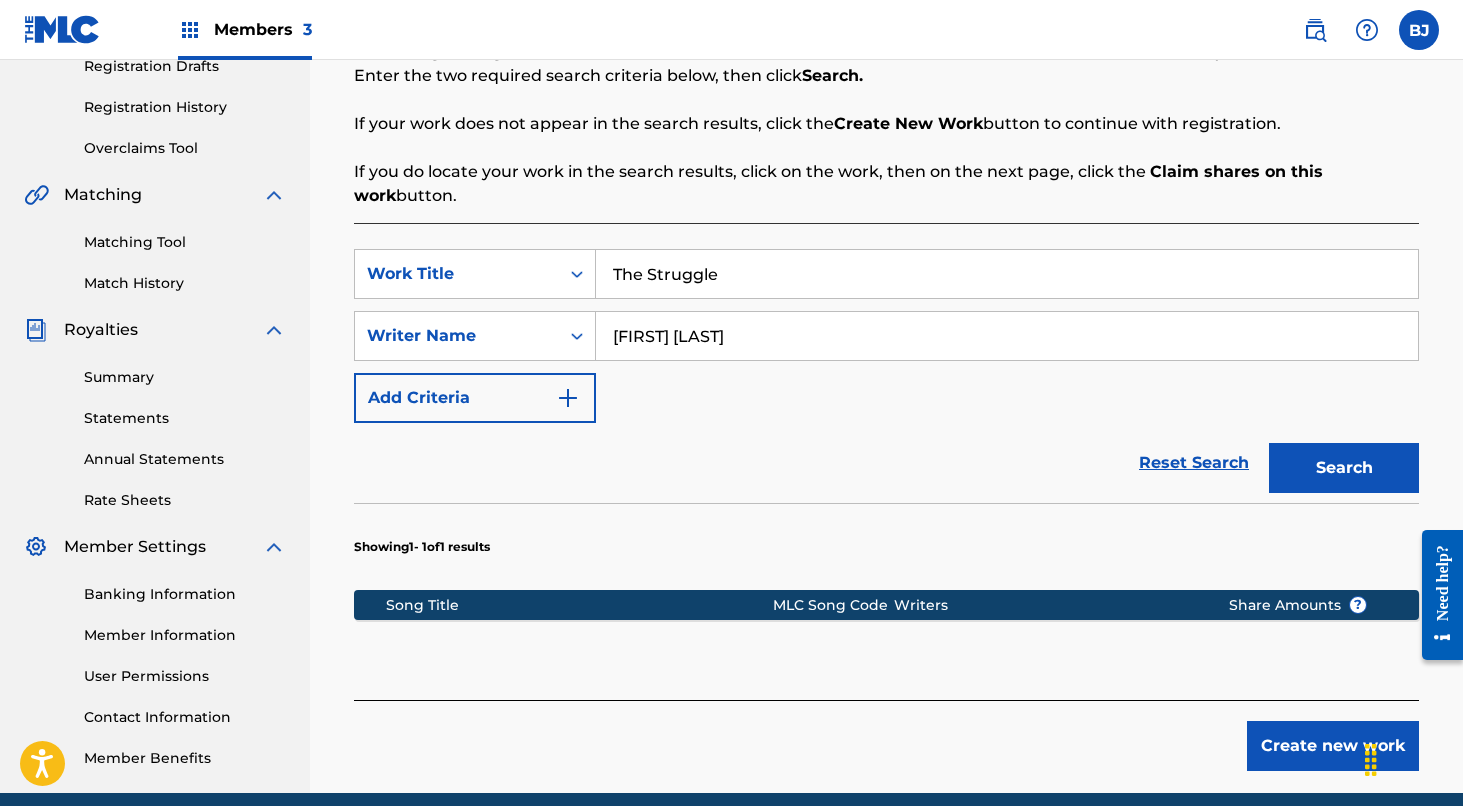 type on "The Struggle" 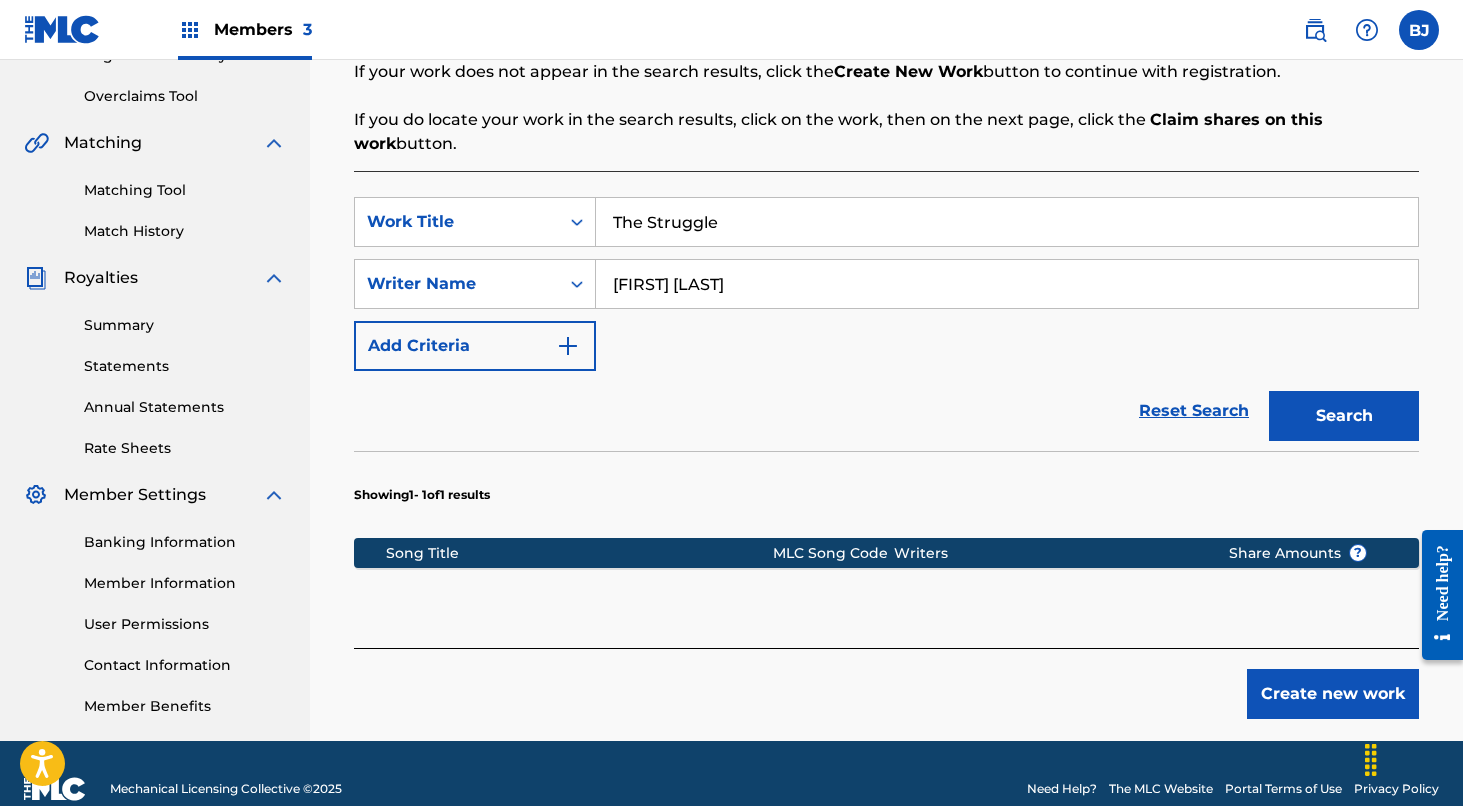 scroll, scrollTop: 403, scrollLeft: 0, axis: vertical 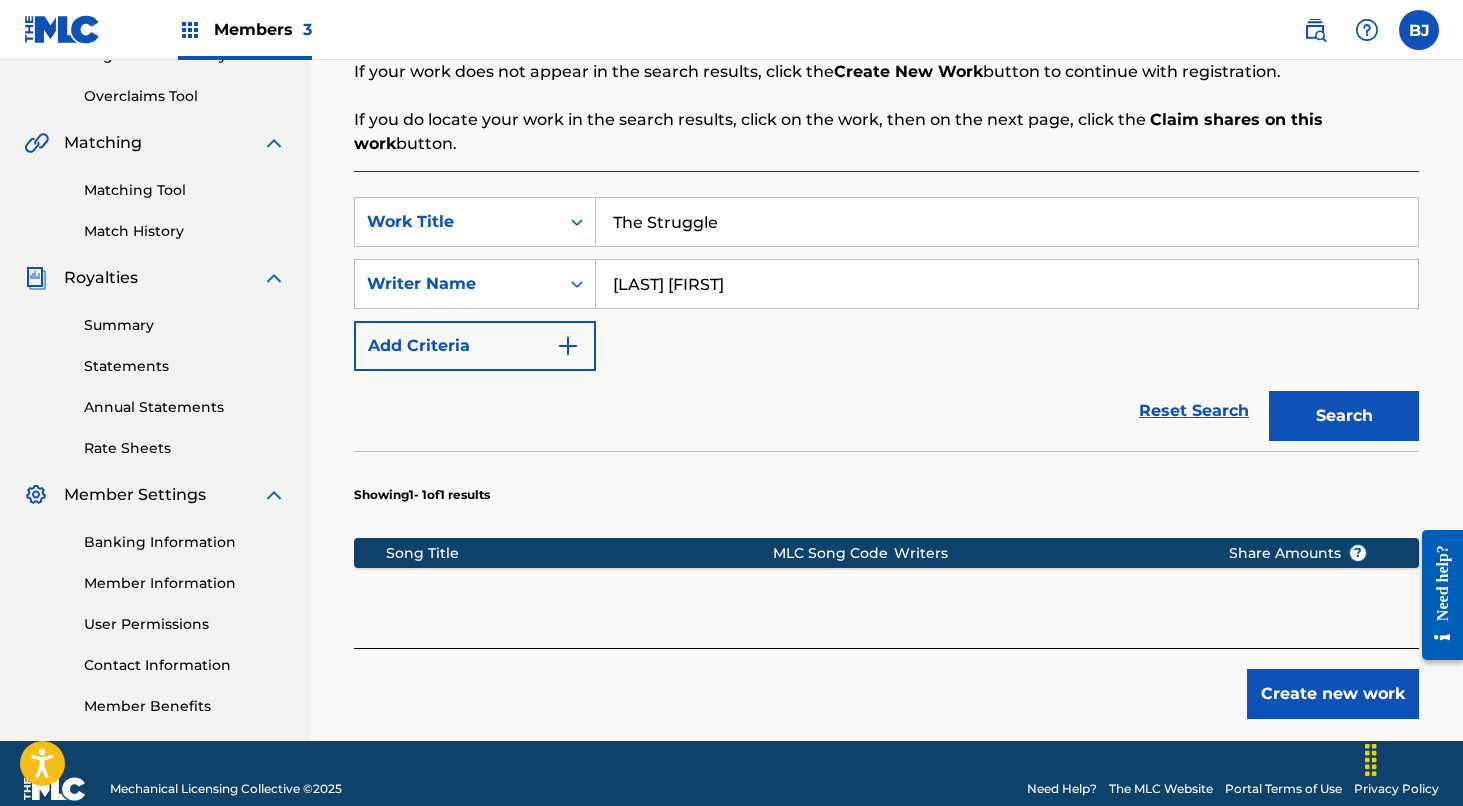 type on "[LAST] [FIRST]" 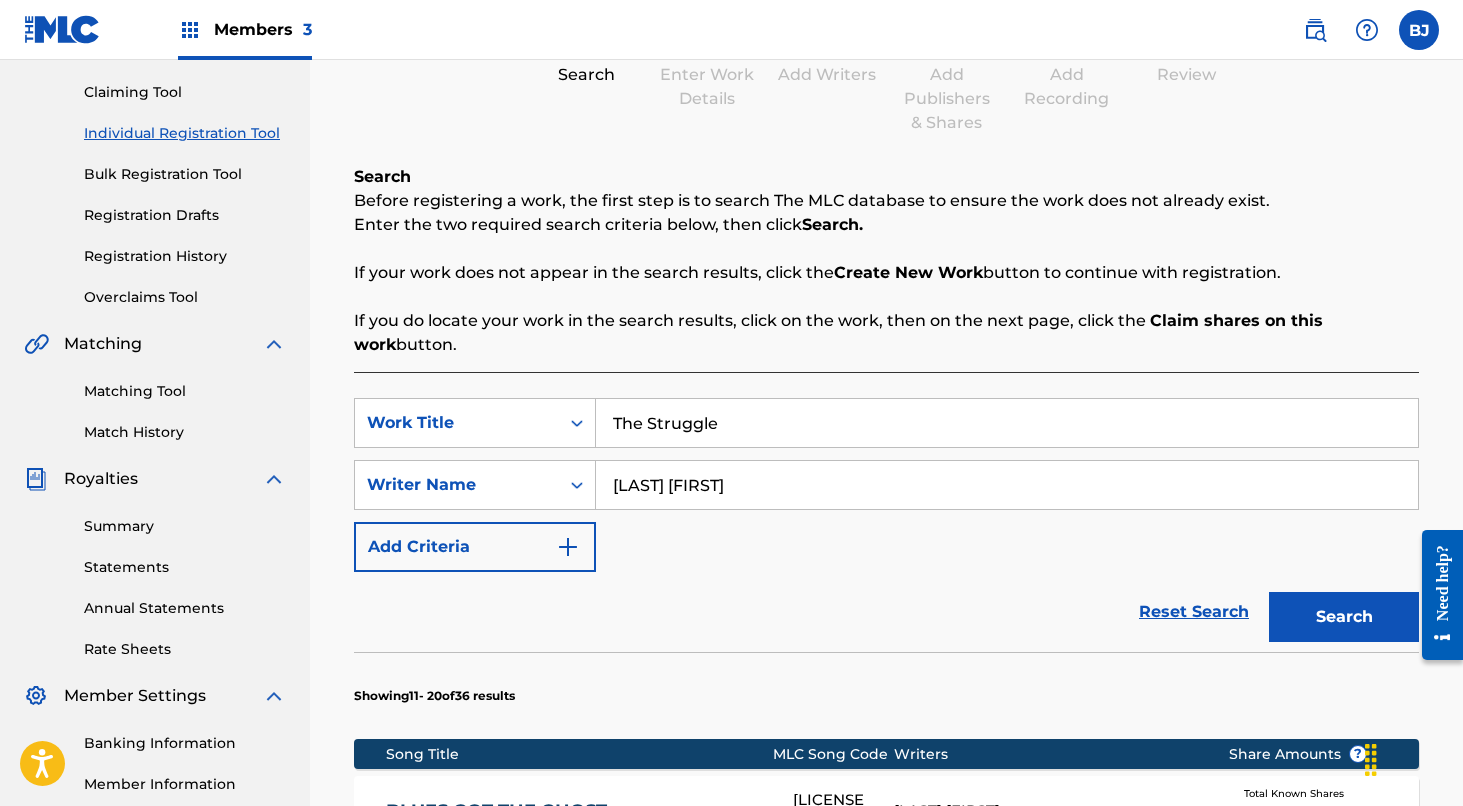 scroll, scrollTop: 199, scrollLeft: 0, axis: vertical 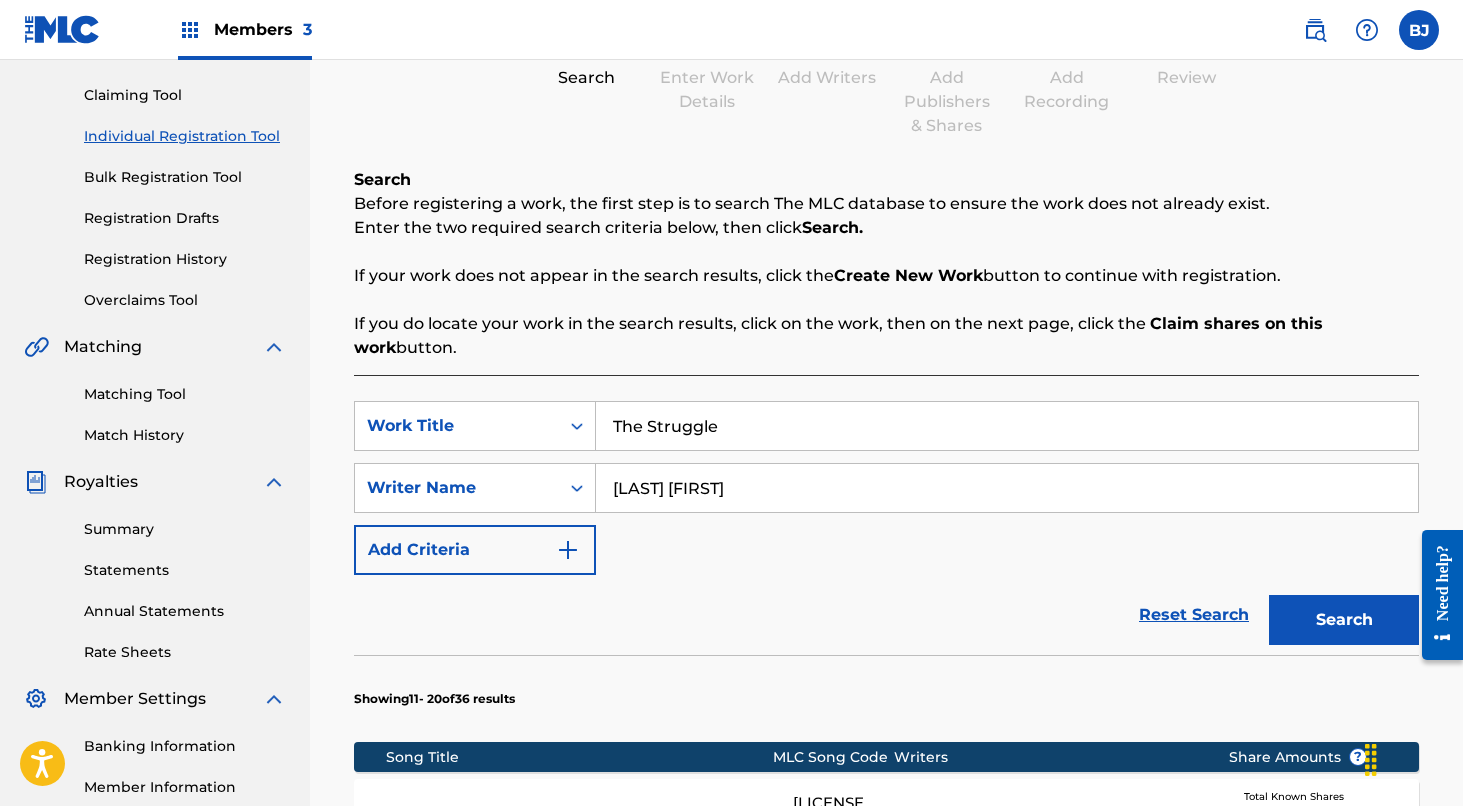 click on "Enter Work Details" at bounding box center [707, 90] 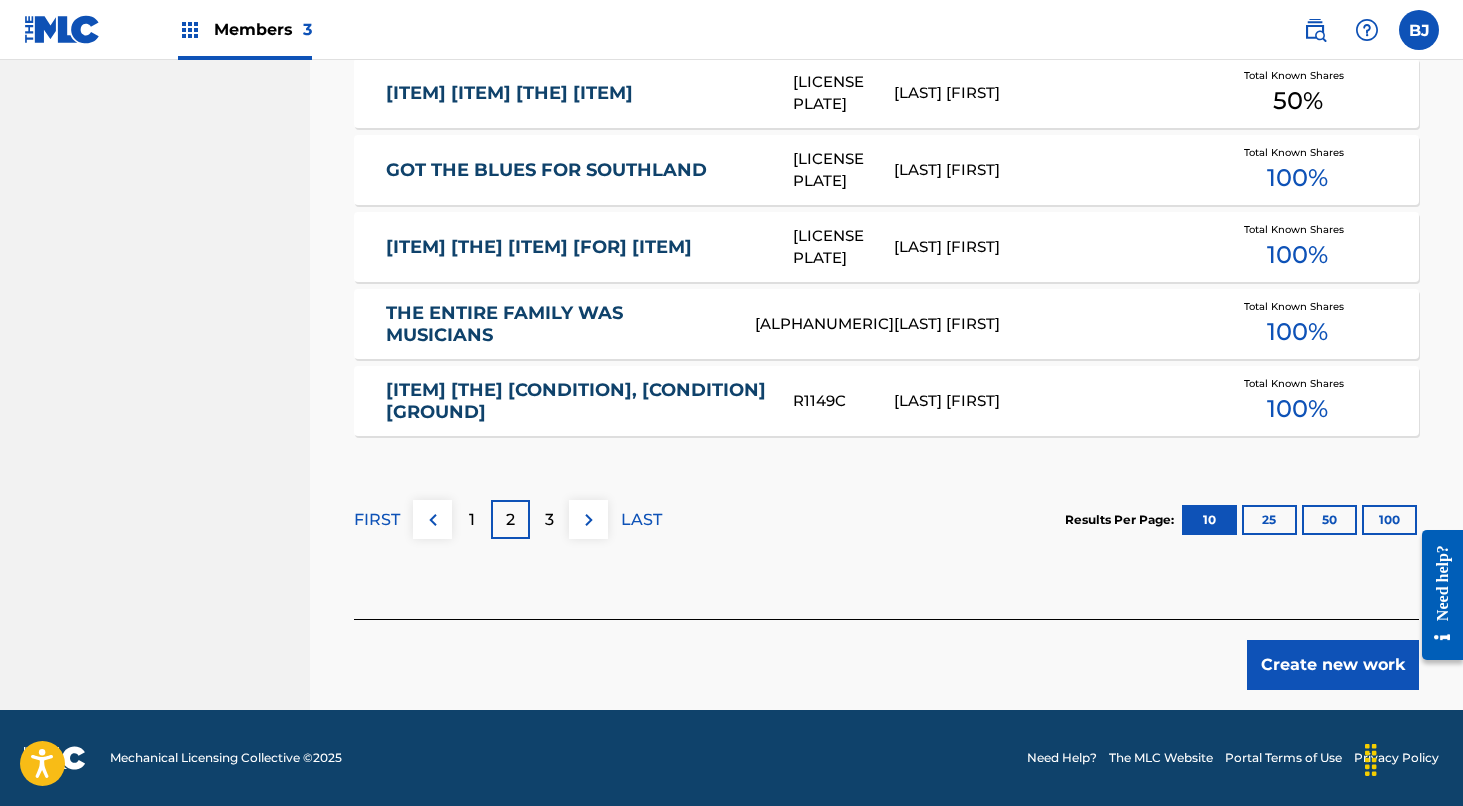 scroll, scrollTop: 1305, scrollLeft: 0, axis: vertical 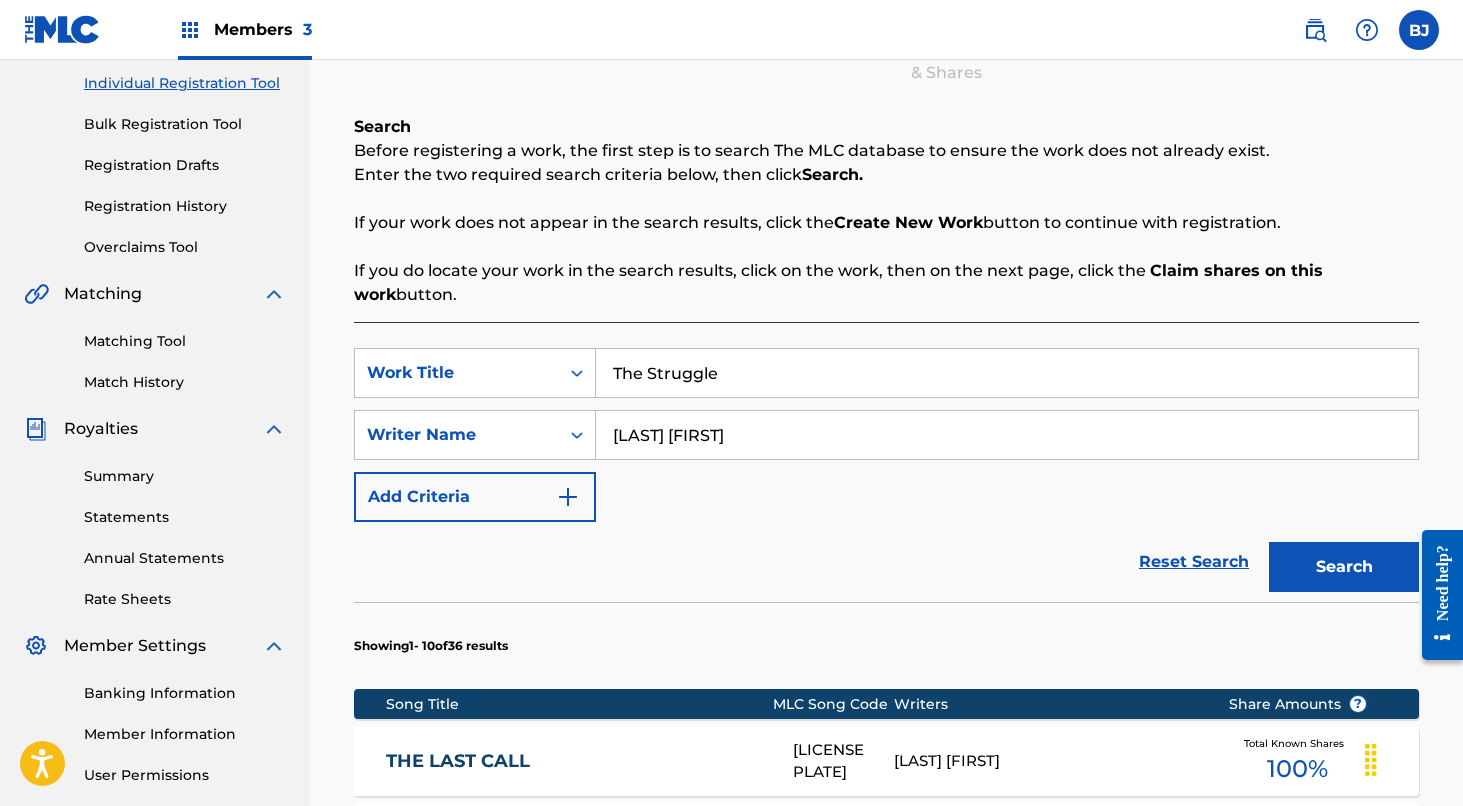 click at bounding box center (568, 497) 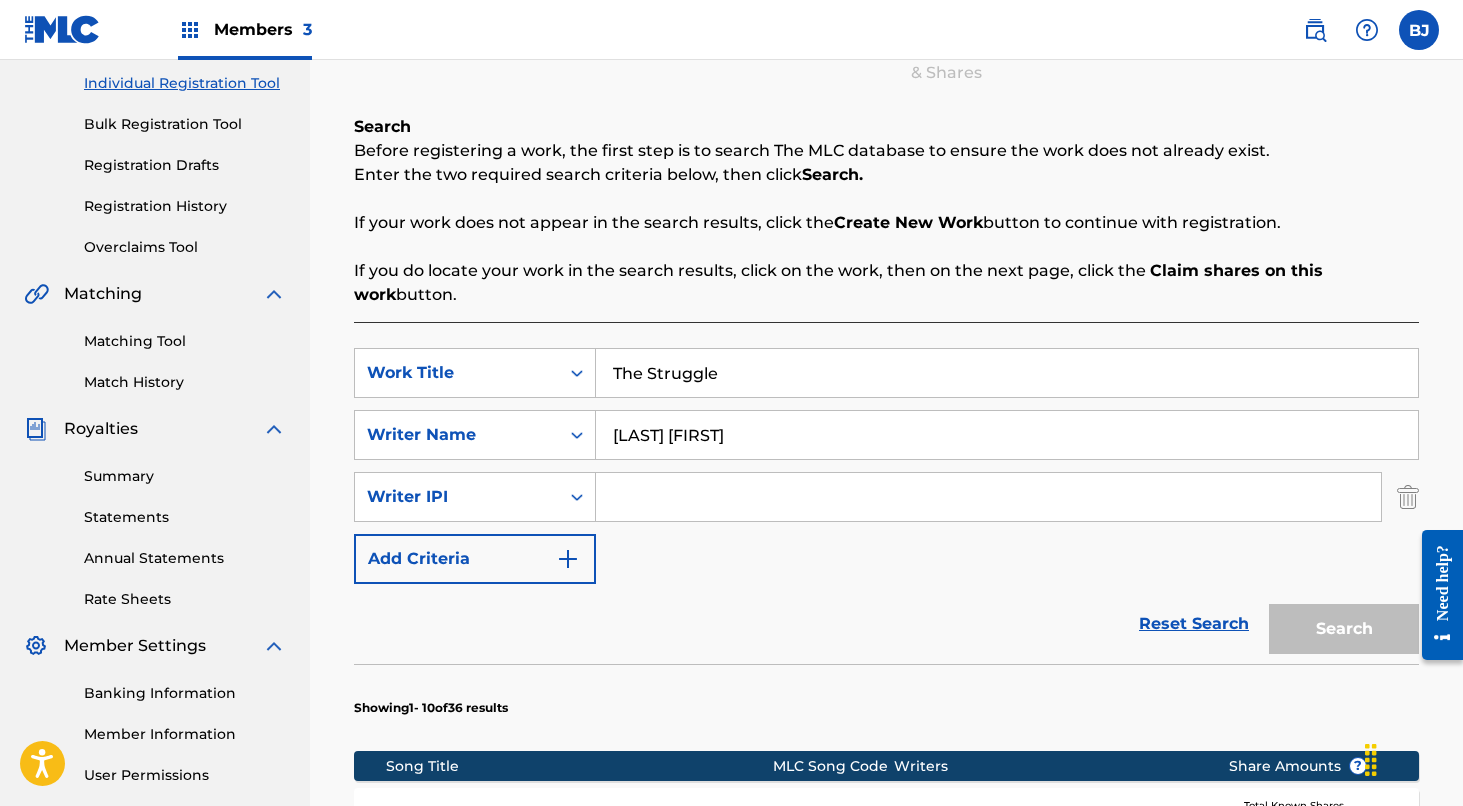 click at bounding box center [568, 559] 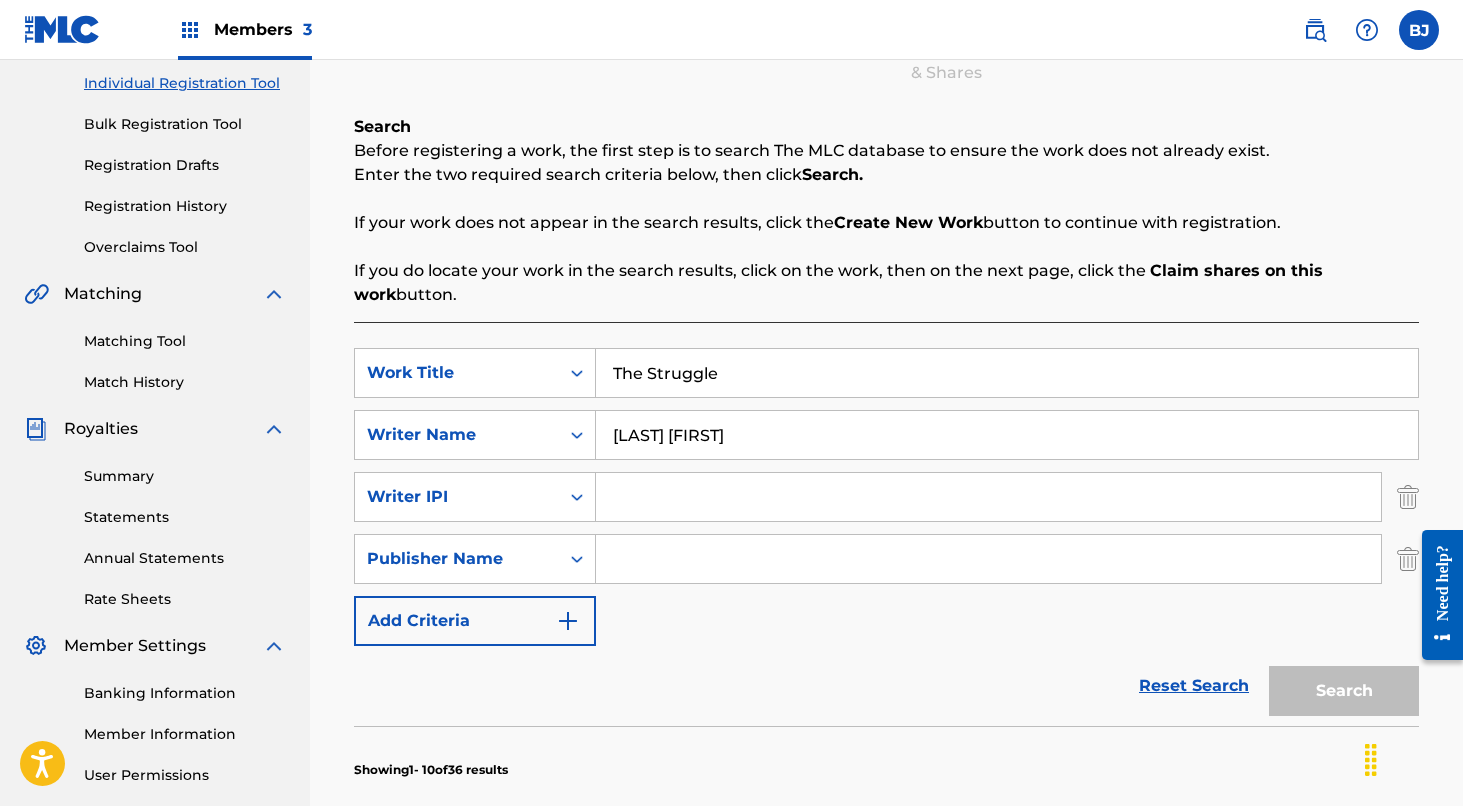 click at bounding box center (988, 559) 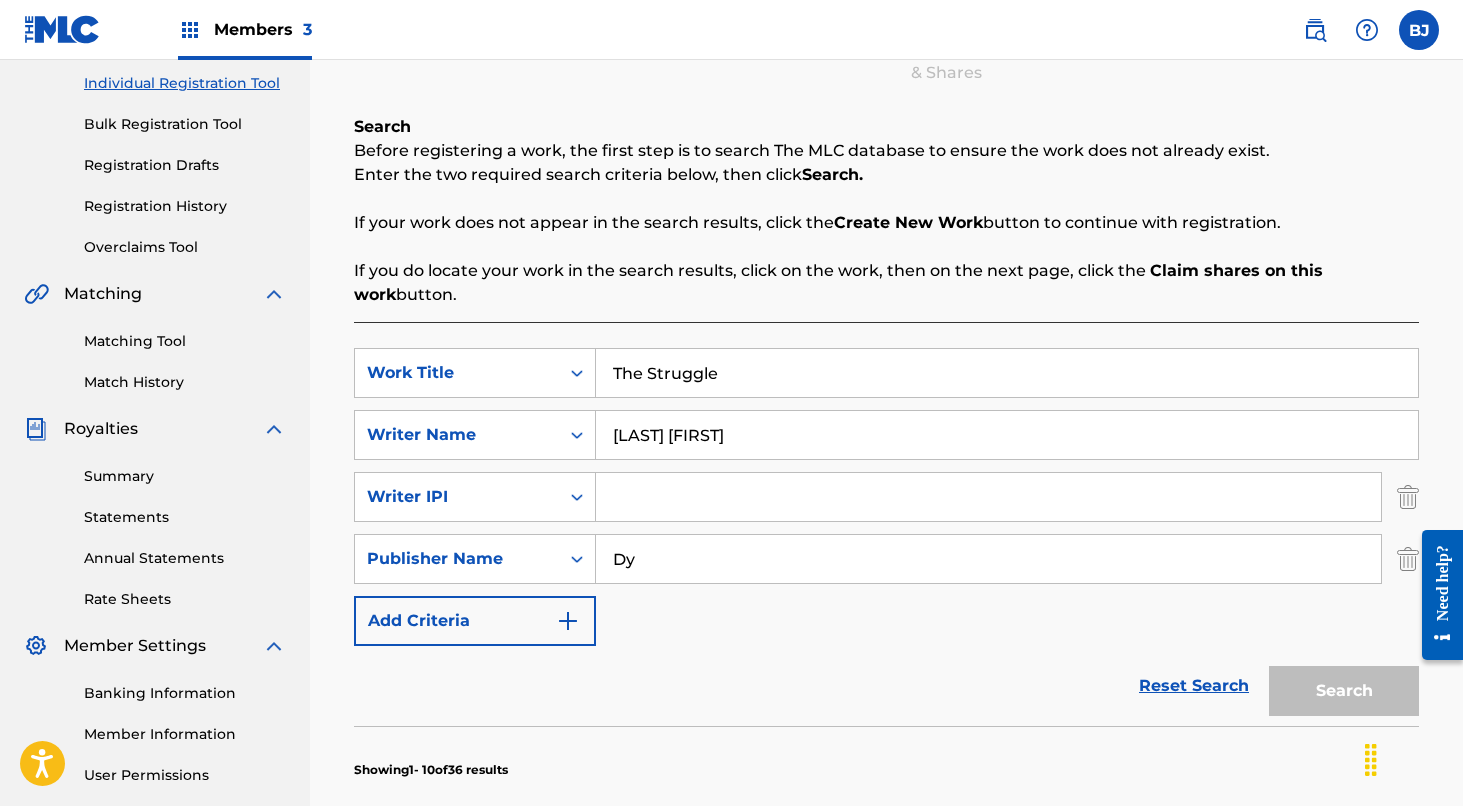 type on "D" 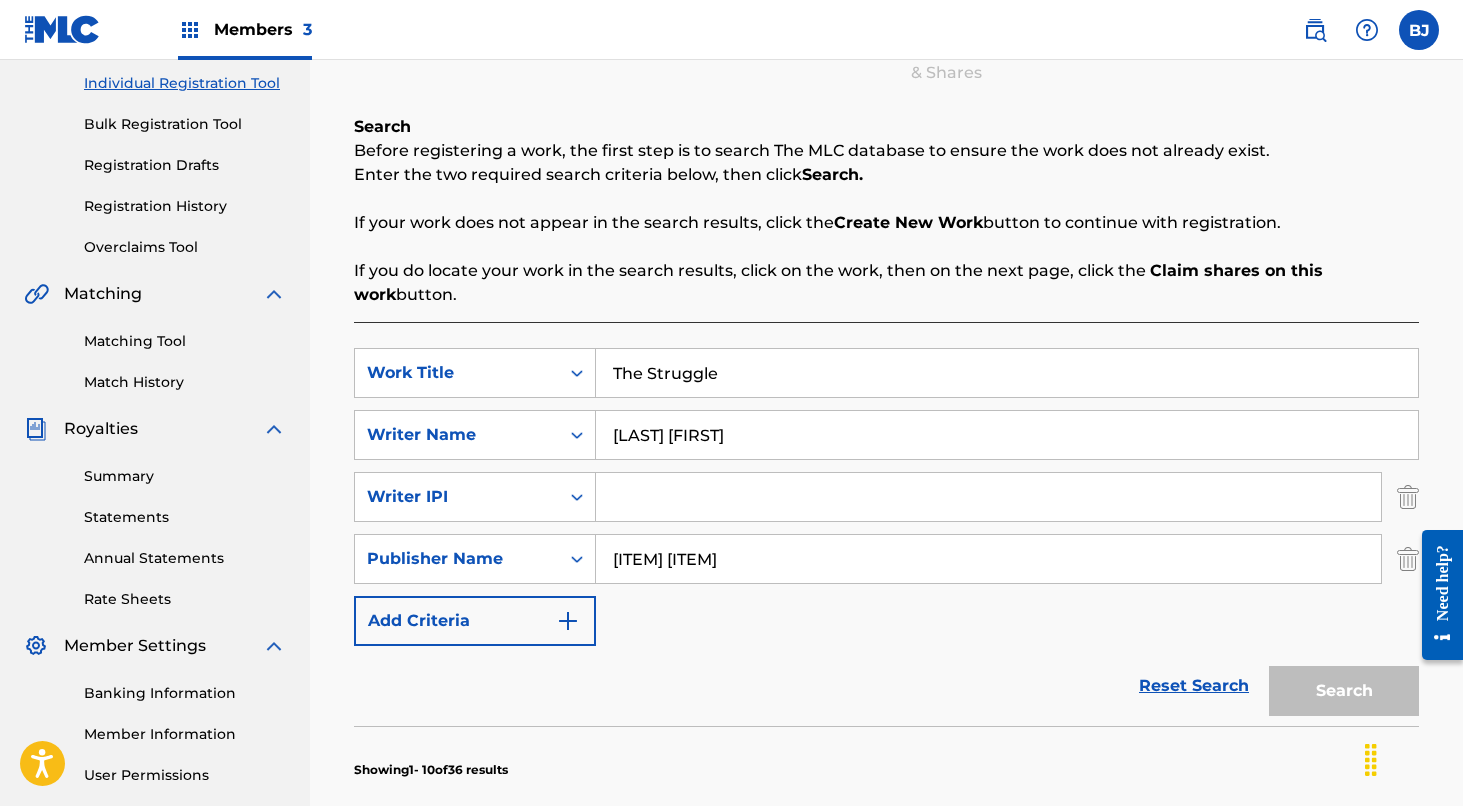 type on "[ITEM] [ITEM]" 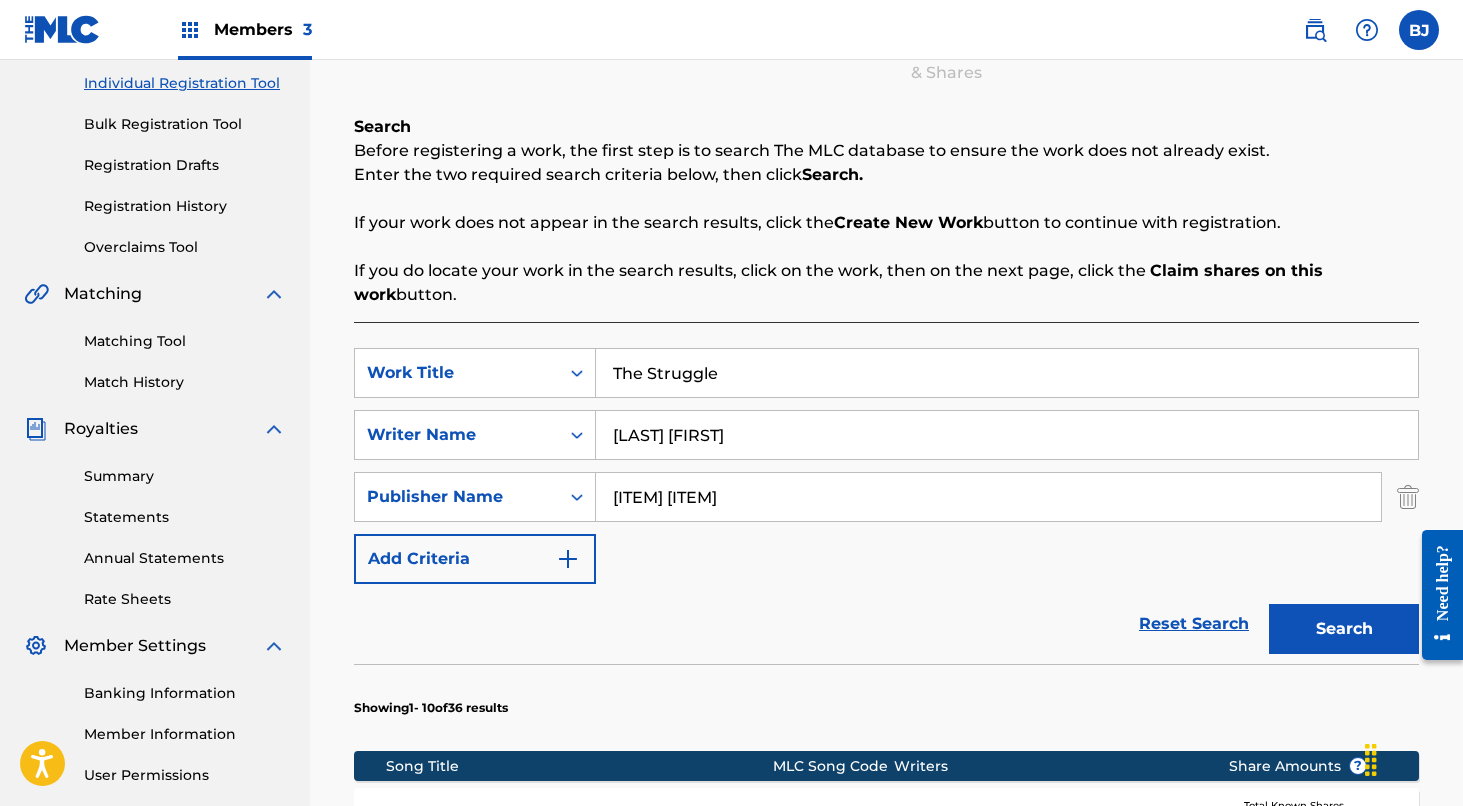 click on "Search" at bounding box center [1344, 629] 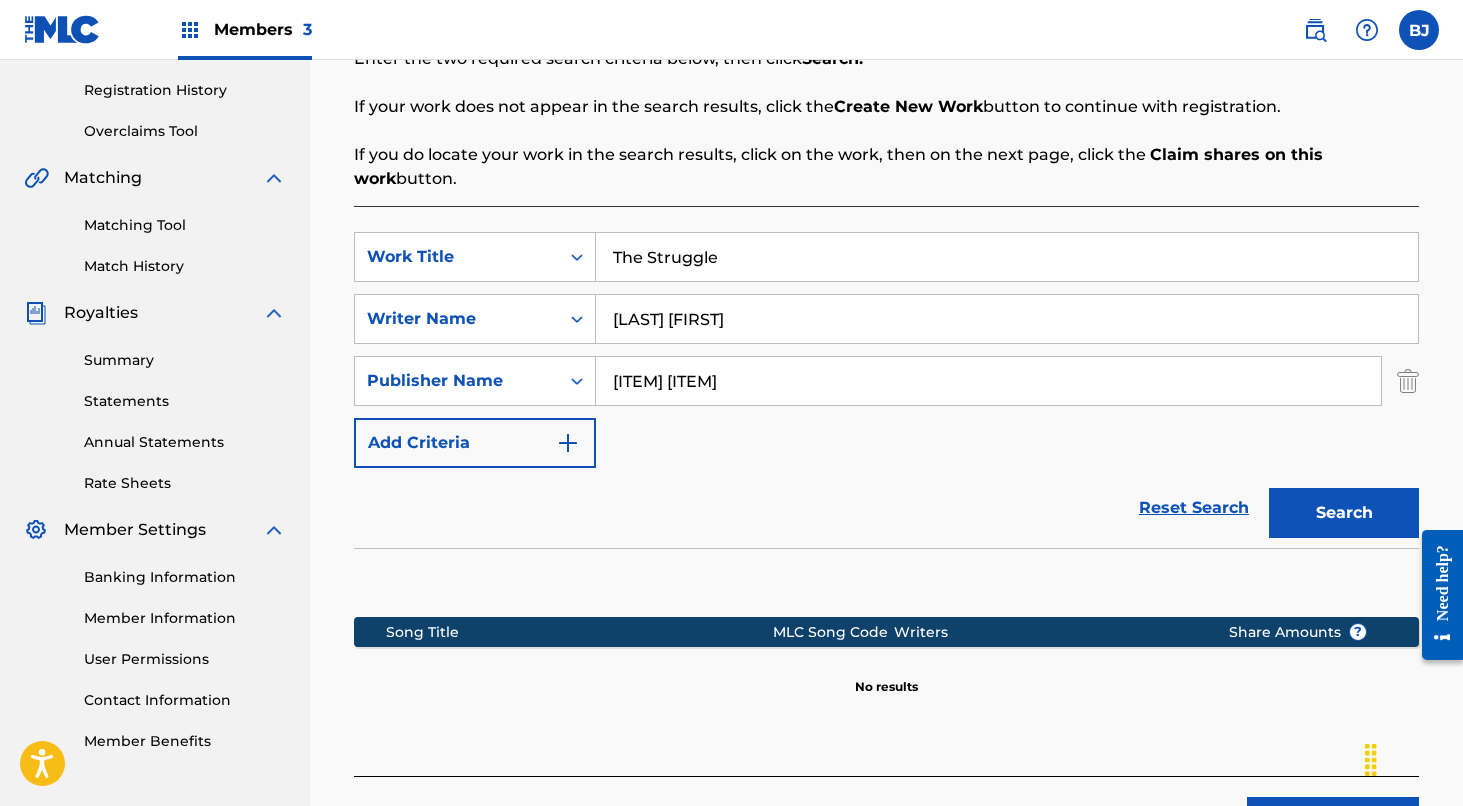 scroll, scrollTop: 302, scrollLeft: 0, axis: vertical 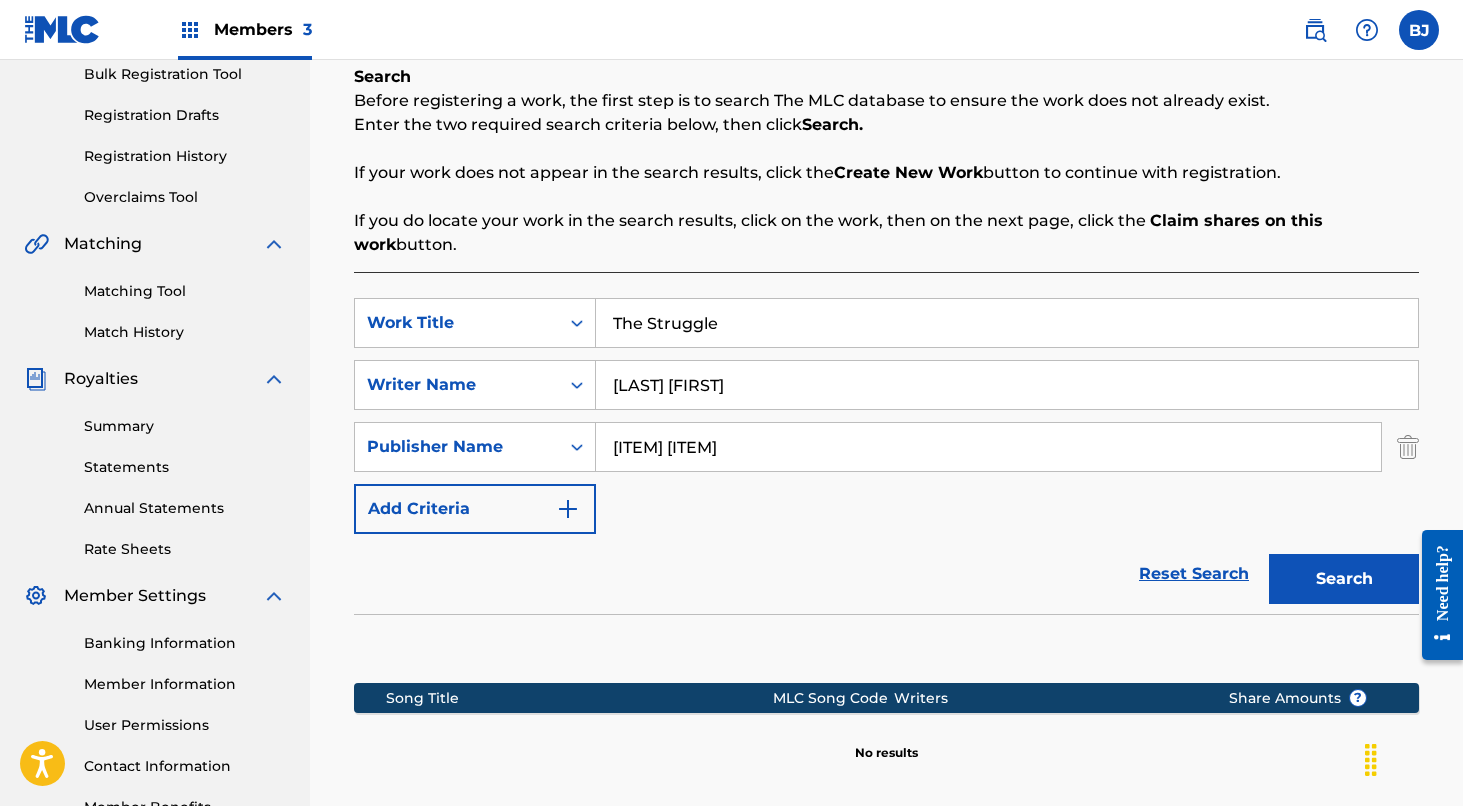 click on "[ITEM] [ITEM]" at bounding box center [988, 447] 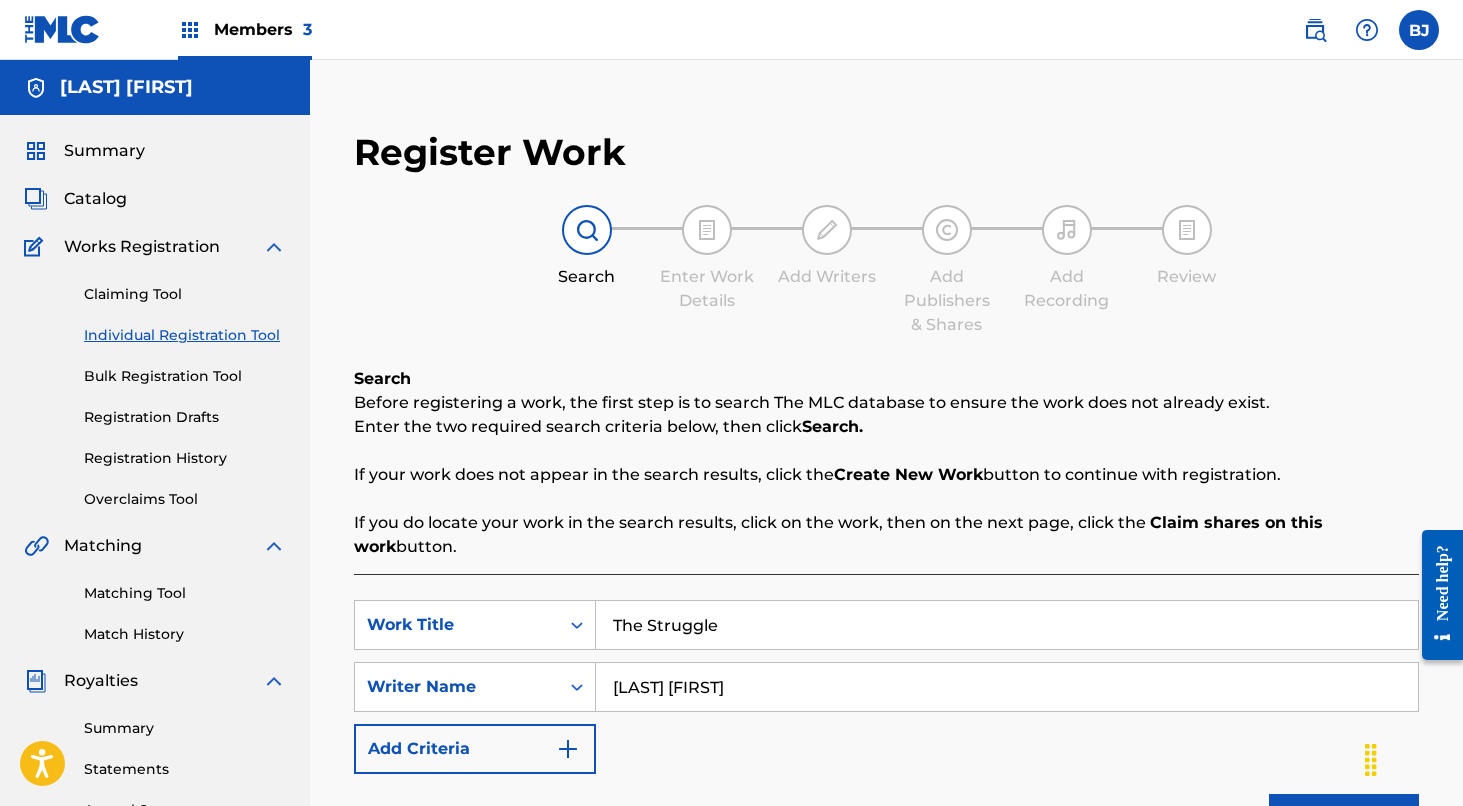 scroll, scrollTop: 0, scrollLeft: 0, axis: both 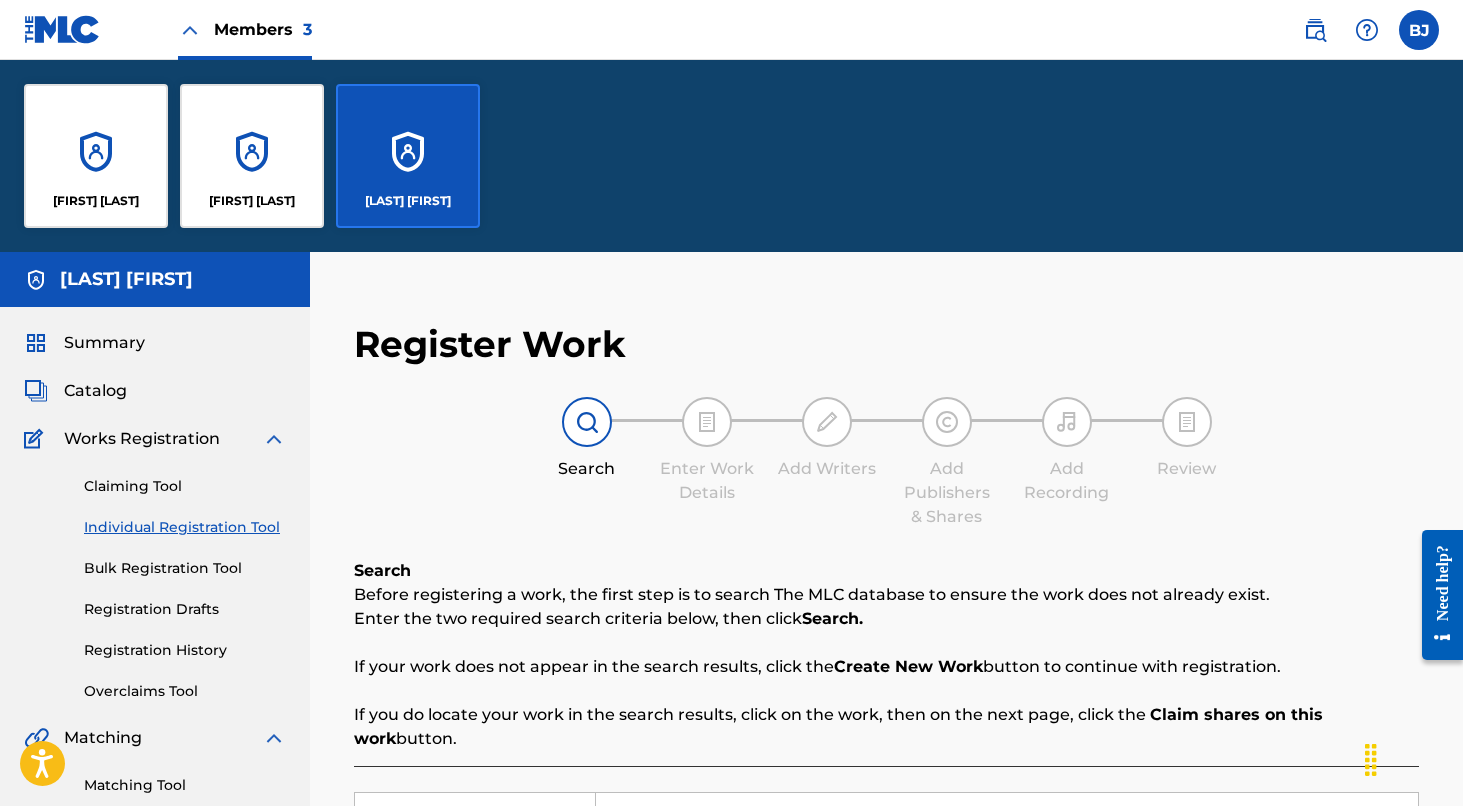 click on "[FIRST] [LAST]" at bounding box center [96, 156] 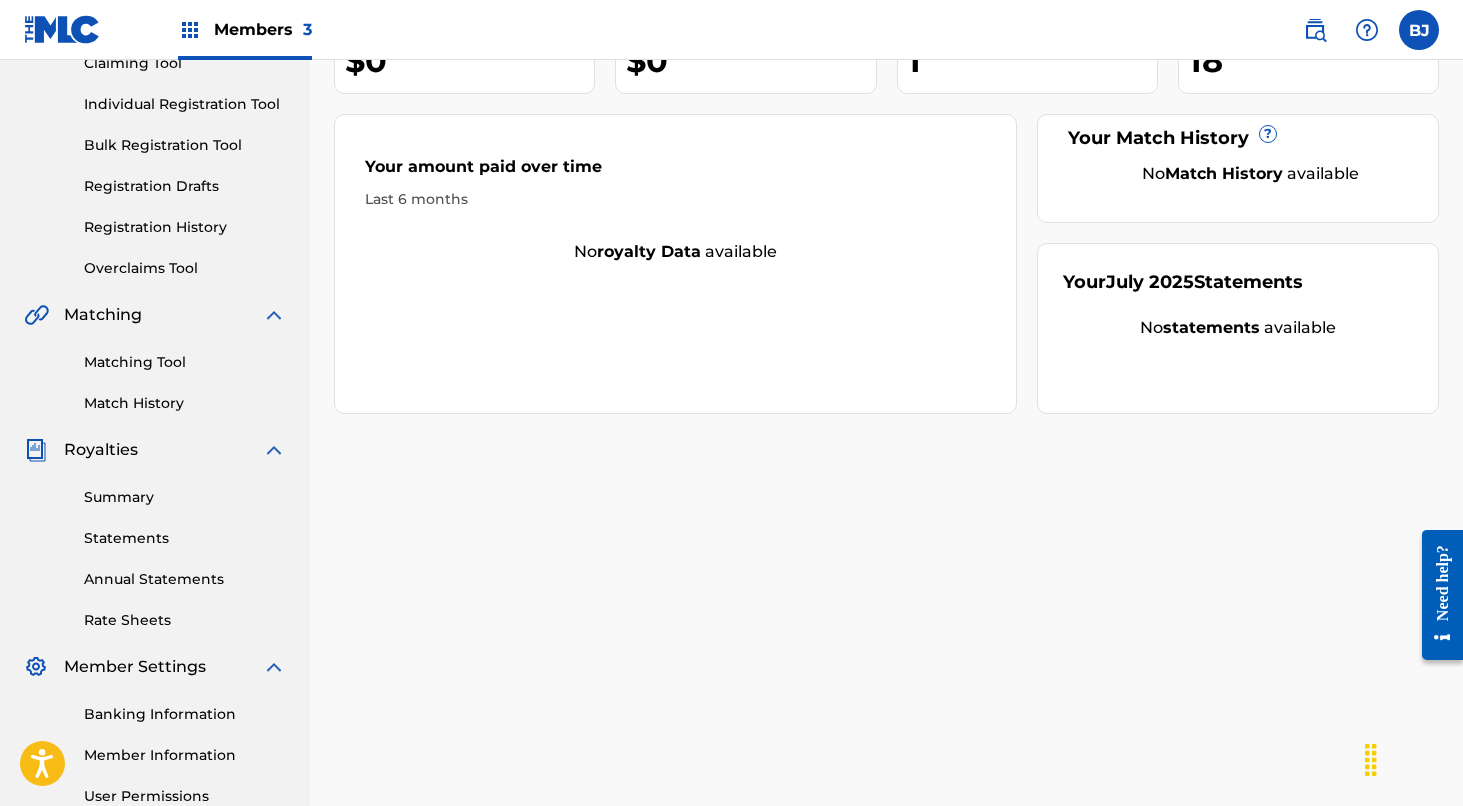 scroll, scrollTop: 239, scrollLeft: 0, axis: vertical 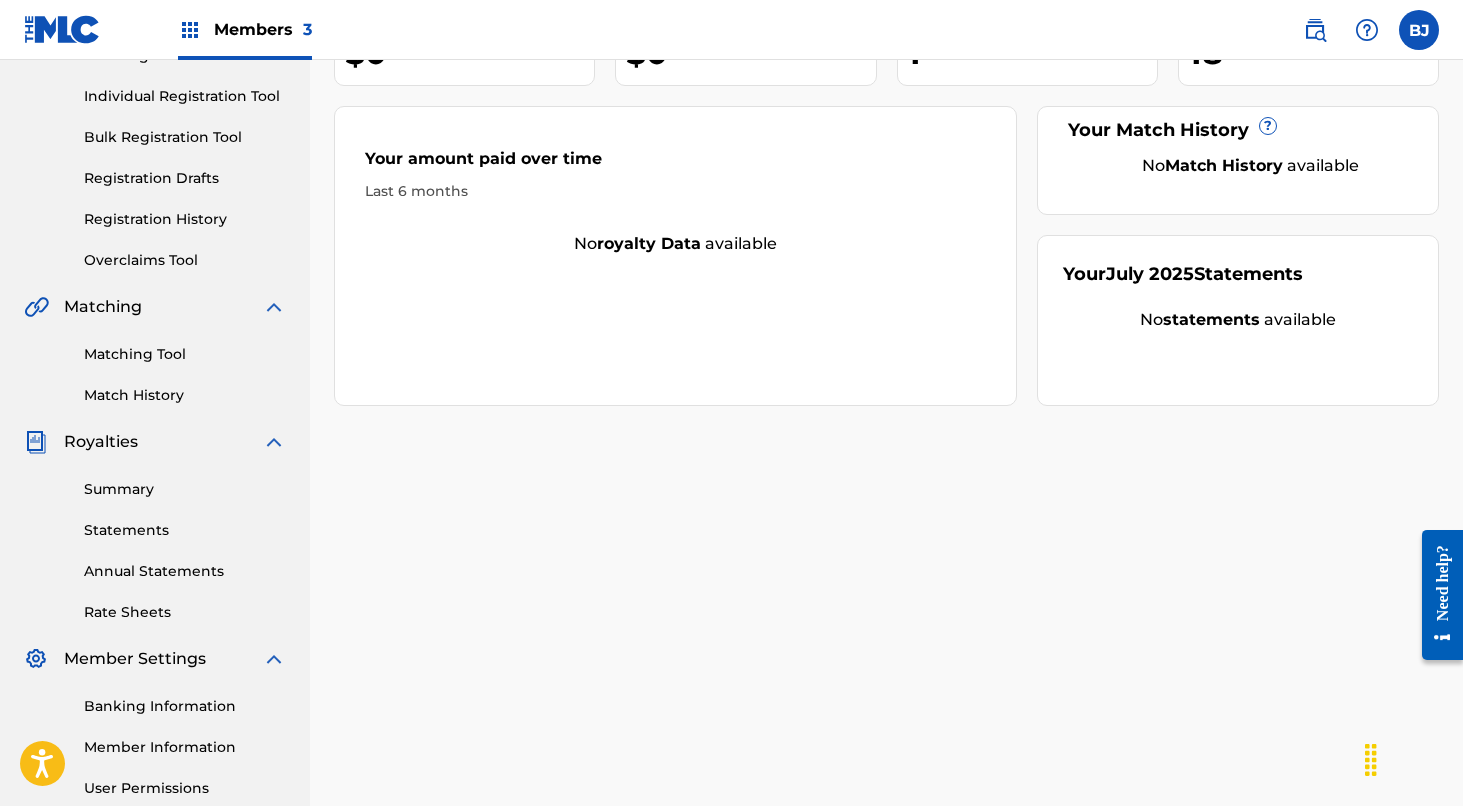 click at bounding box center (274, 442) 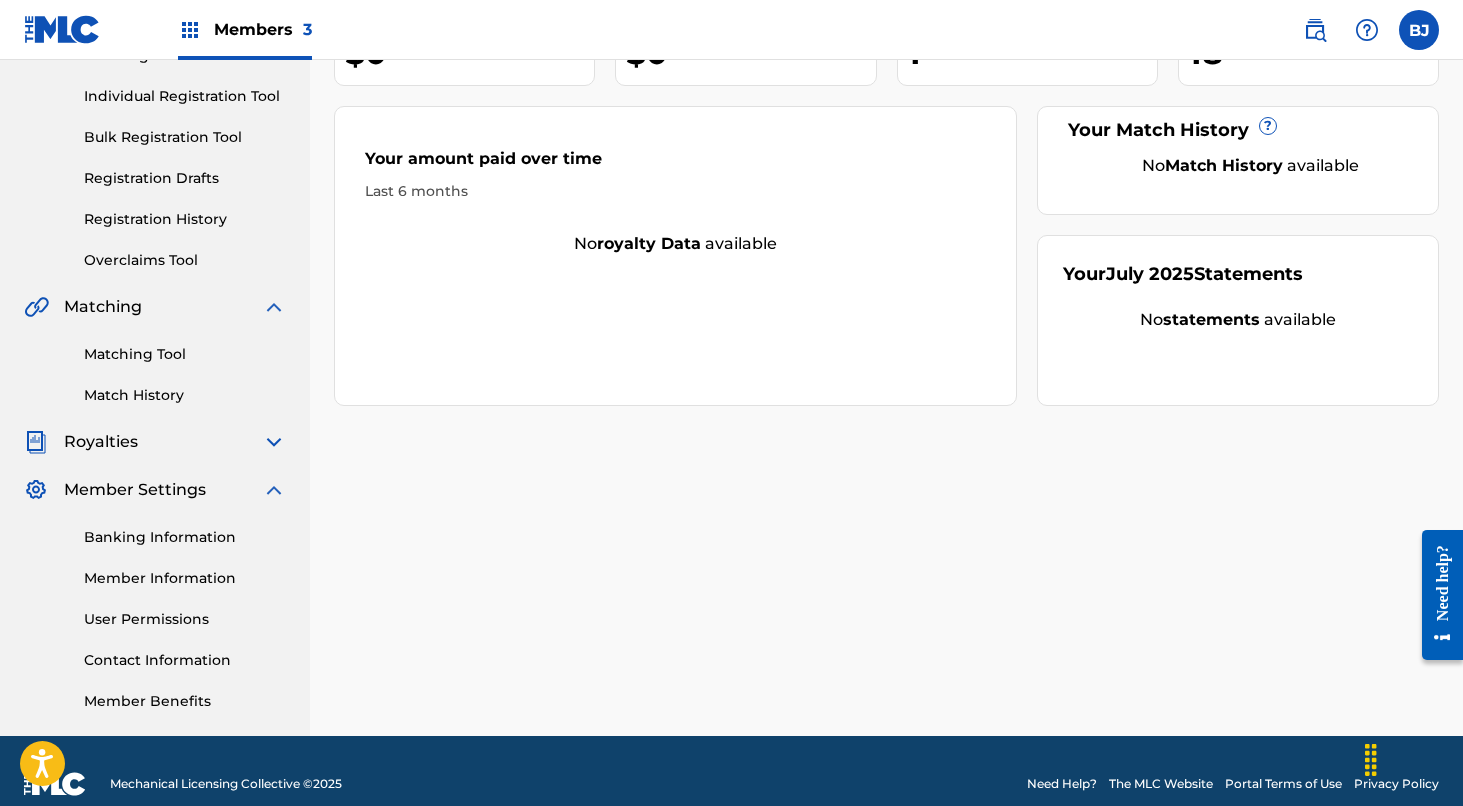click at bounding box center [274, 490] 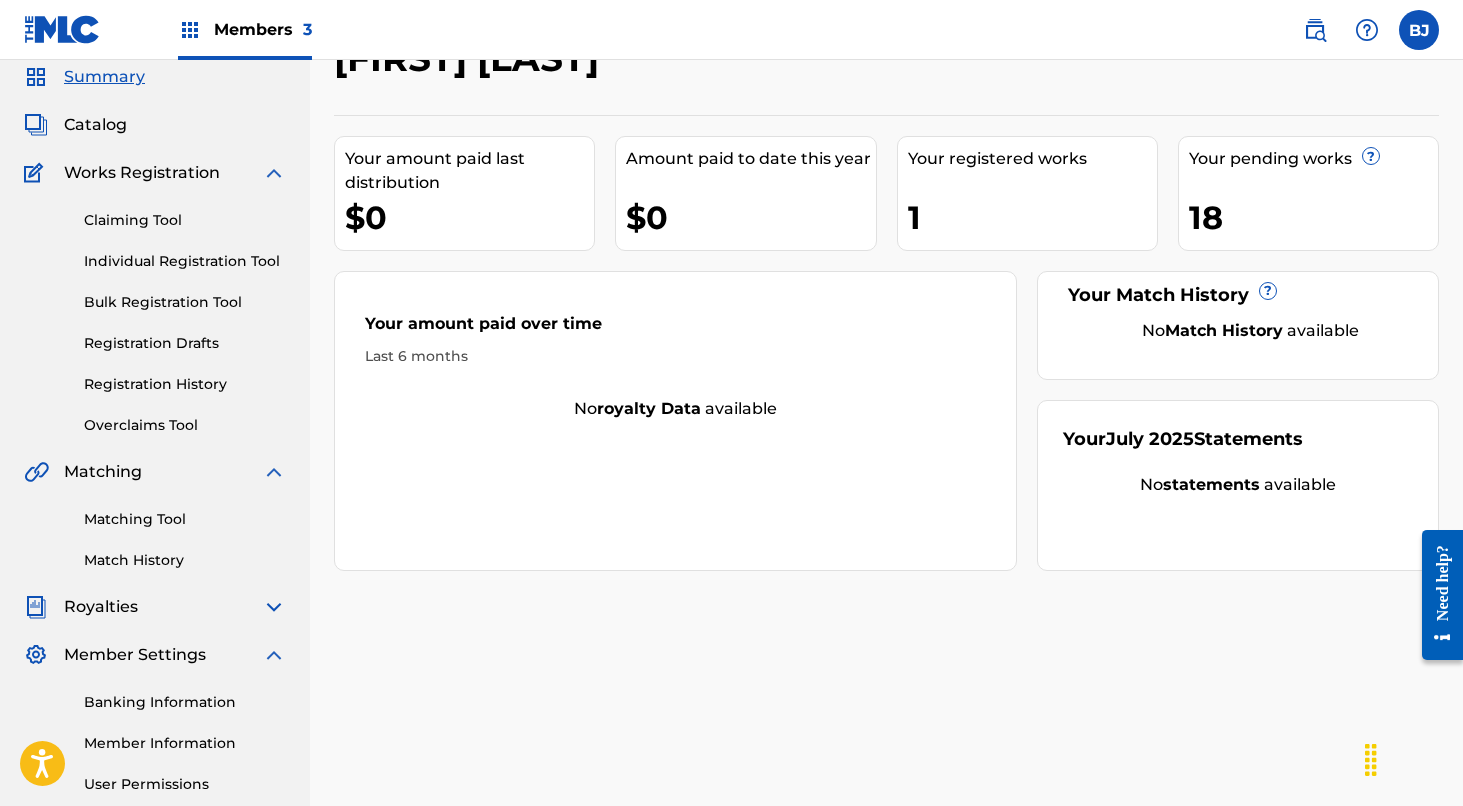 scroll, scrollTop: 55, scrollLeft: 0, axis: vertical 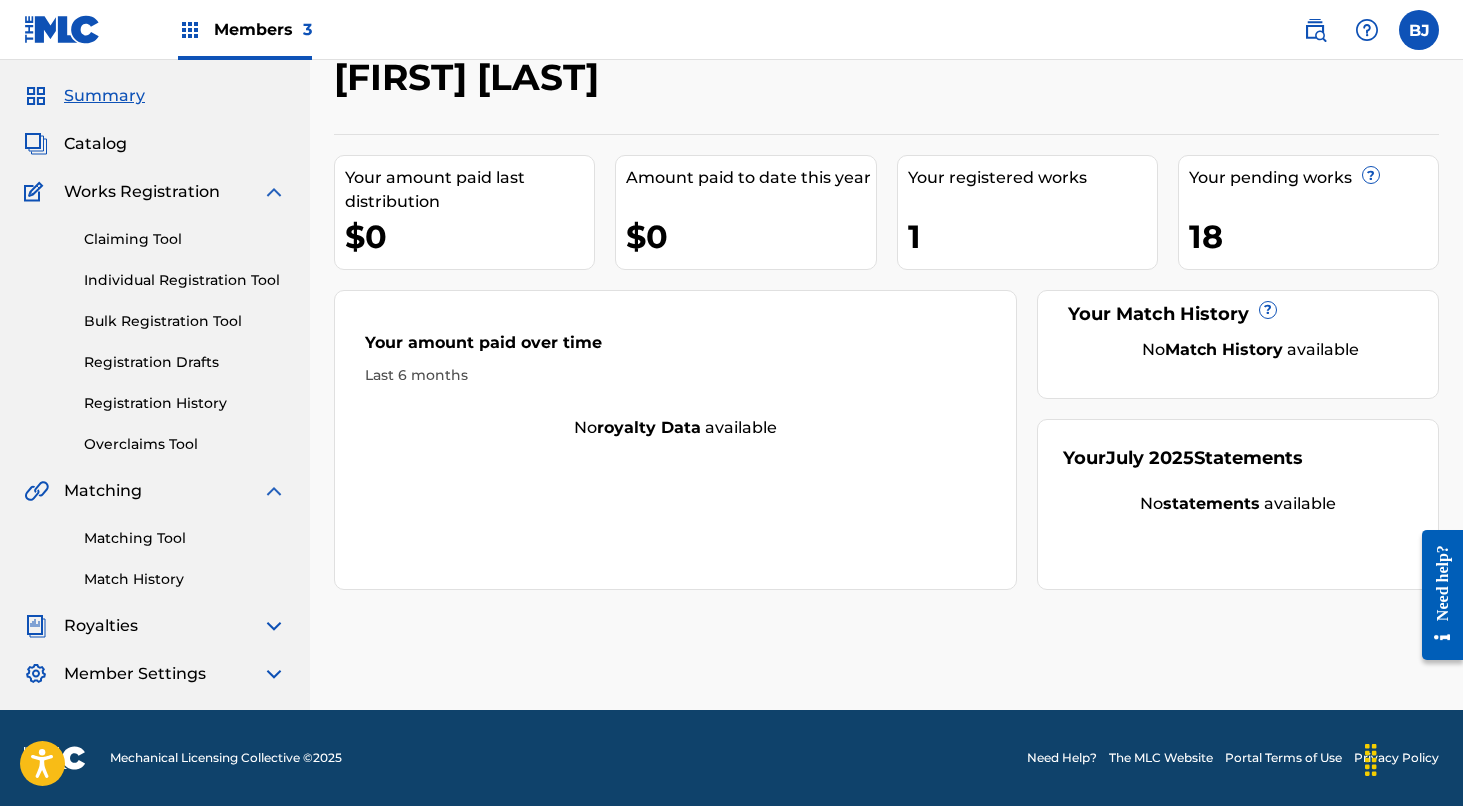click at bounding box center (274, 491) 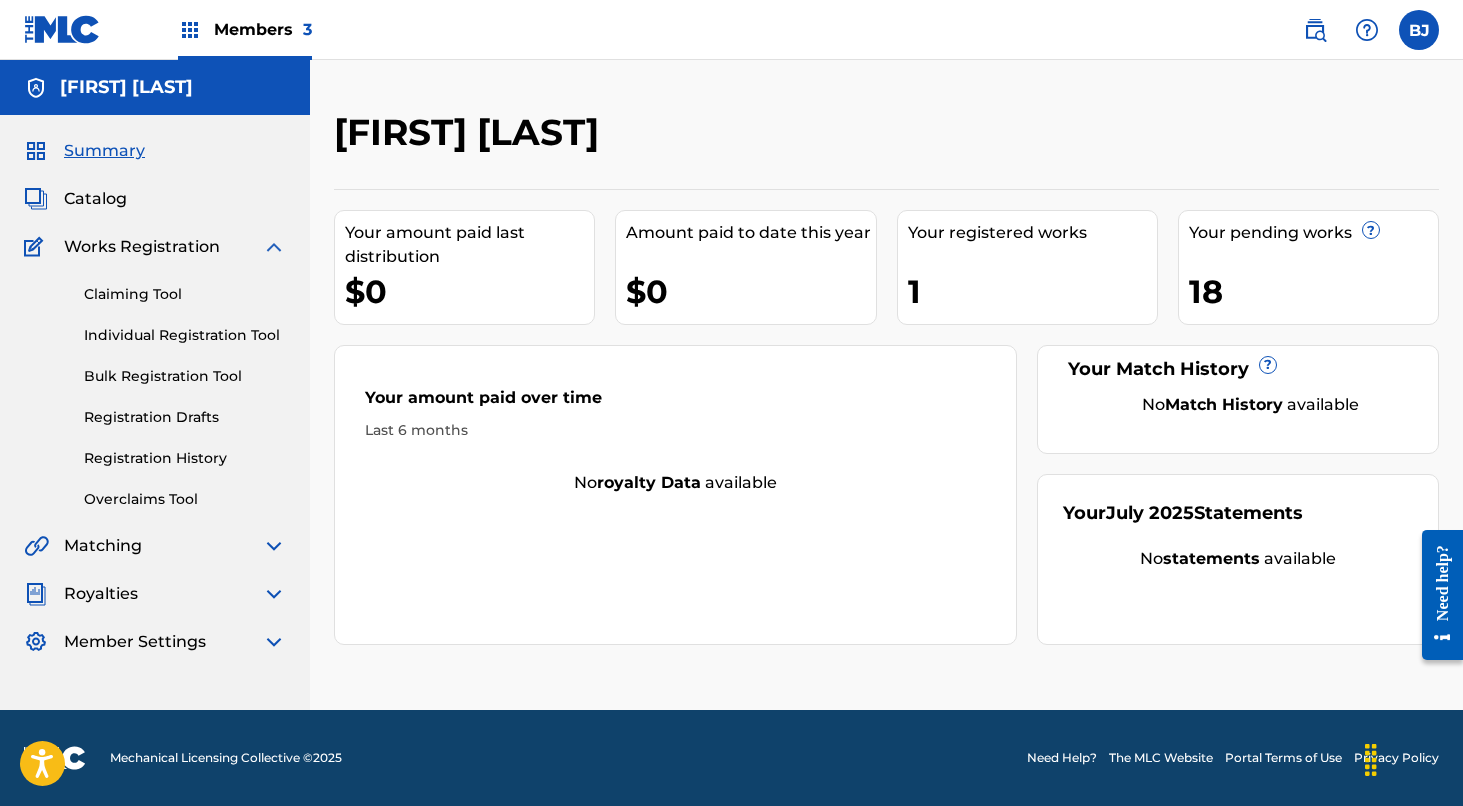 click at bounding box center (274, 247) 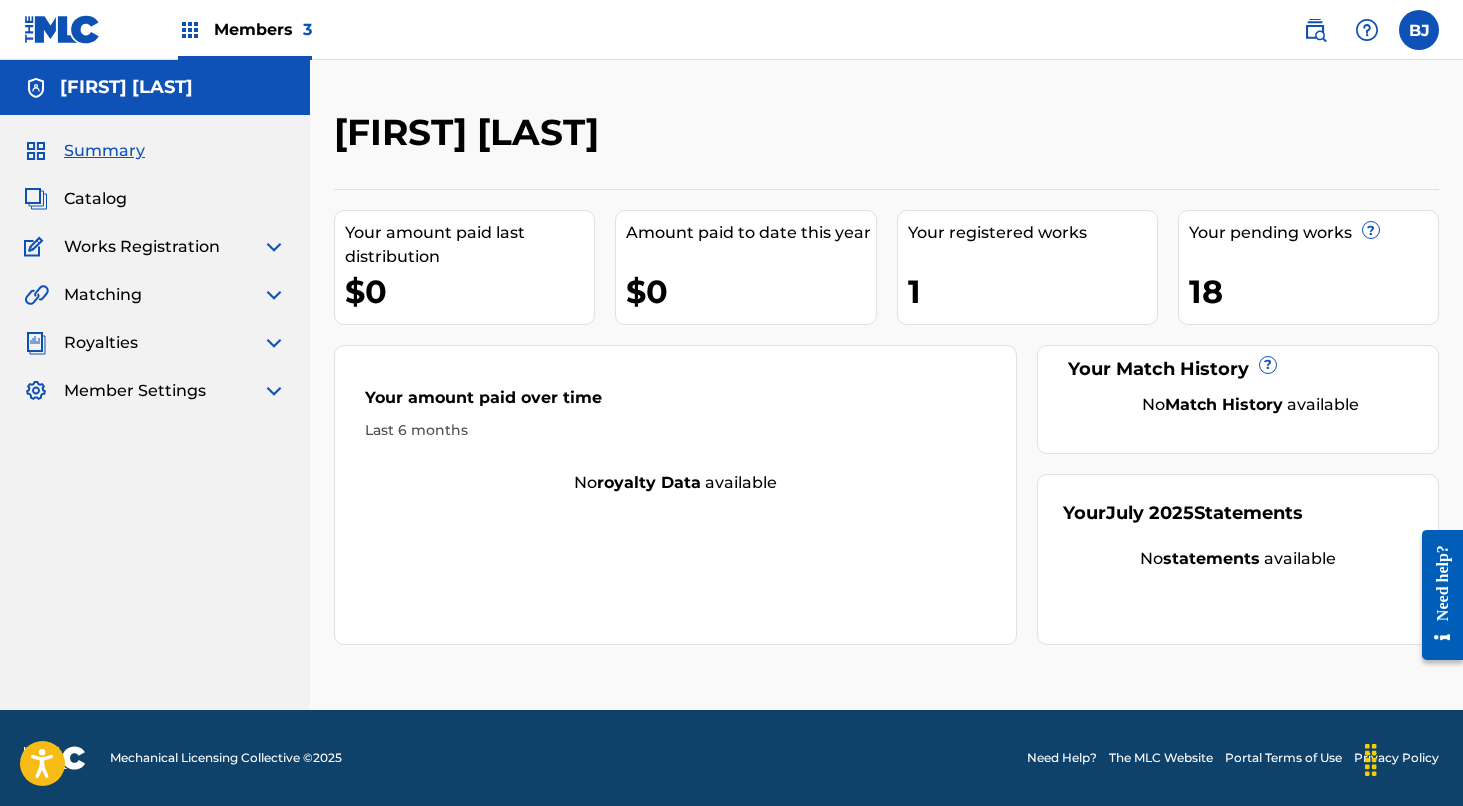 scroll, scrollTop: 0, scrollLeft: 0, axis: both 